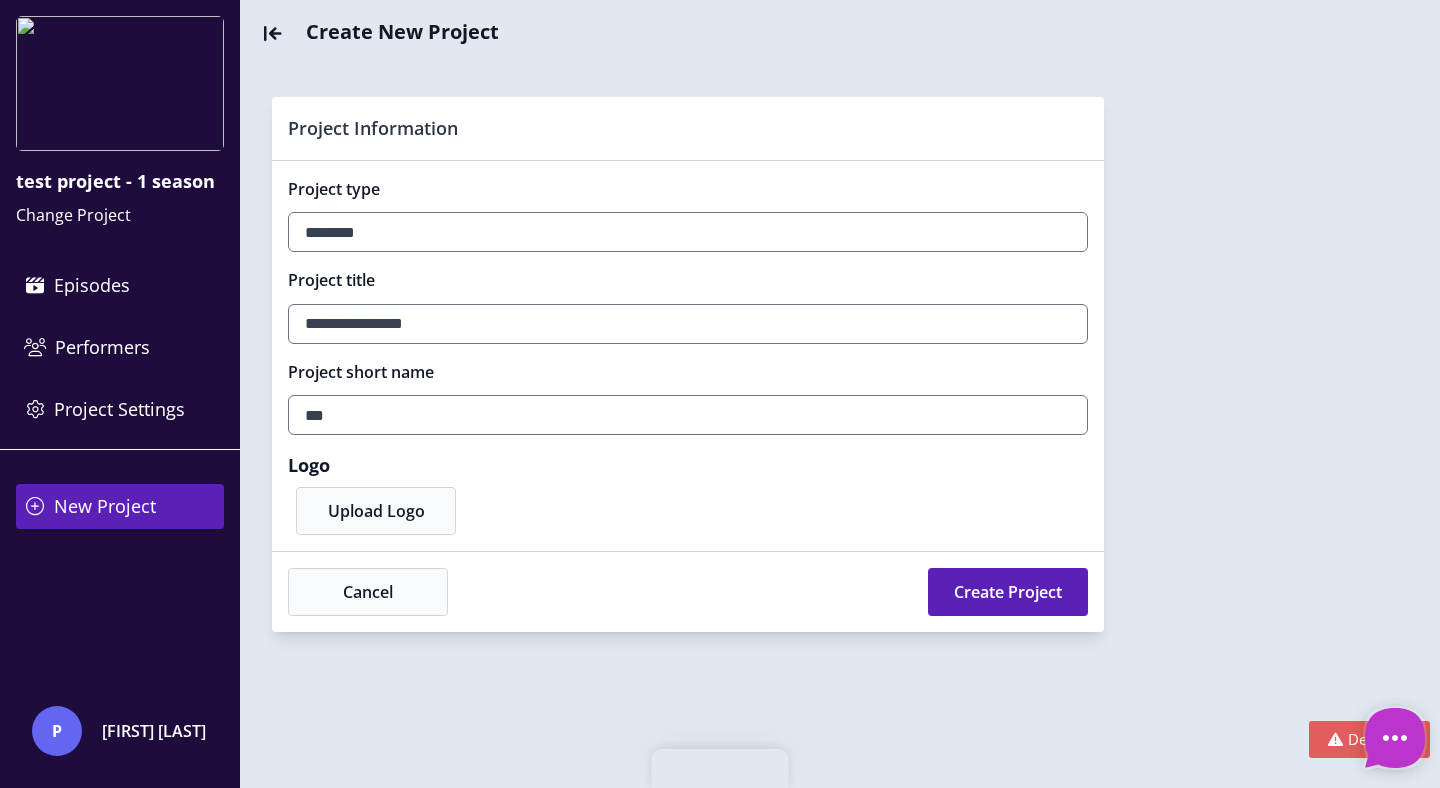 scroll, scrollTop: 0, scrollLeft: 0, axis: both 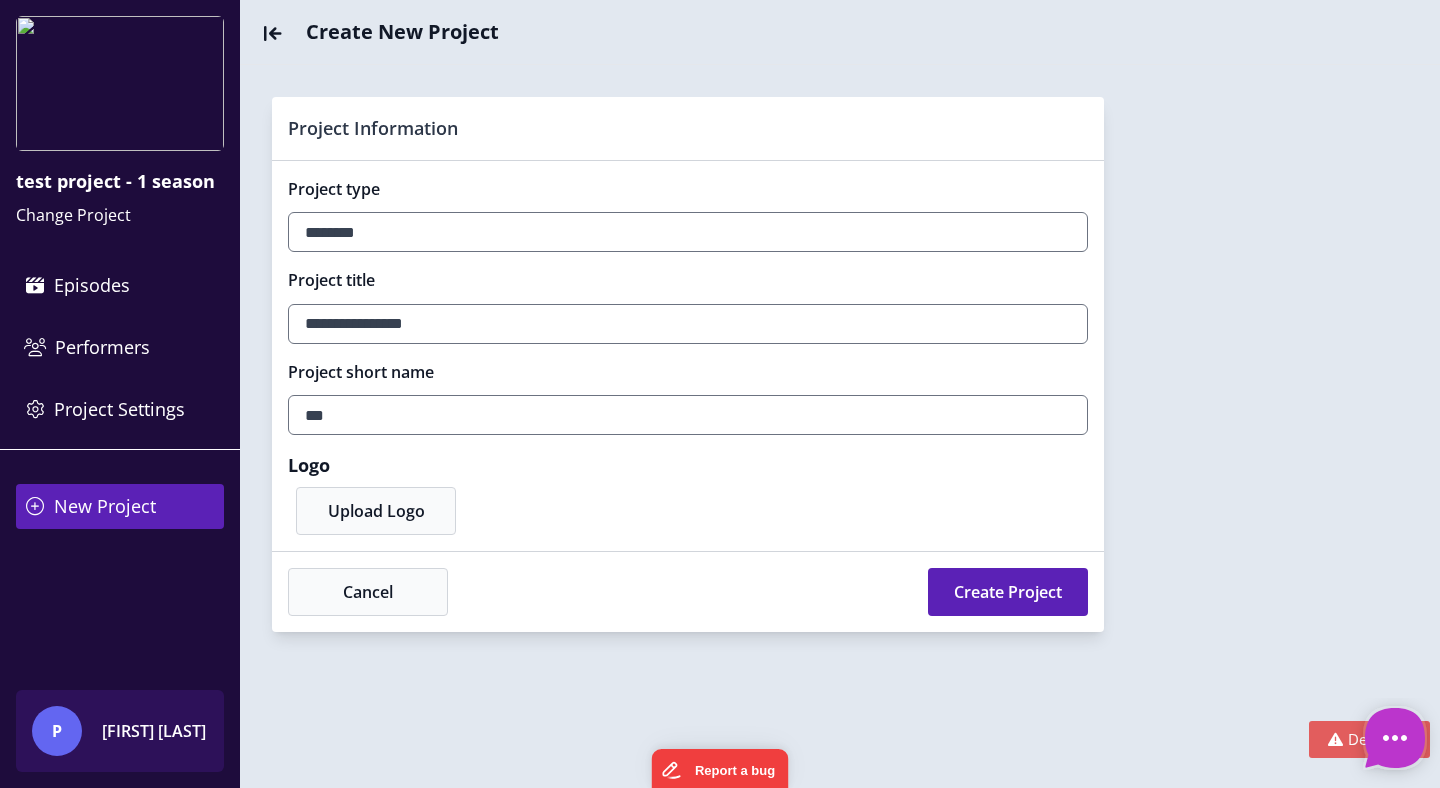 click on "P" at bounding box center (57, 731) 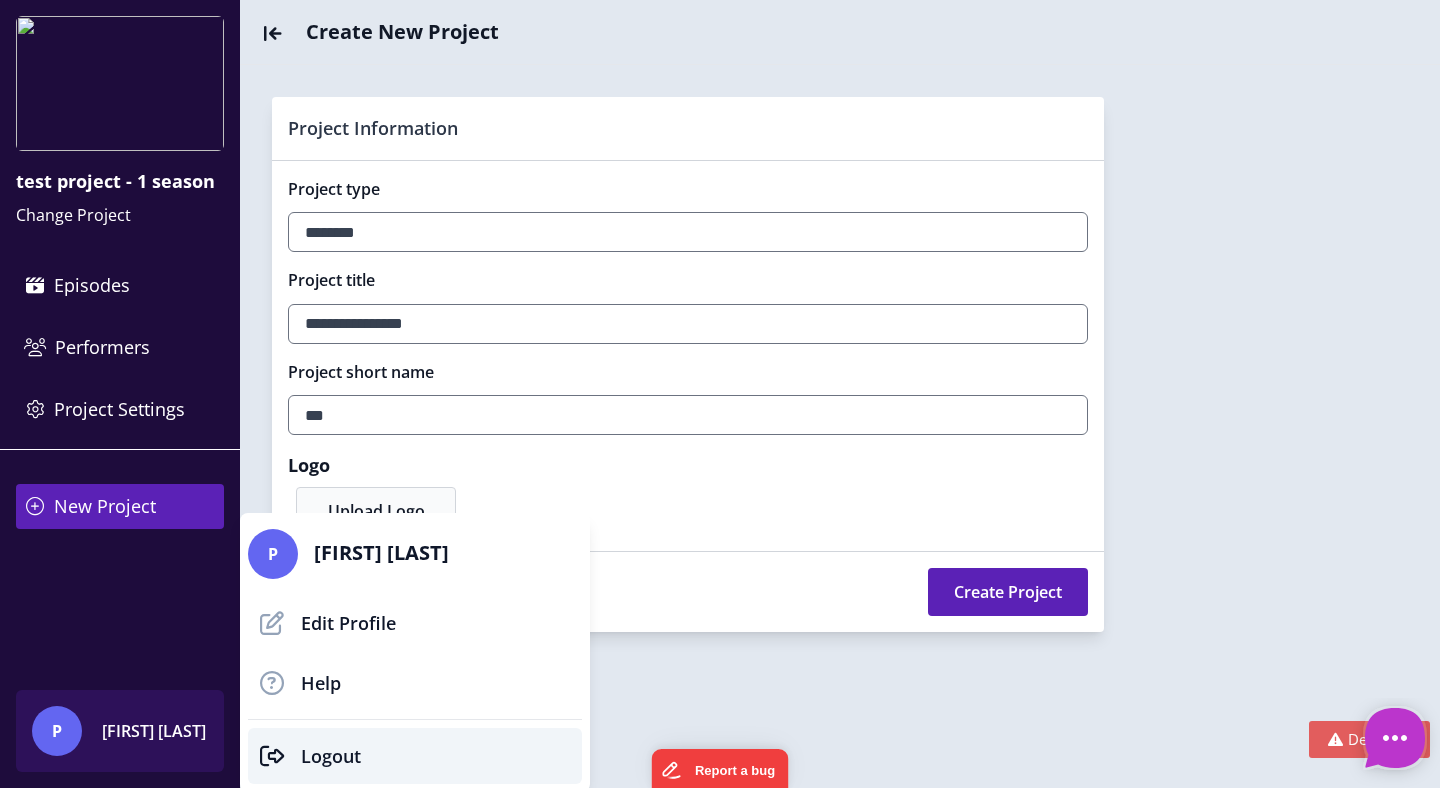 click on "Logout" at bounding box center [321, 683] 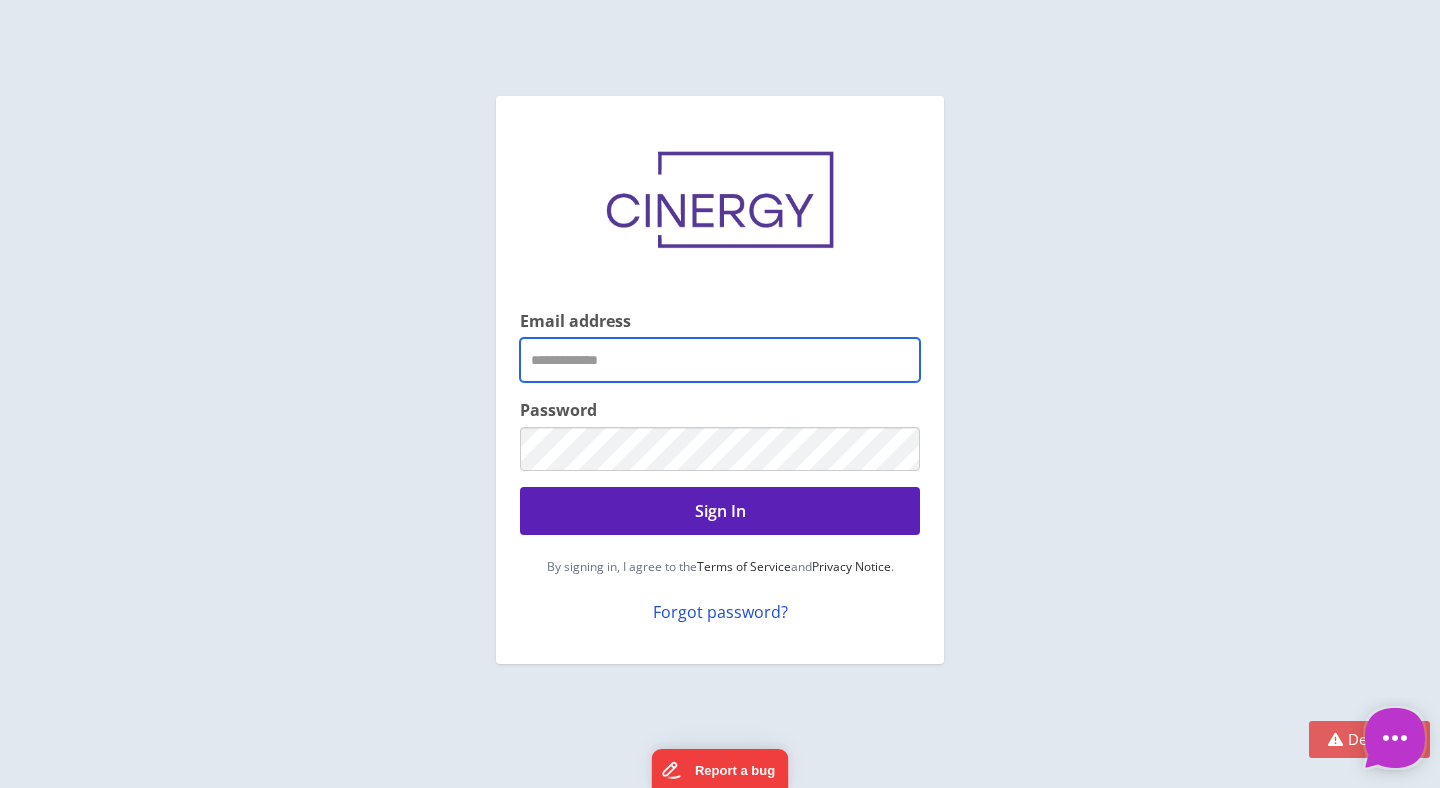 click on "Email address" at bounding box center (720, 360) 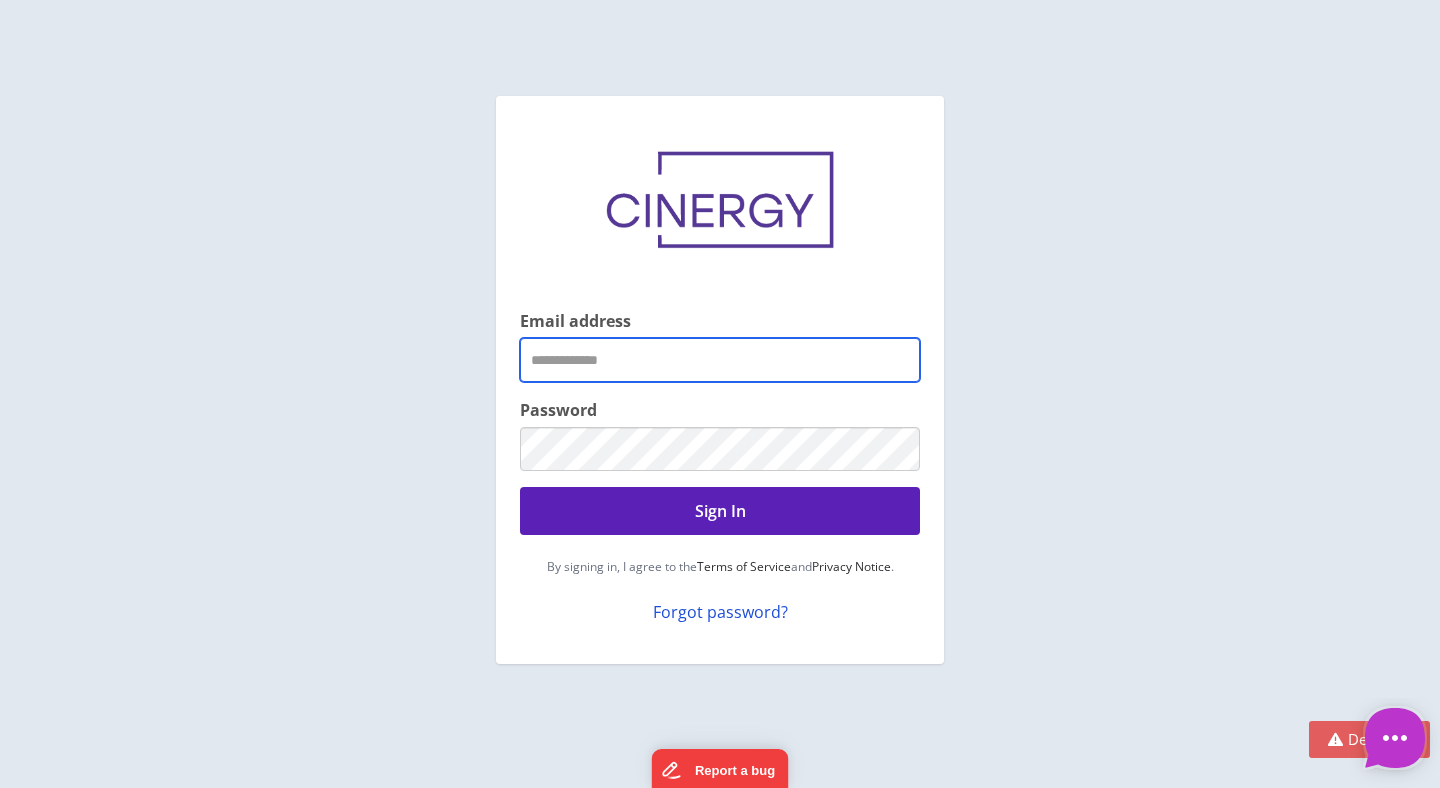 type on "**********" 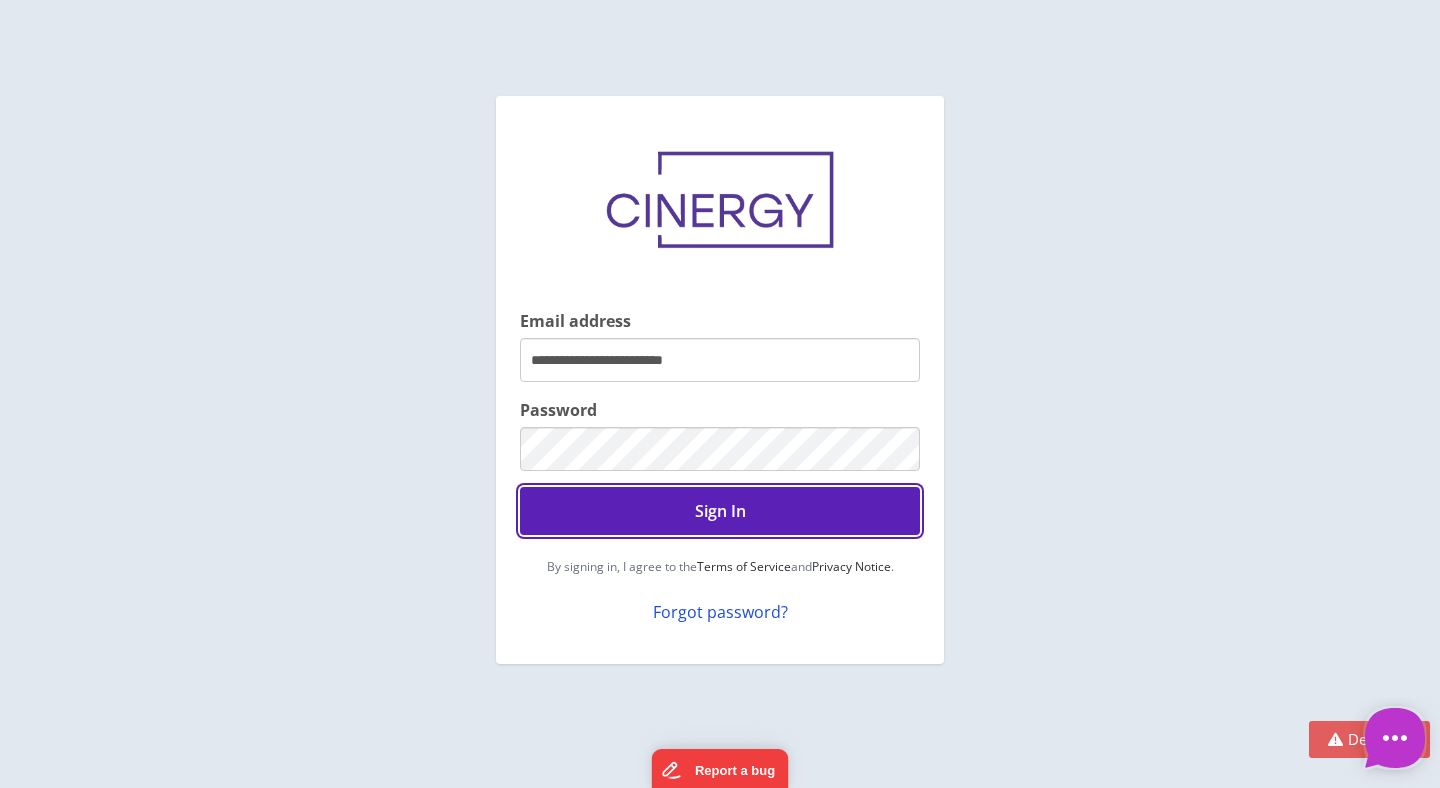 click on "Sign In" at bounding box center [720, 511] 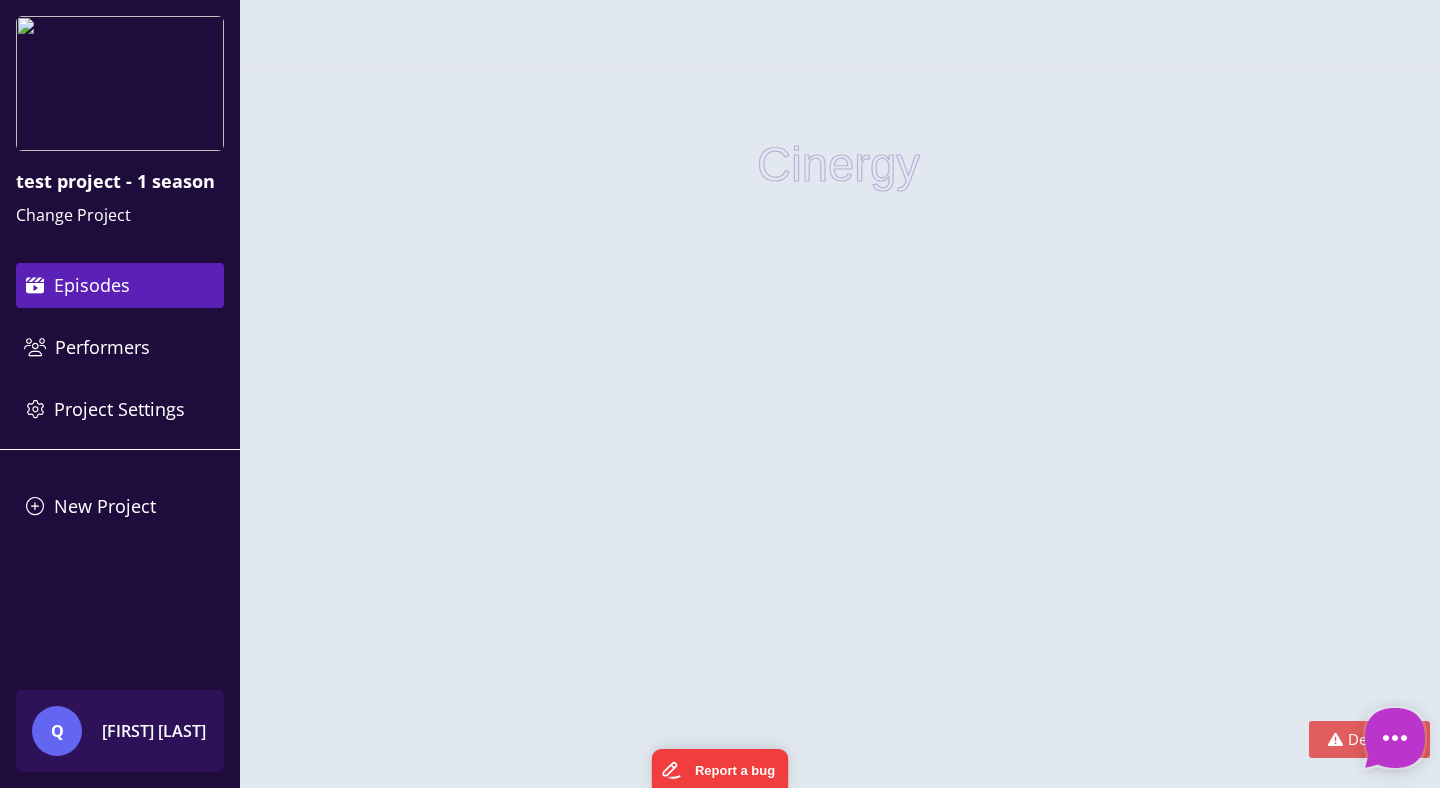 click on "[FIRST] [LAST]" at bounding box center [167, 731] 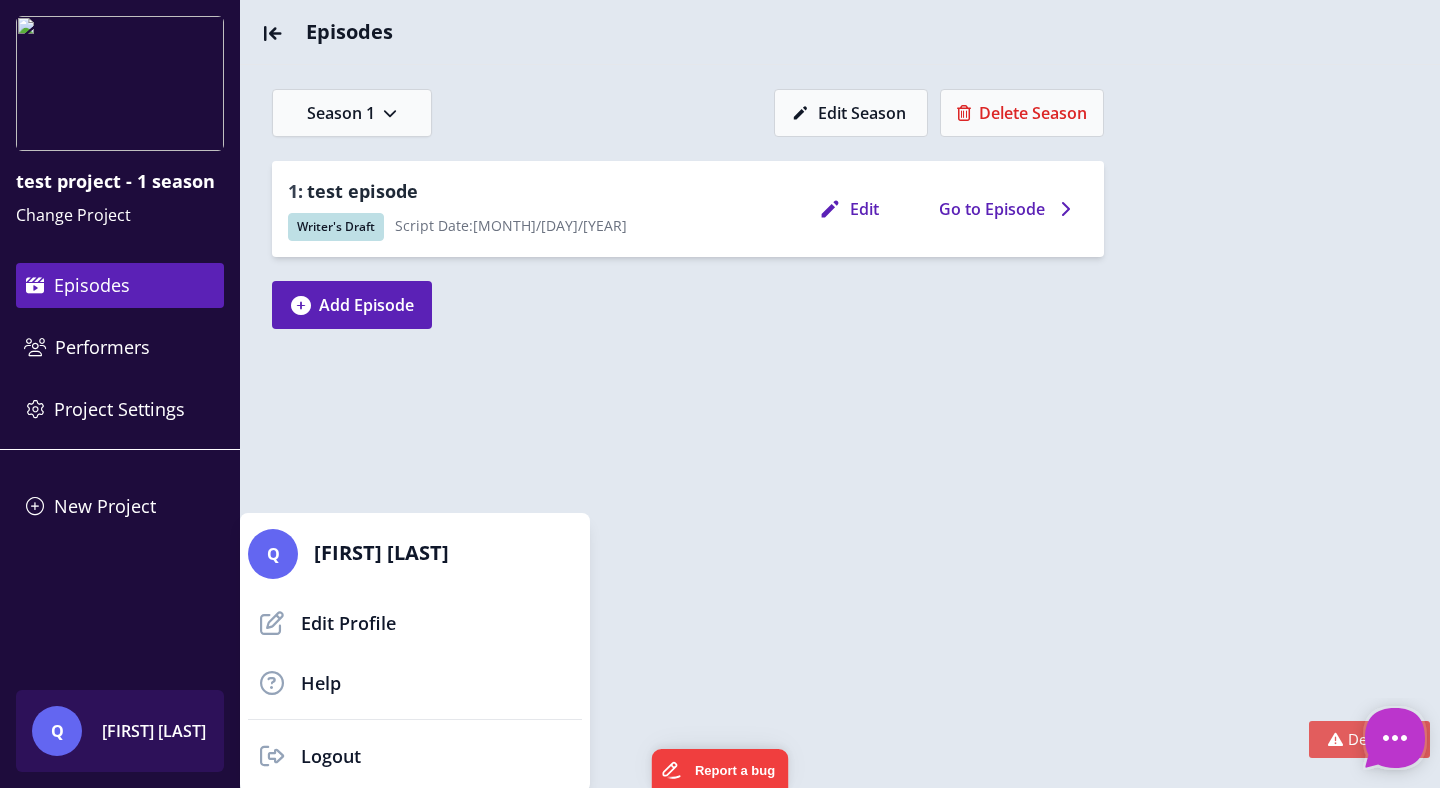 click at bounding box center [720, 394] 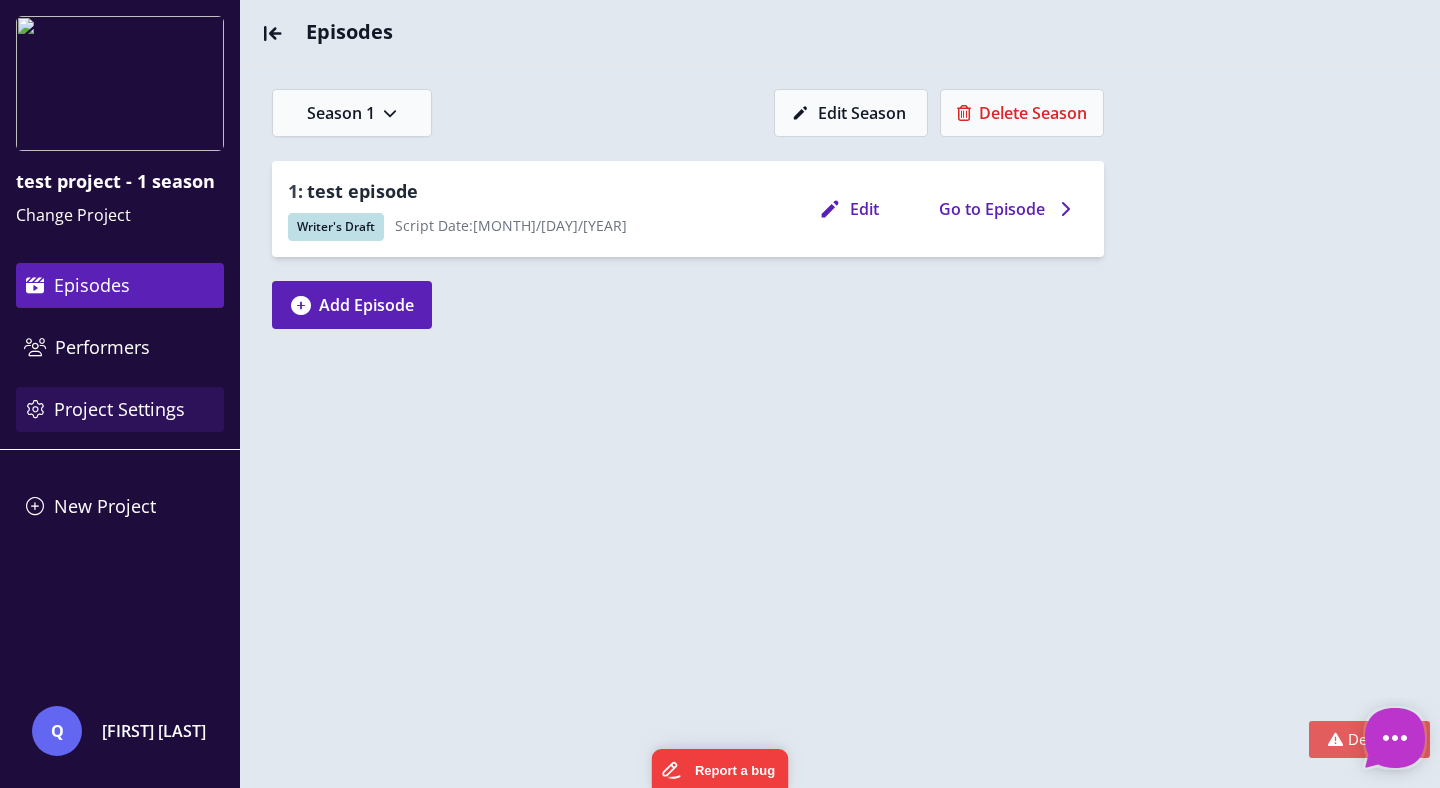 click on "Project Settings" at bounding box center [120, 409] 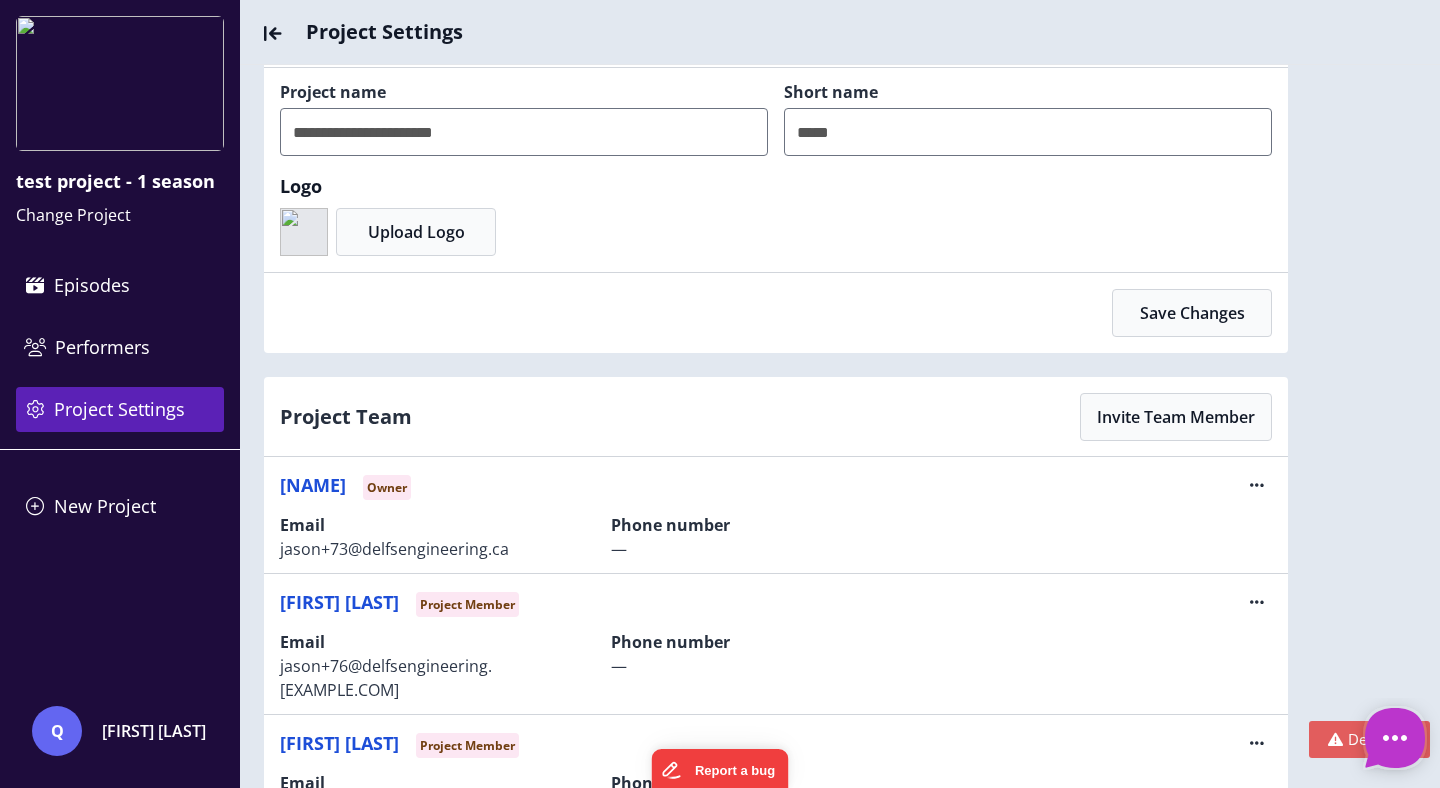 scroll, scrollTop: 362, scrollLeft: 0, axis: vertical 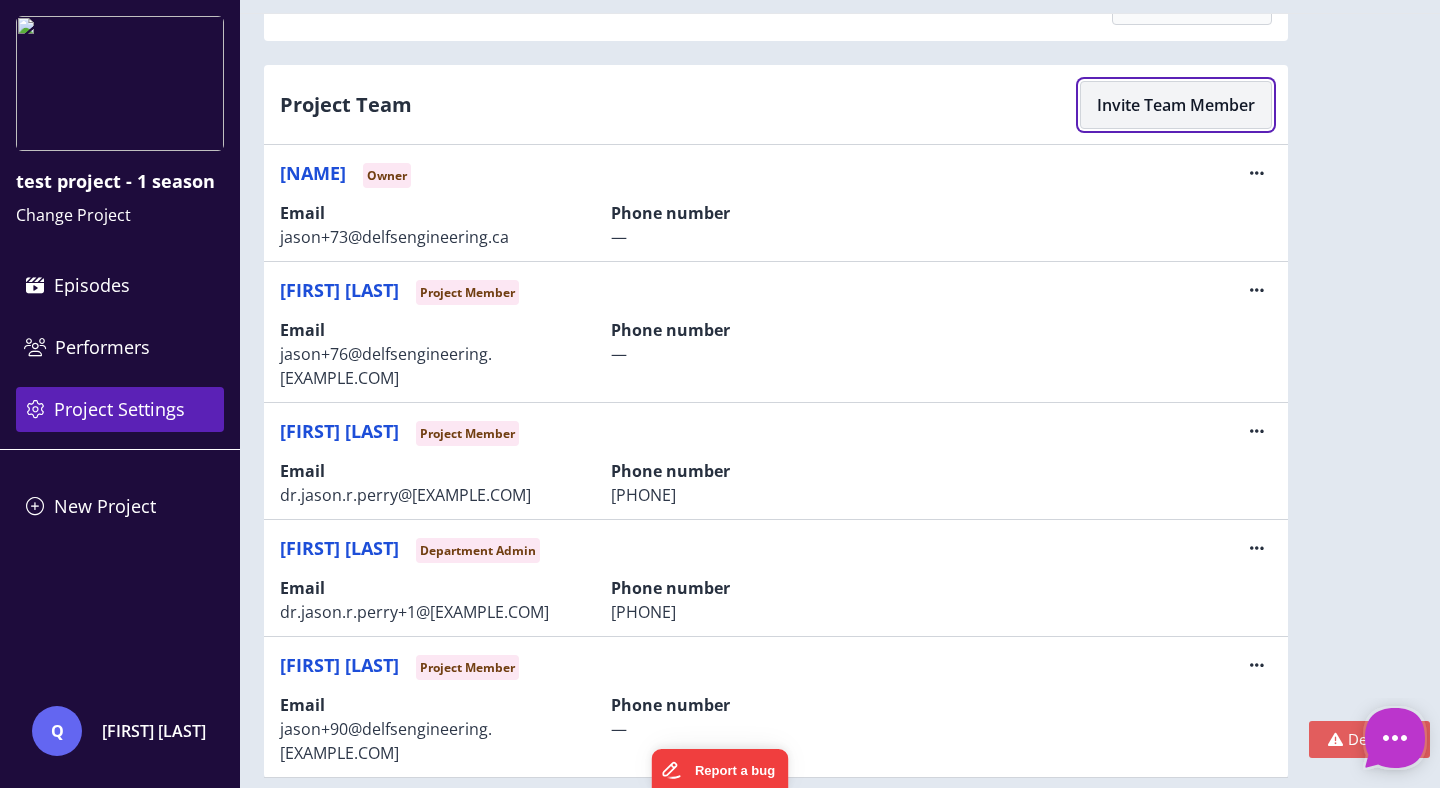 click on "Invite Team Member" at bounding box center [1176, 105] 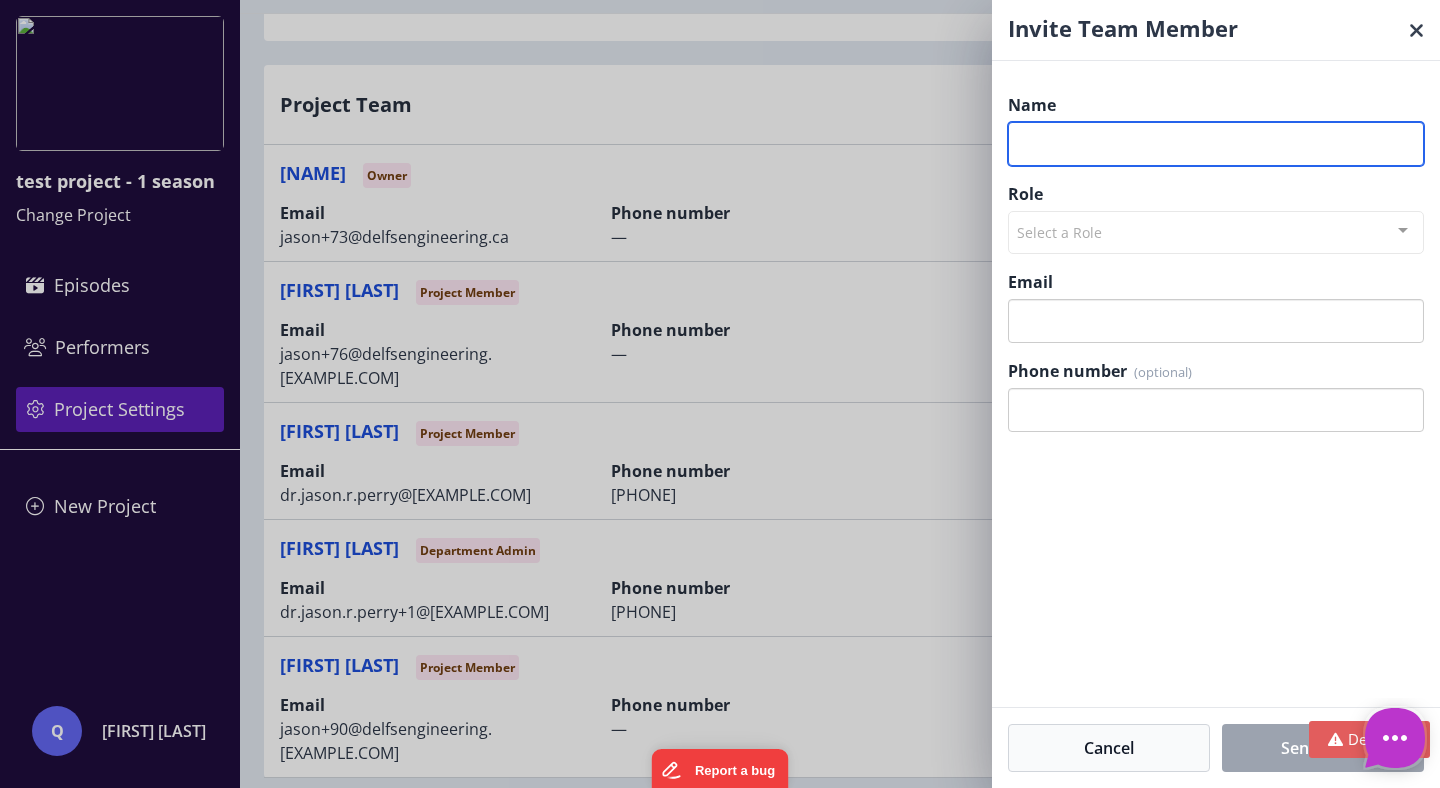 click on "Name" at bounding box center (1216, 144) 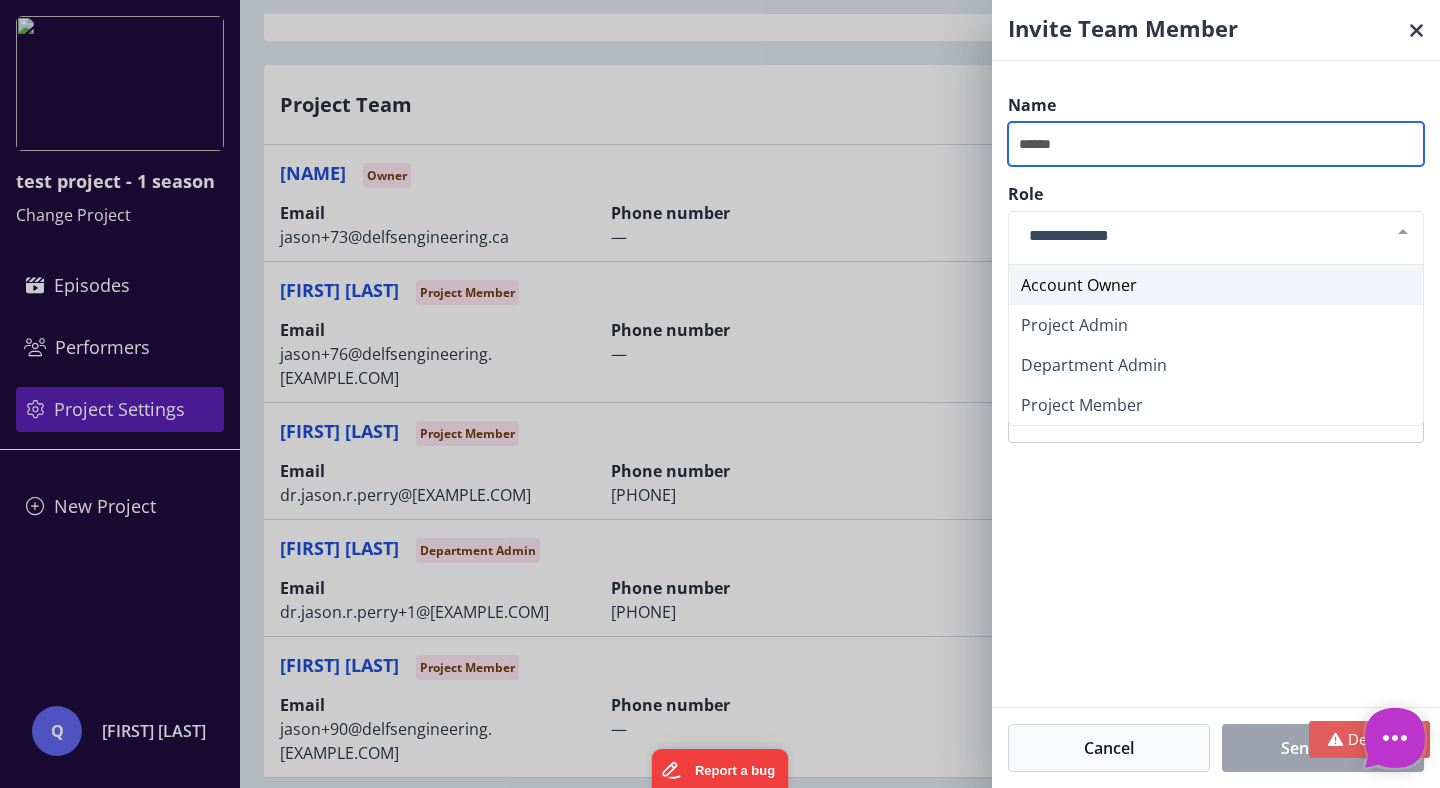 click on "******" at bounding box center [1216, 144] 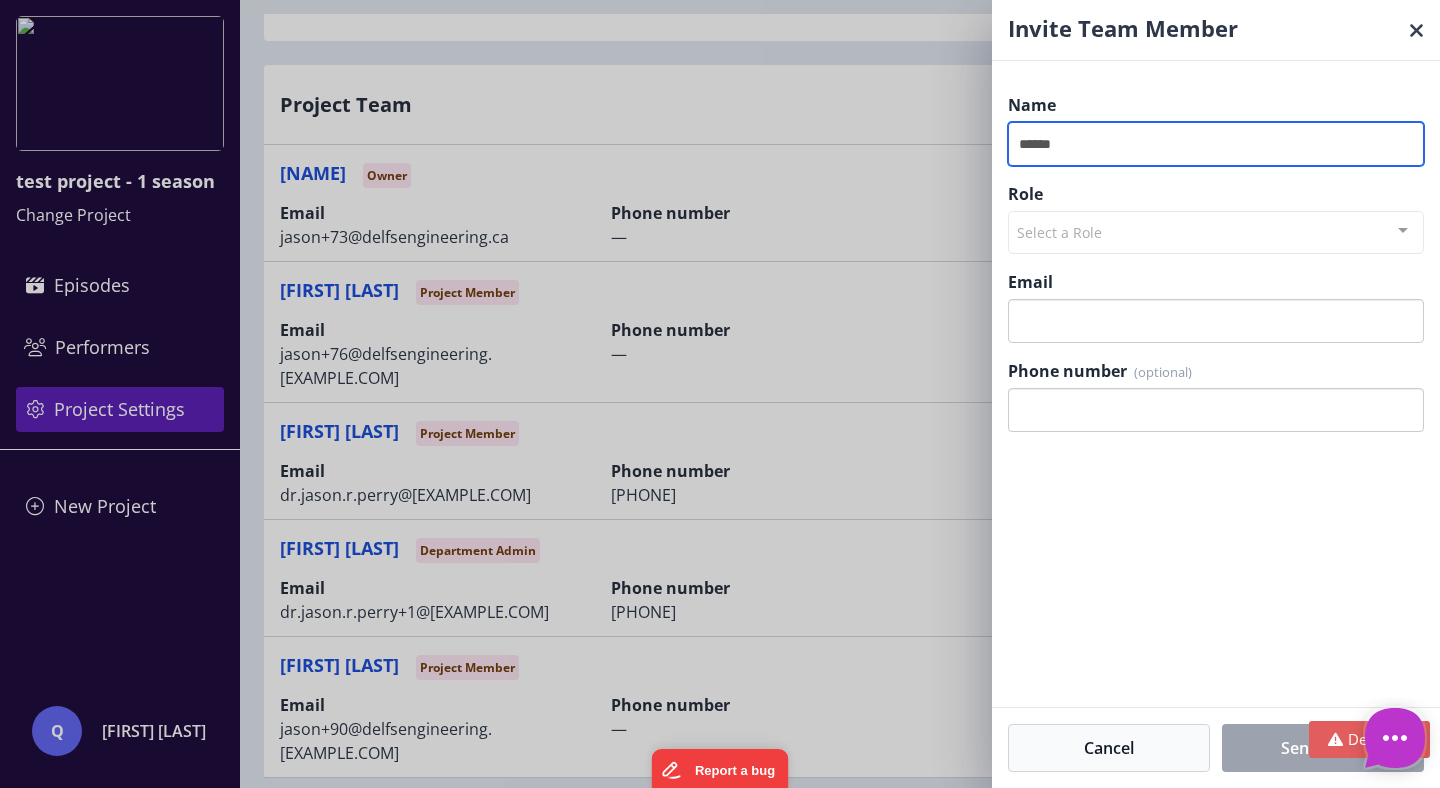 type on "**********" 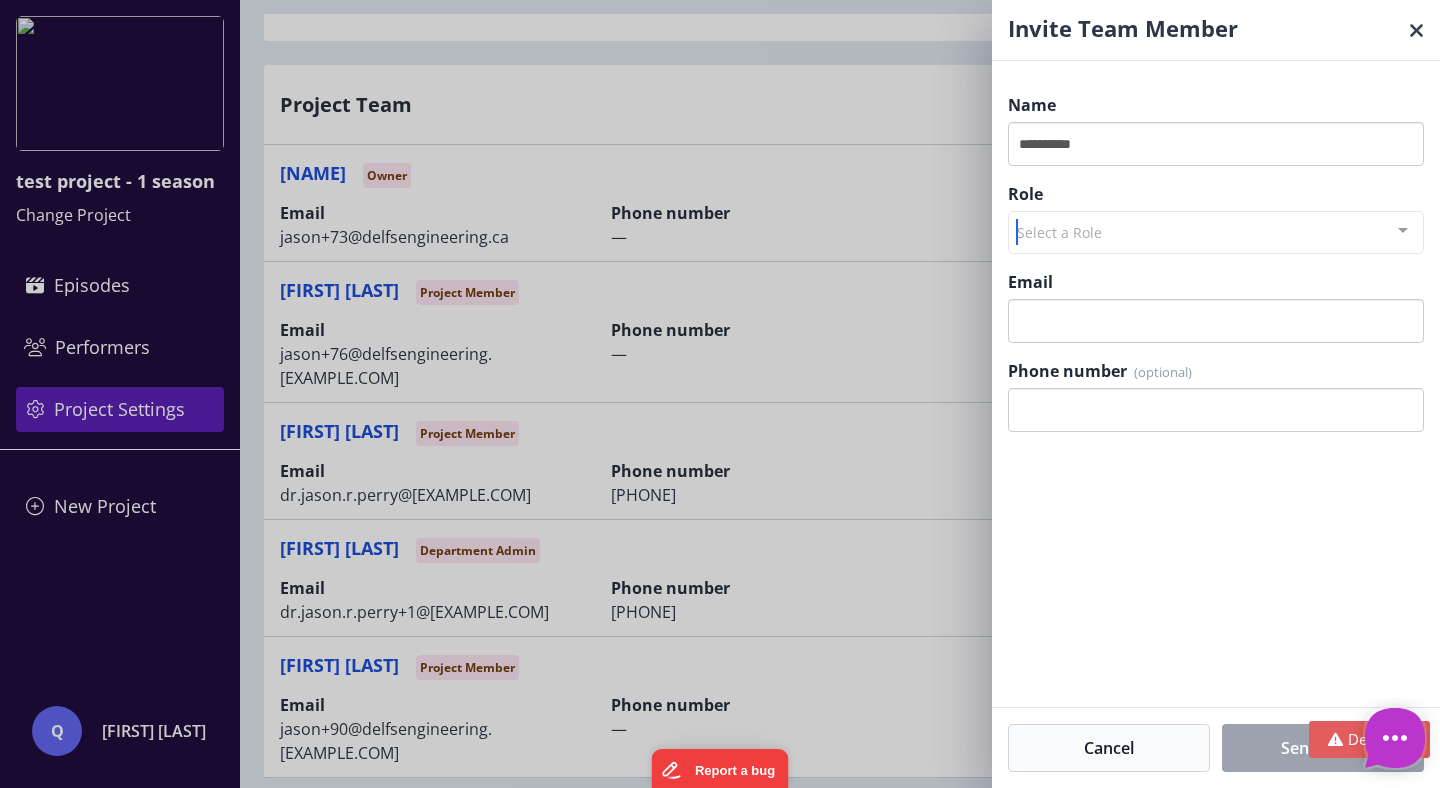 click on "Select a Role" at bounding box center (1216, 232) 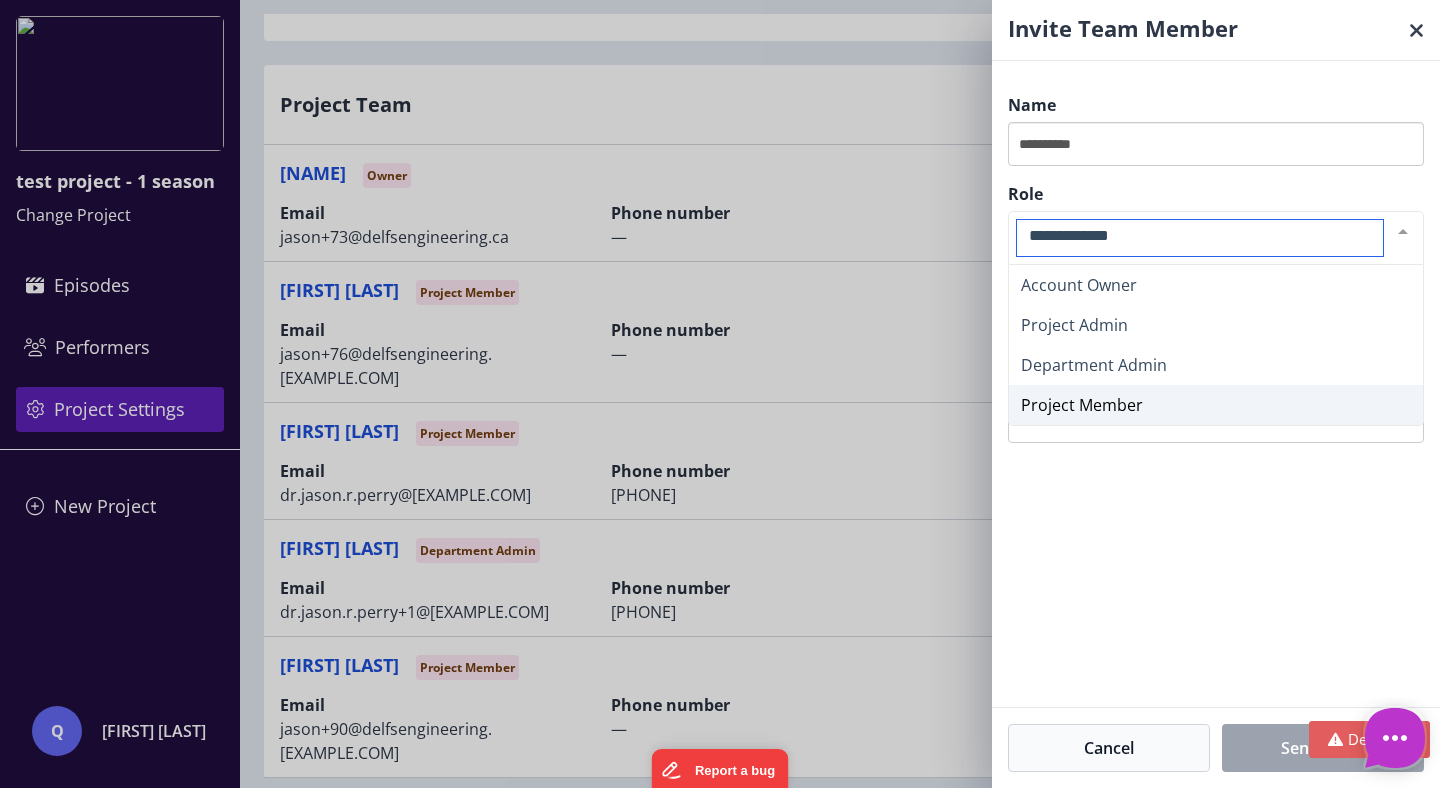 click on "Project Member" at bounding box center [1082, 405] 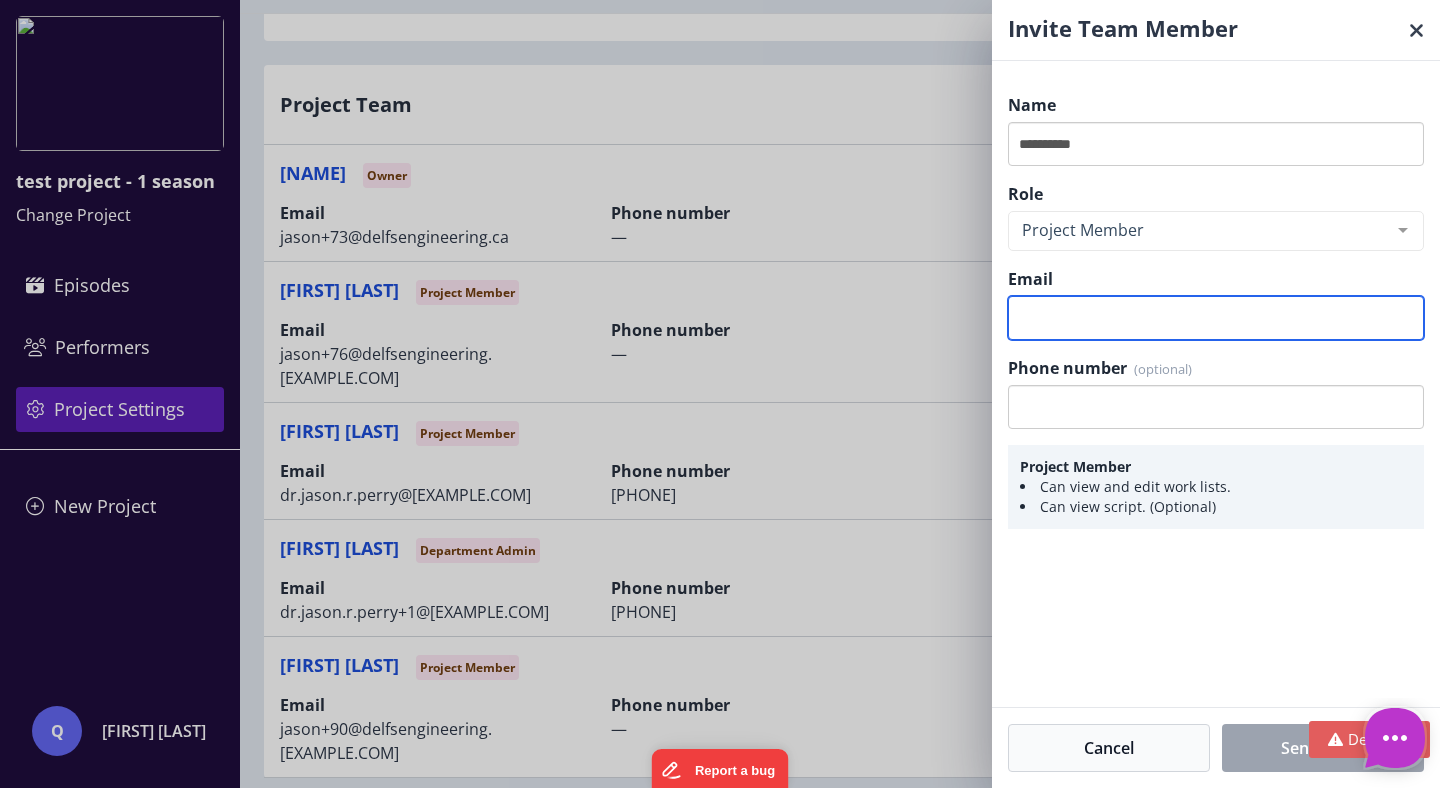 click on "Email" at bounding box center (1216, 318) 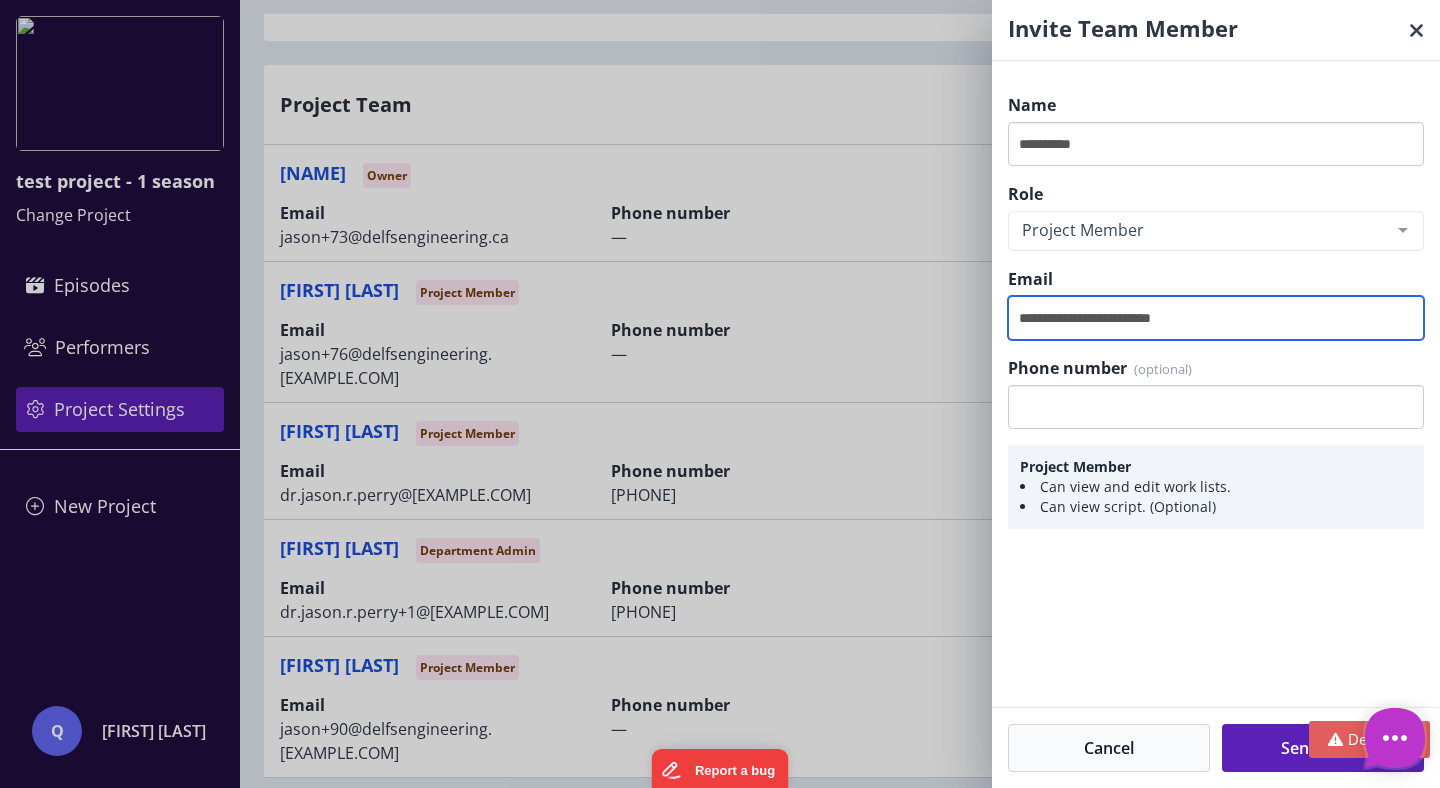click on "**********" at bounding box center (1216, 318) 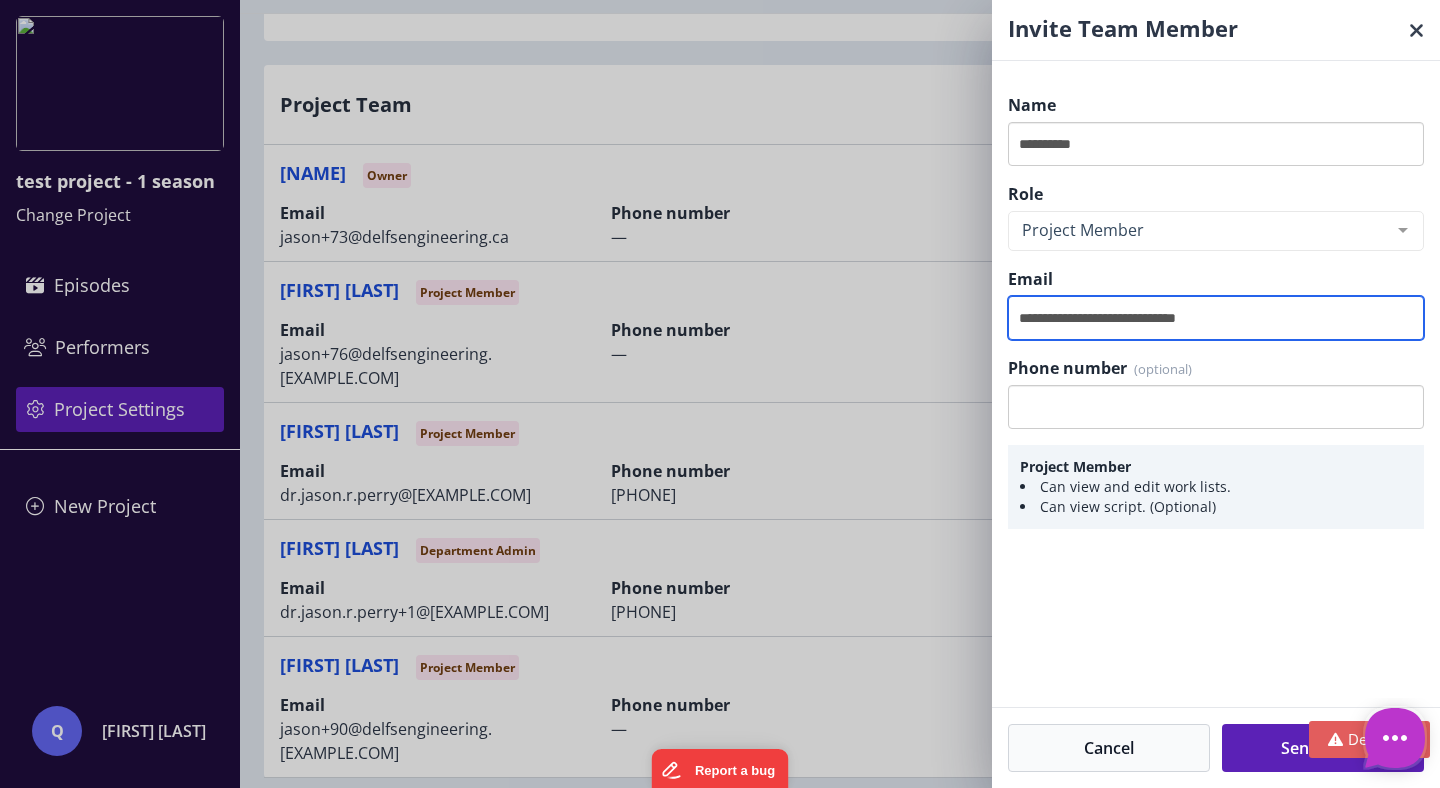 type on "**********" 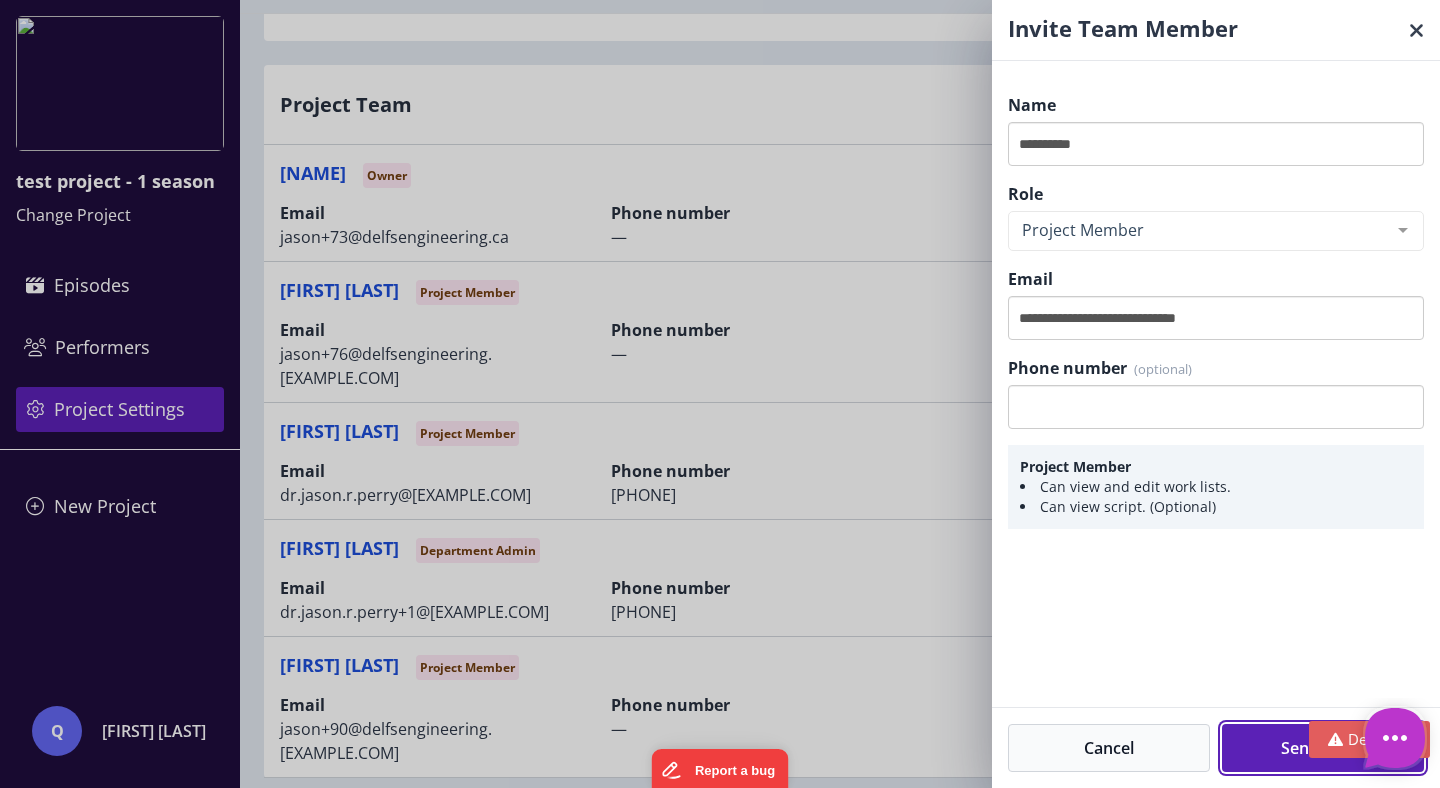 click on "Send Invite" at bounding box center [1323, 748] 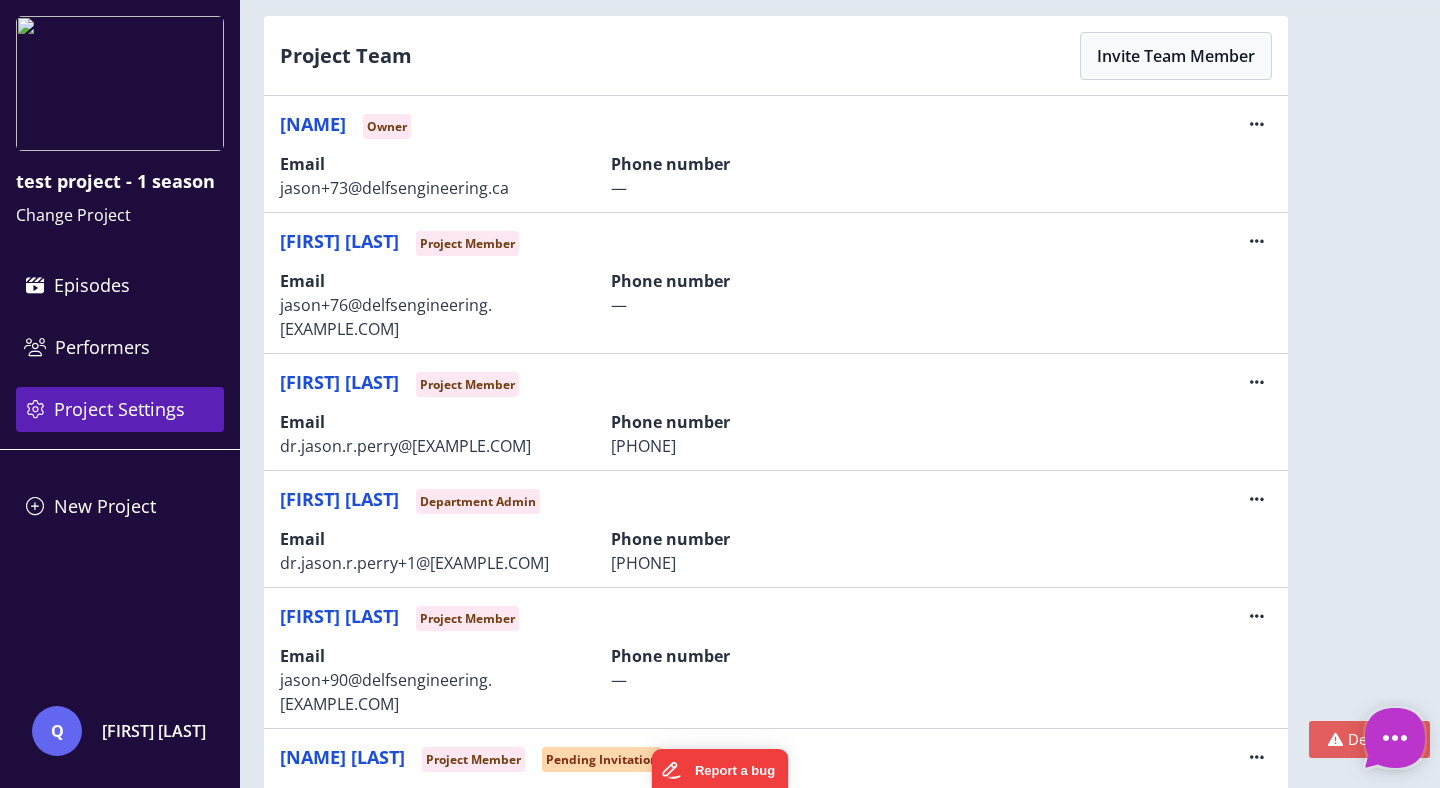 scroll, scrollTop: 479, scrollLeft: 0, axis: vertical 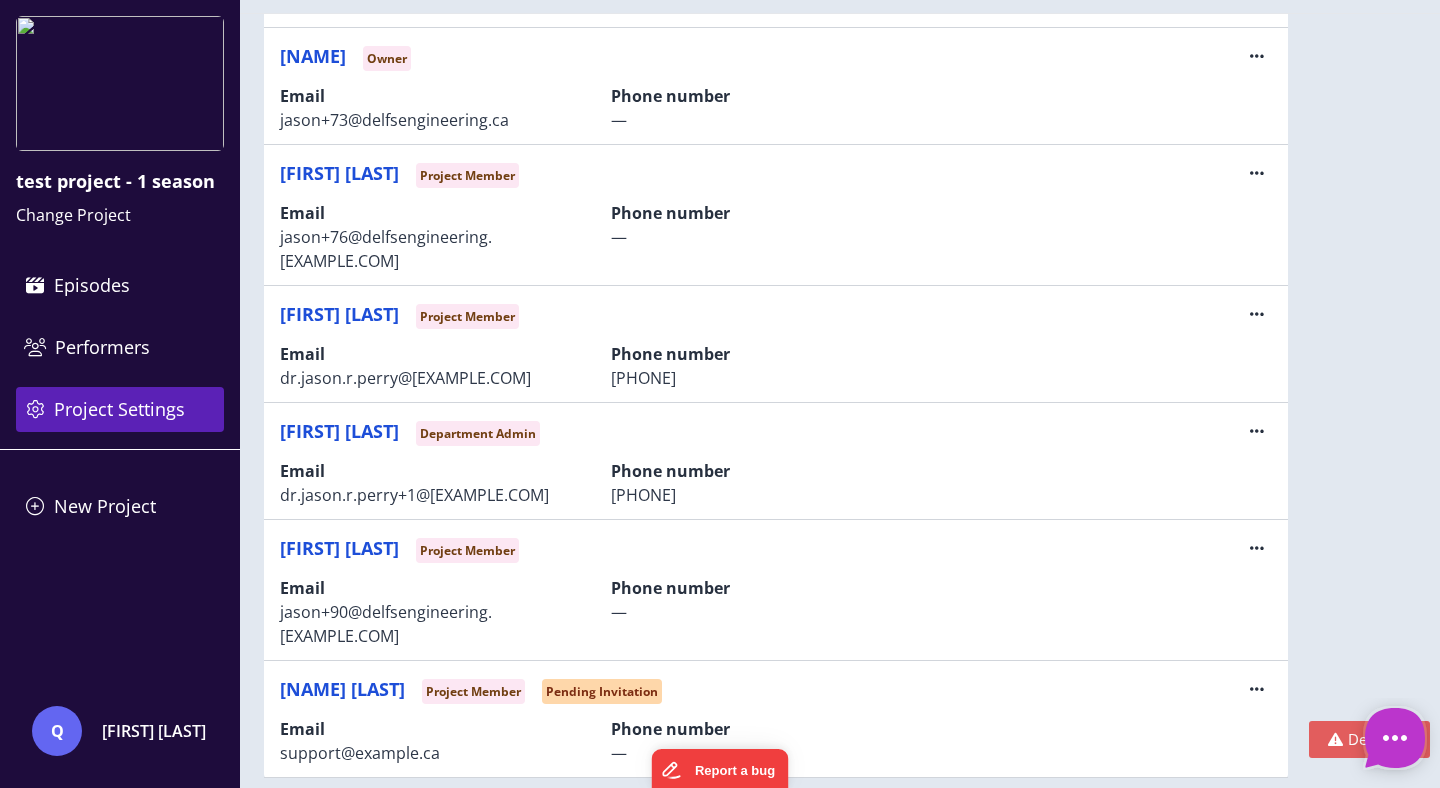 click at bounding box center [1257, 56] 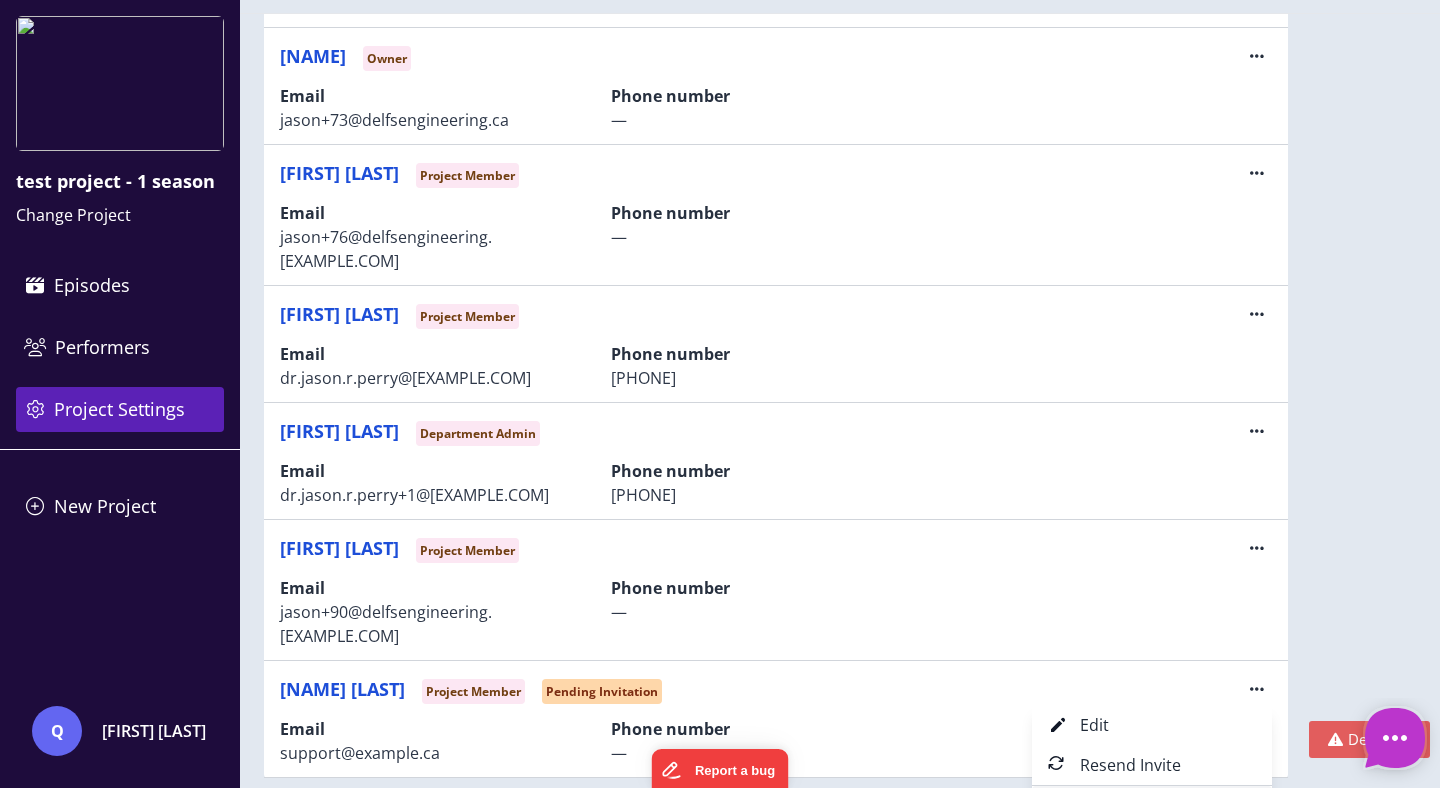 click on "Cancel Invite" at bounding box center [1152, 762] 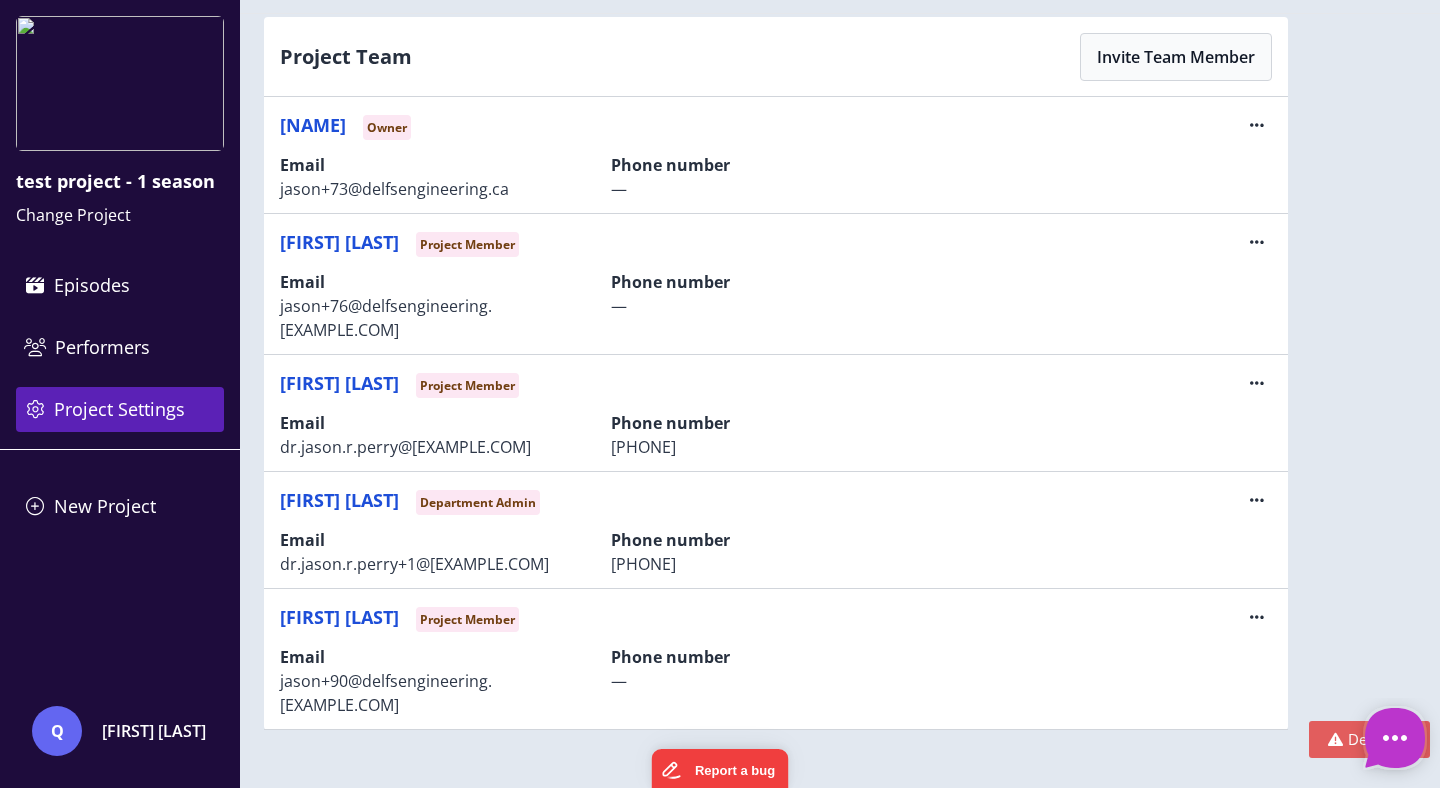 scroll, scrollTop: 362, scrollLeft: 0, axis: vertical 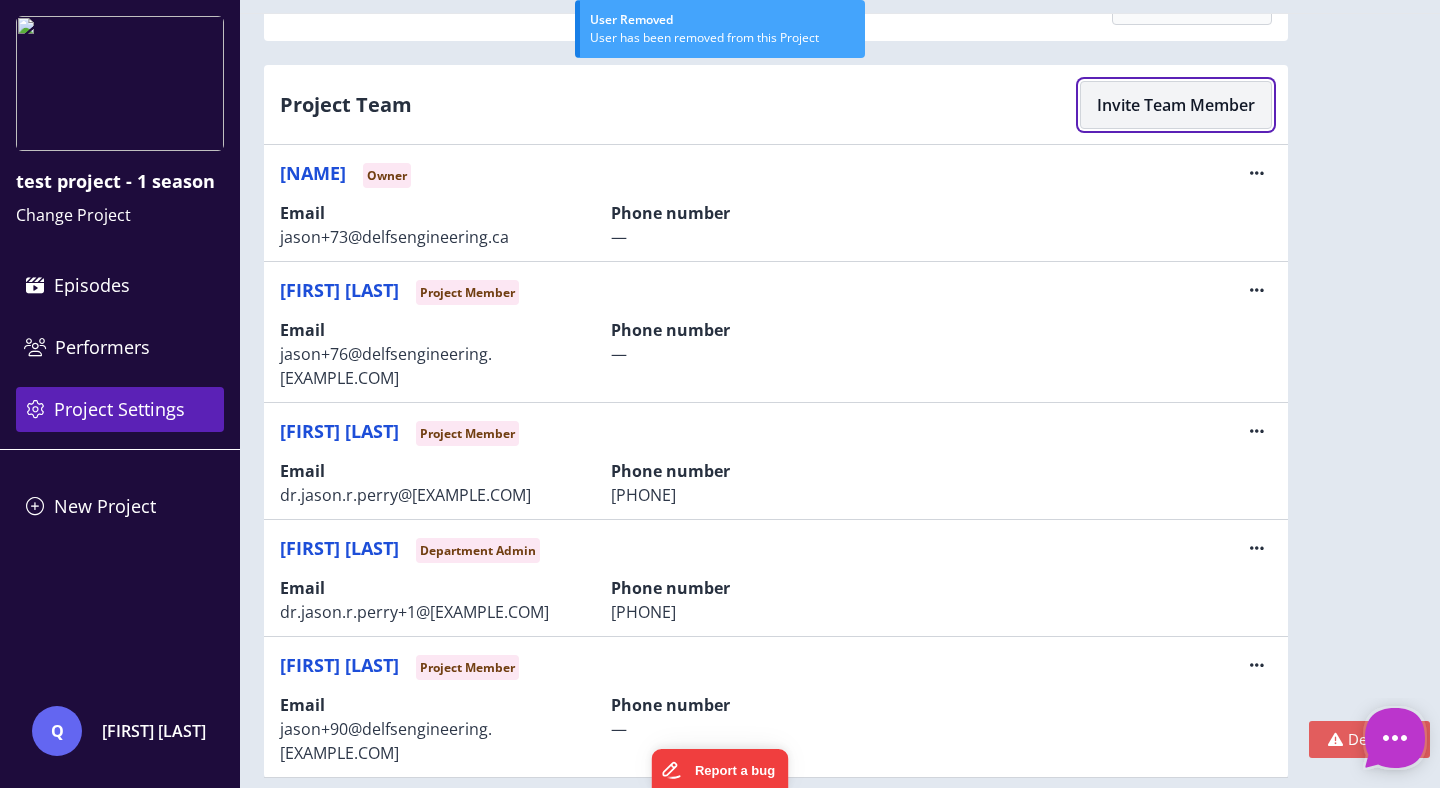 click on "Invite Team Member" at bounding box center (1176, 105) 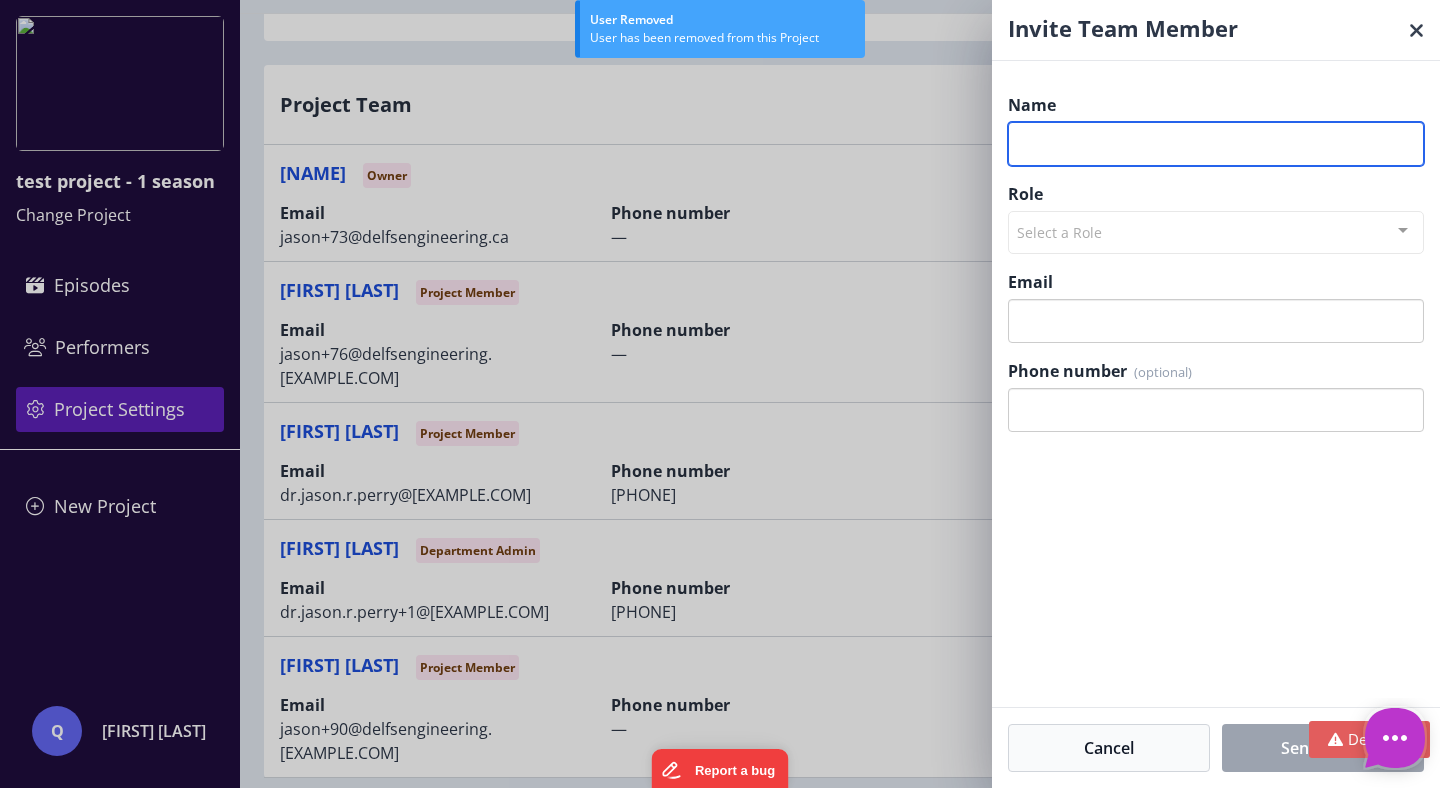 click on "Name" at bounding box center (1216, 144) 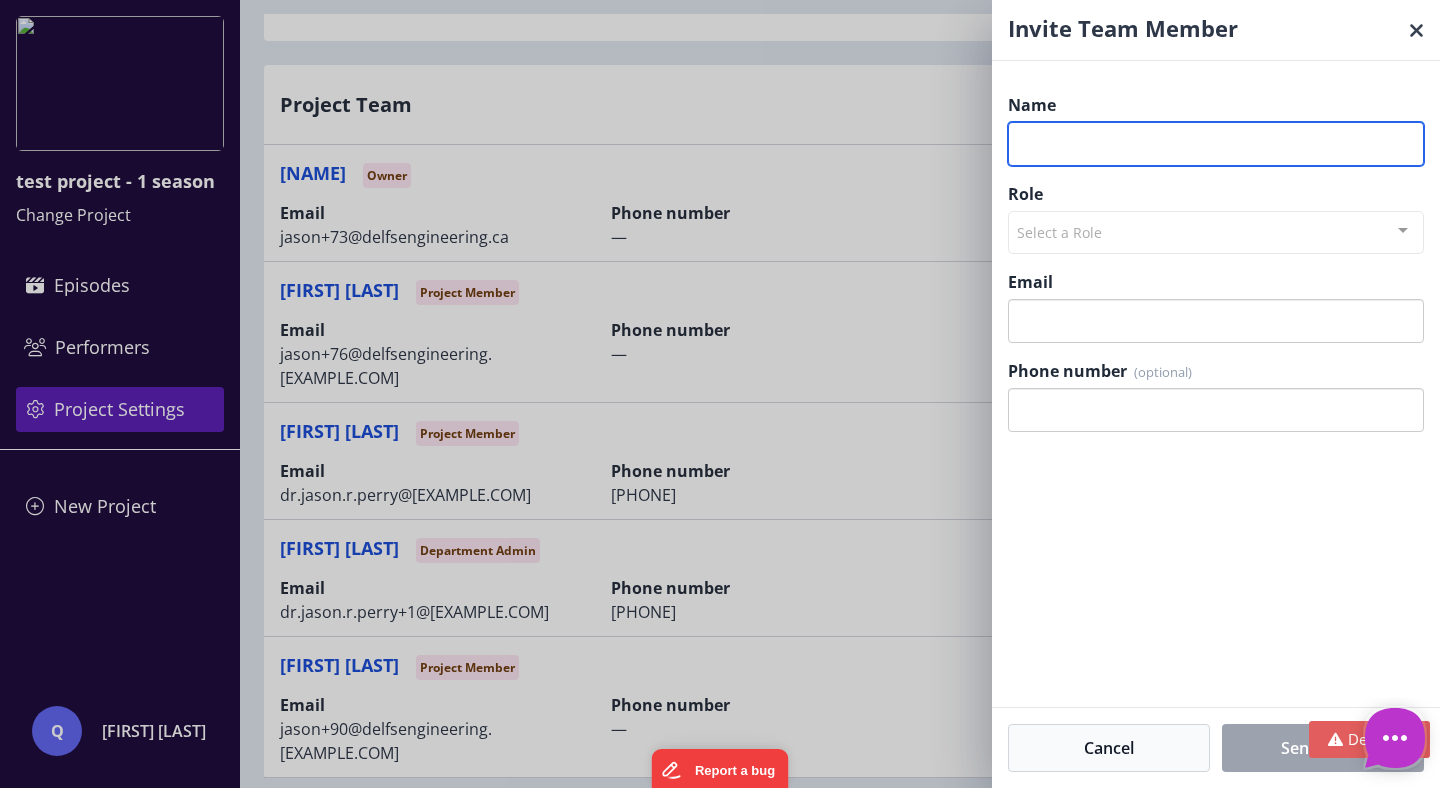 click on "Name" at bounding box center [1216, 144] 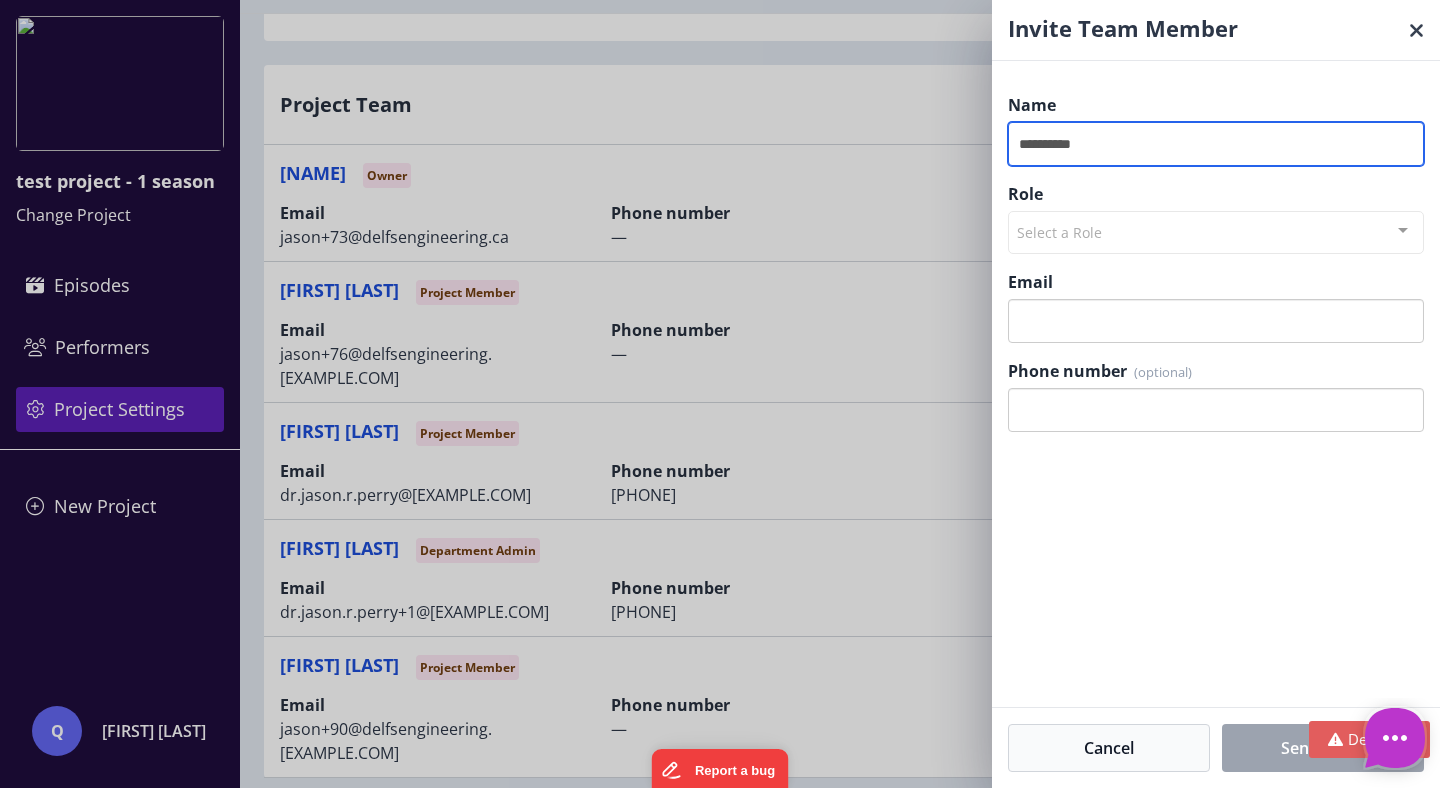 type on "**********" 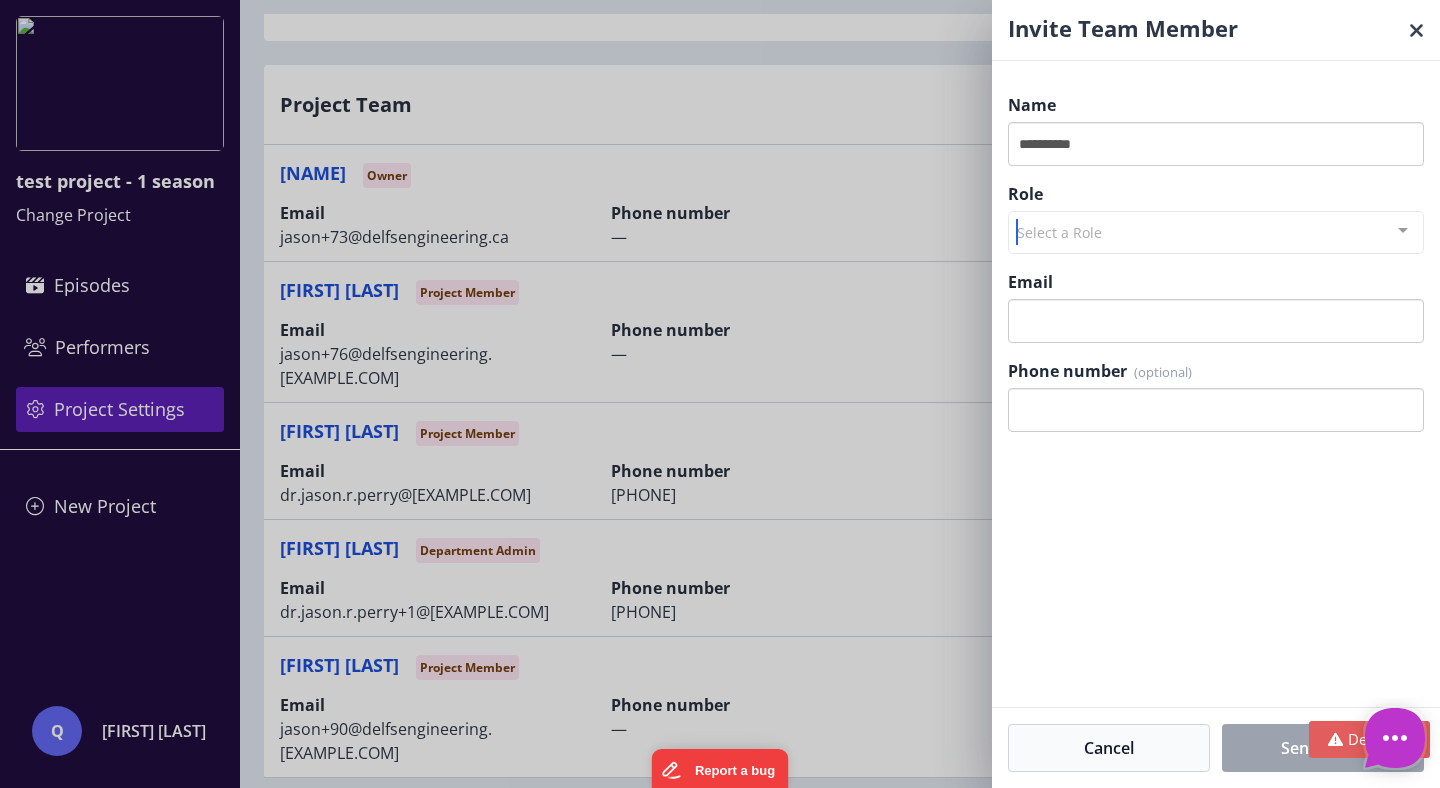 click on "Select a Role" at bounding box center (1216, 232) 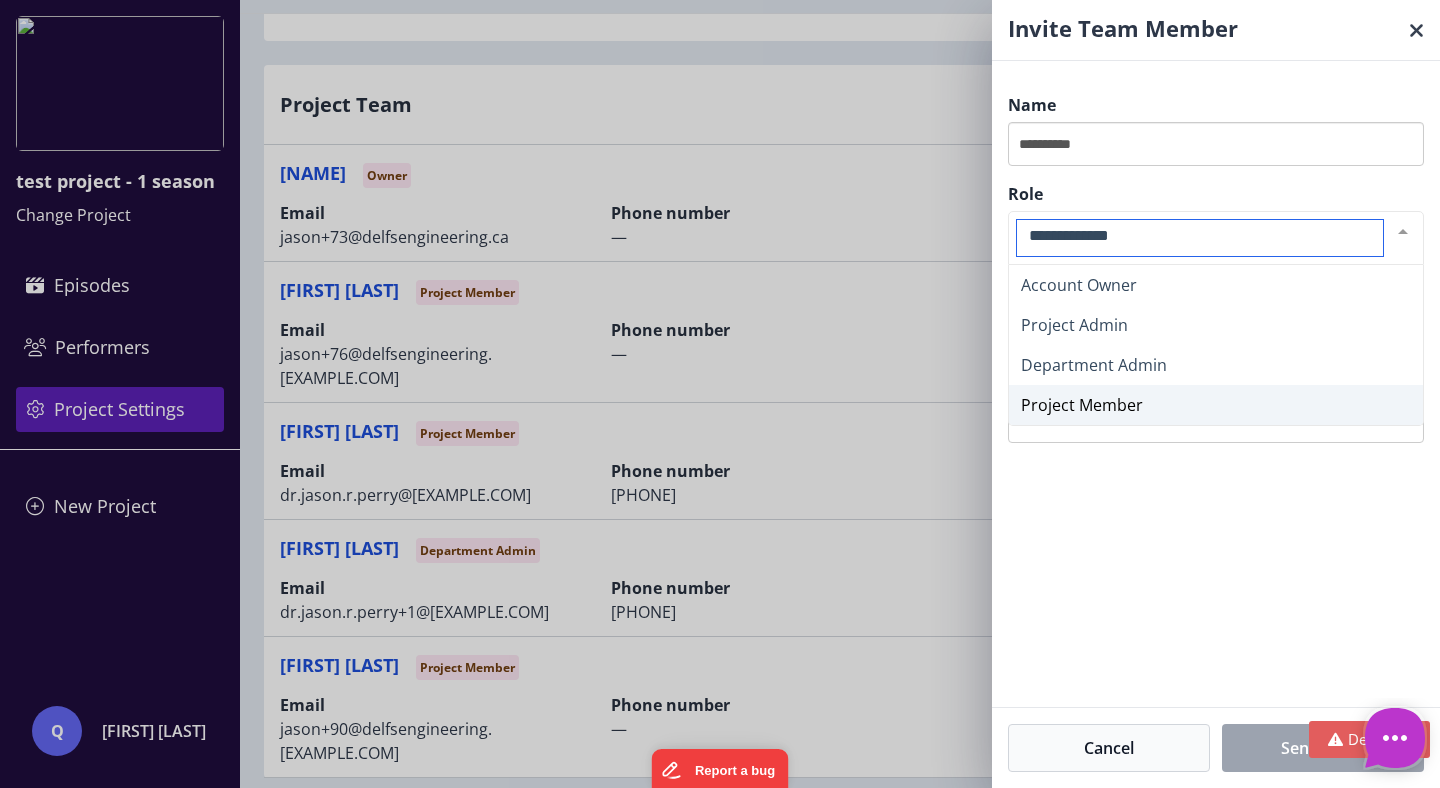 click on "Project Member" at bounding box center (1082, 405) 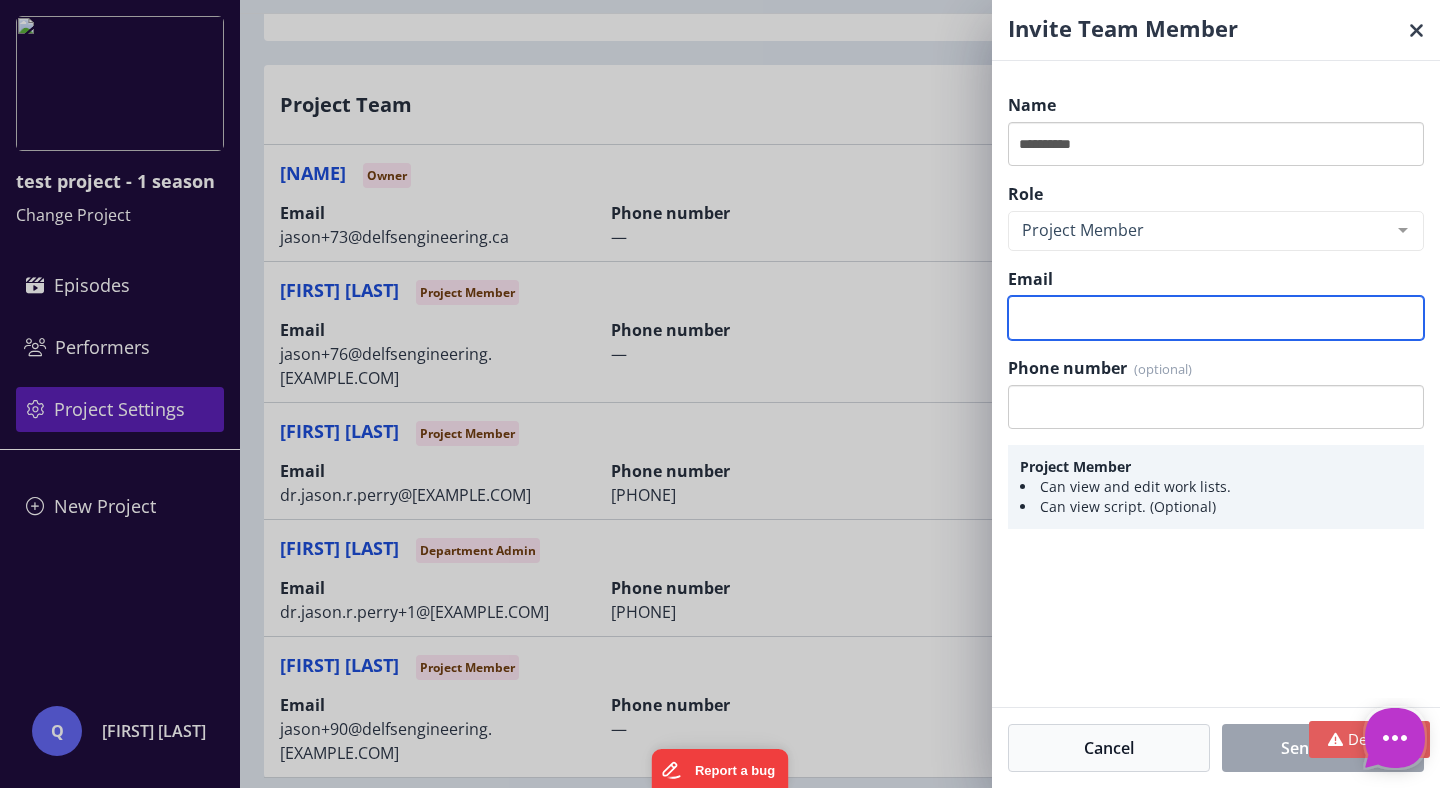 click on "Email" at bounding box center [1216, 318] 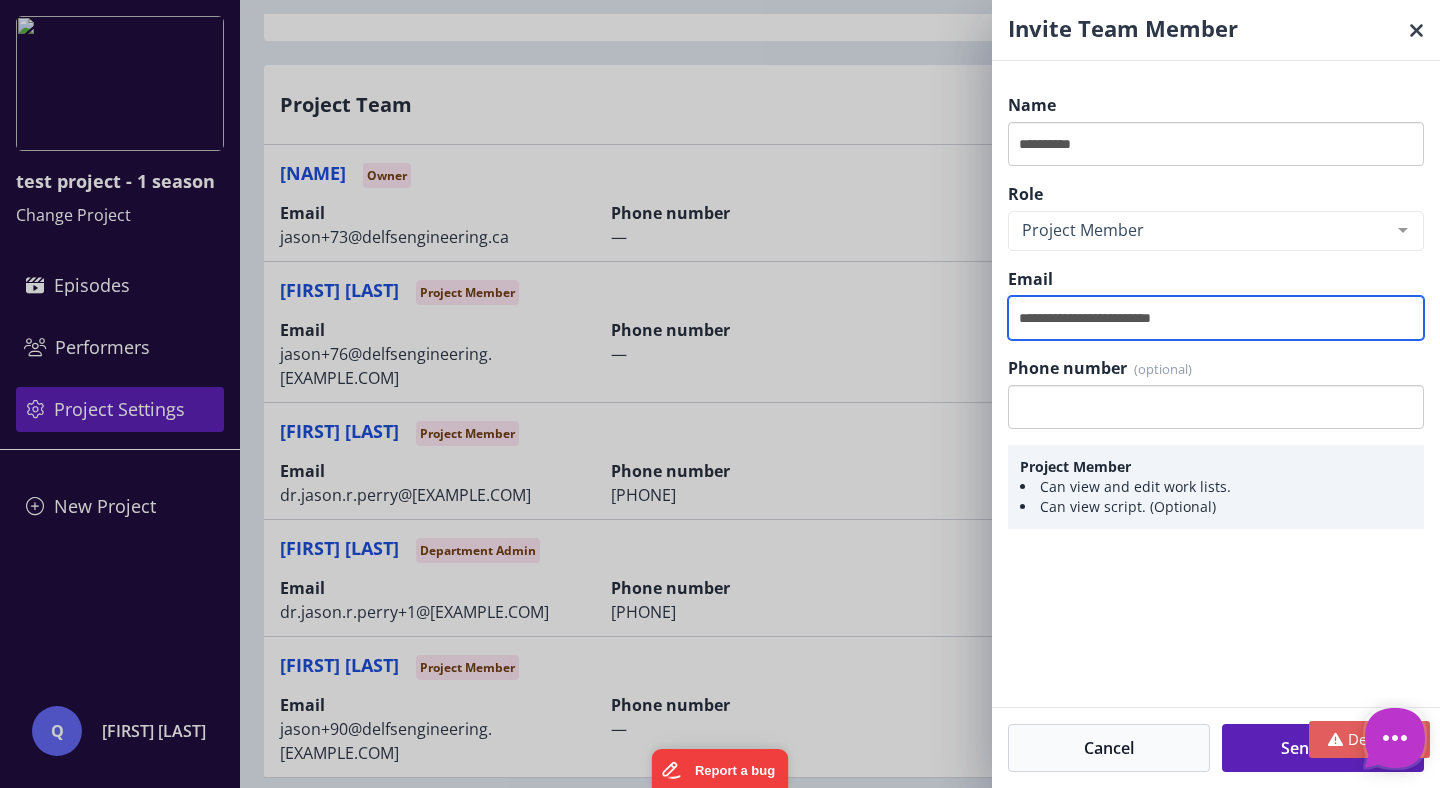 click on "**********" at bounding box center [1216, 318] 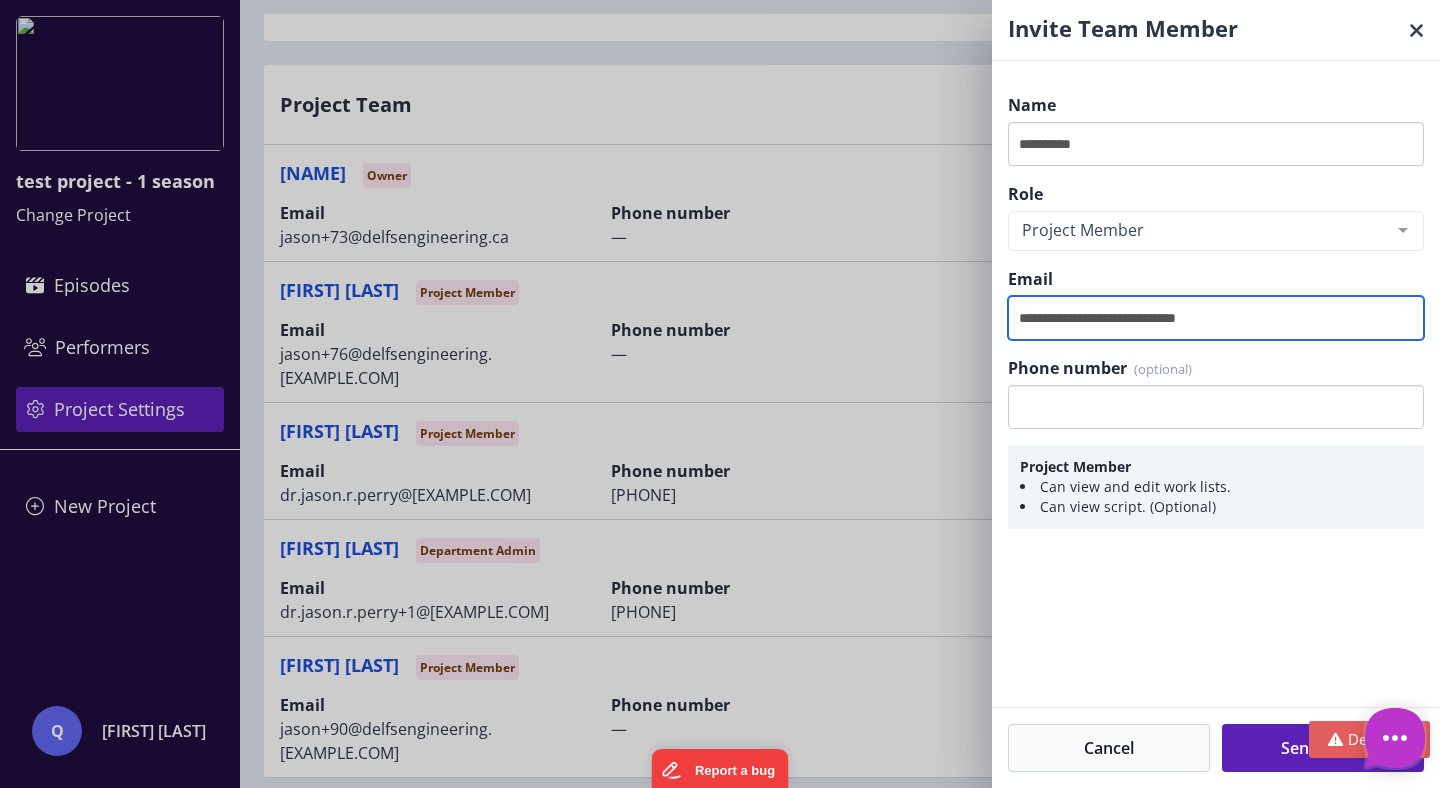 type on "**********" 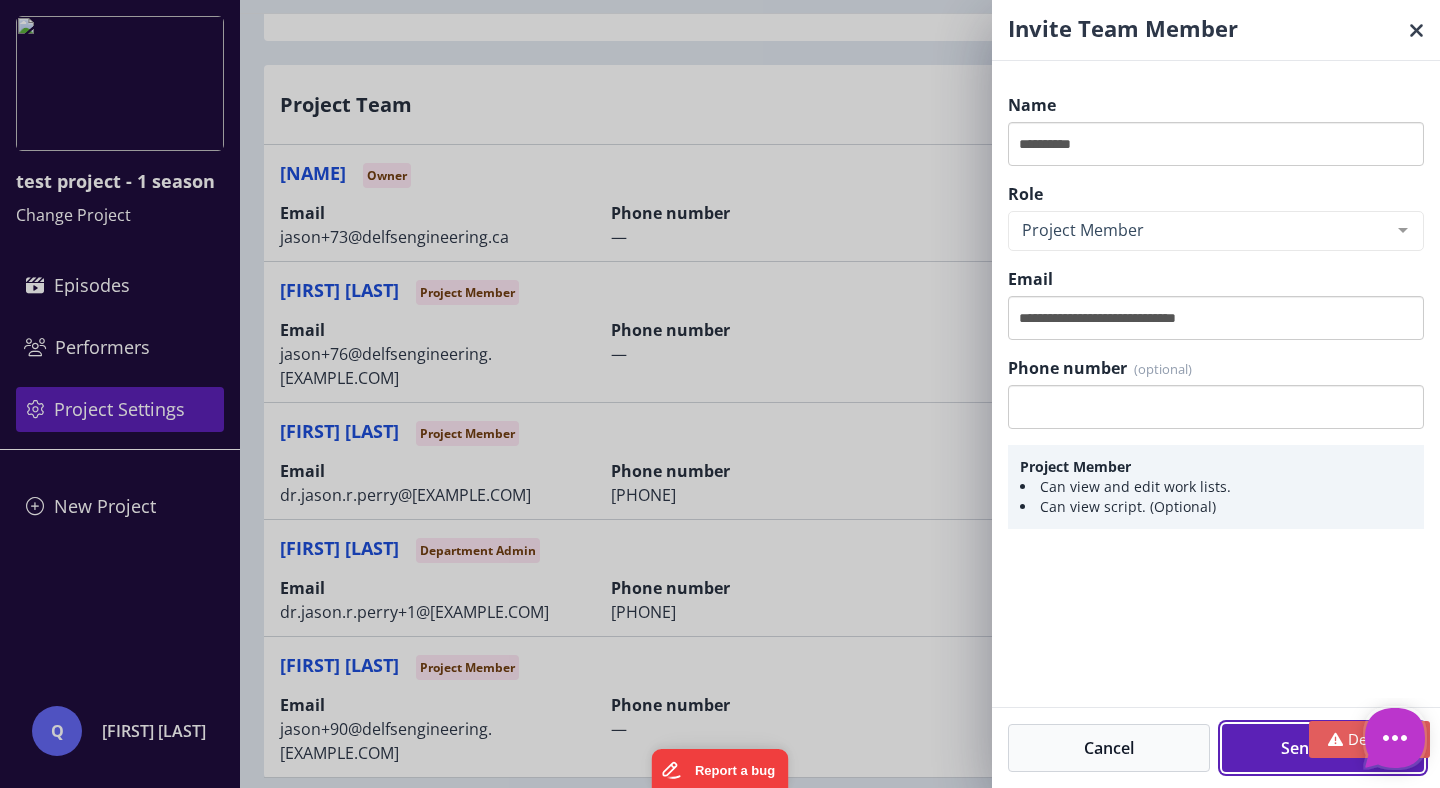 click on "Send Invite" at bounding box center [1323, 748] 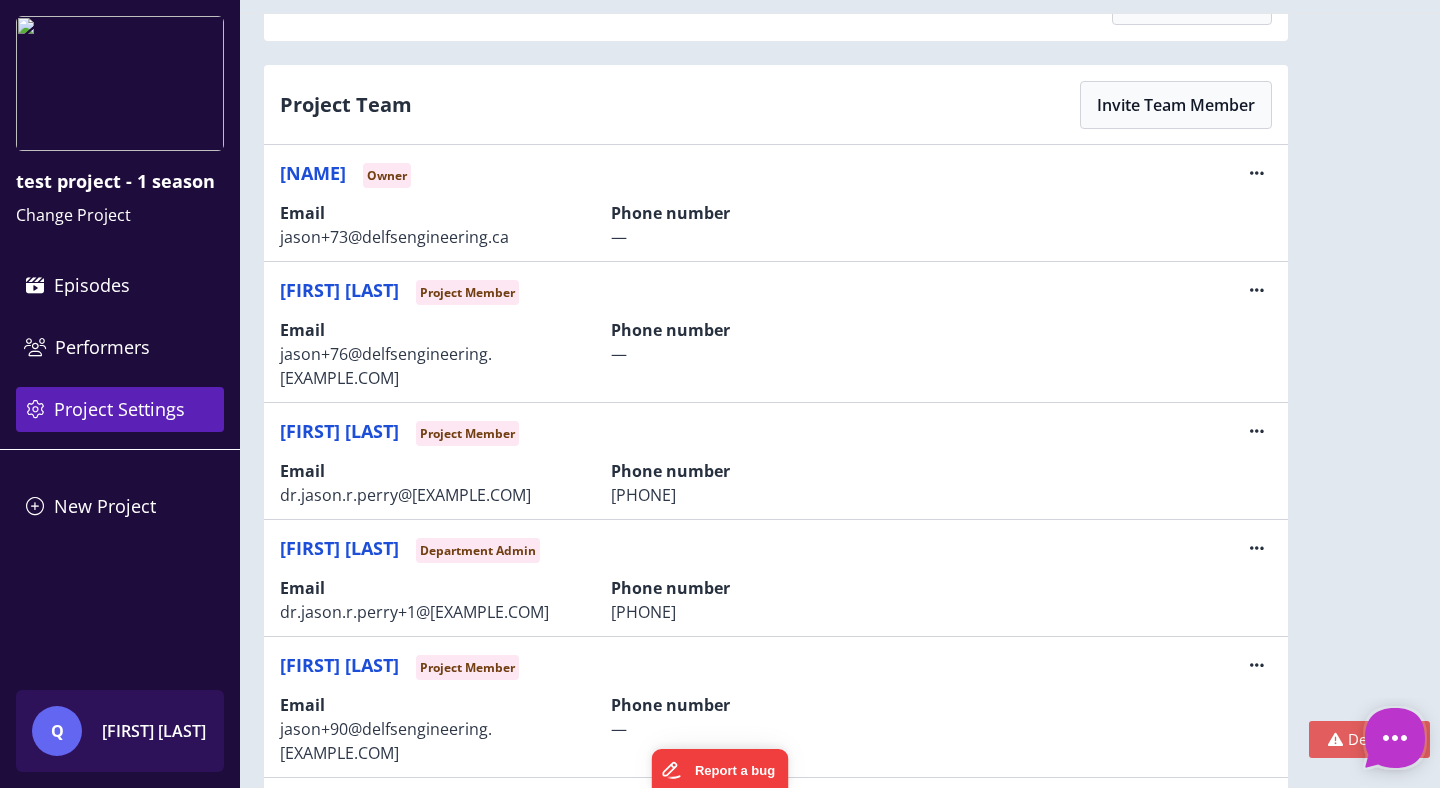 click on "Q" at bounding box center (57, 731) 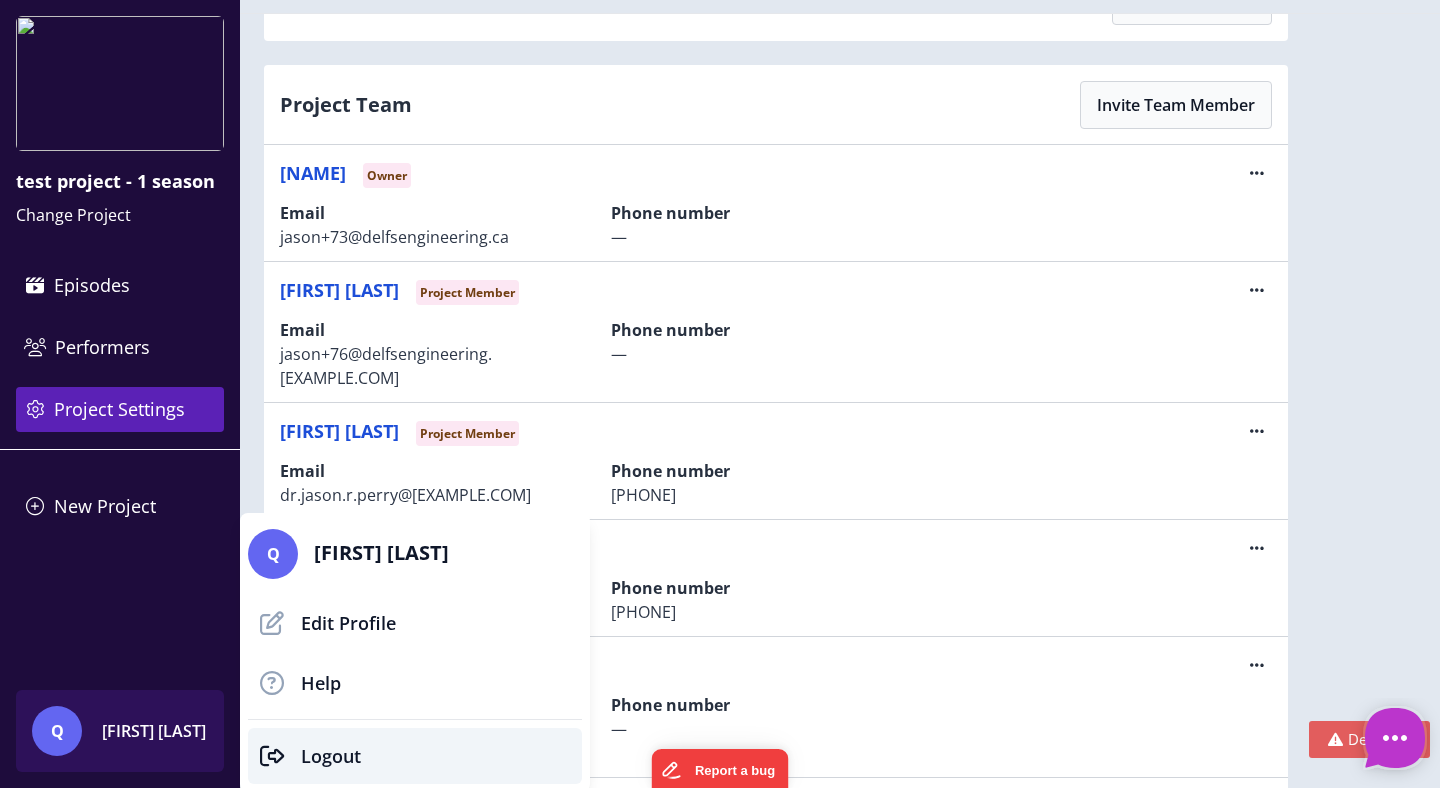 click on "Logout" at bounding box center (415, 756) 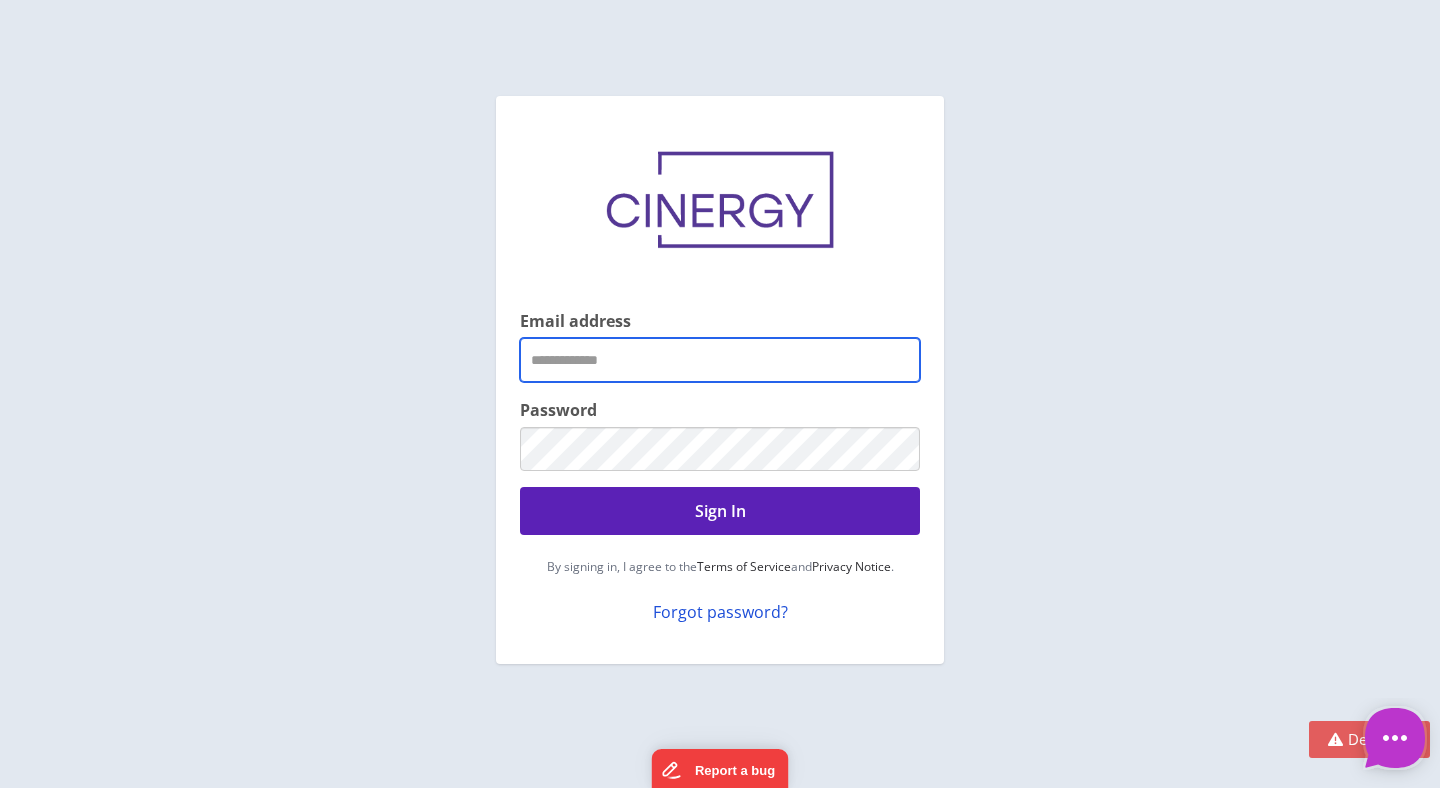 click on "Email address" at bounding box center (720, 360) 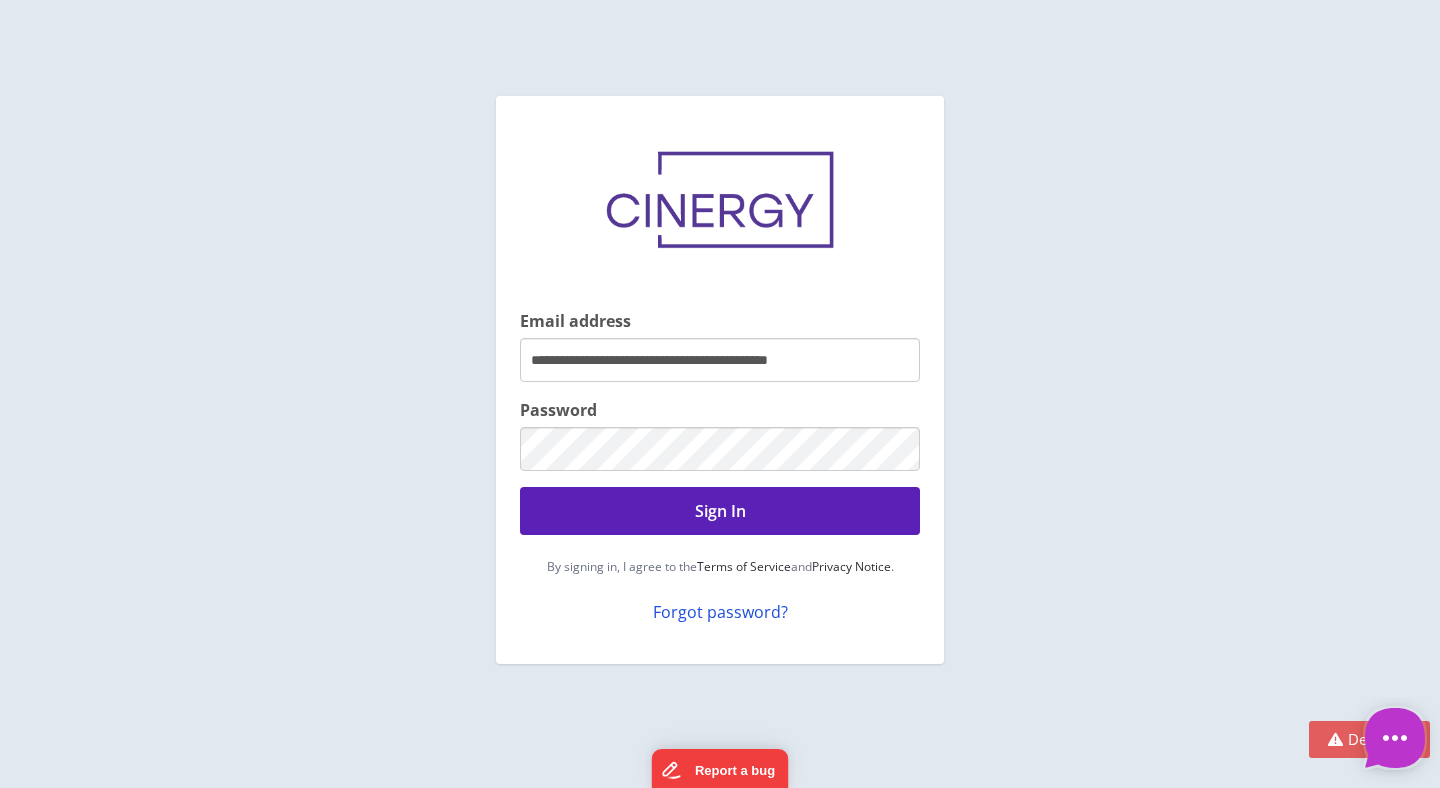 drag, startPoint x: 738, startPoint y: 364, endPoint x: 582, endPoint y: 367, distance: 156.02884 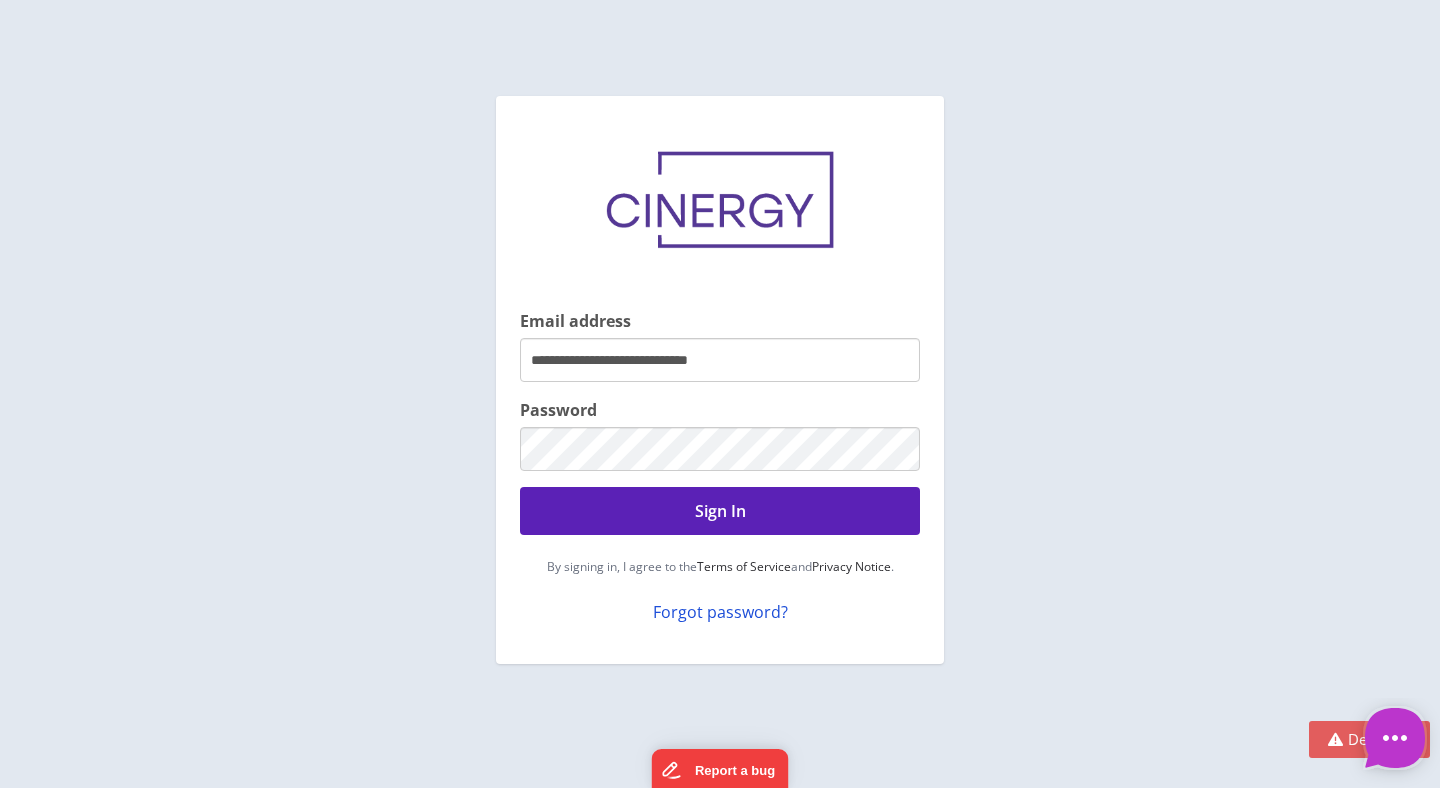 type on "**********" 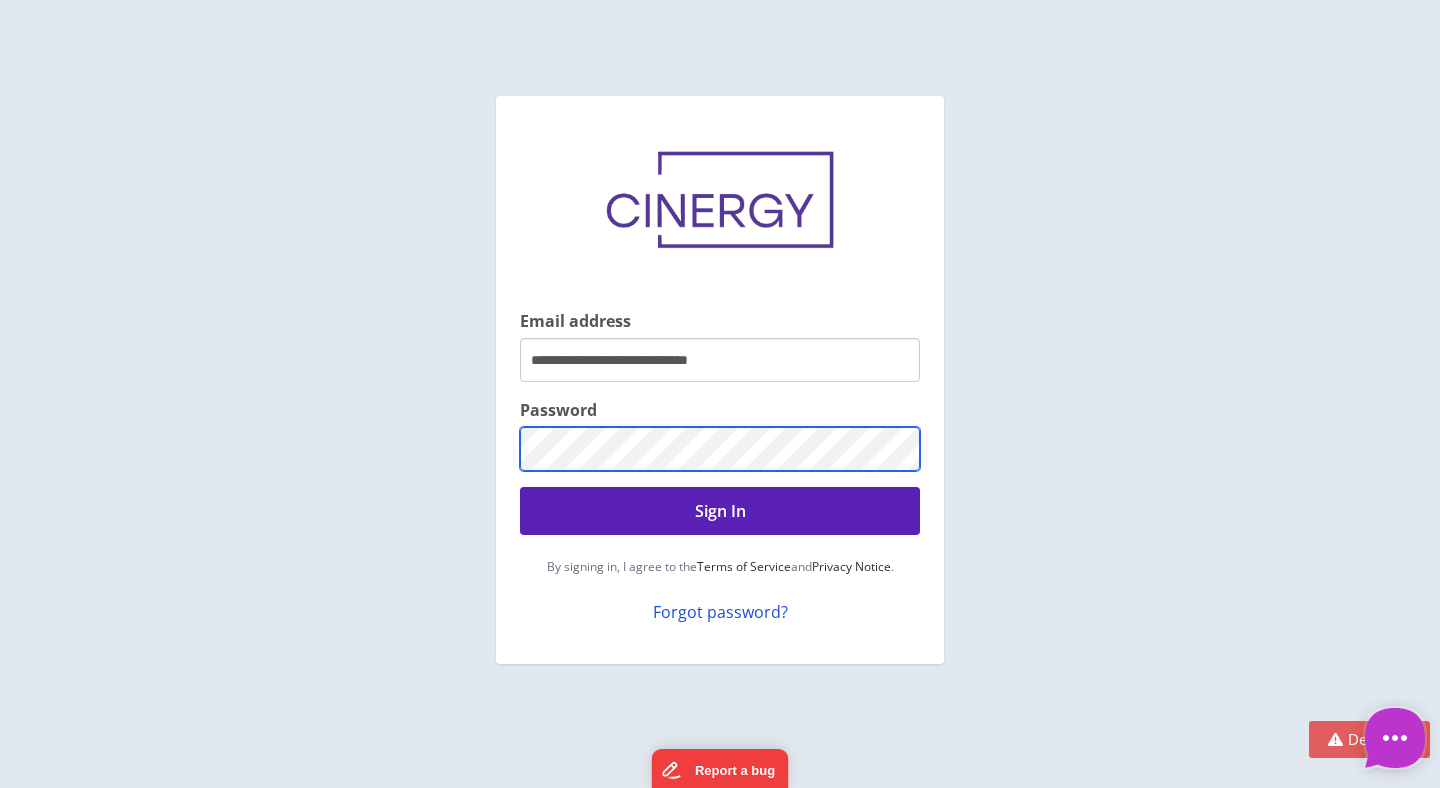 click on "**********" at bounding box center [720, 380] 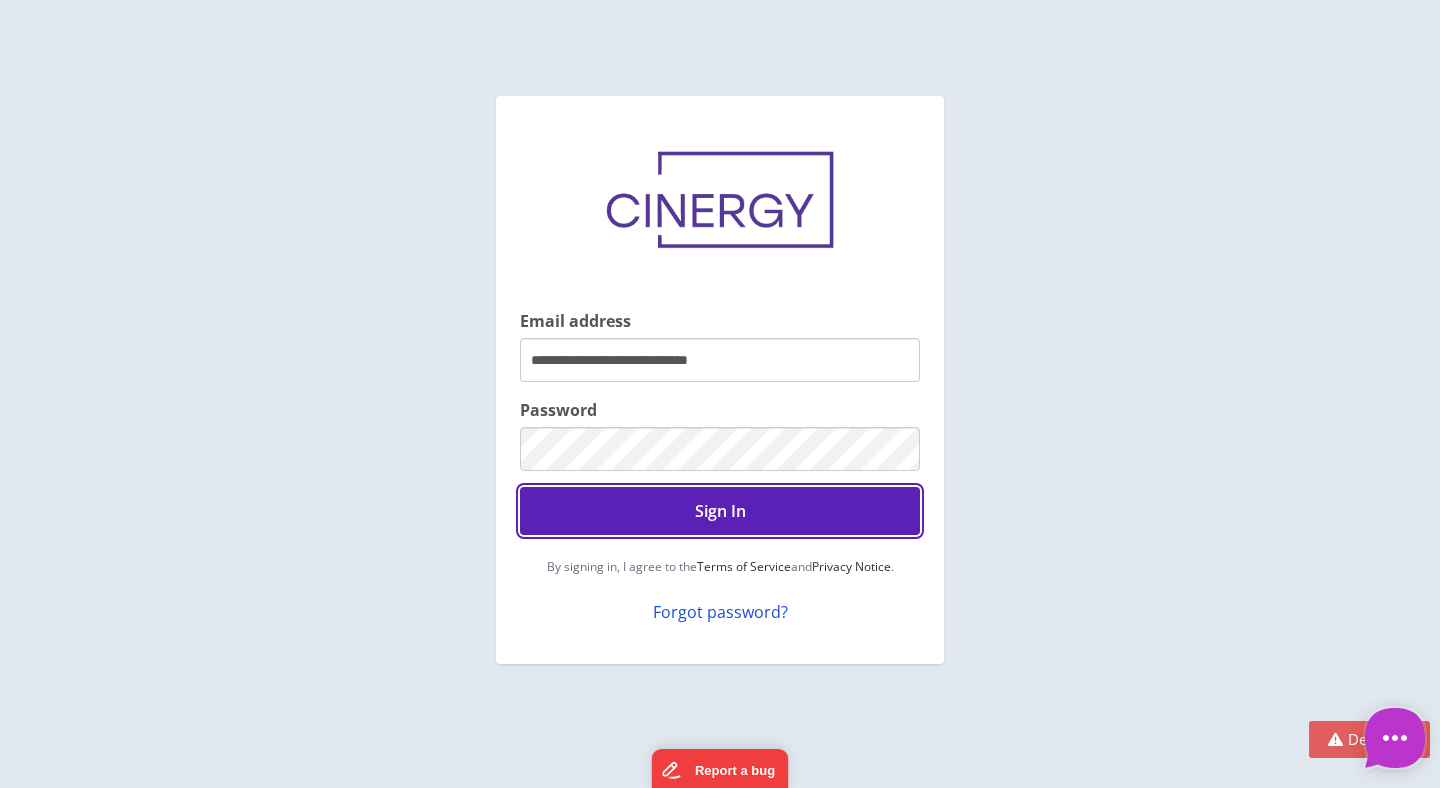 click on "Sign In" at bounding box center (720, 511) 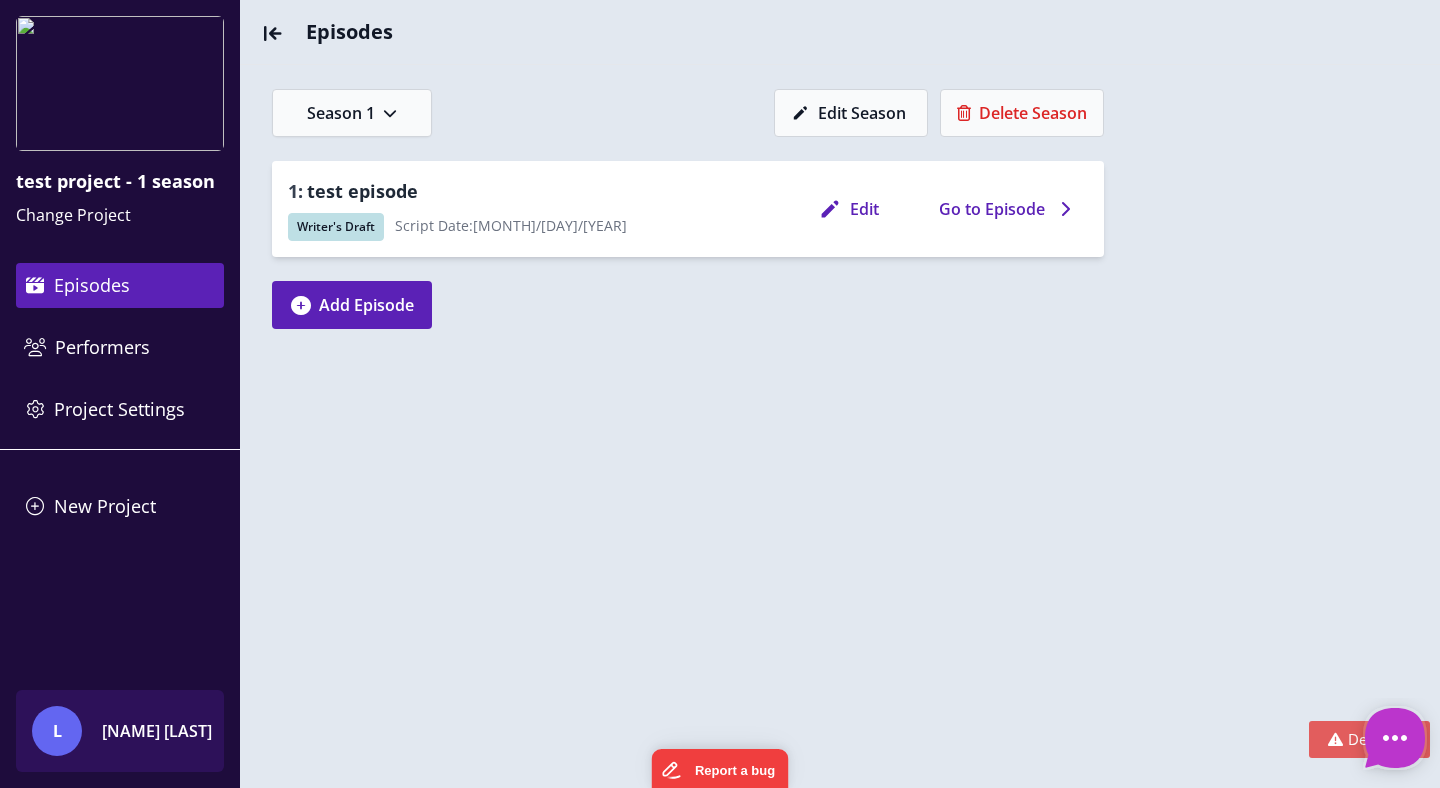 click on "Linxue  Ren" at bounding box center [167, 731] 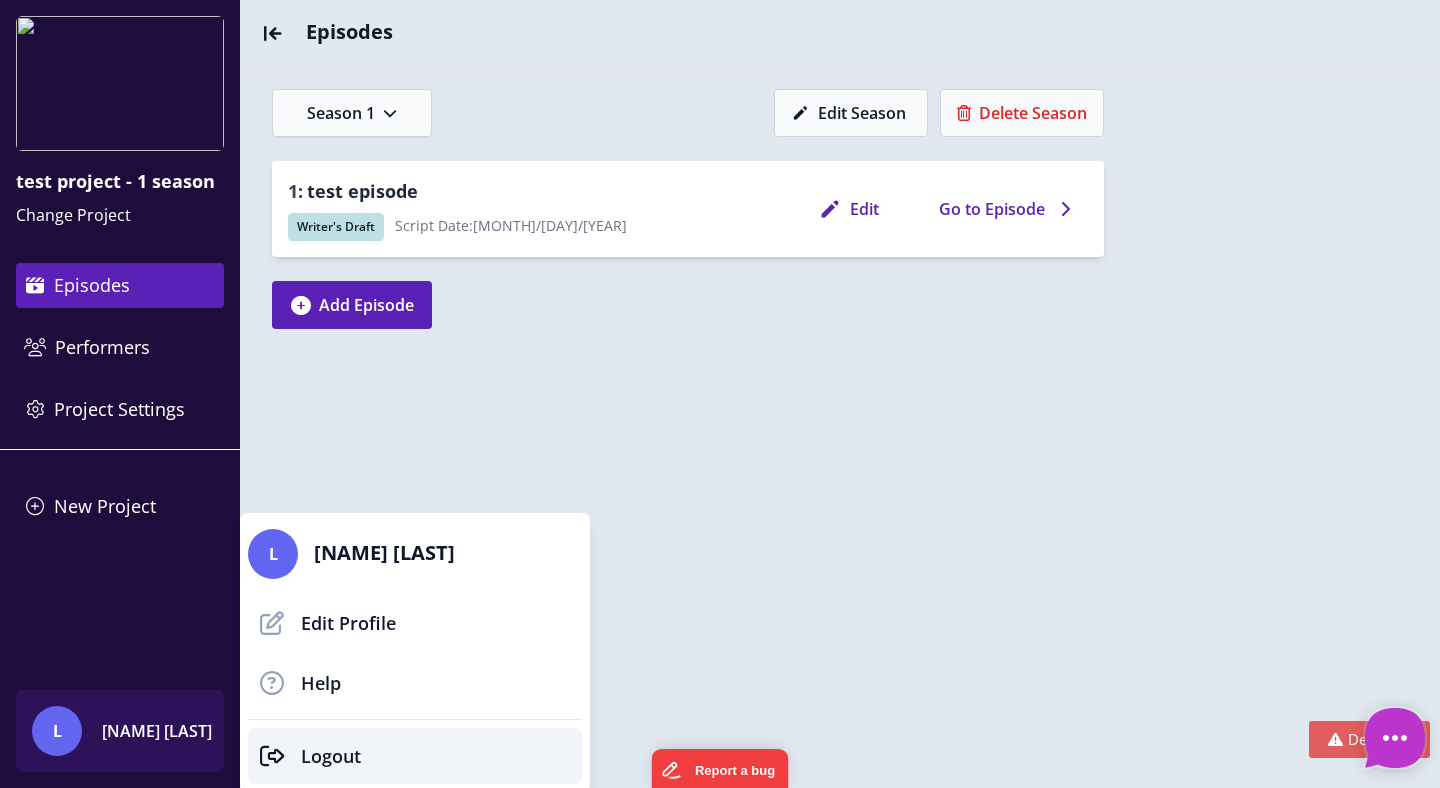 click on "Logout" at bounding box center (415, 756) 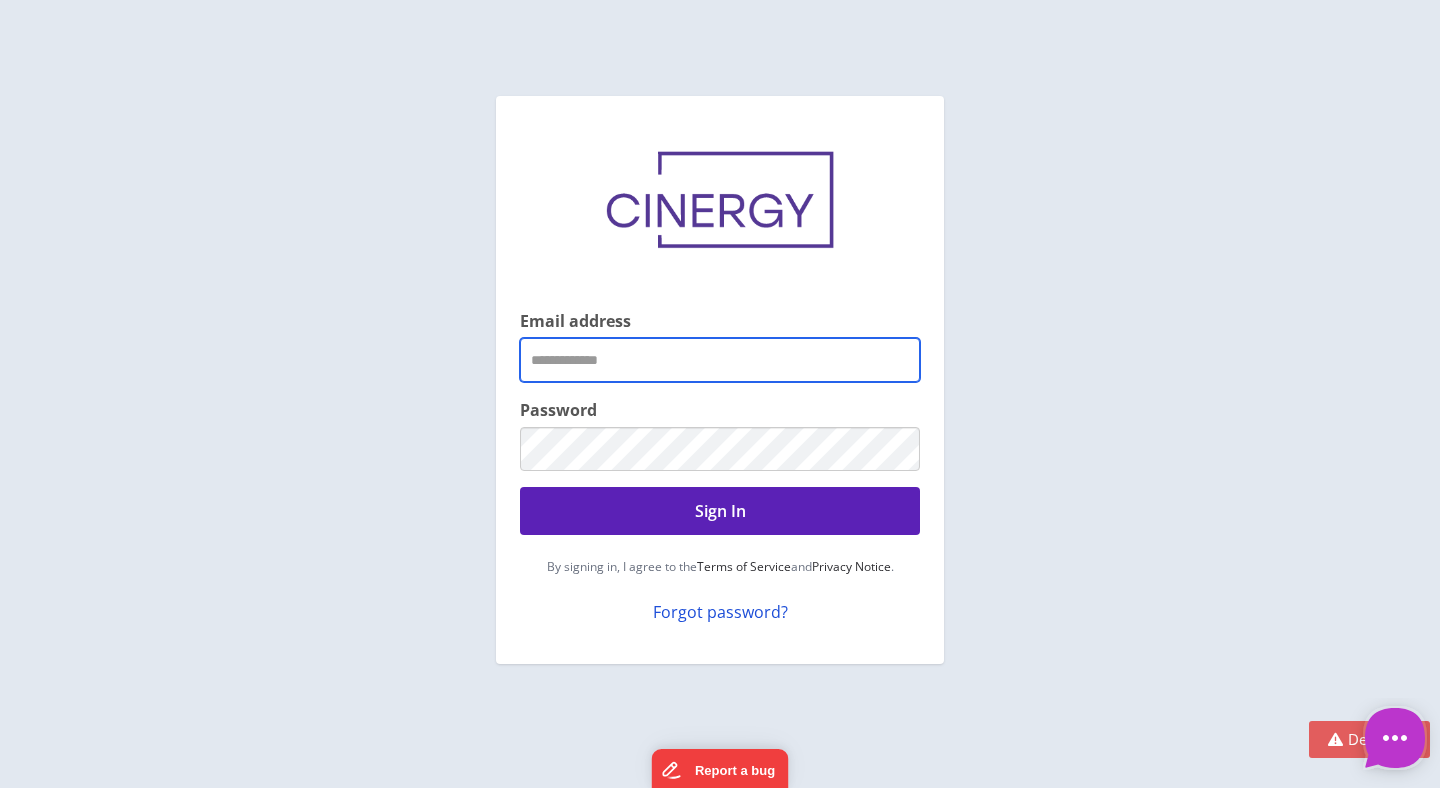click on "Email address" at bounding box center (720, 360) 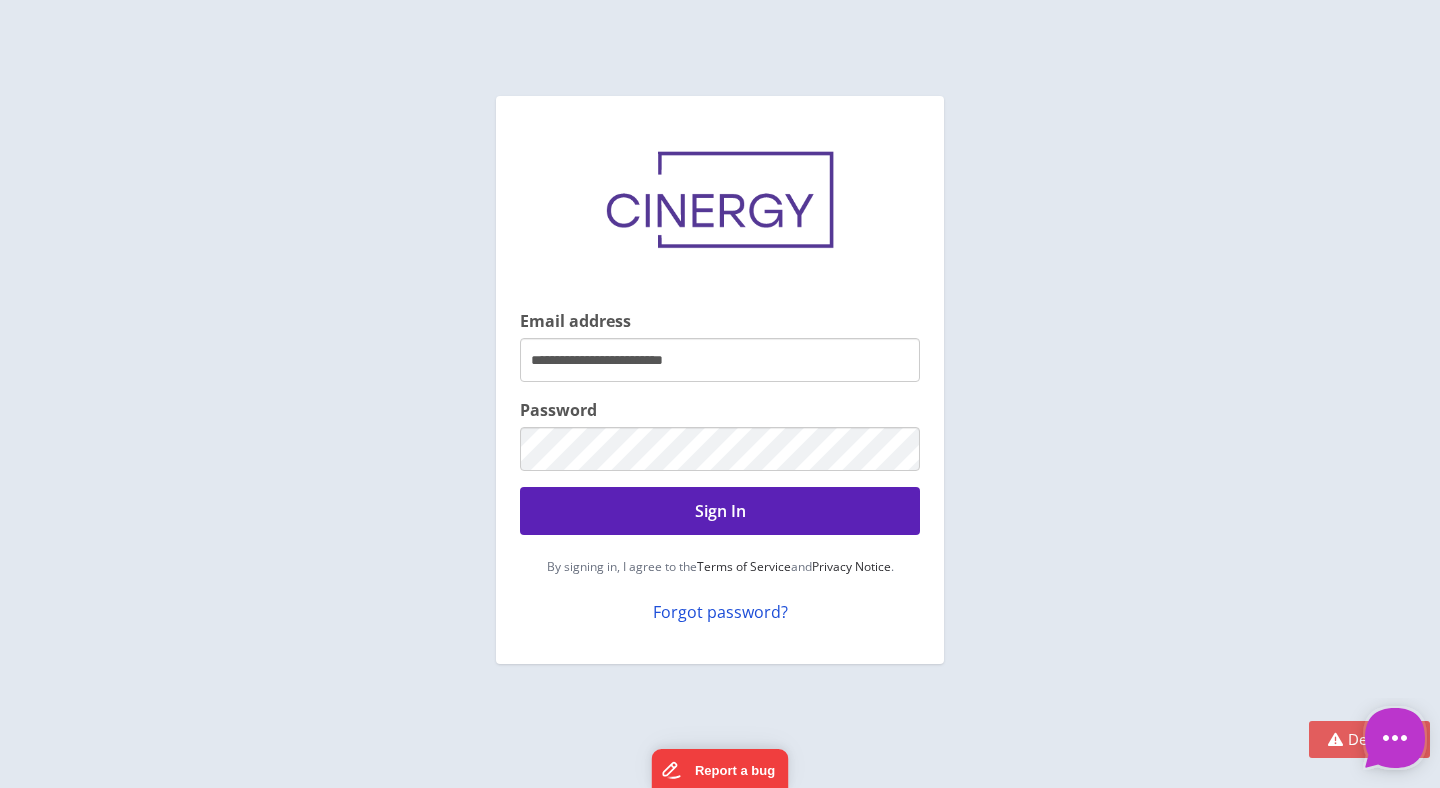 click on "**********" at bounding box center (720, 360) 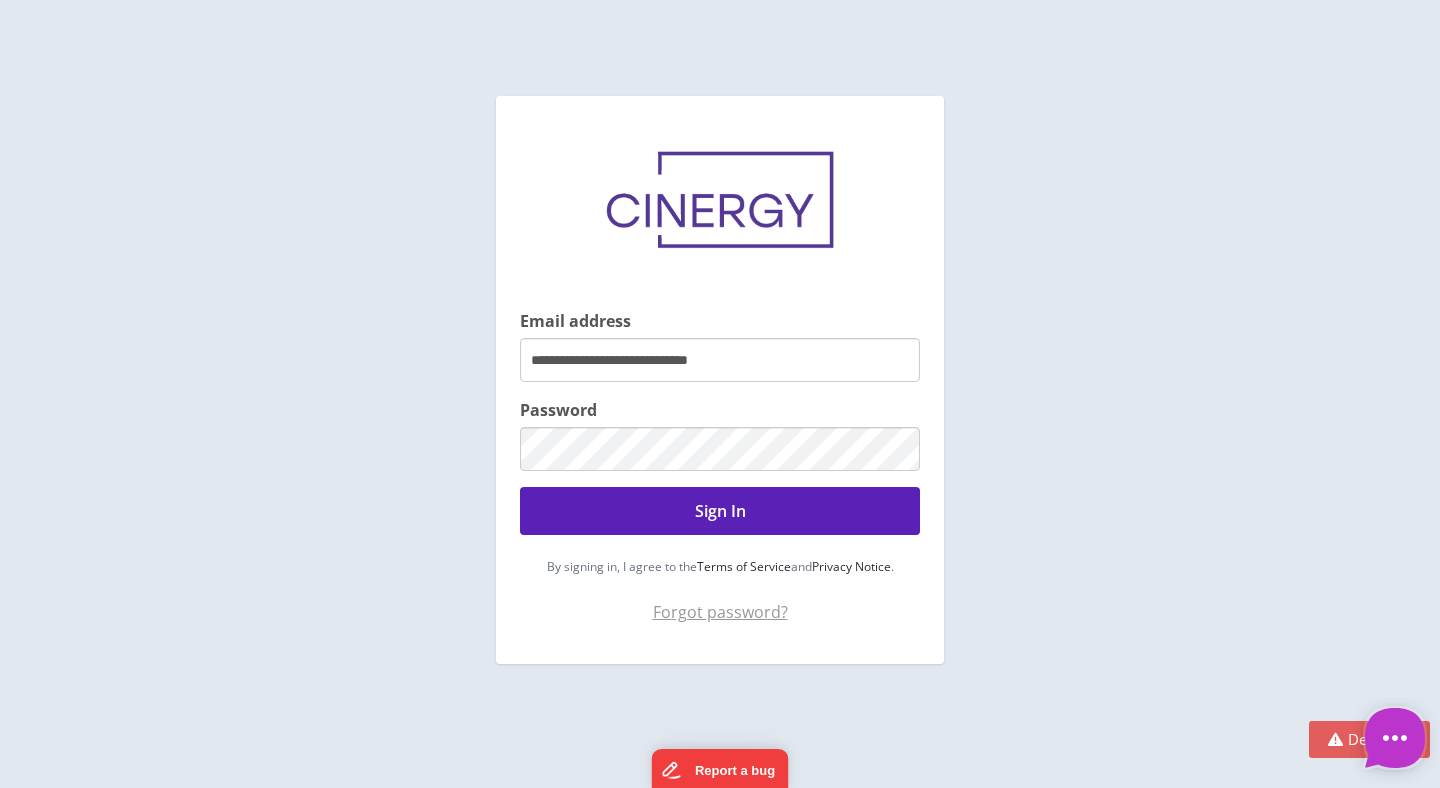 type on "**********" 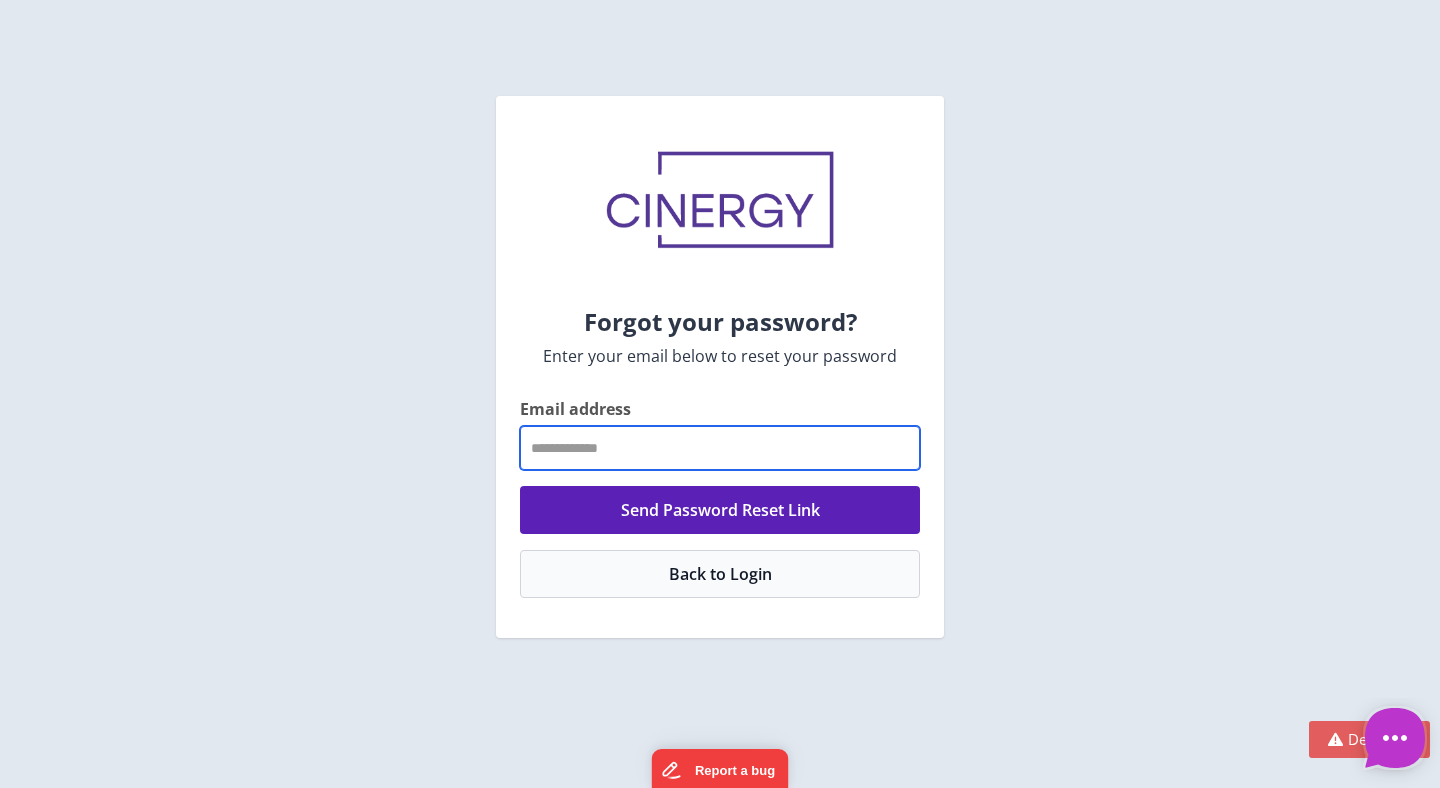 click on "Email address" at bounding box center (720, 448) 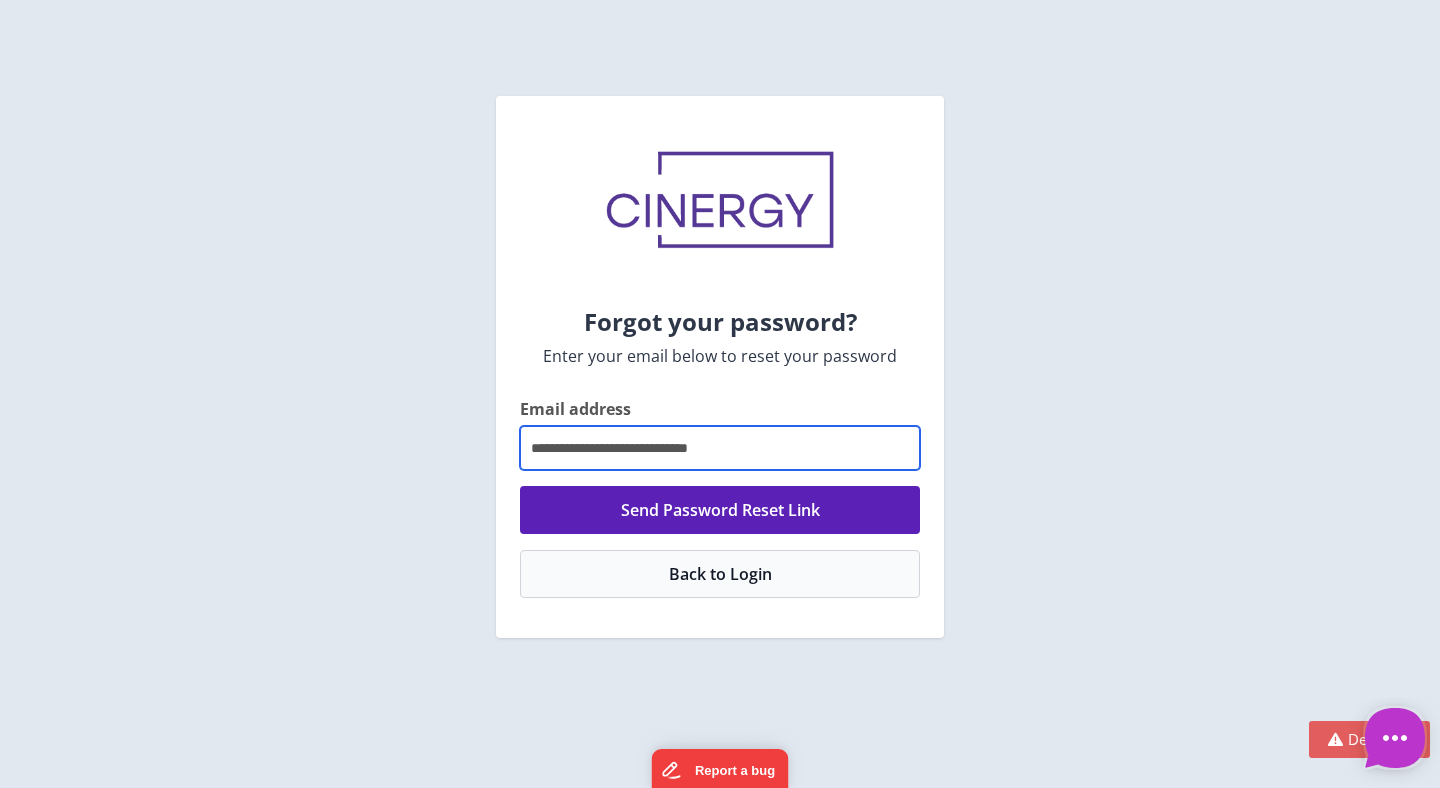 type on "**********" 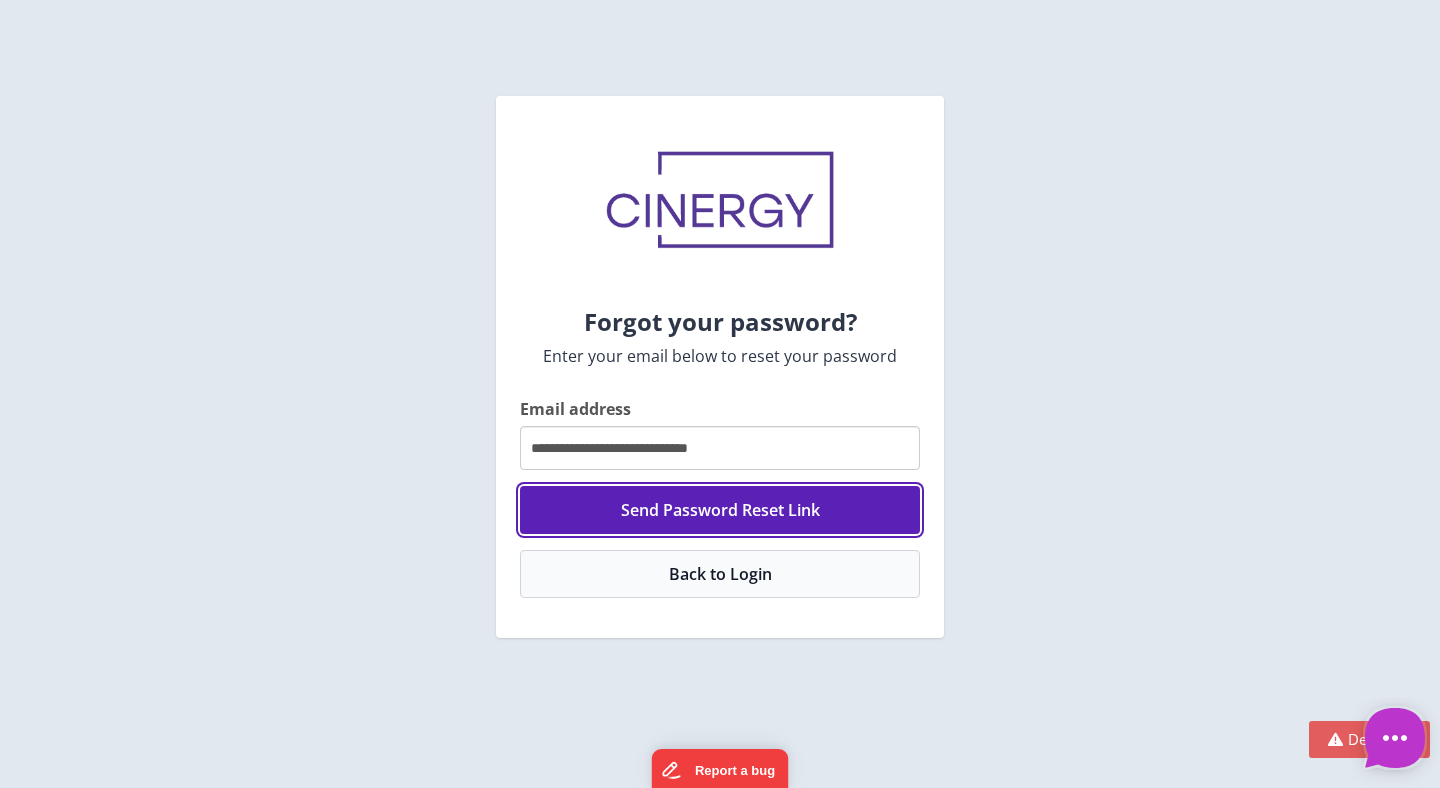 click on "Send Password Reset Link" at bounding box center (720, 510) 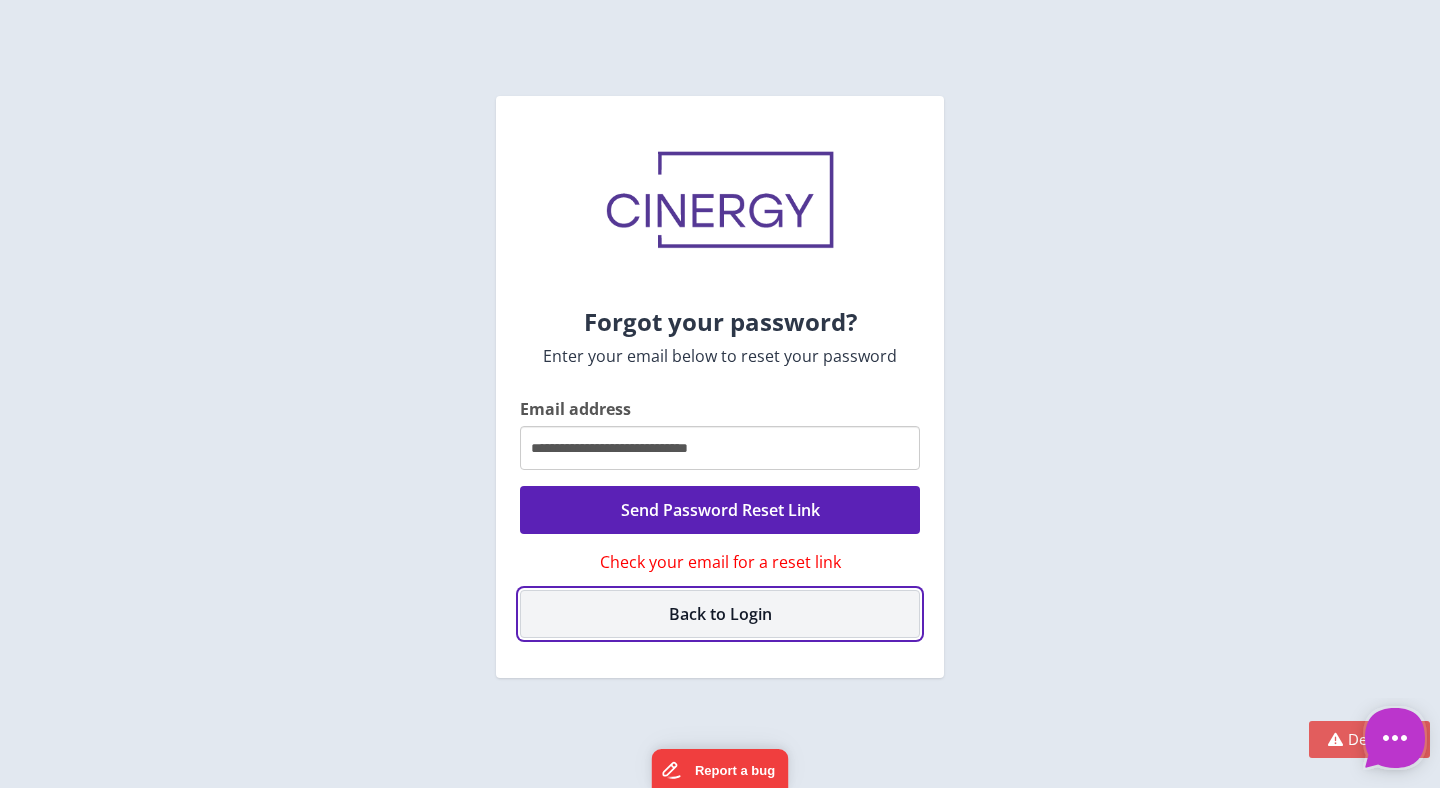 click on "Back to Login" at bounding box center (720, 614) 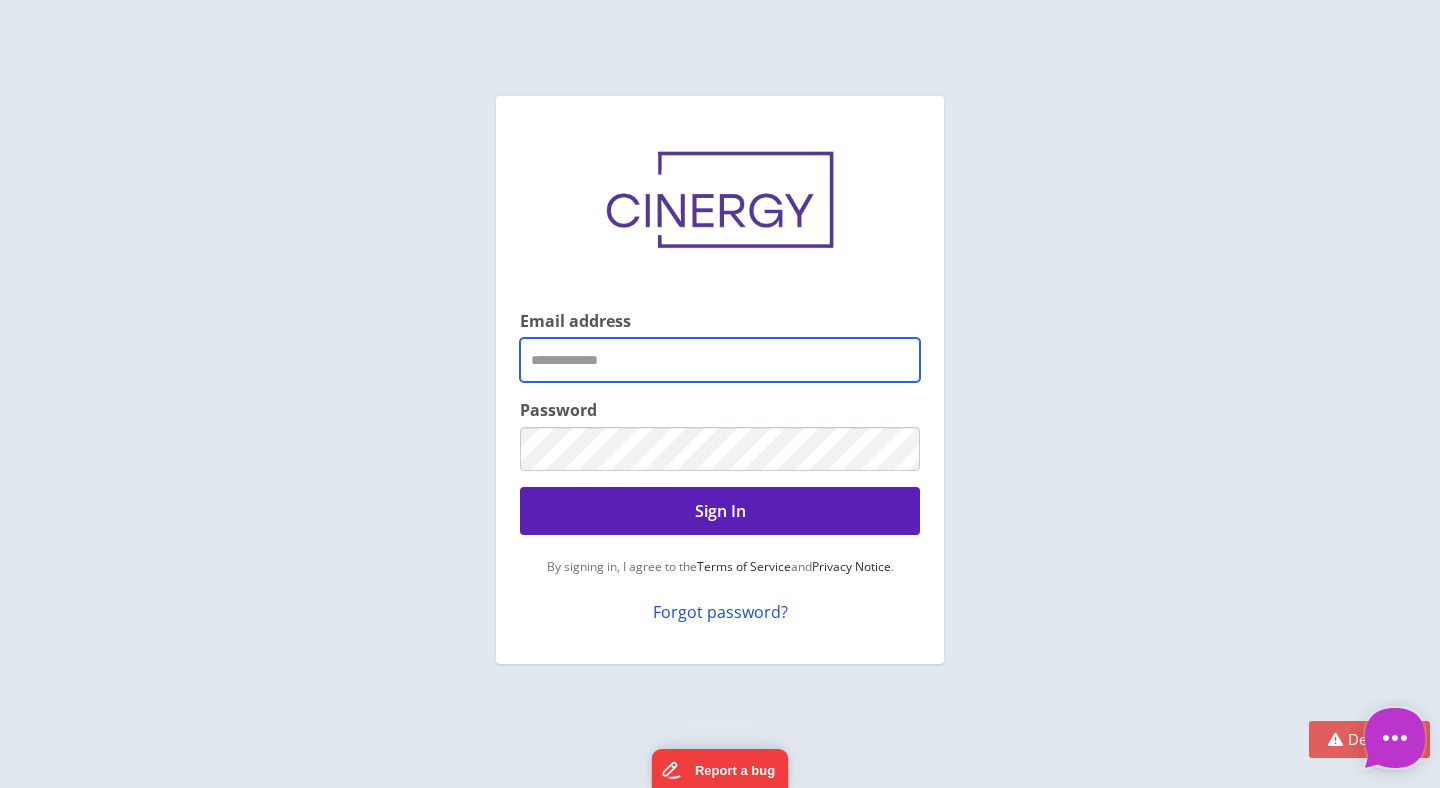 click on "Email address" at bounding box center [720, 360] 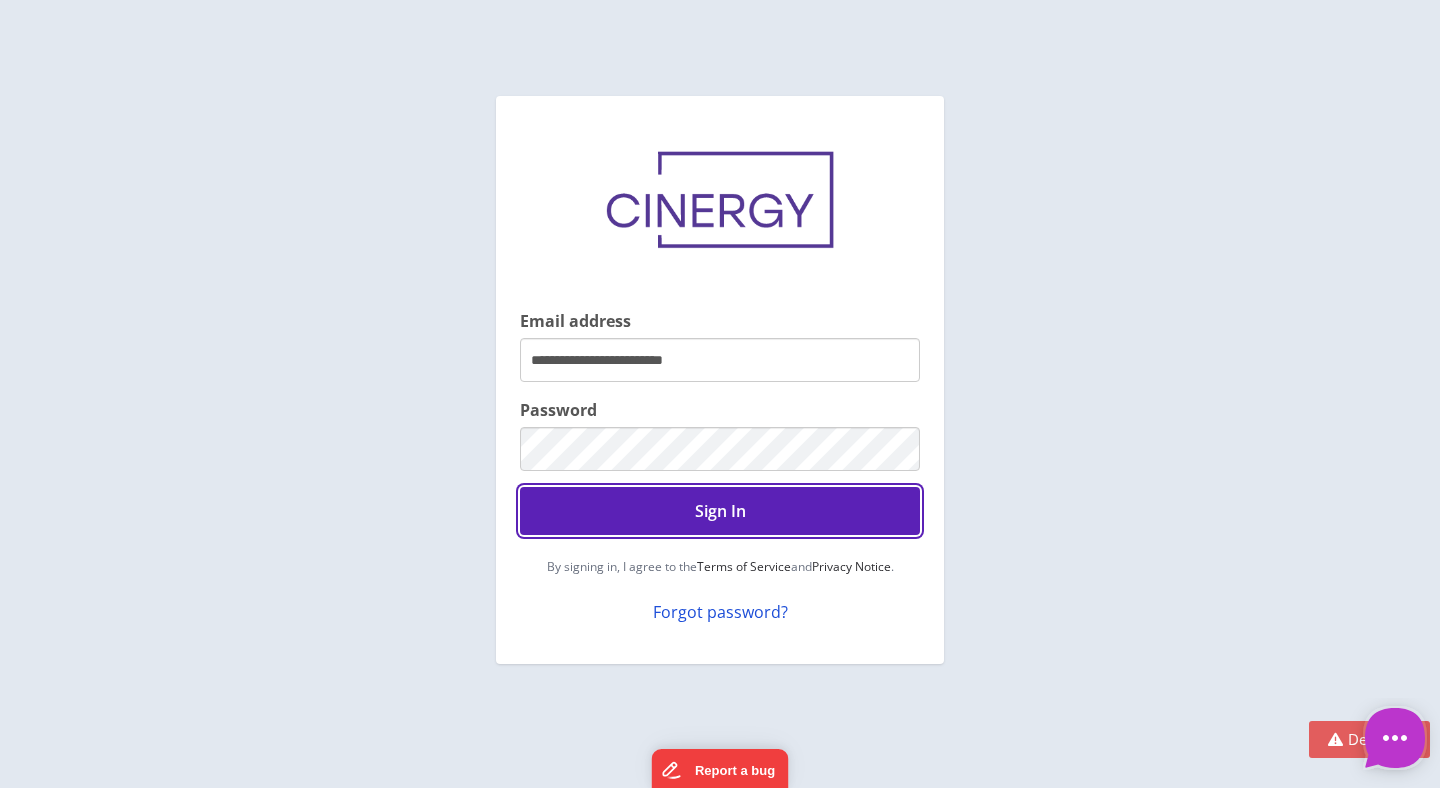 click on "Sign In" at bounding box center (720, 511) 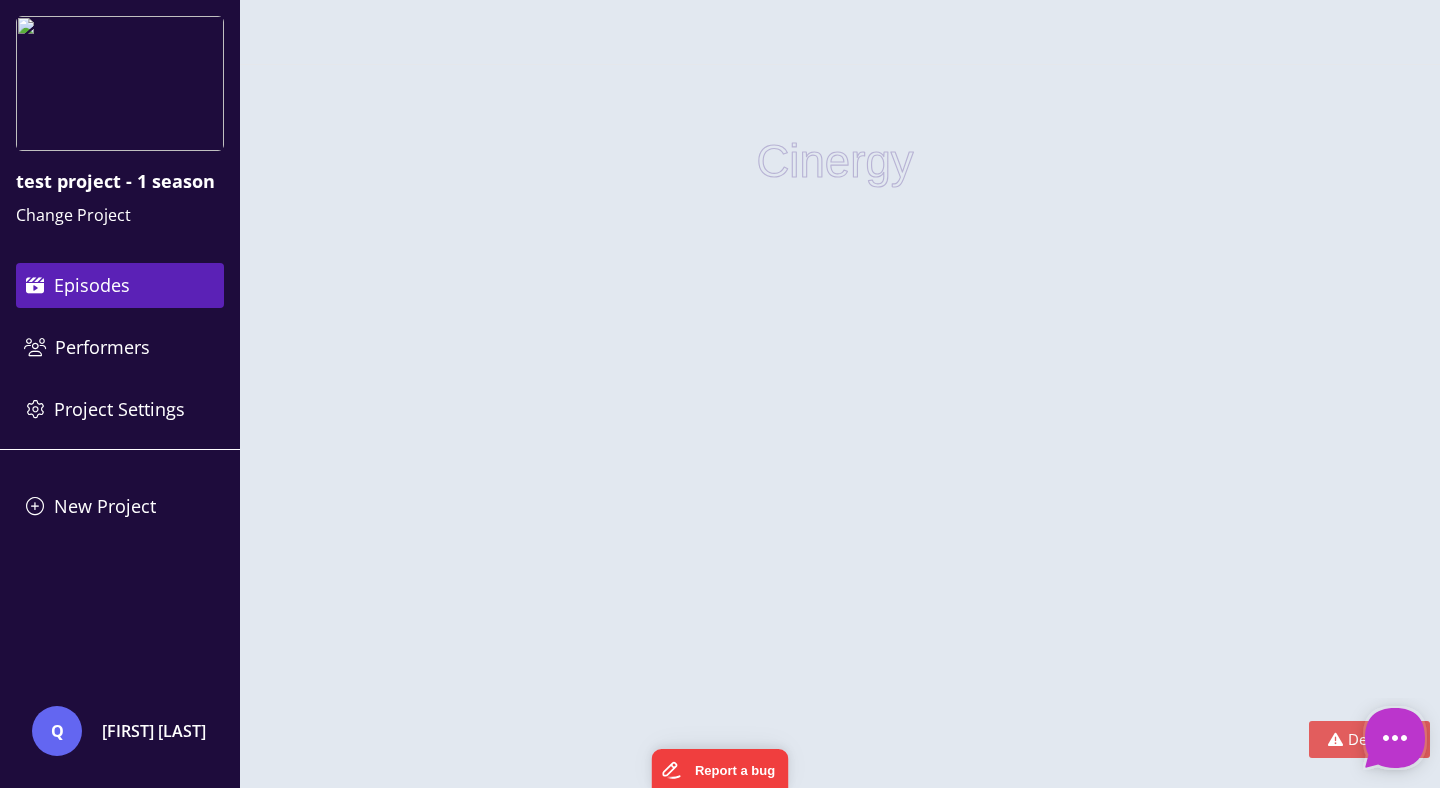 click on "Episodes" at bounding box center [120, 285] 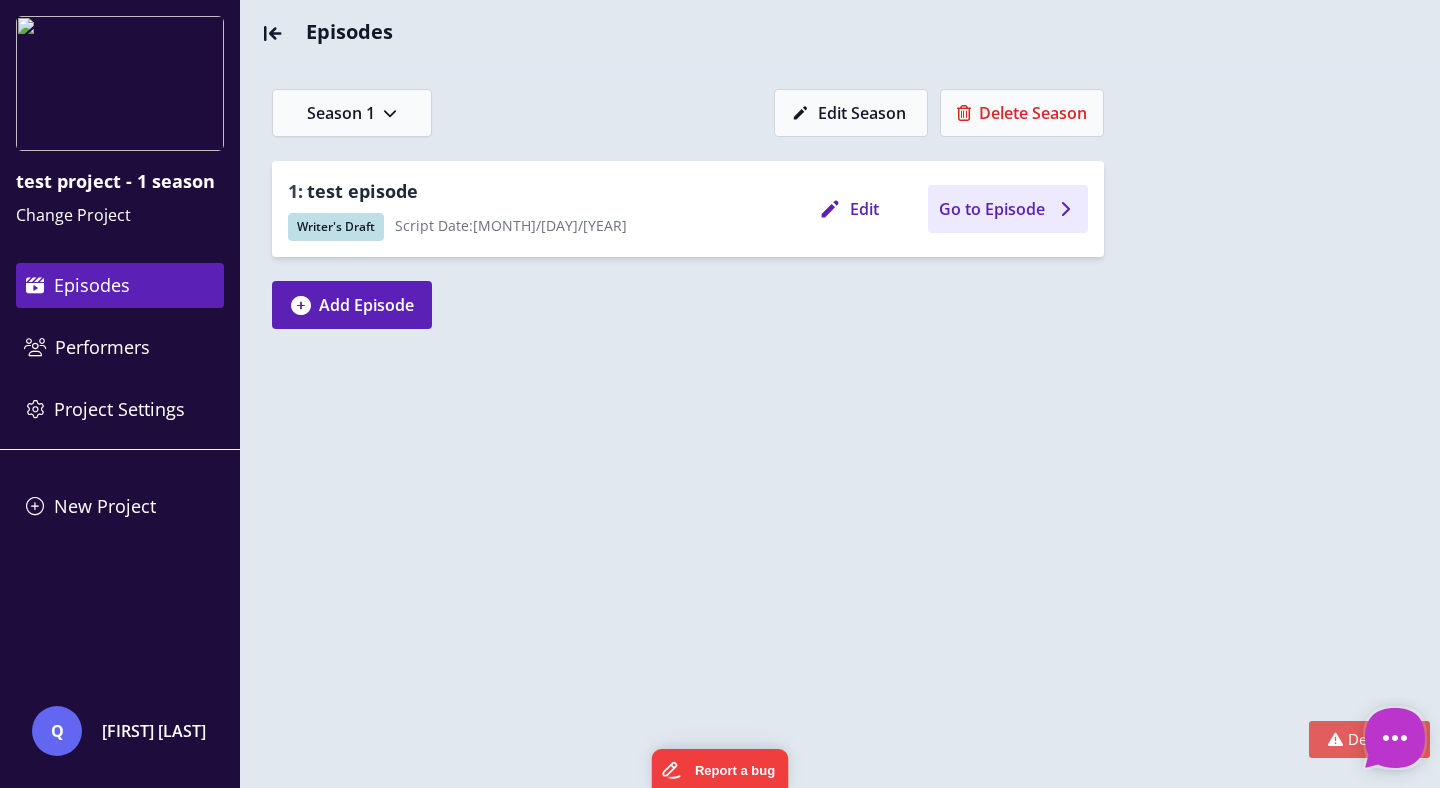 click on "Go to Episode" at bounding box center [992, 209] 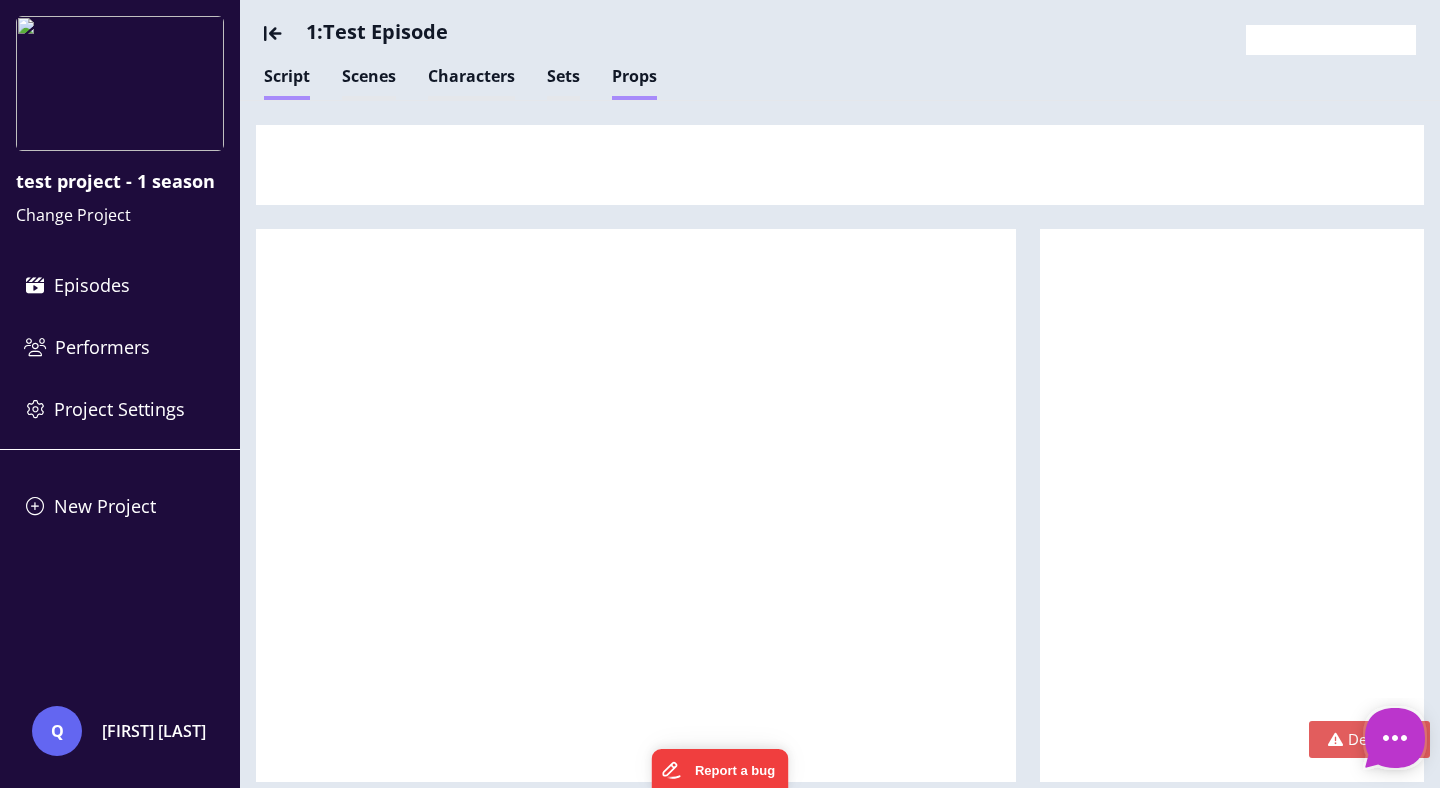 click on "Props" at bounding box center [622, 82] 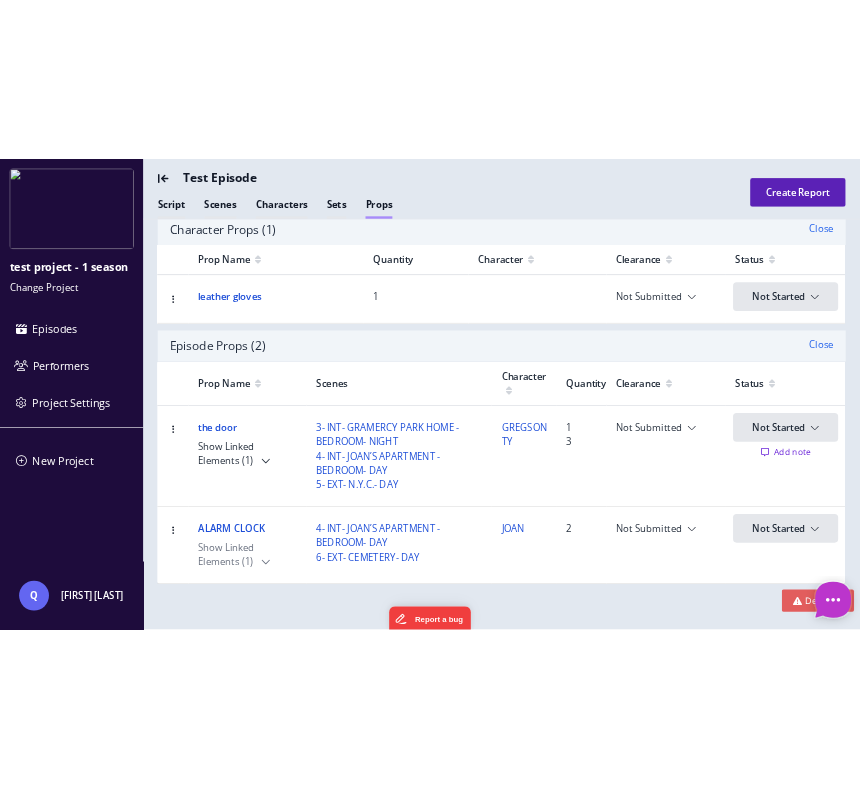 scroll, scrollTop: 143, scrollLeft: 0, axis: vertical 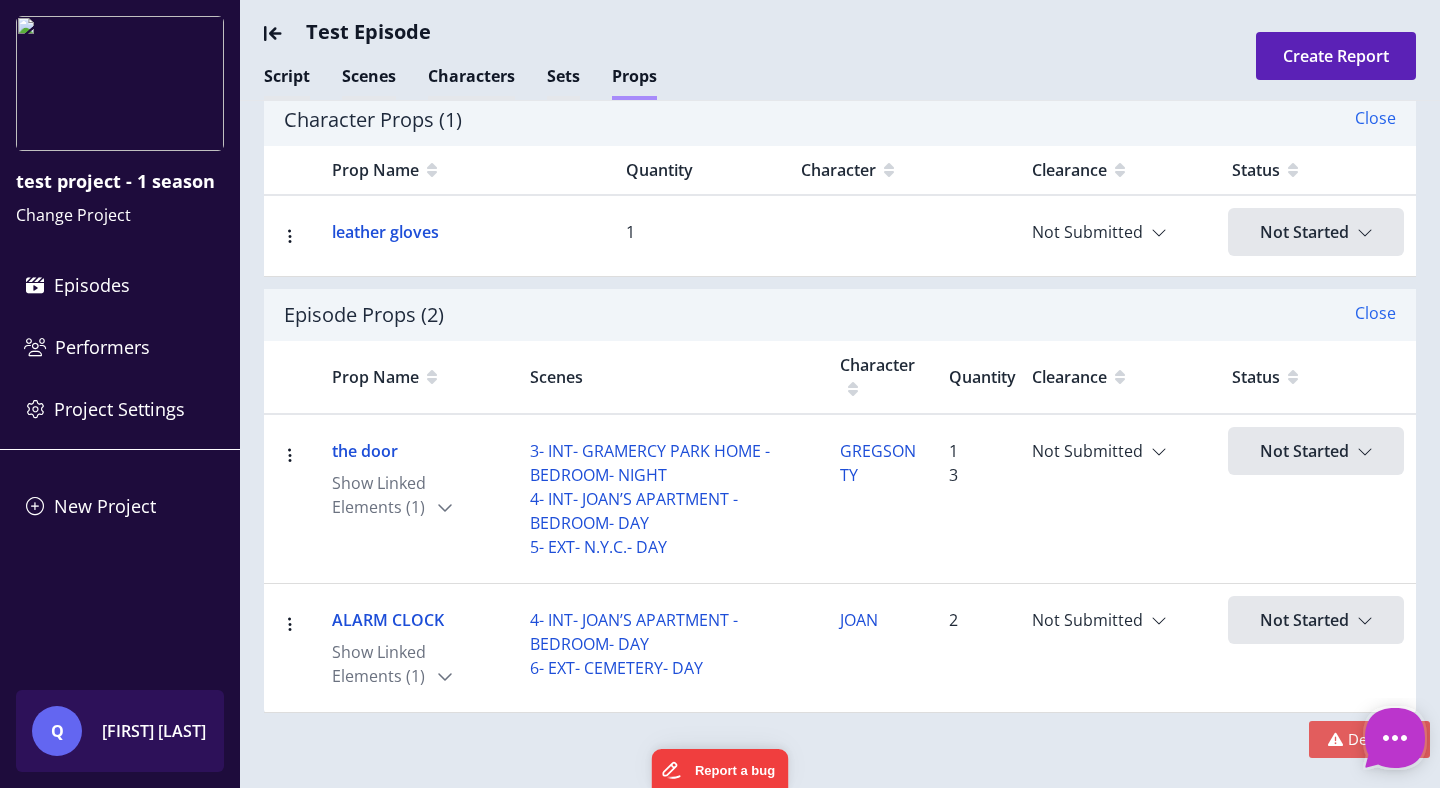 click on "Q" at bounding box center [57, 731] 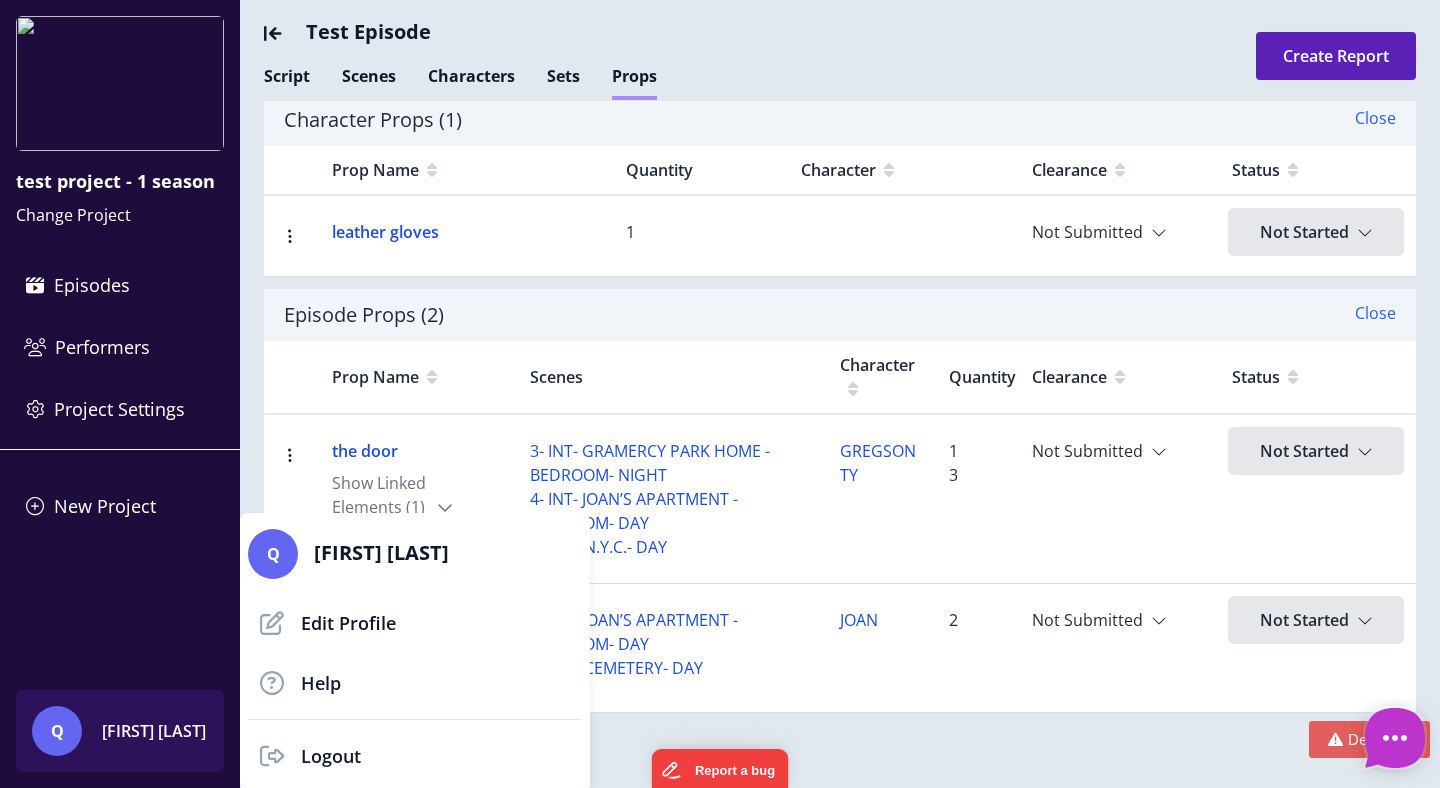 click at bounding box center (720, 394) 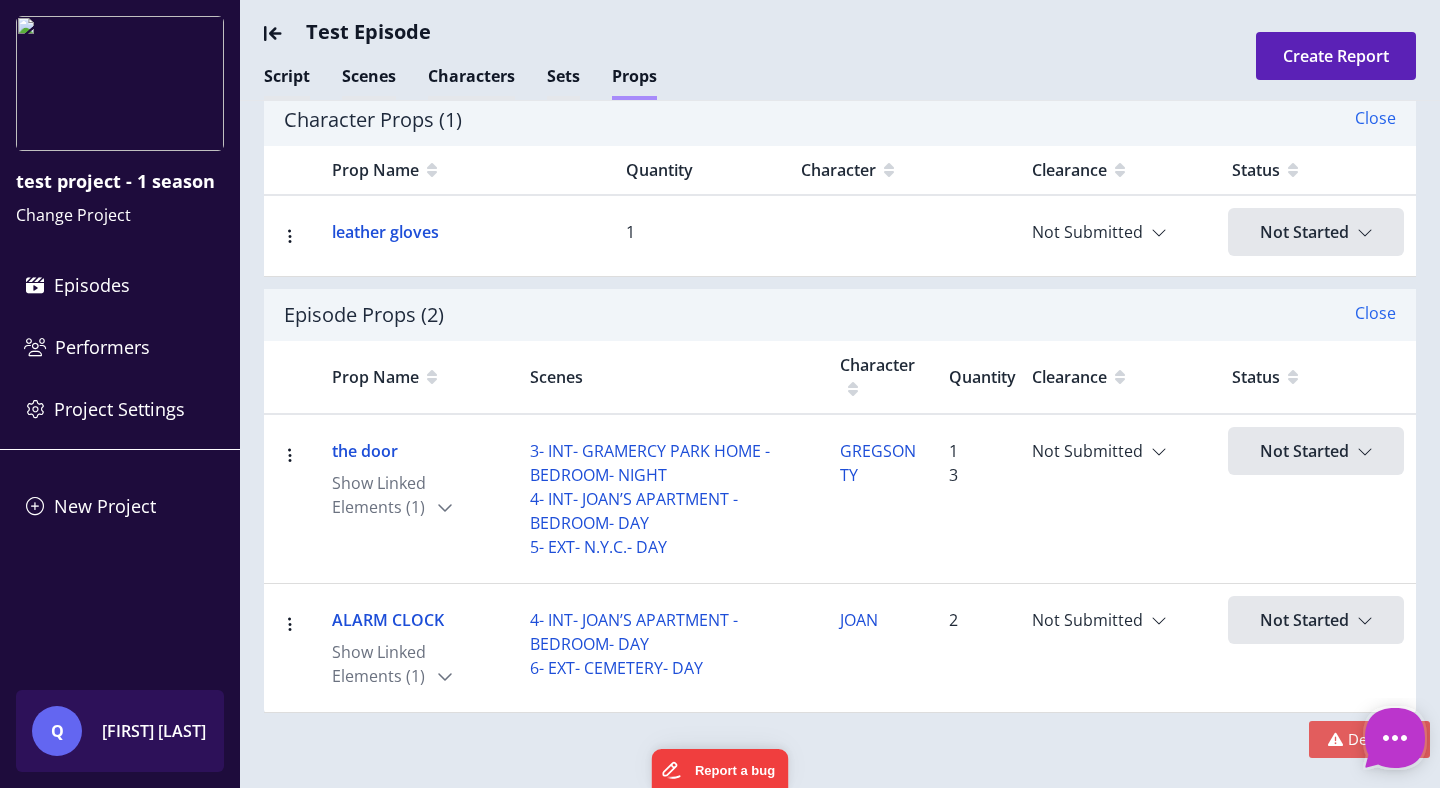 click on "Qa [LAST]" at bounding box center (167, 731) 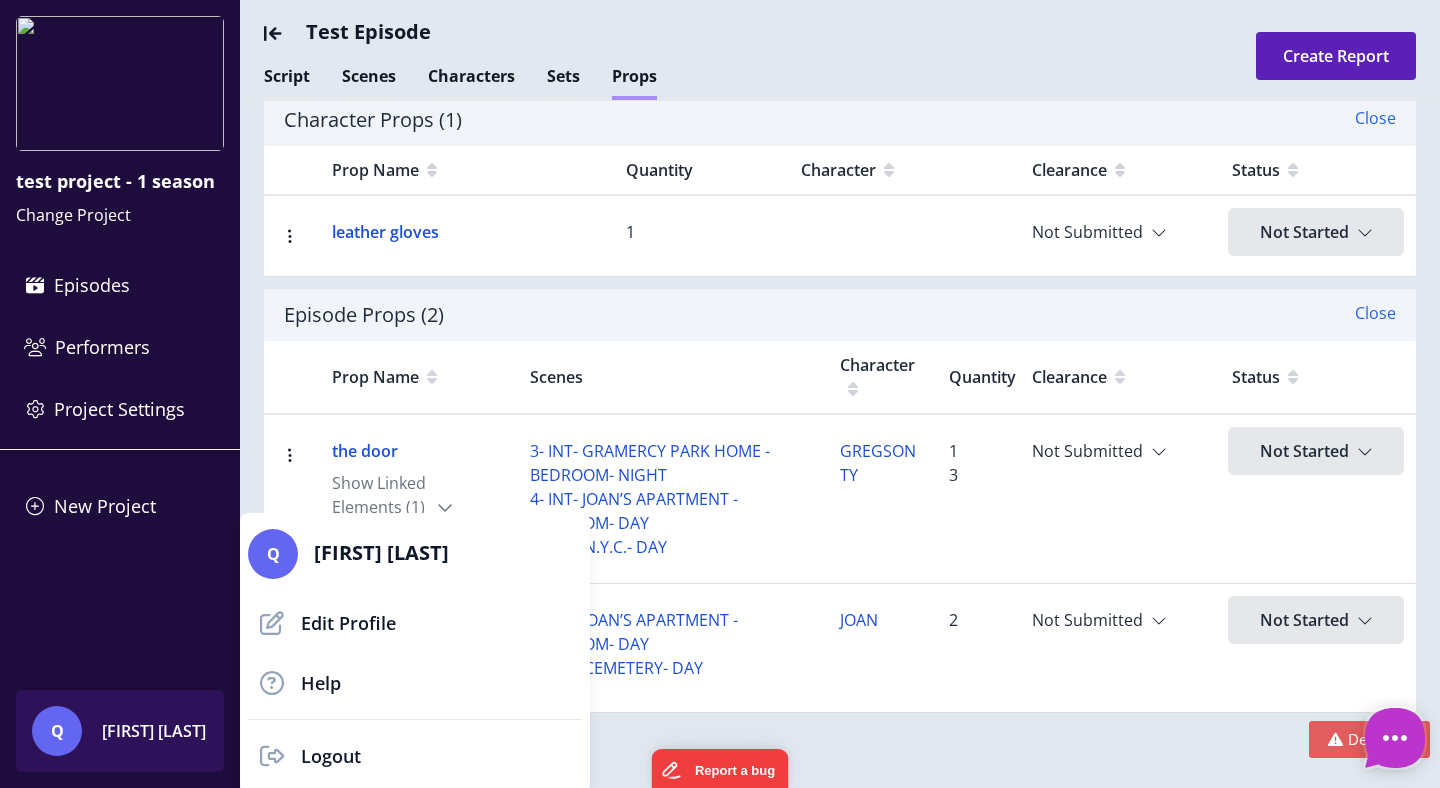 click at bounding box center (720, 394) 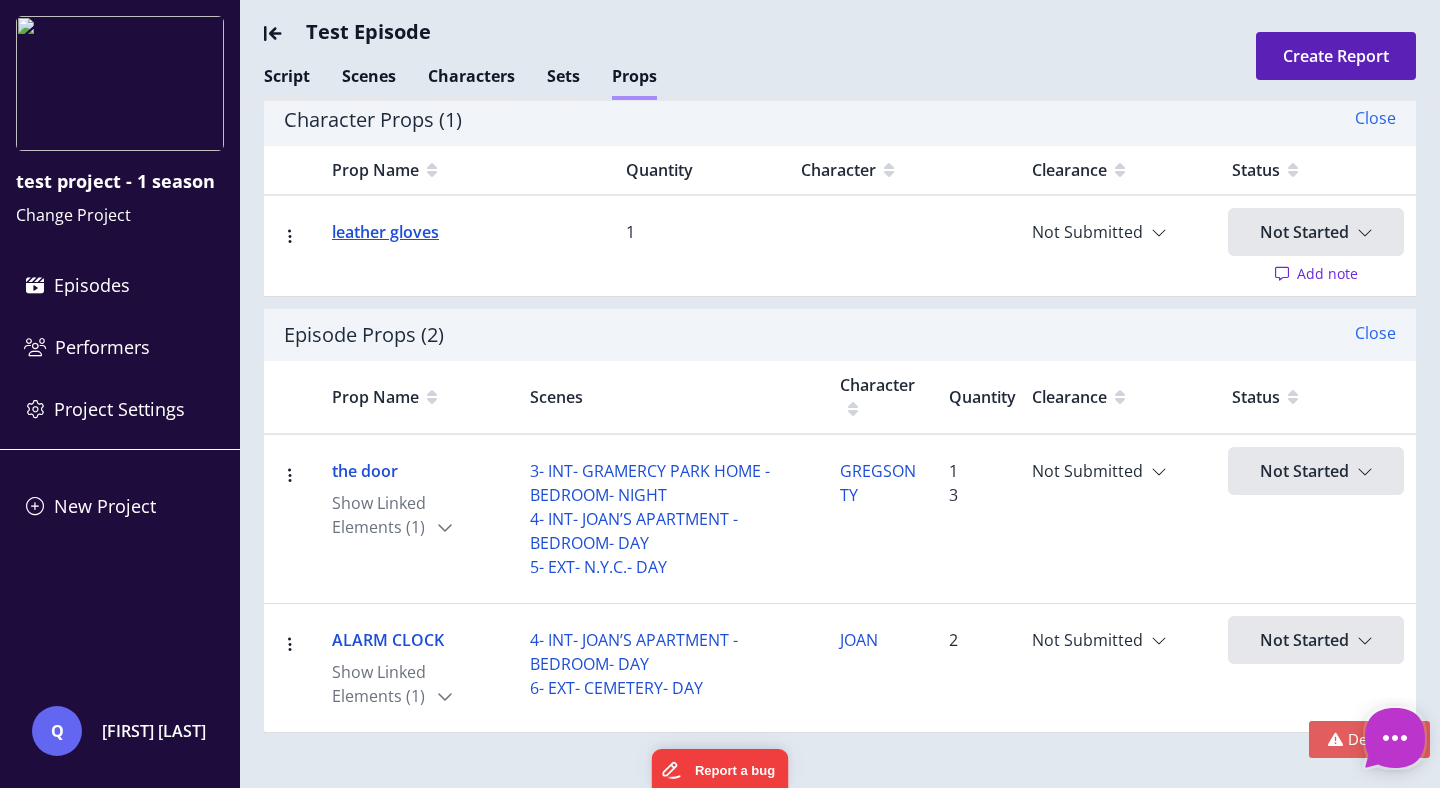click on "leather gloves" at bounding box center (385, 232) 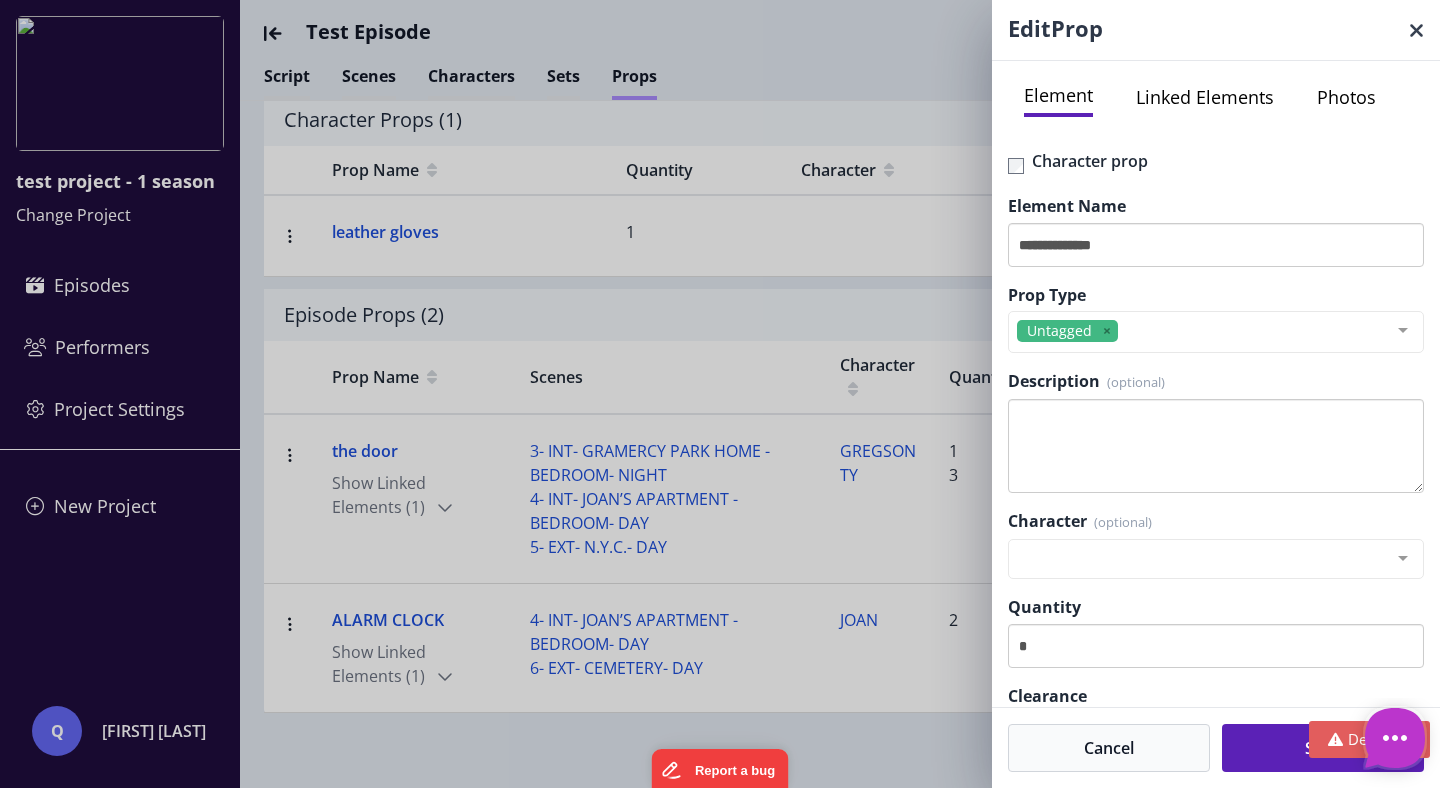 click on "Photos" at bounding box center (1346, 97) 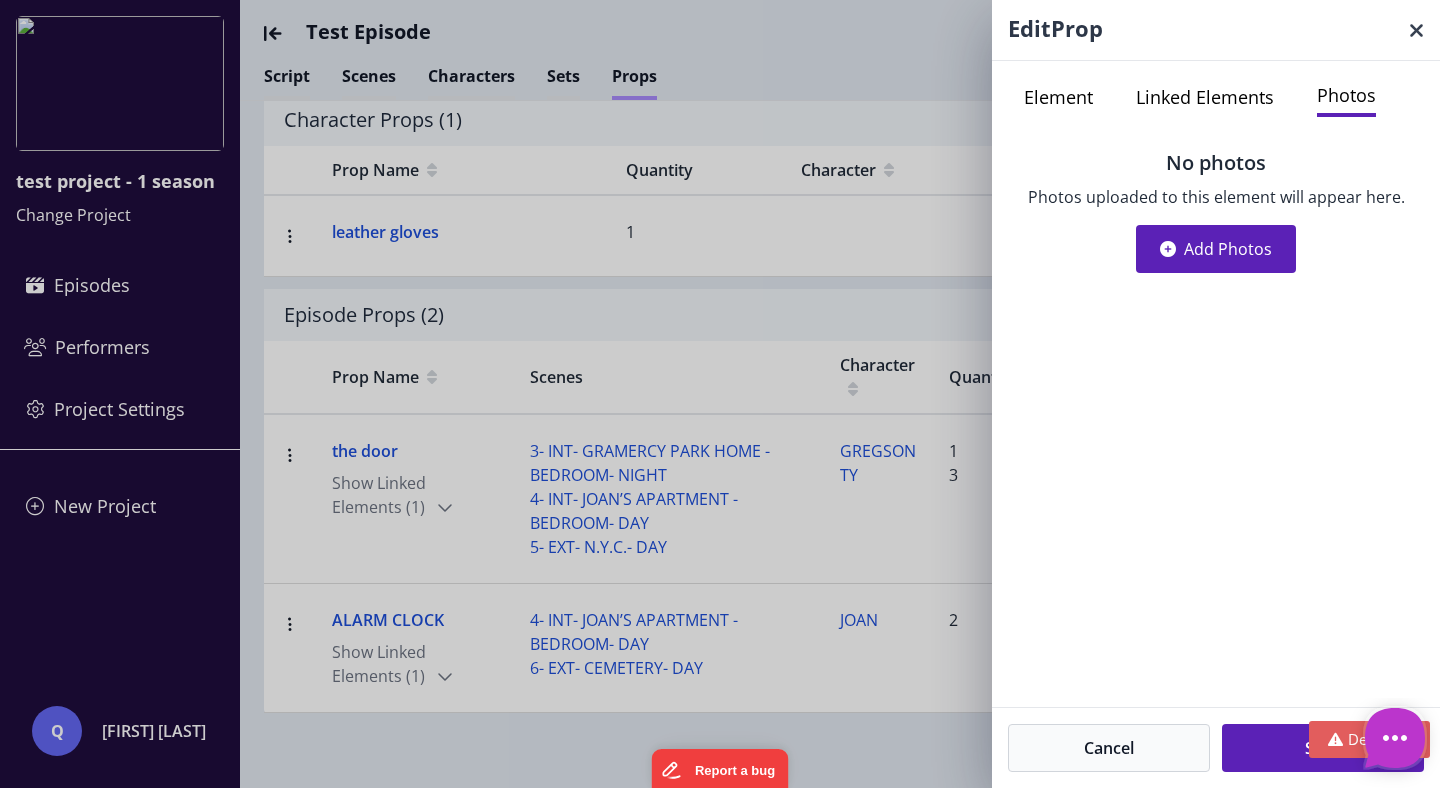 click on "Add Photos" at bounding box center [1216, 249] 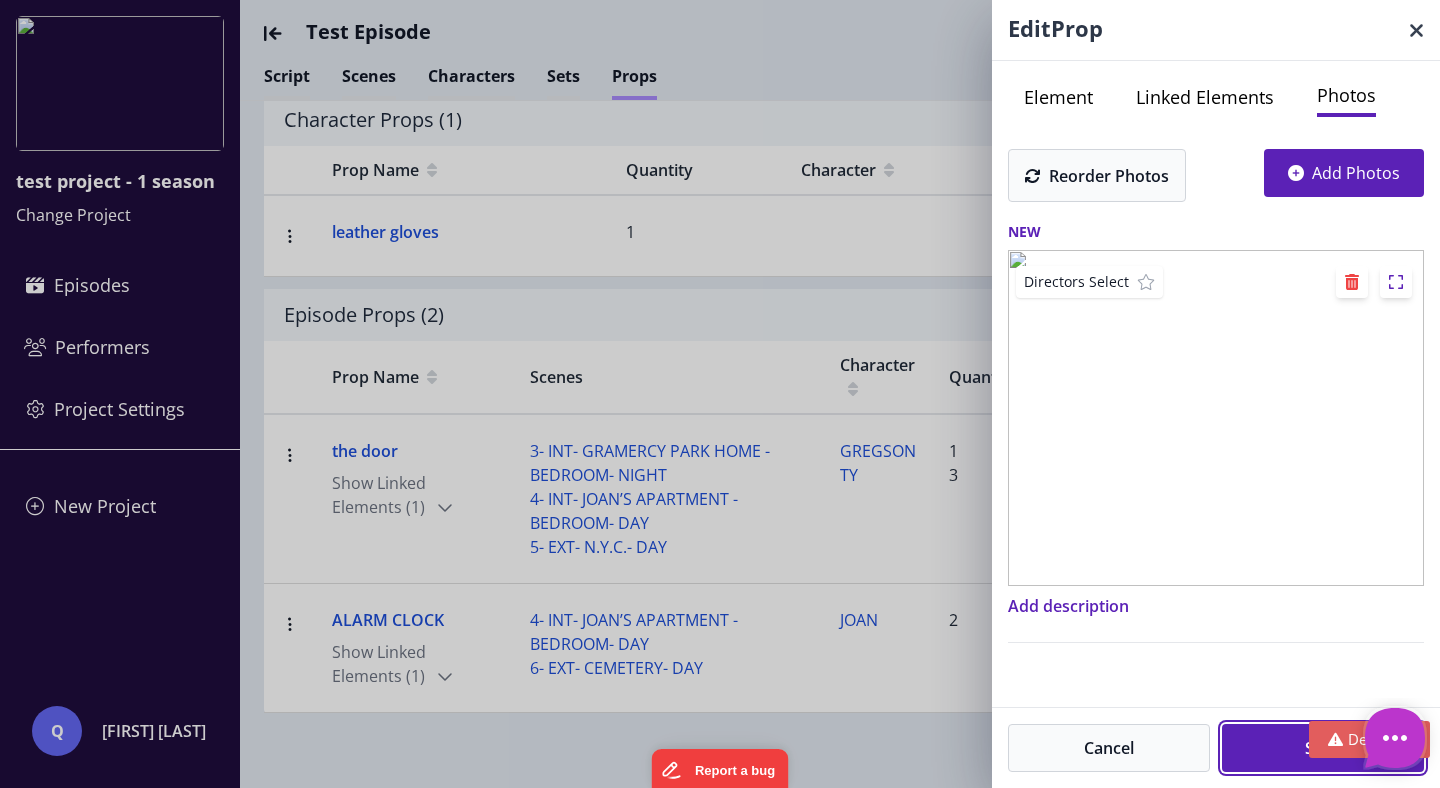 click on "Save" at bounding box center [1323, 748] 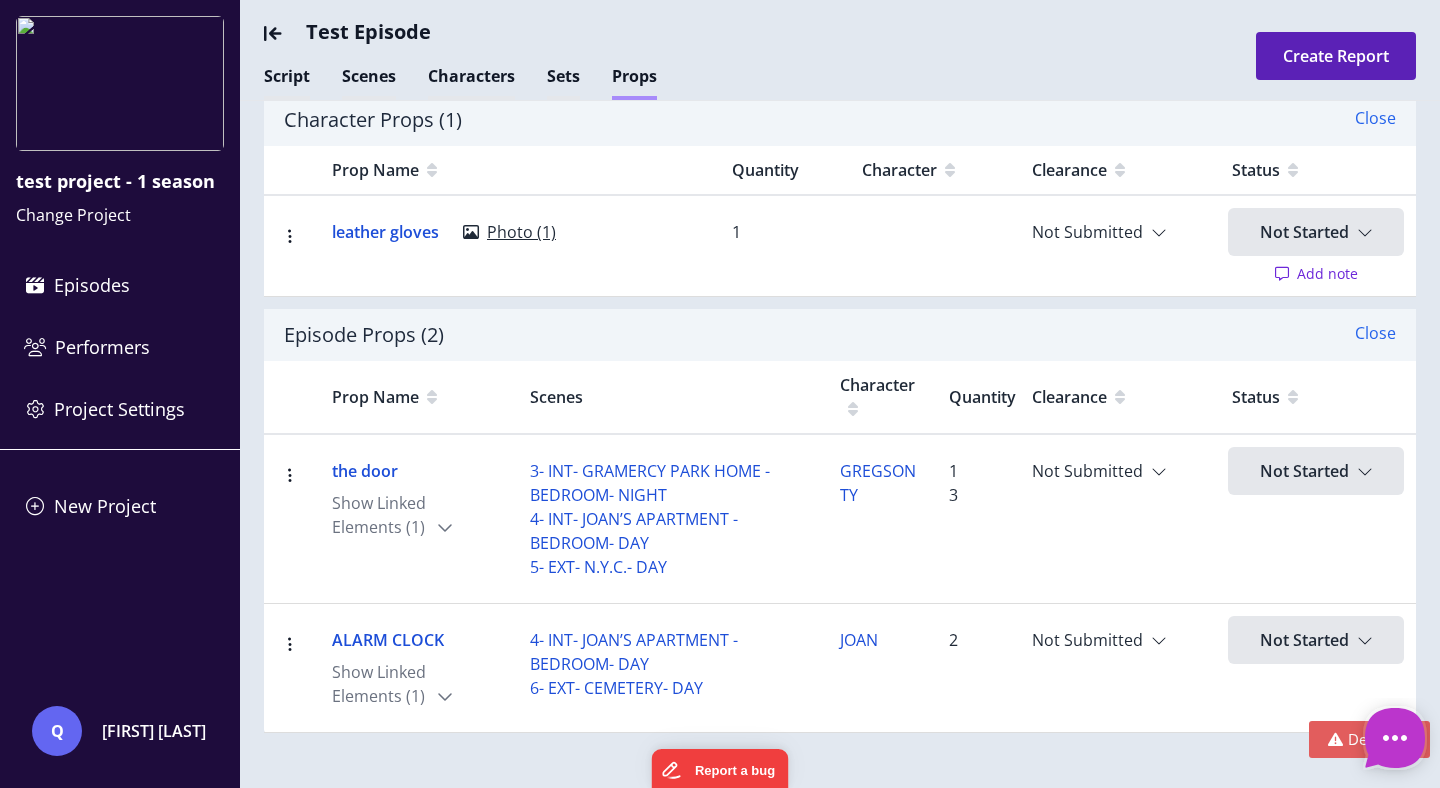 click on "Photo (1)" at bounding box center (509, 232) 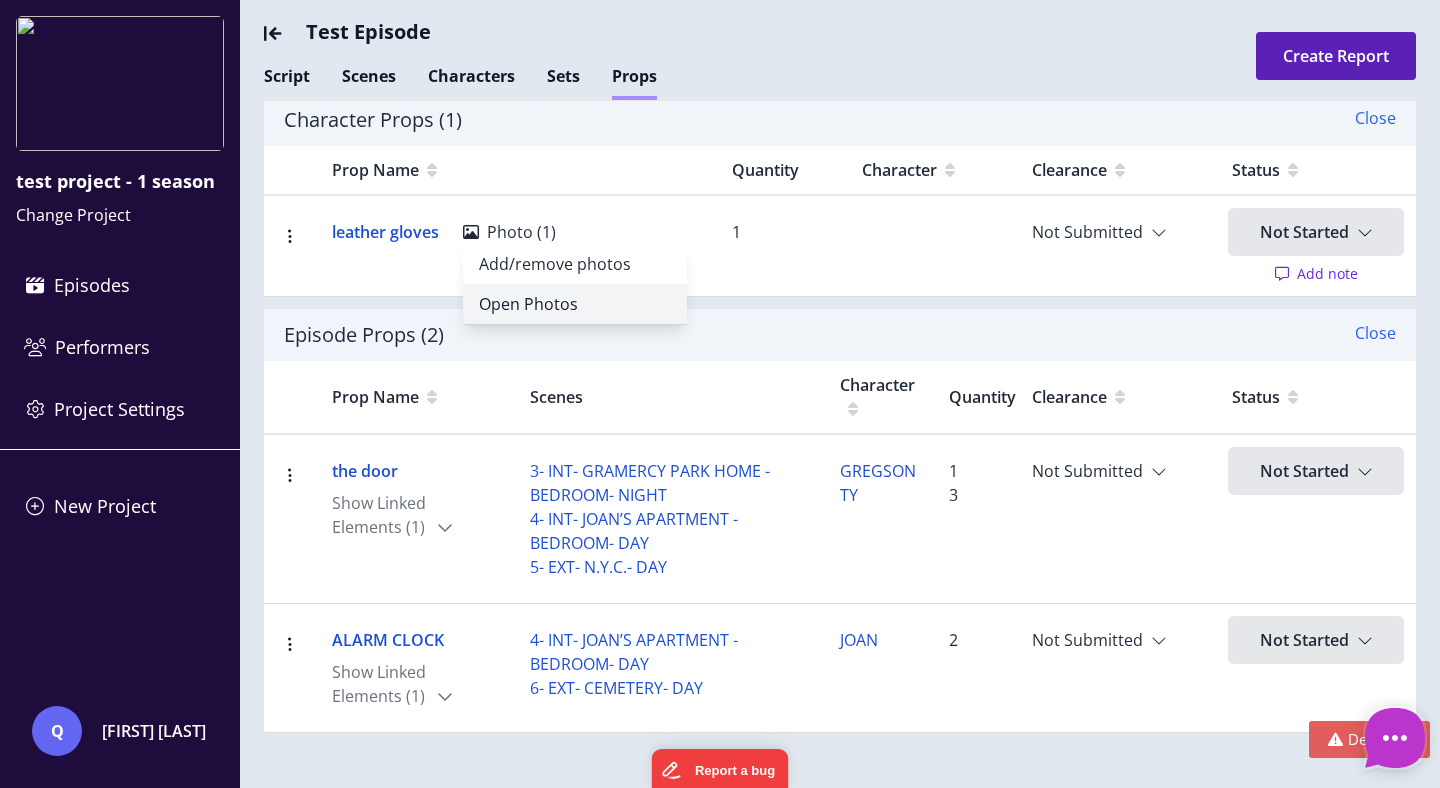 click on "Open Photos" at bounding box center [575, 264] 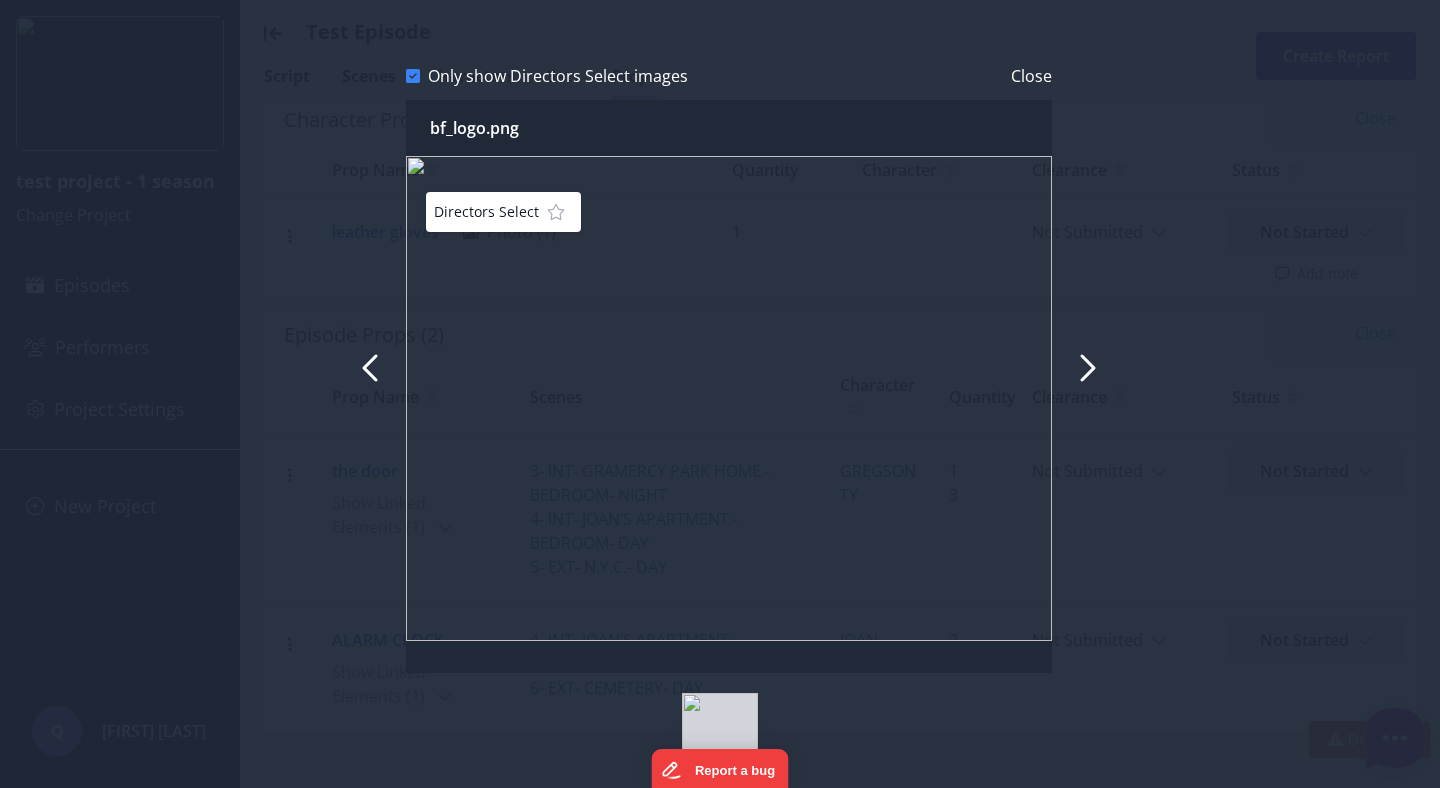 click on "Close" at bounding box center [1031, 76] 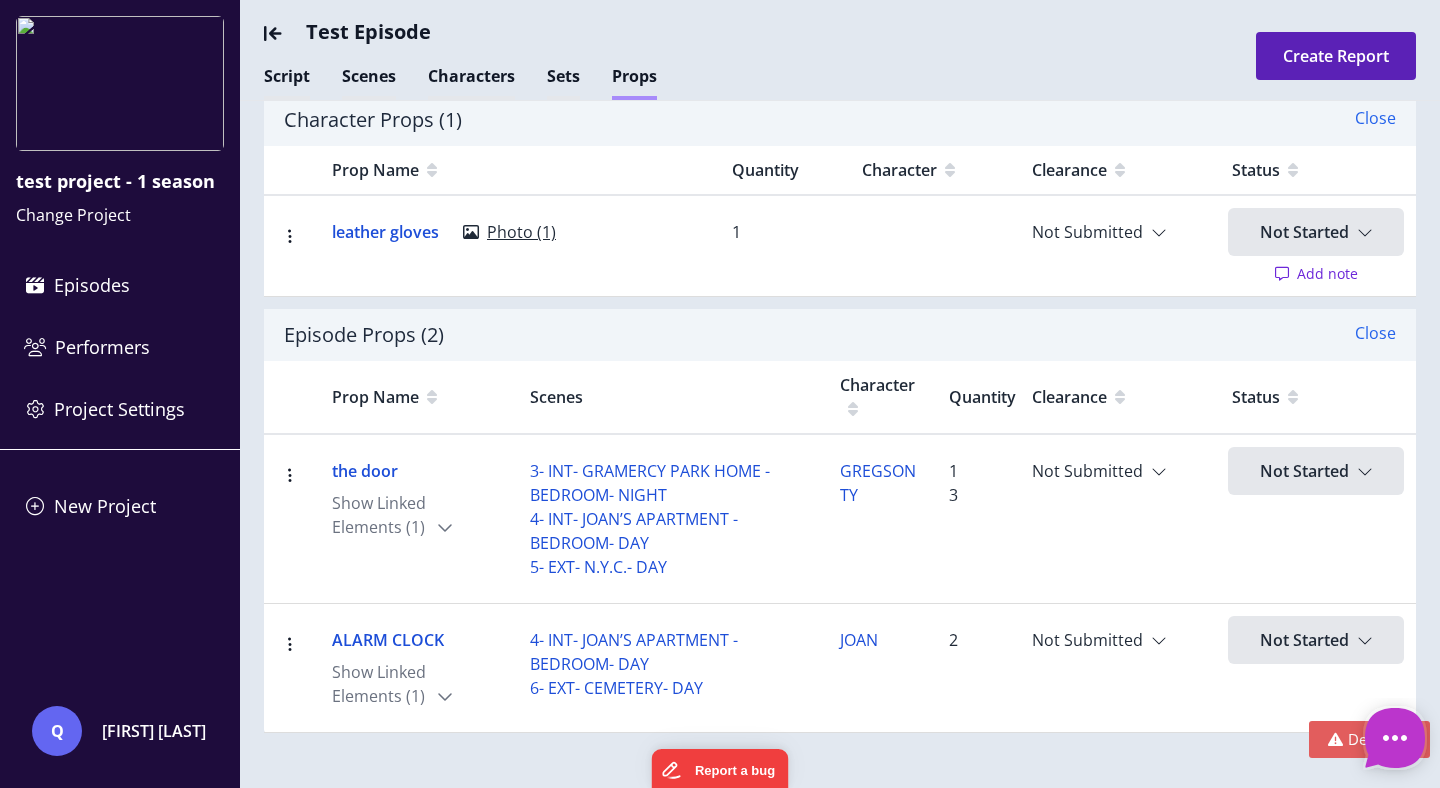 click on "Photo (1)" at bounding box center [509, 232] 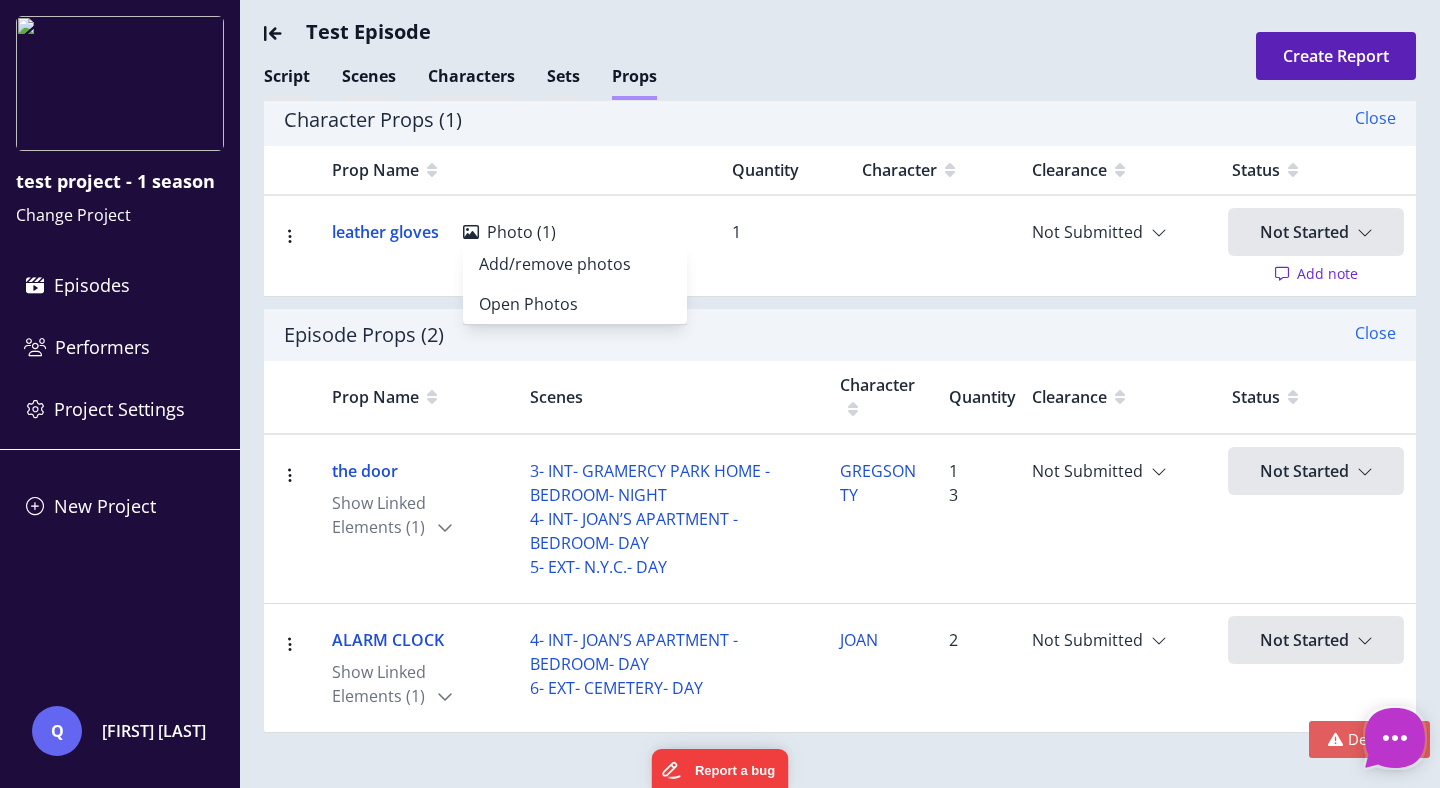 click at bounding box center (720, 394) 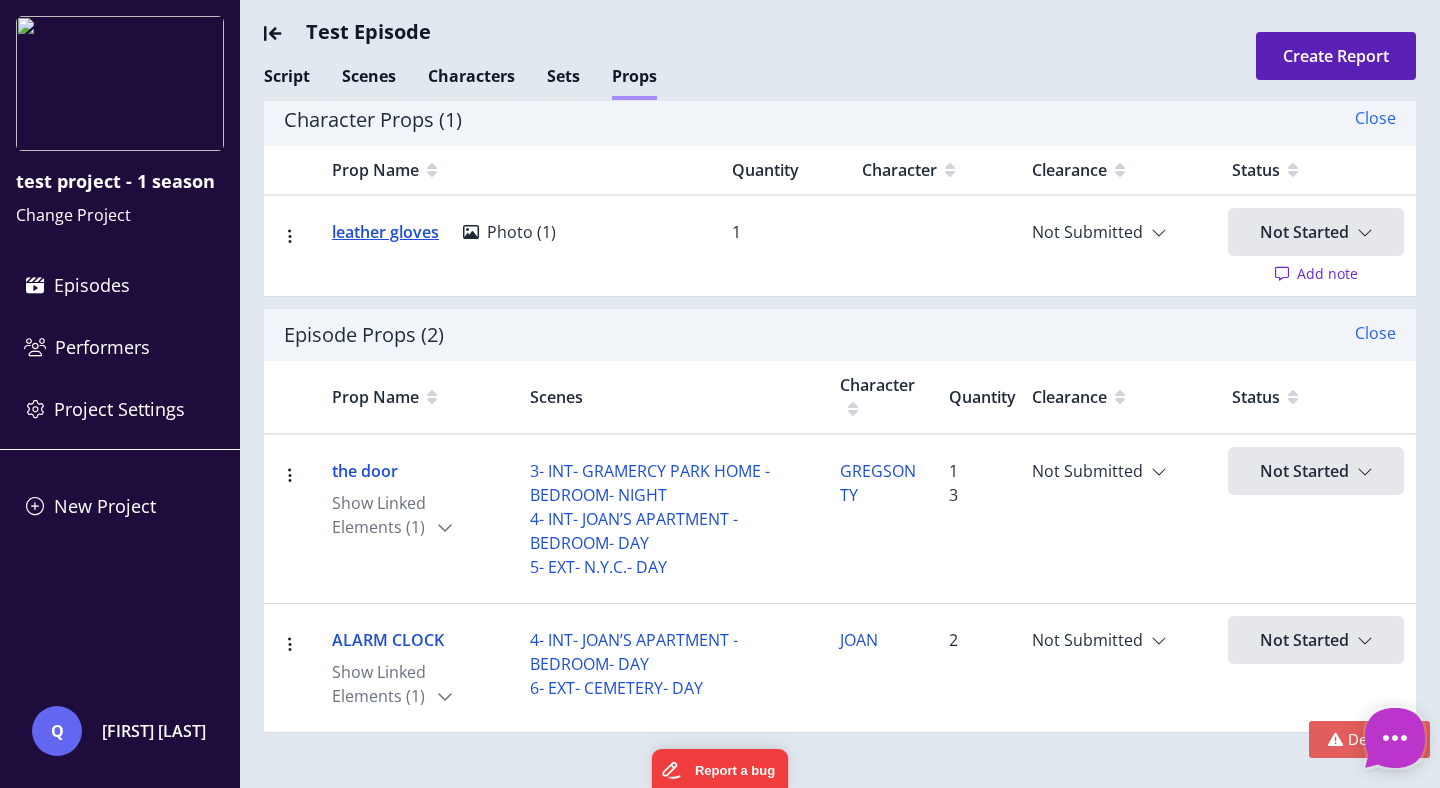 click on "leather gloves" at bounding box center (385, 232) 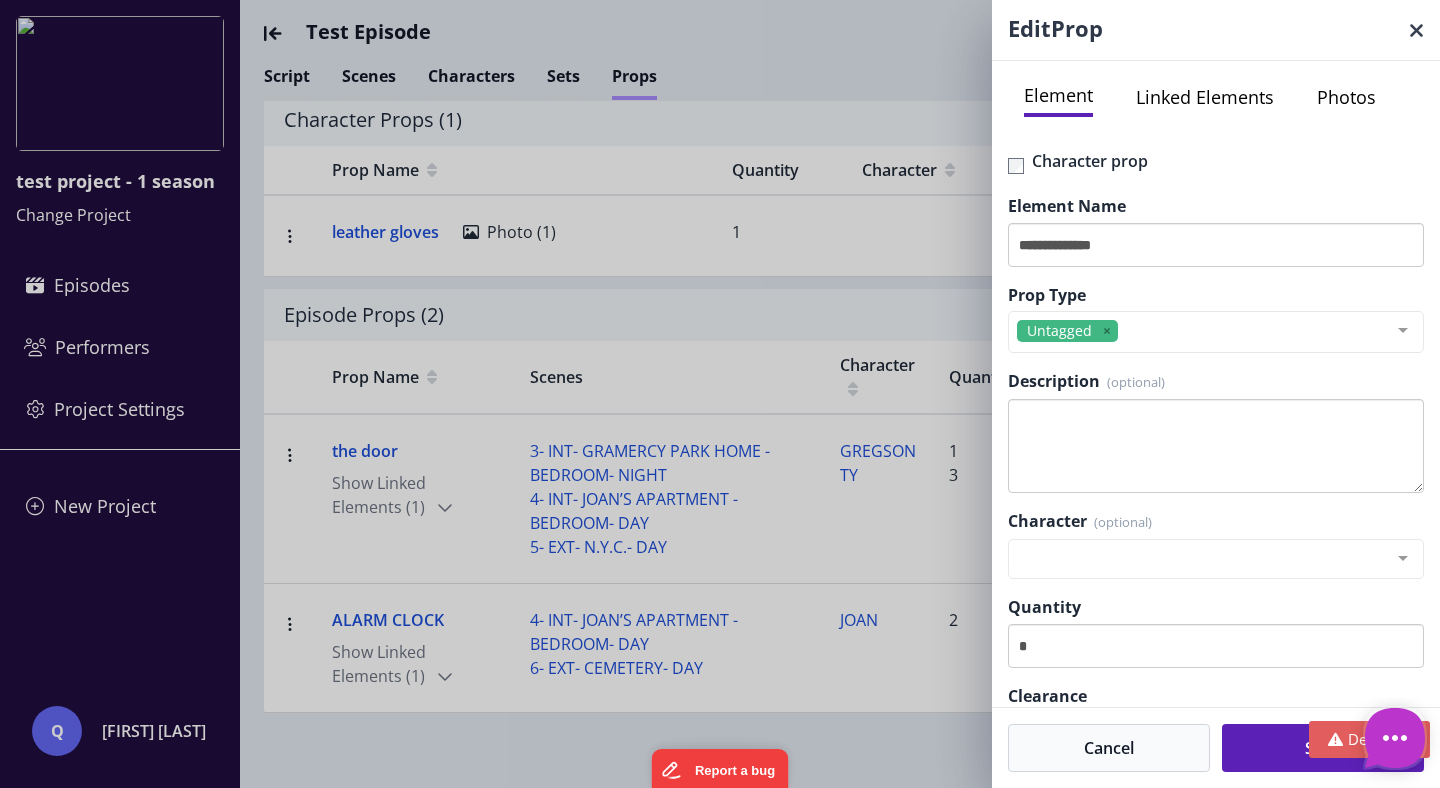 click on "Photos" at bounding box center (1346, 97) 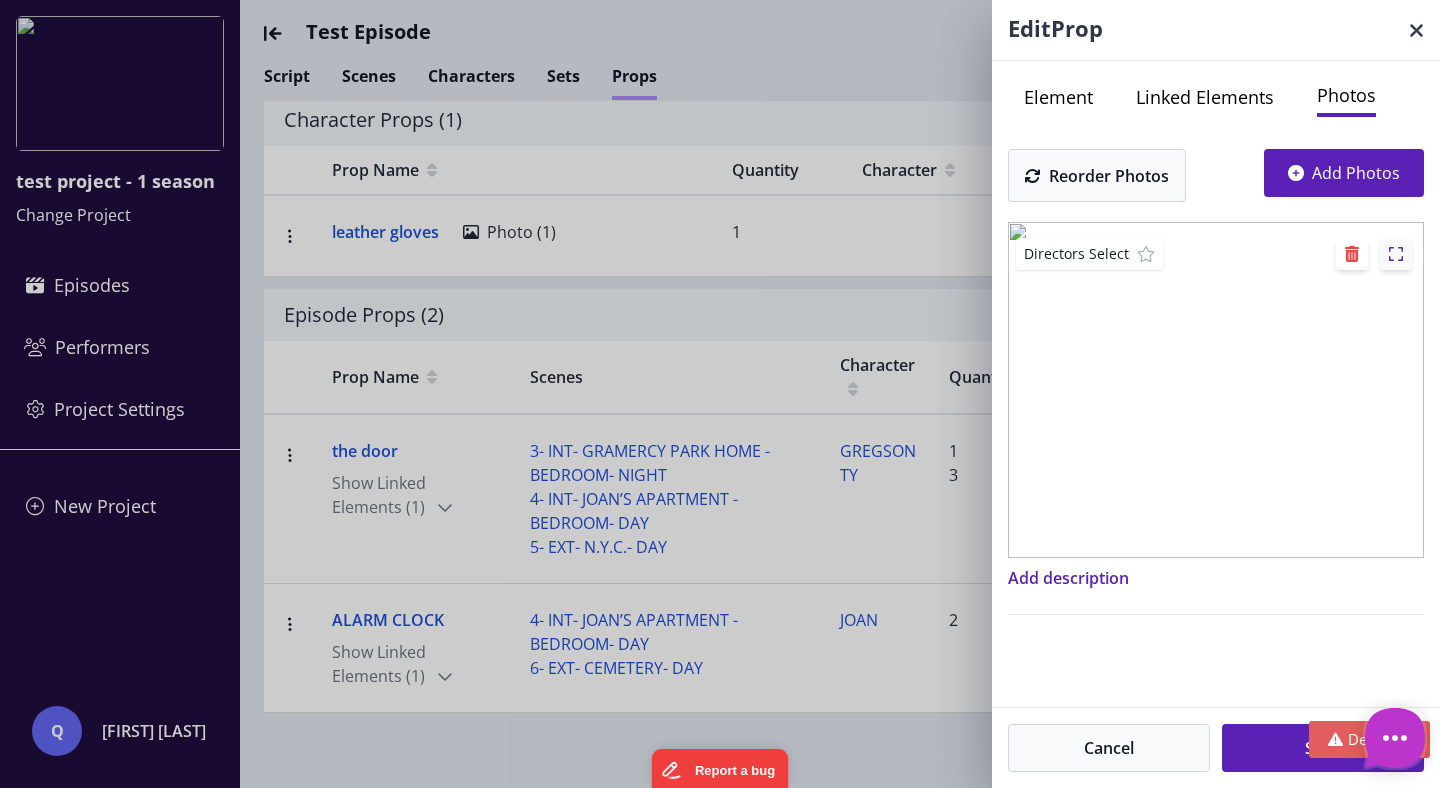 click at bounding box center (1396, 254) 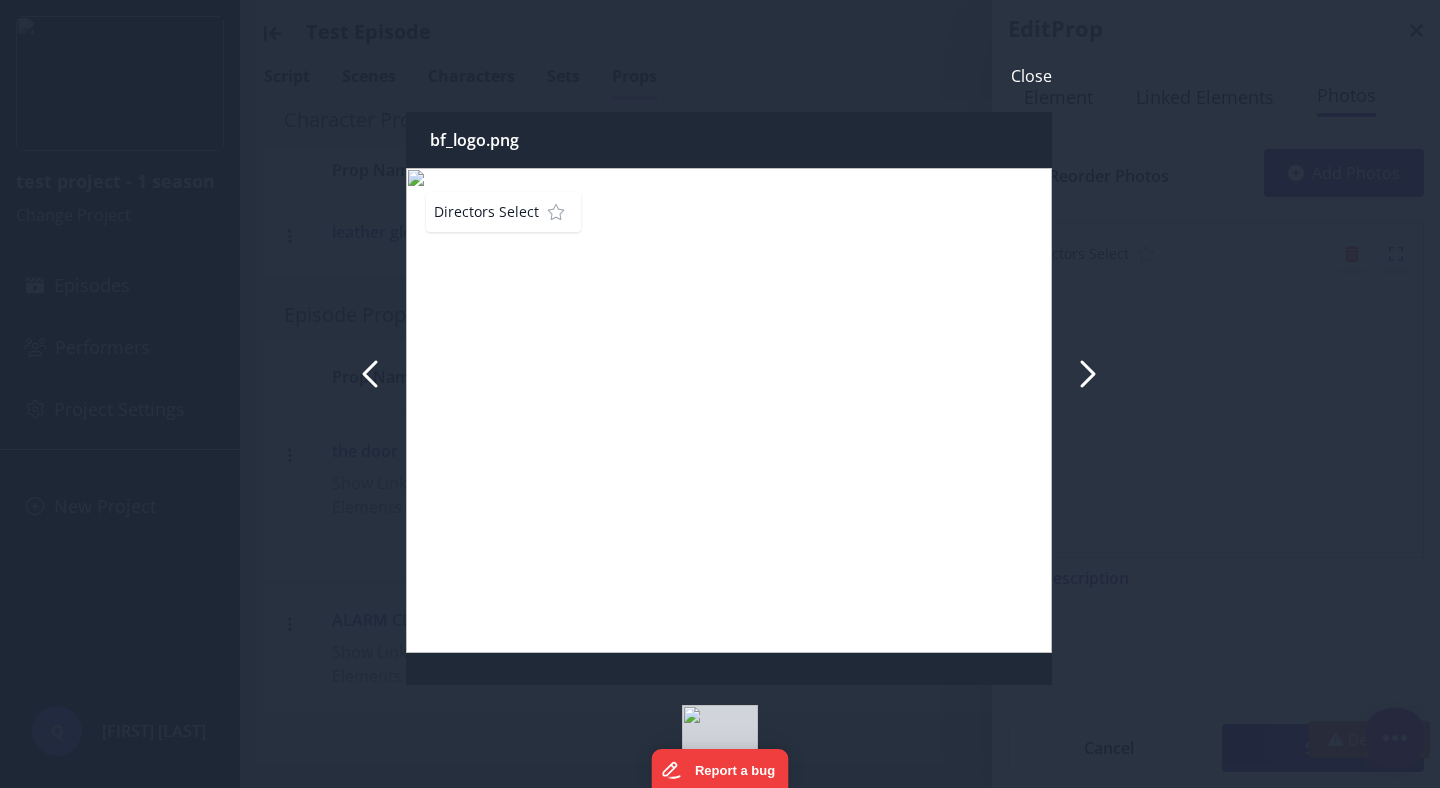 click on "Close" at bounding box center (729, 88) 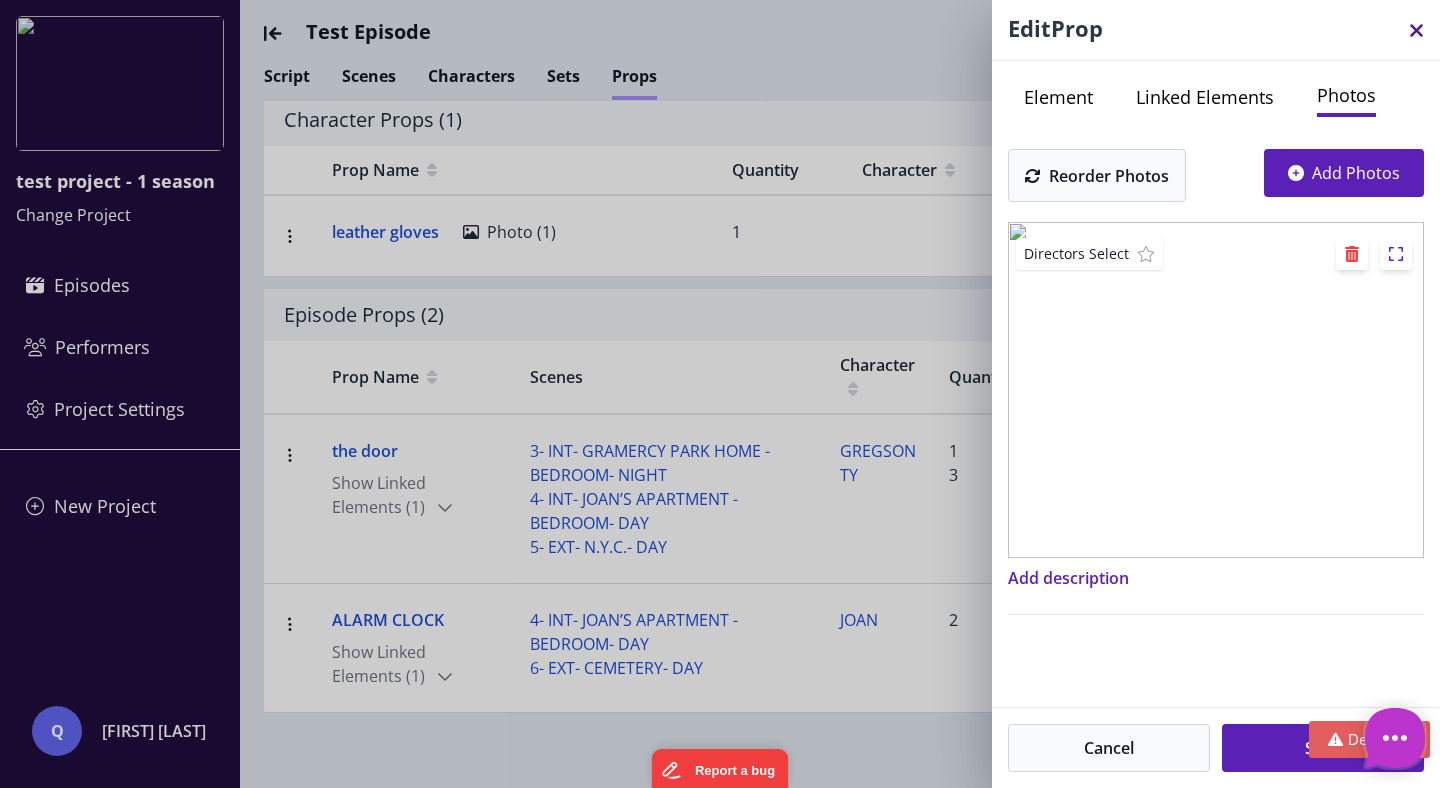 click at bounding box center [1416, 30] 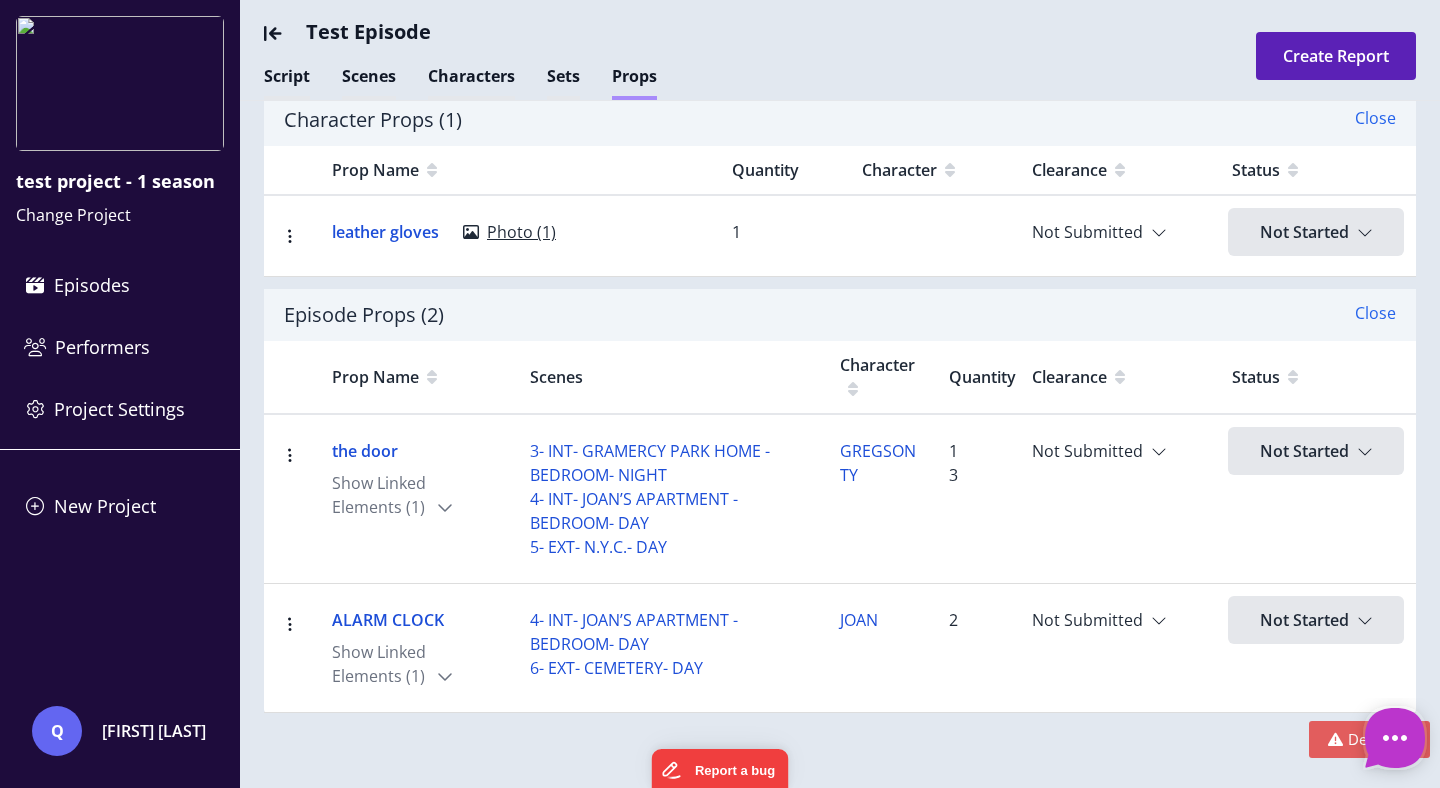 click on "Photo (1)" at bounding box center (509, 232) 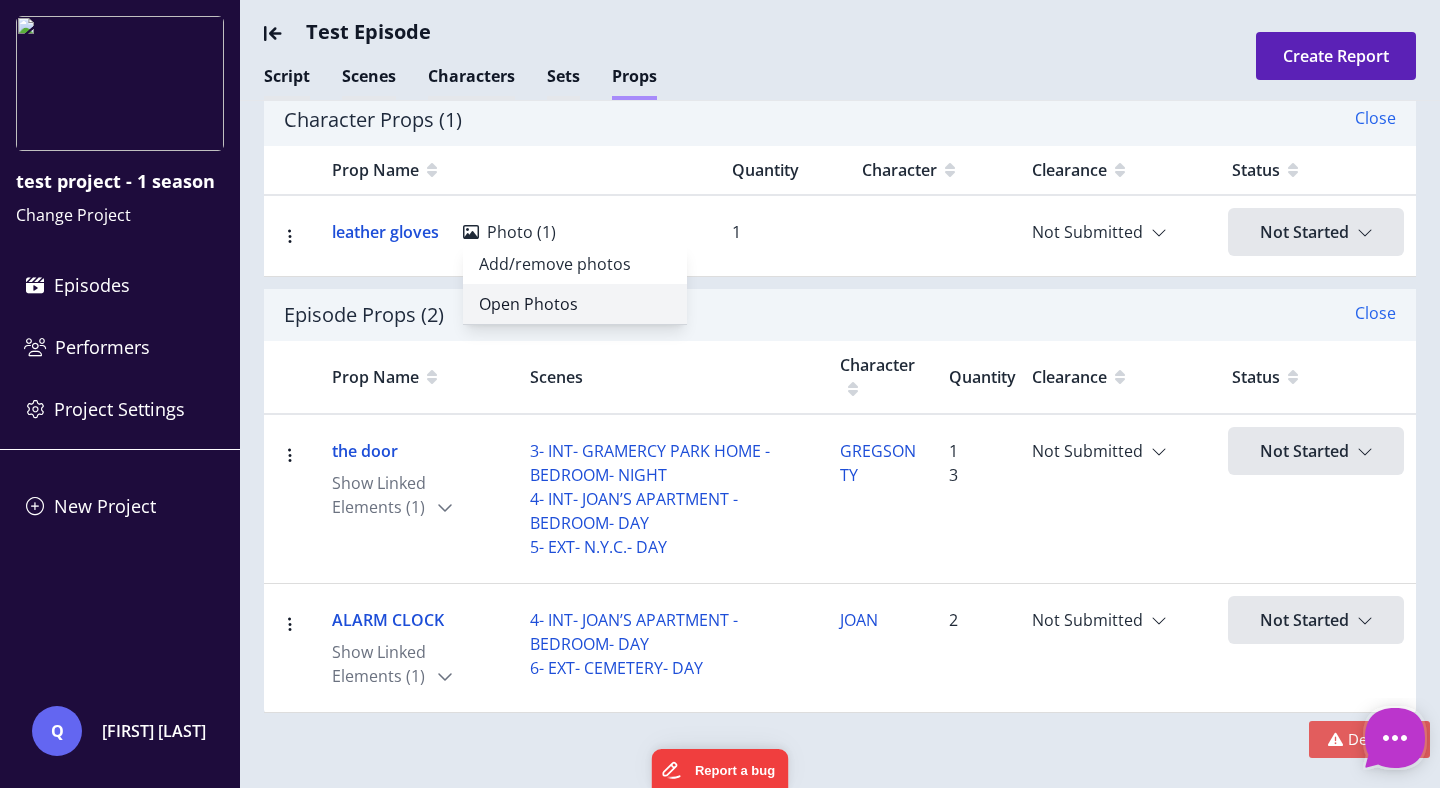 click on "Open Photos" at bounding box center [575, 264] 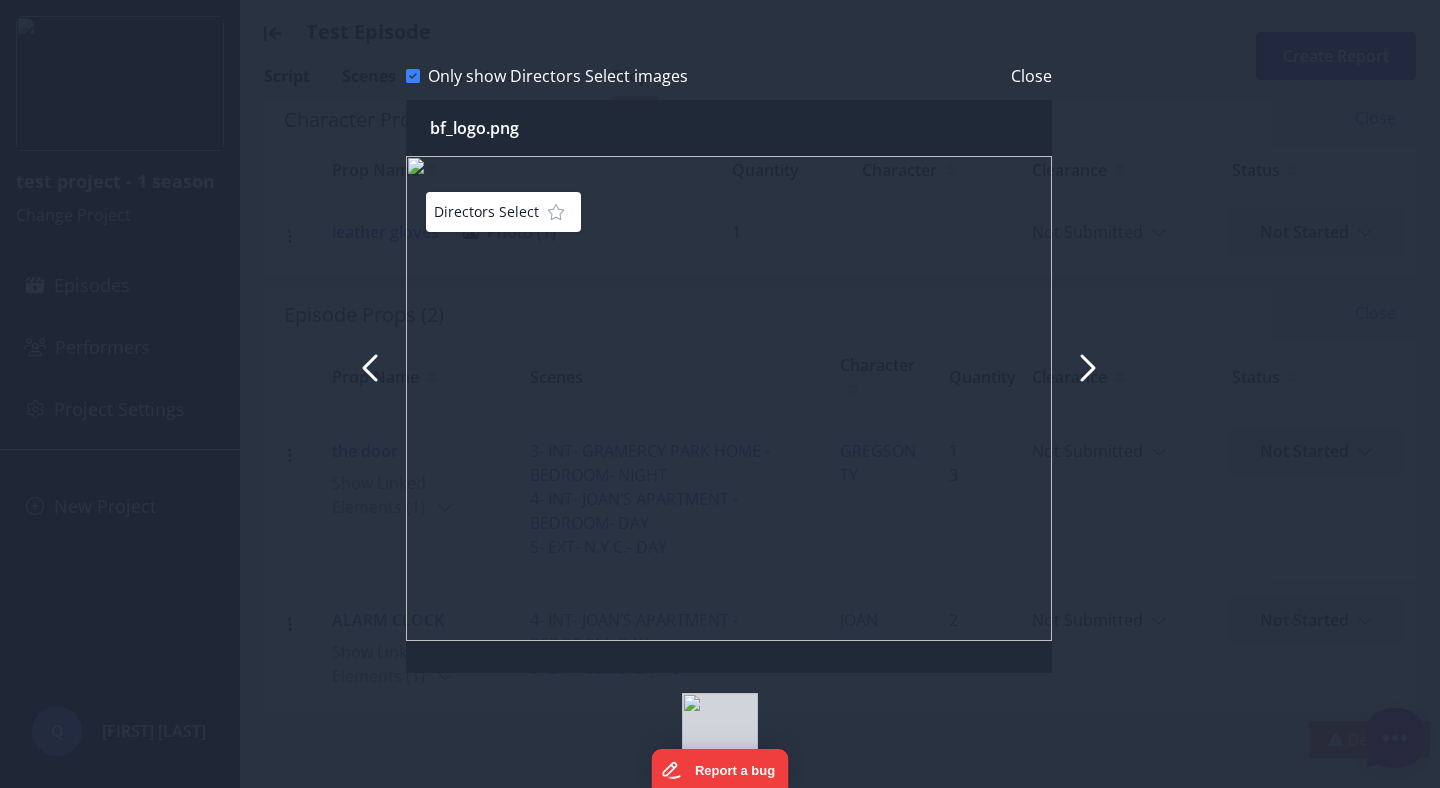 click on "Close" at bounding box center [1031, 76] 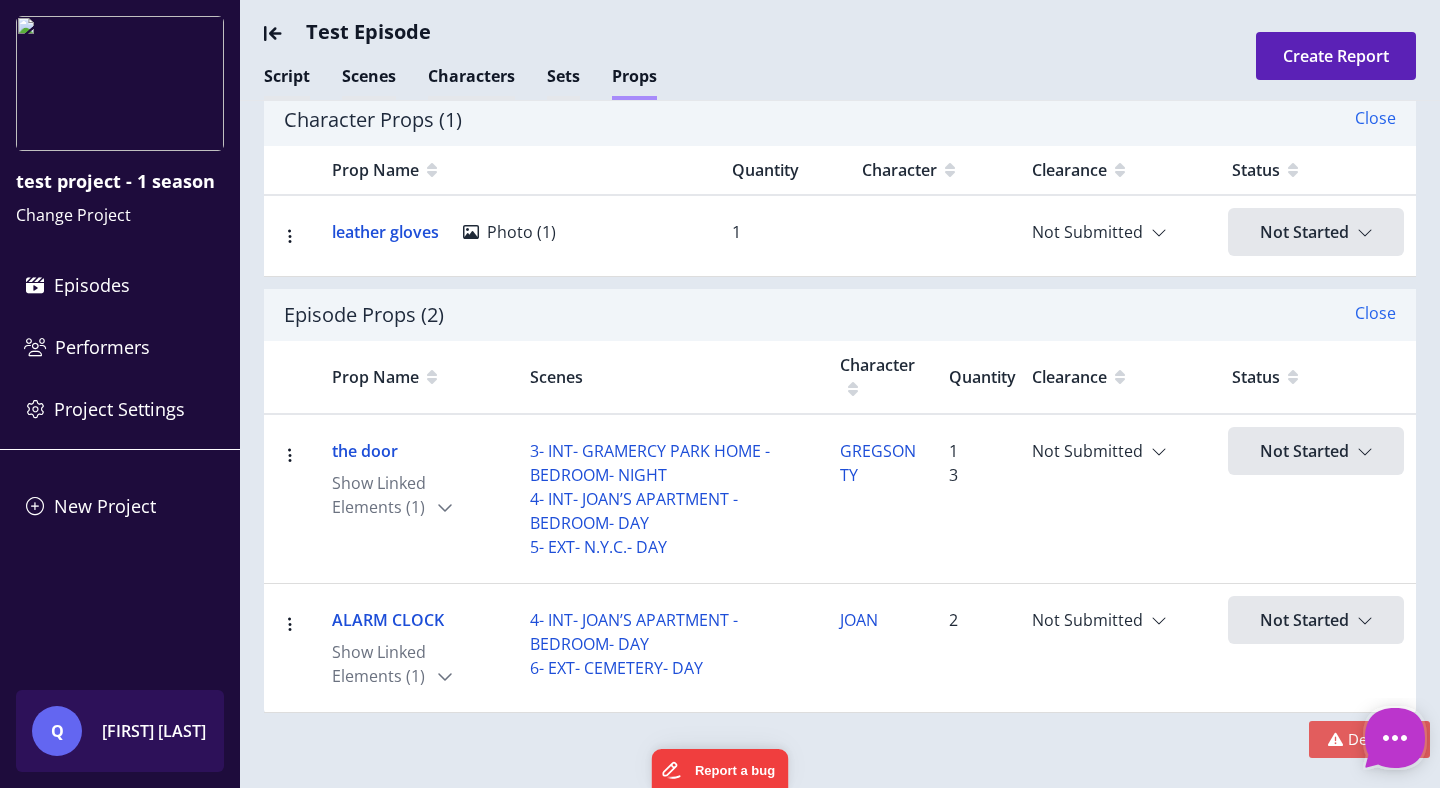 click on "Qa [LAST]" at bounding box center [167, 731] 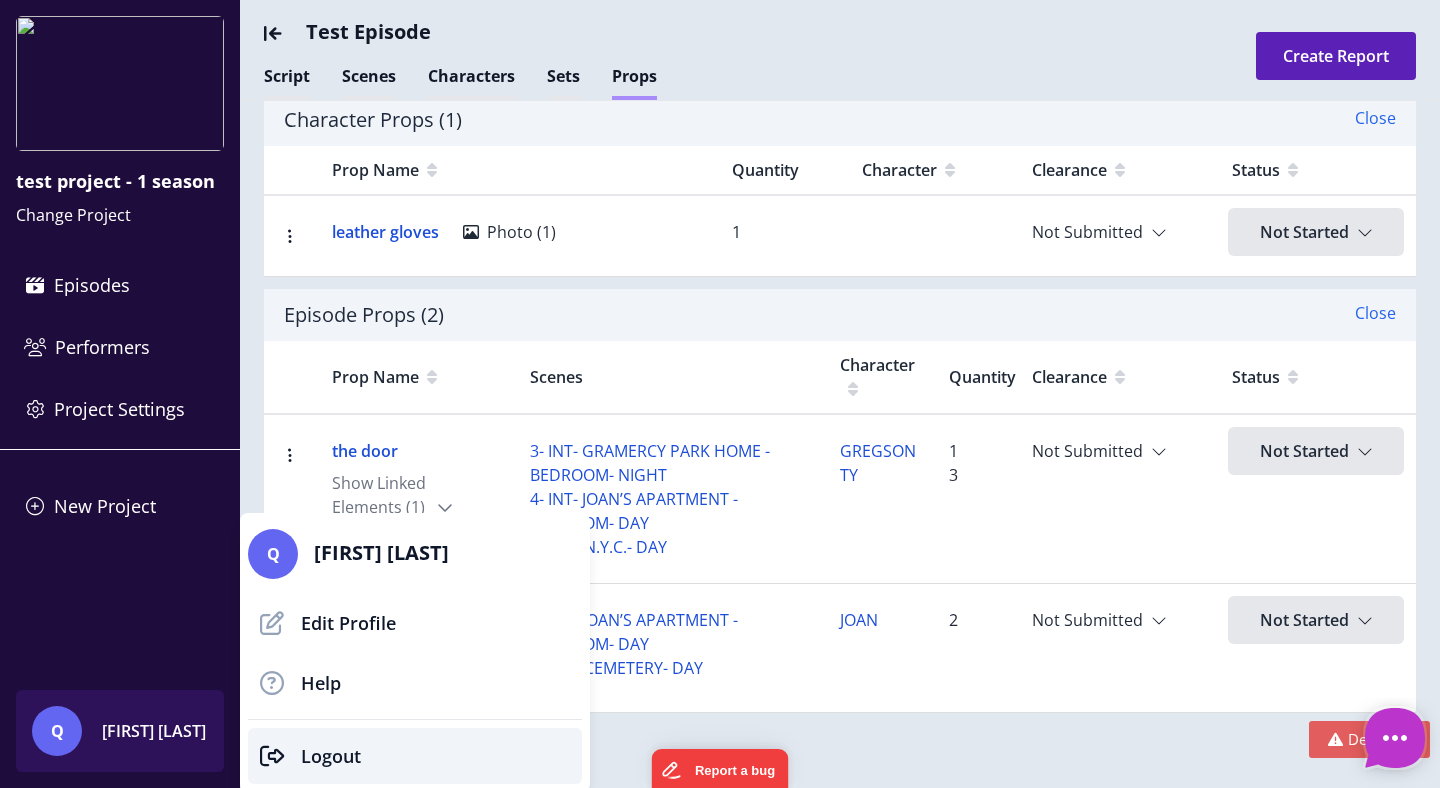click on "Logout" at bounding box center [321, 683] 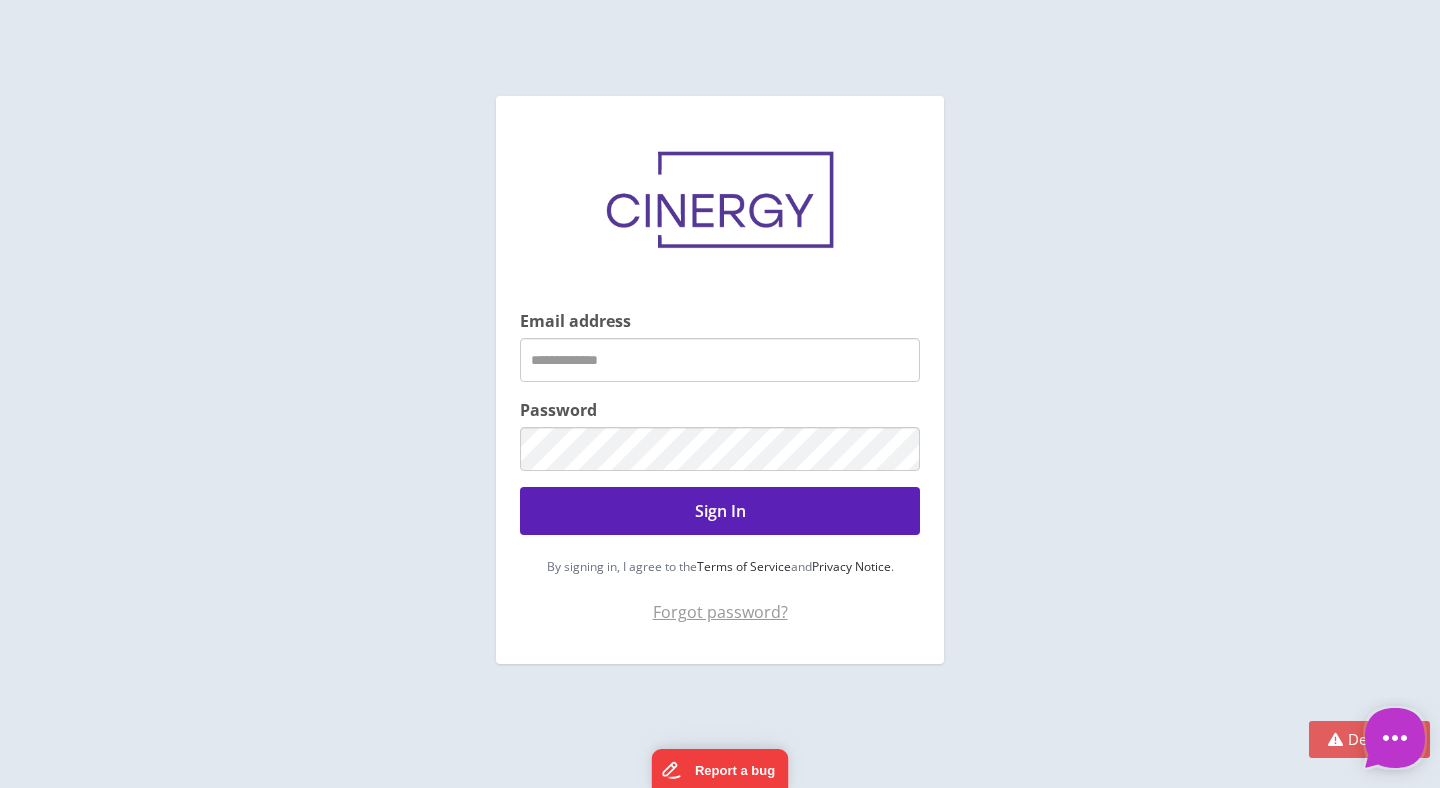 click on "Forgot password?" at bounding box center [720, 612] 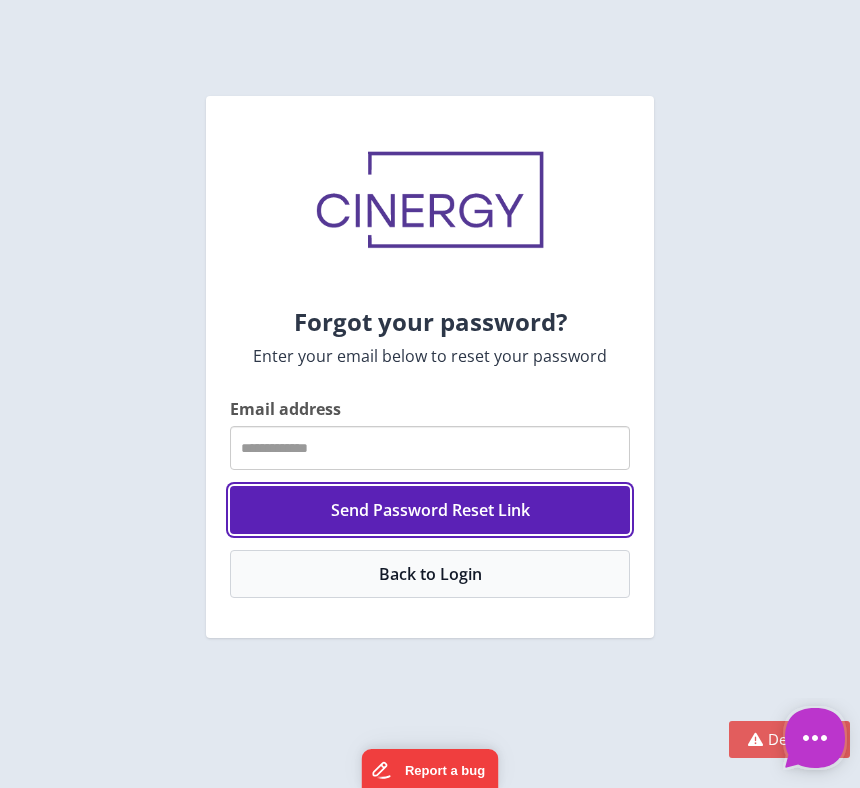 click on "Send Password Reset Link" at bounding box center [430, 510] 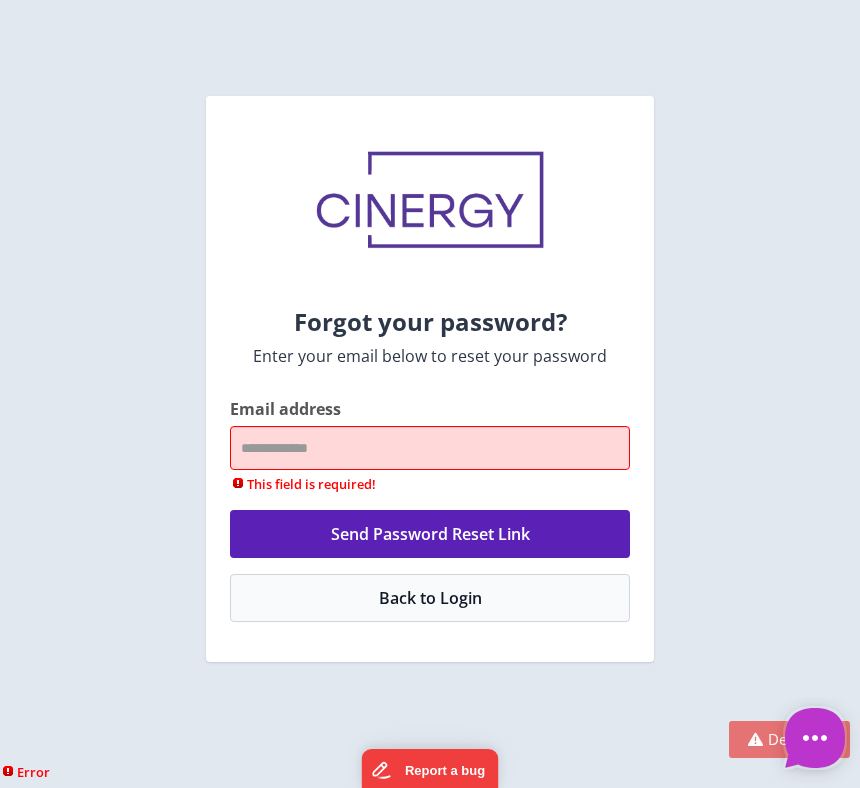 click at bounding box center (755, 739) 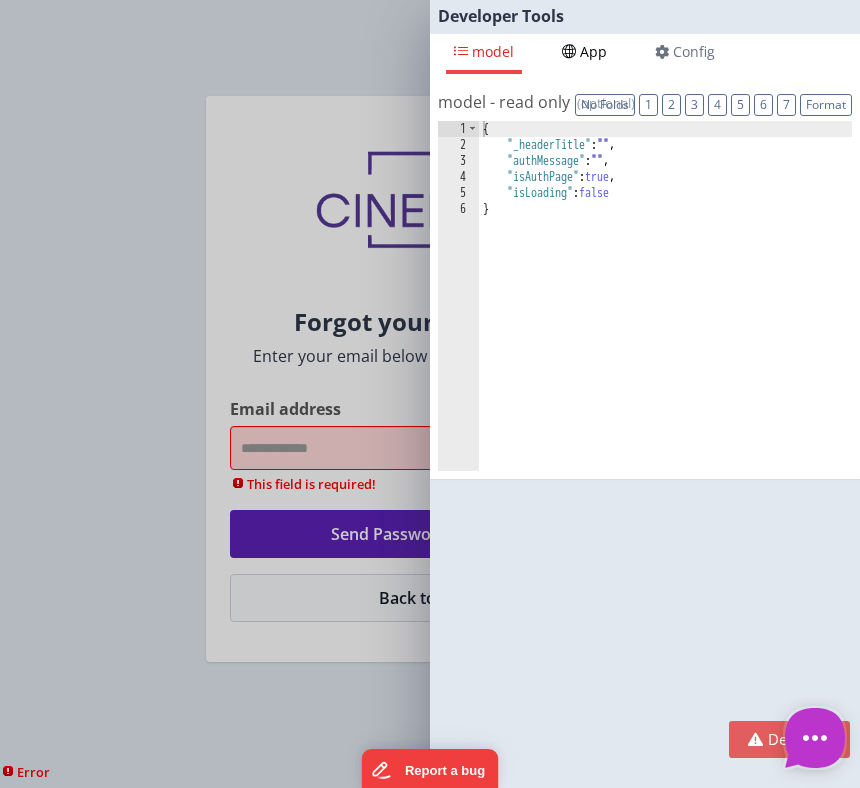 click on "App" at bounding box center (493, 51) 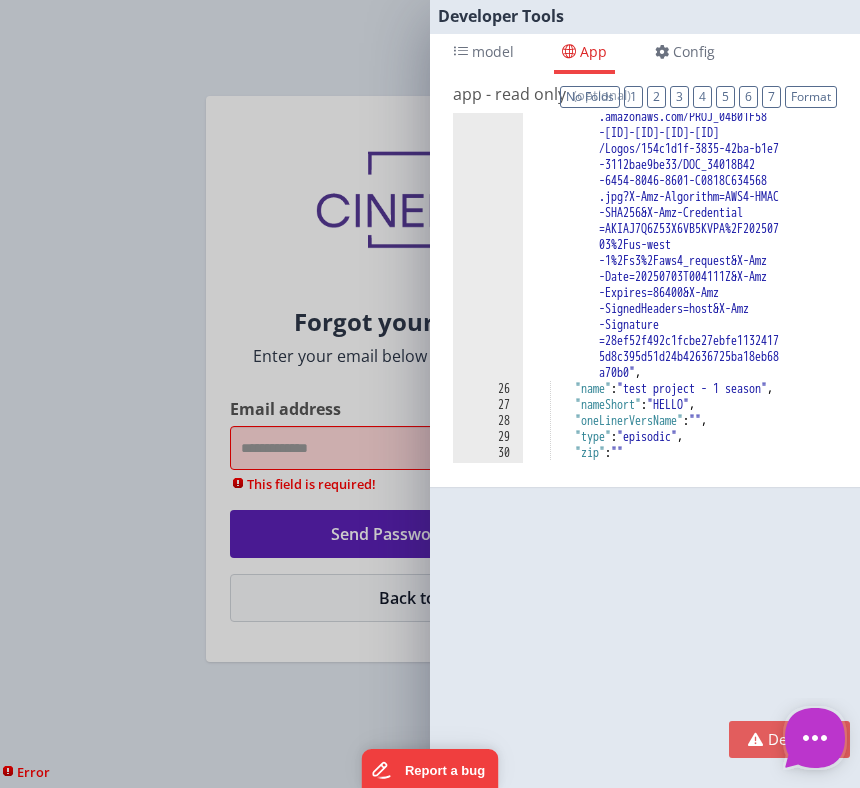 scroll, scrollTop: 27, scrollLeft: 0, axis: vertical 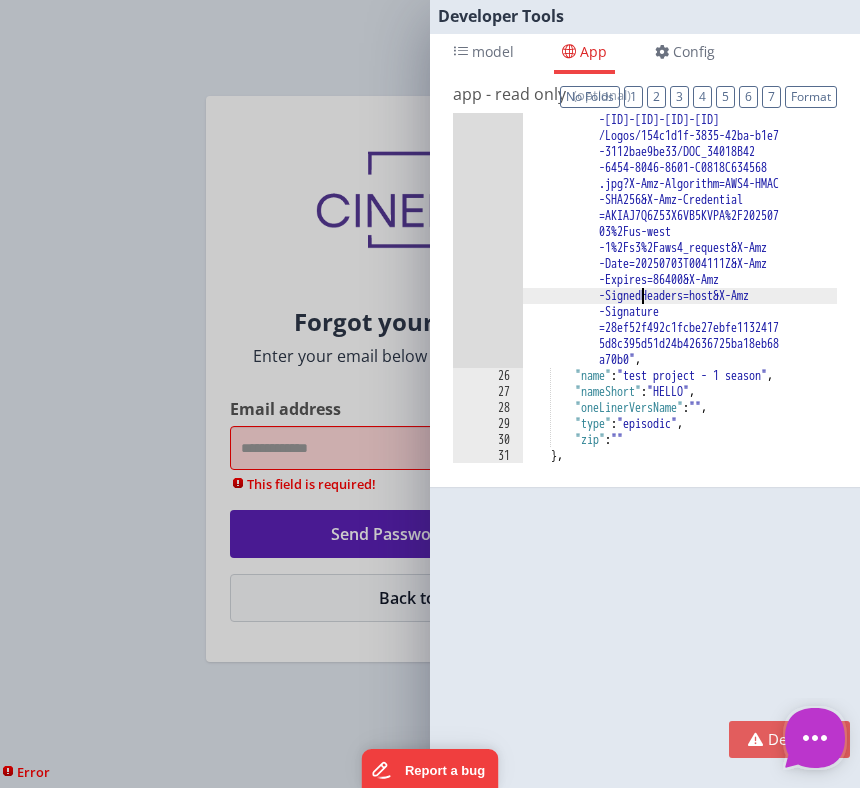 click on ""logoURLsquare" :  "https              ://productionflo.s3-us-west-1              .amazonaws.com/PROJ_04B01F58              -4345-C049-8D2F-ED5A9B192F7A              /Logos/154c1d1f-3835-42ba-b1e7              -3112bae9be33/DOC_34018B42              -6454-8046-8601-C0818C634568              .jpg?X-Amz-Algorithm=AWS4-HMAC              -SHA256&X-Amz-Credential              =AKIAJ7Q6Z53X6VB5KVPA%2F202507              03%2Fus-west              -1%2Fs3%2Faws4_request&X-Amz              -Date=20250703T004111Z&X-Amz              -Expires=86400&X-Amz              -SignedHeaders=host&X-Amz              -Signature              =28ef52f492c1fcbe27ebfe1132417              5d8c395d51d24b42636725ba18eb68              a70b0" ,           "name" :  "test project - 1 season" ,           "nameShort" :  , ," at bounding box center (680, 399) 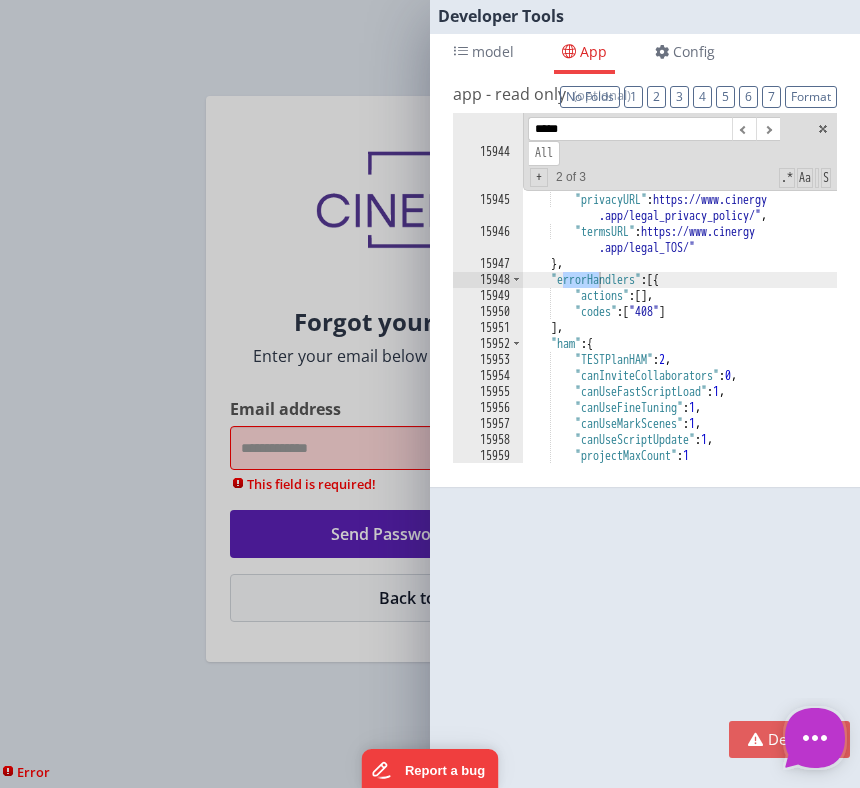 scroll, scrollTop: 26624, scrollLeft: 0, axis: vertical 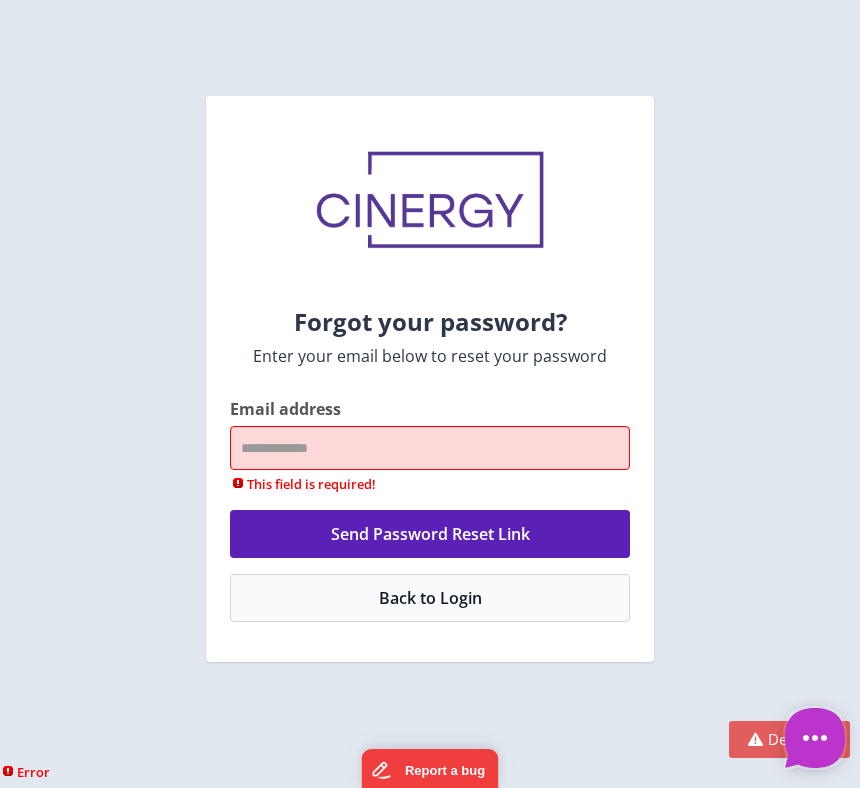 click on "Developer Tools
model
App
Params
Log (10)
Misc
Windows
Config
model - read only     Format
7
6
5
4
3
2
1
No Folds
app - read only     Format
7
6
5
4
3
2
1
No Folds
params     {}                       state.wndw" at bounding box center [430, 394] 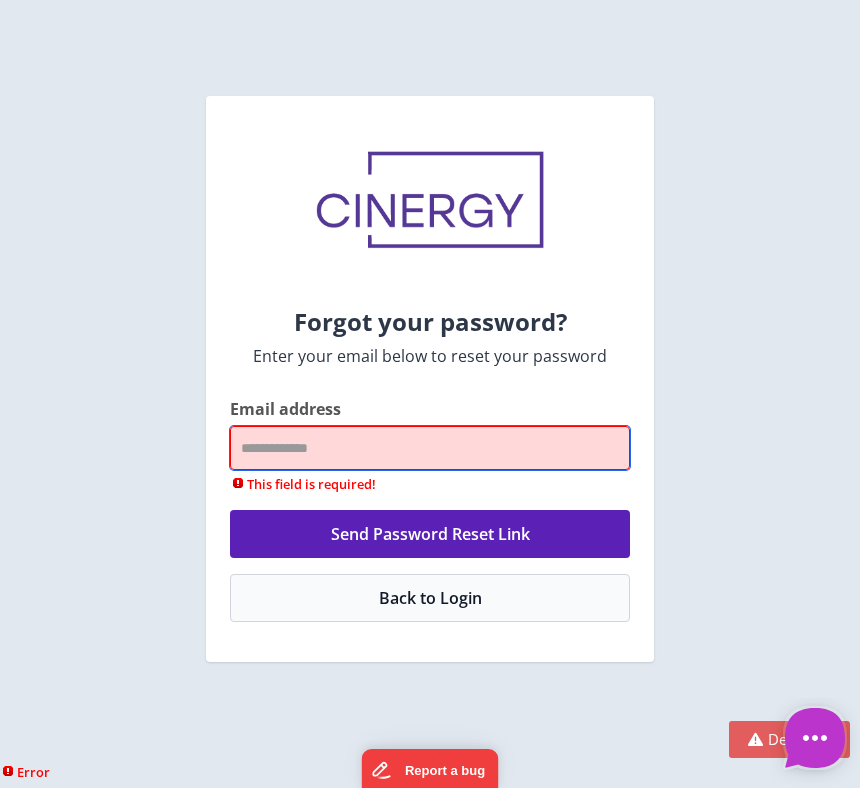 click on "Email address" at bounding box center [430, 448] 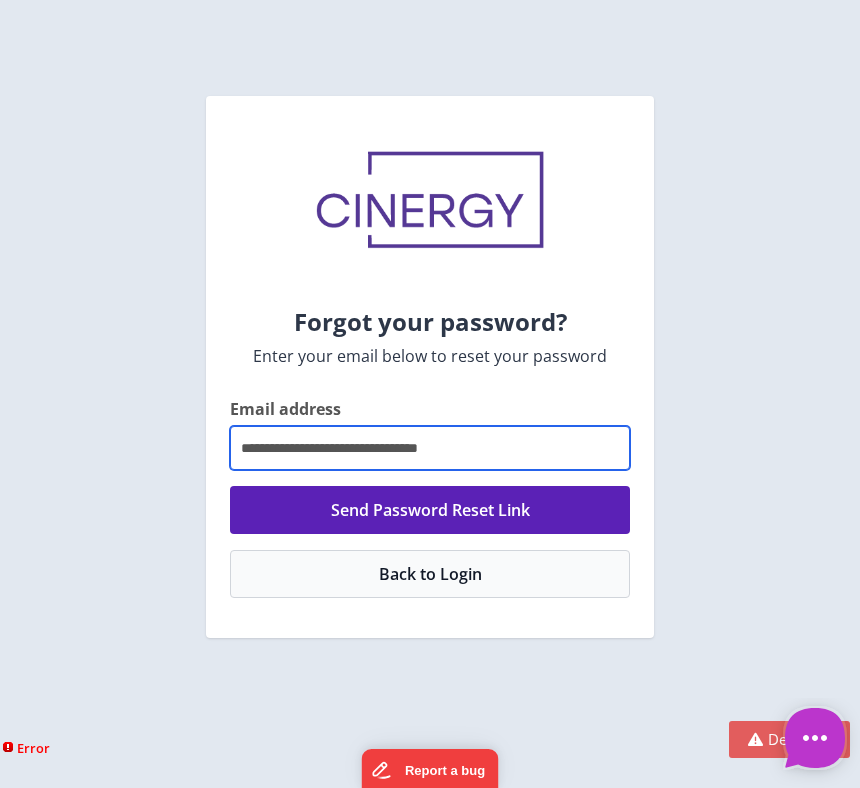 drag, startPoint x: 290, startPoint y: 450, endPoint x: 345, endPoint y: 450, distance: 55 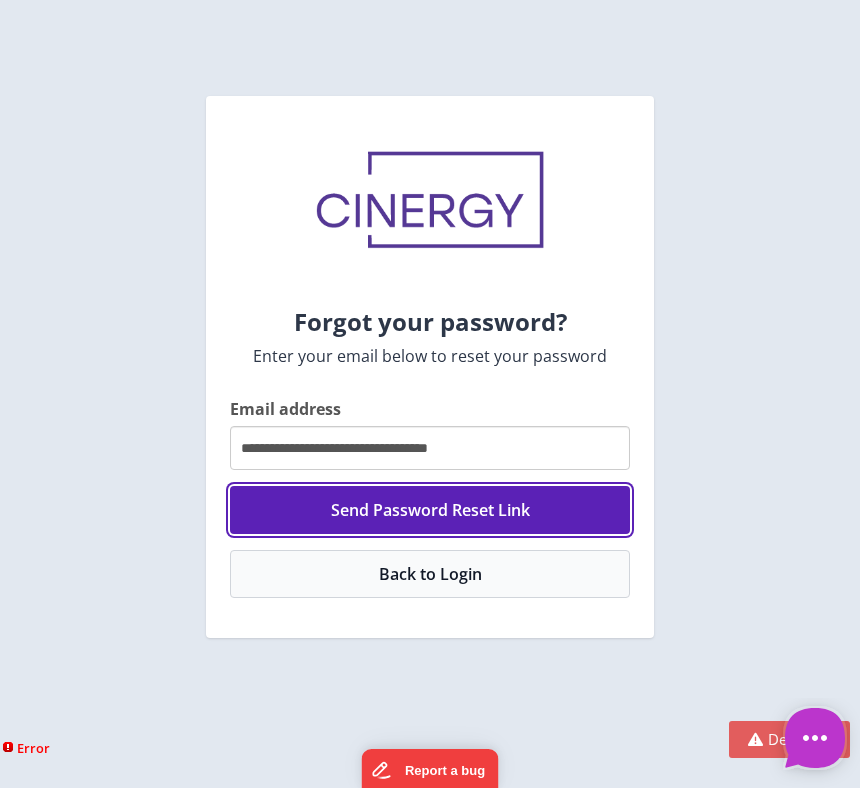click on "Send Password Reset Link" at bounding box center (430, 510) 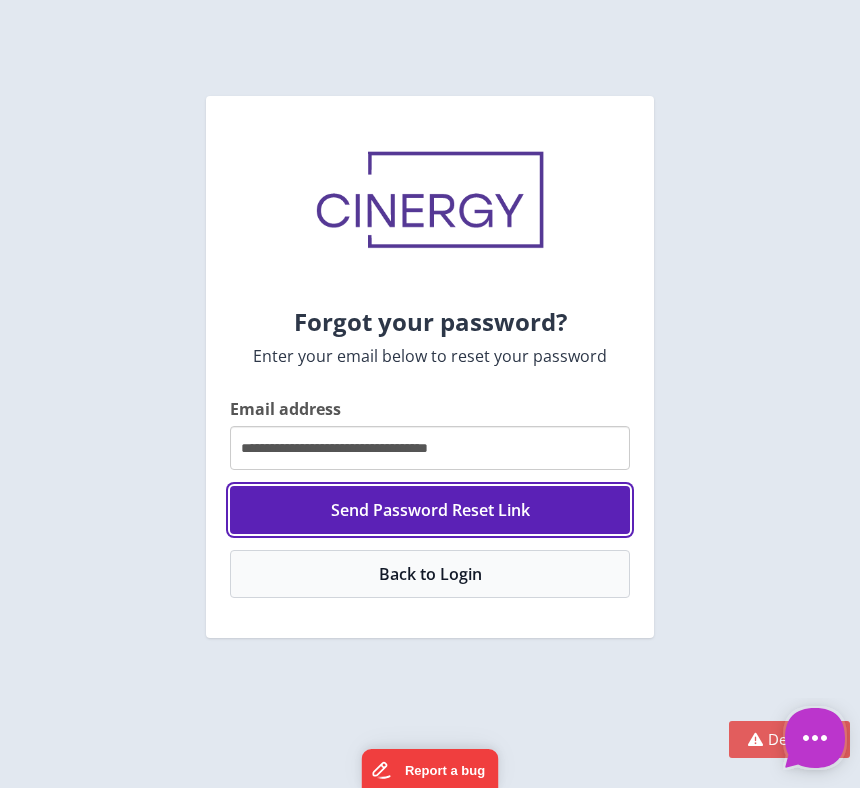 click on "Send Password Reset Link" at bounding box center [430, 510] 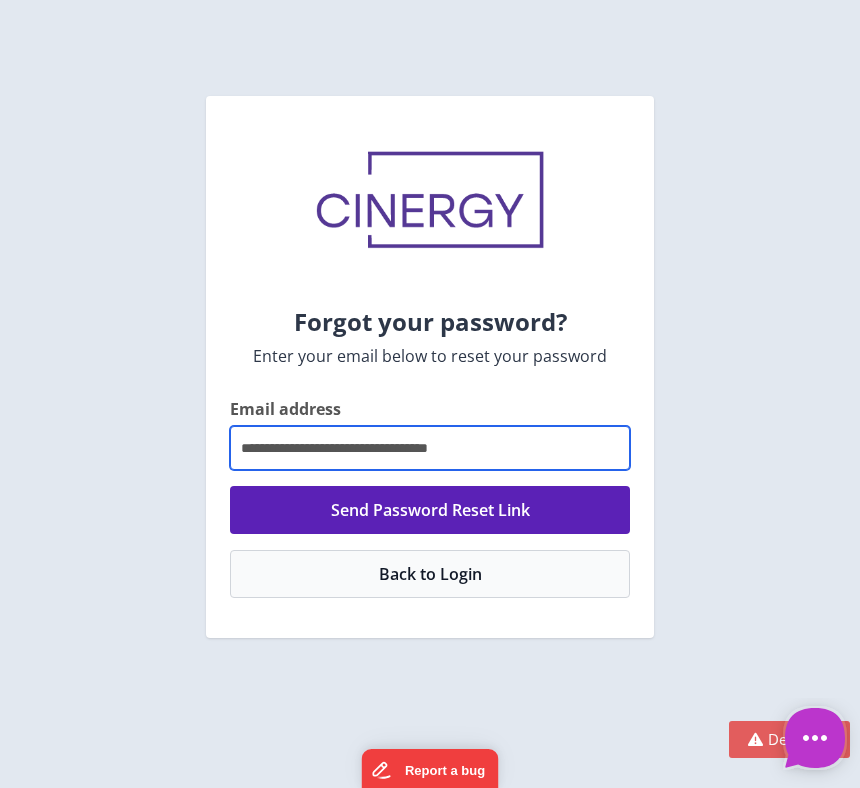 click on "**********" at bounding box center [430, 448] 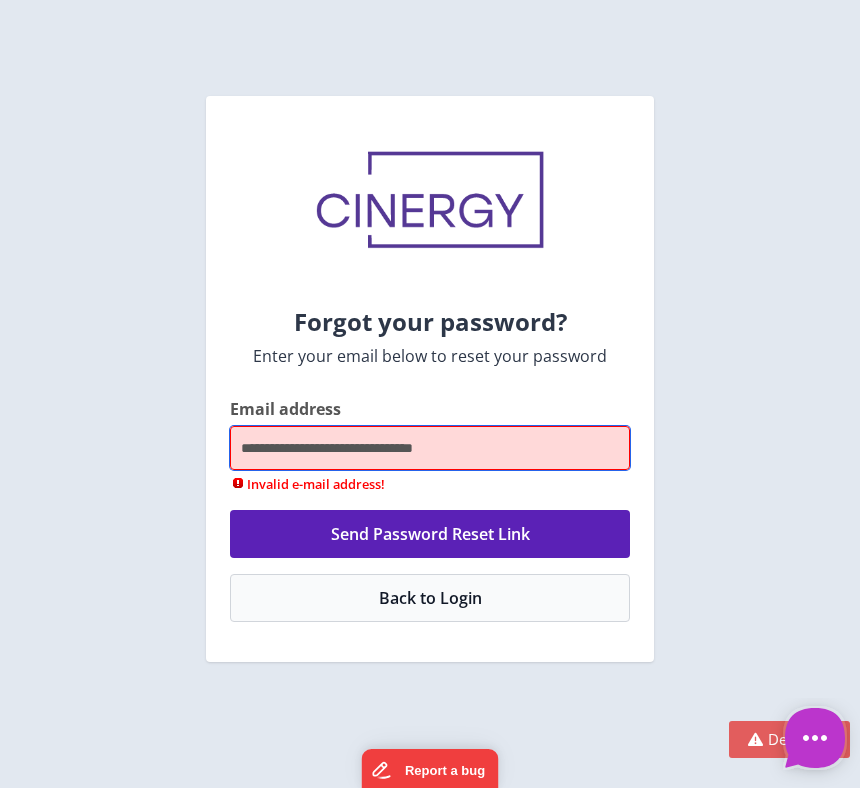 type on "**********" 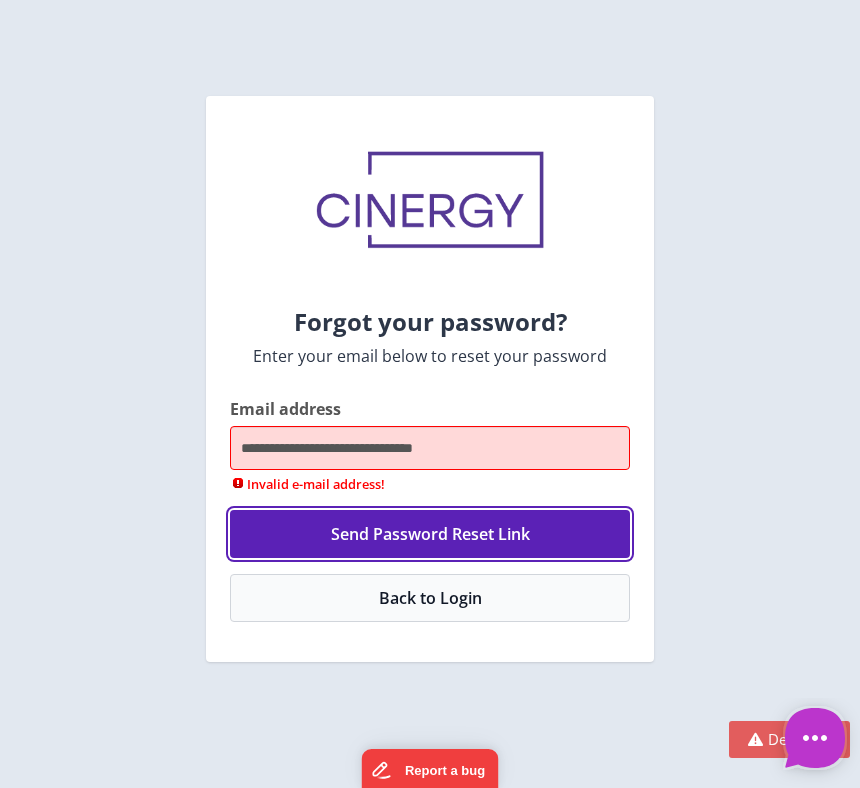 click on "Send Password Reset Link" at bounding box center [430, 534] 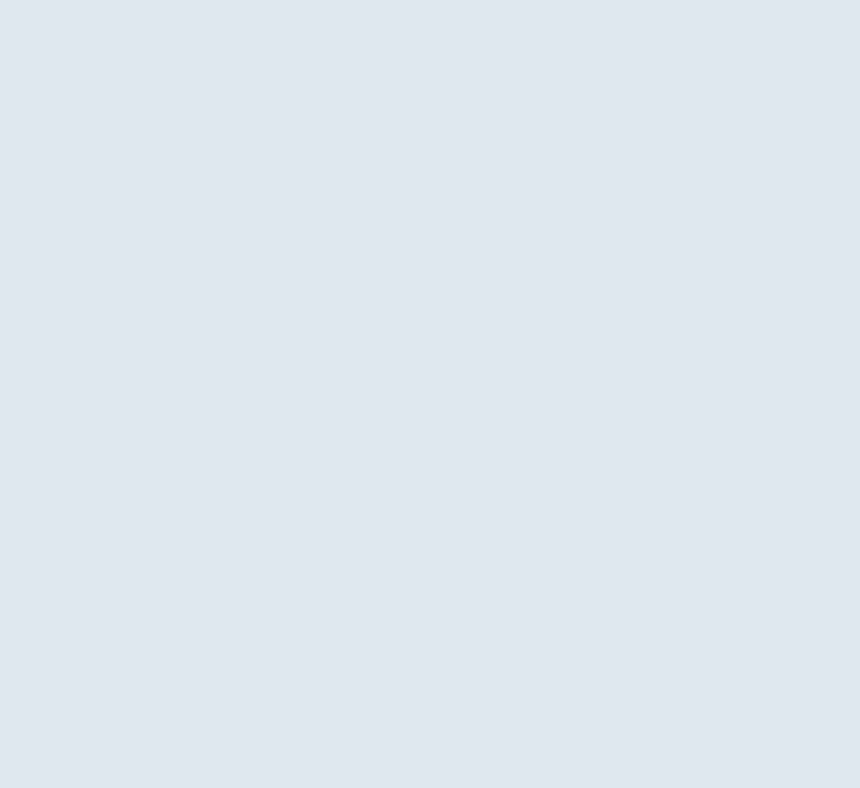 scroll, scrollTop: 0, scrollLeft: 0, axis: both 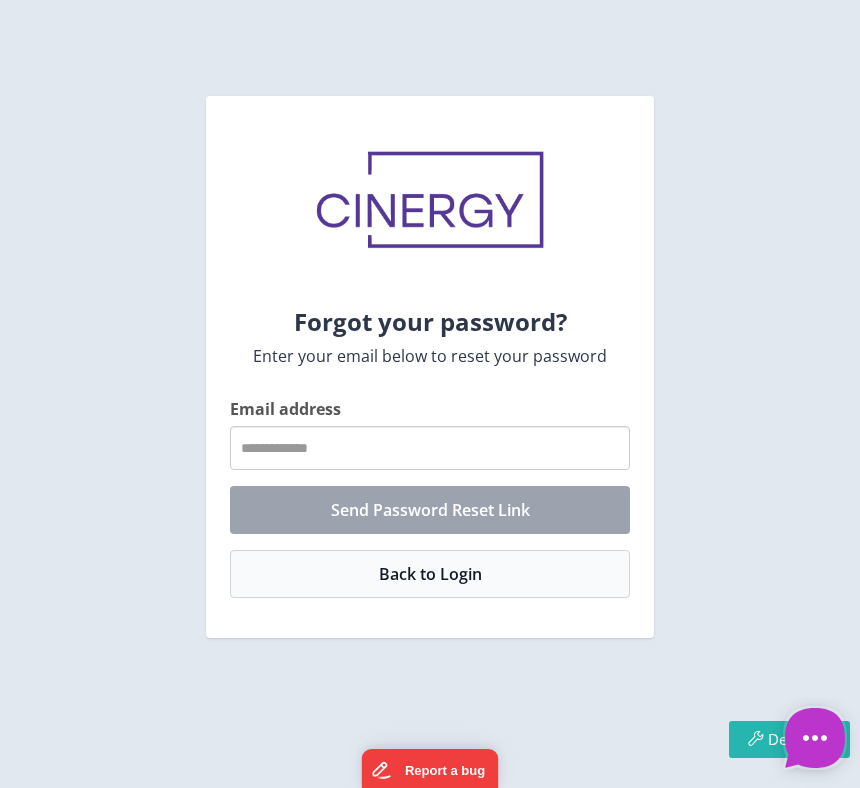 click on "••••• •••••••" at bounding box center [430, 448] 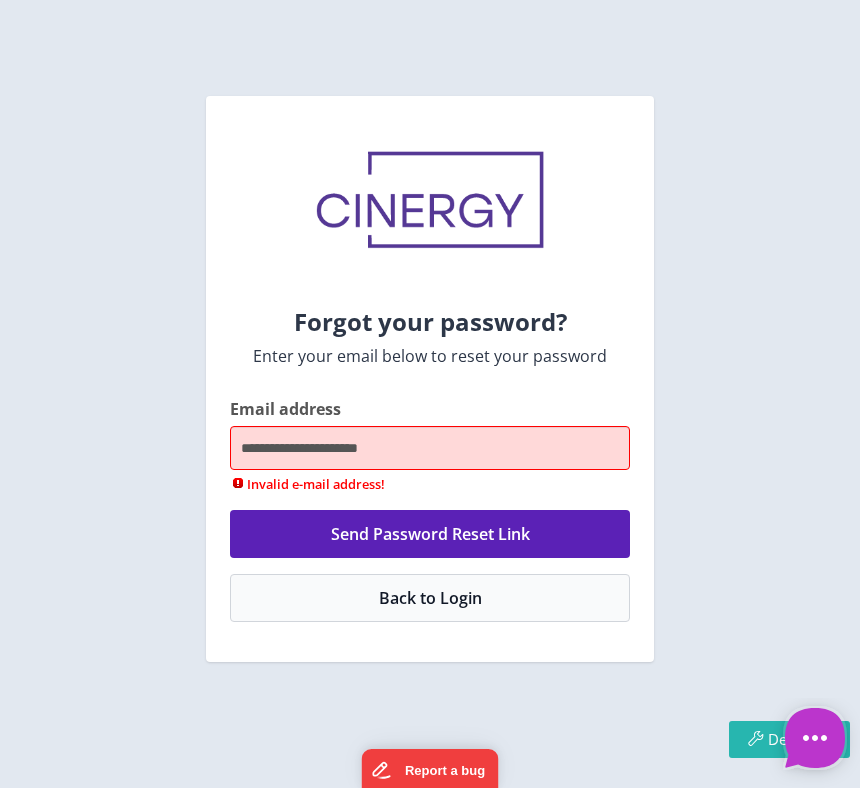 type on "**********" 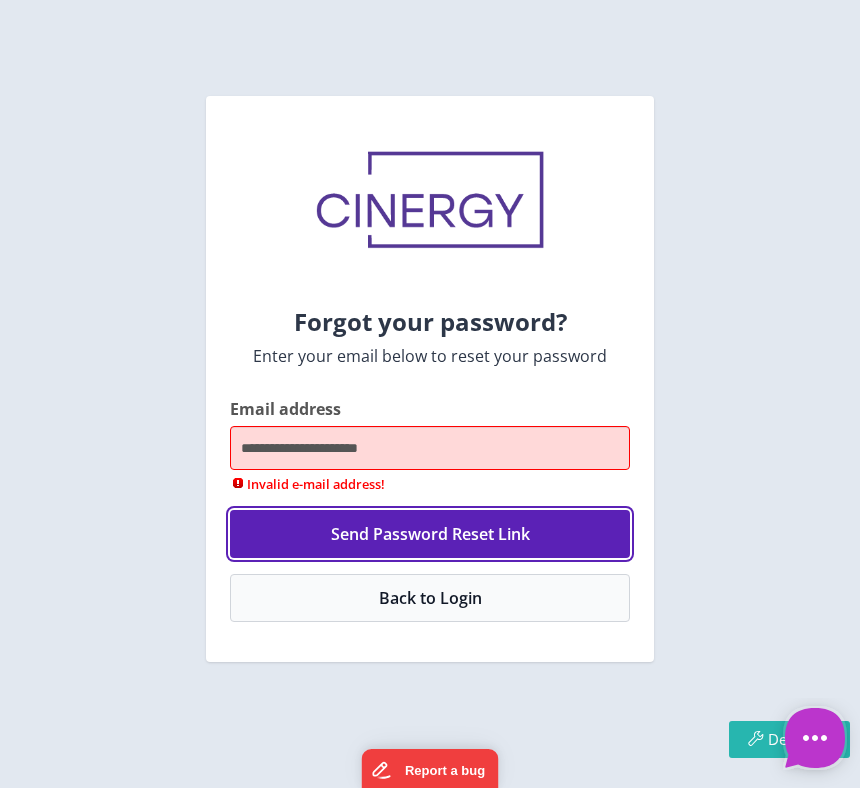 click on "Send Password Reset Link" at bounding box center [430, 534] 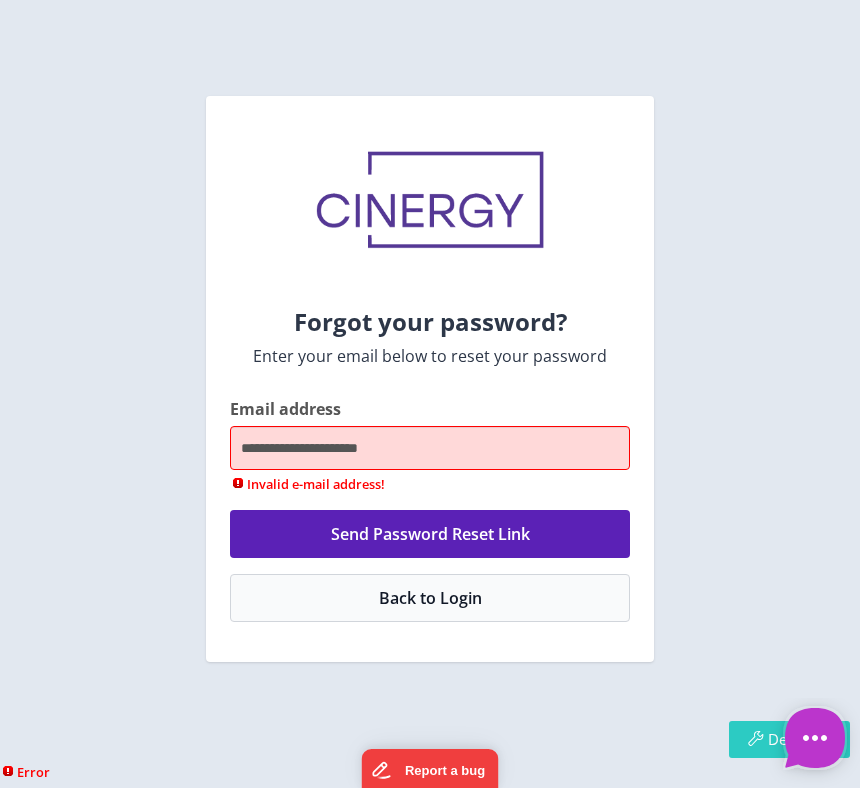 click at bounding box center [755, 738] 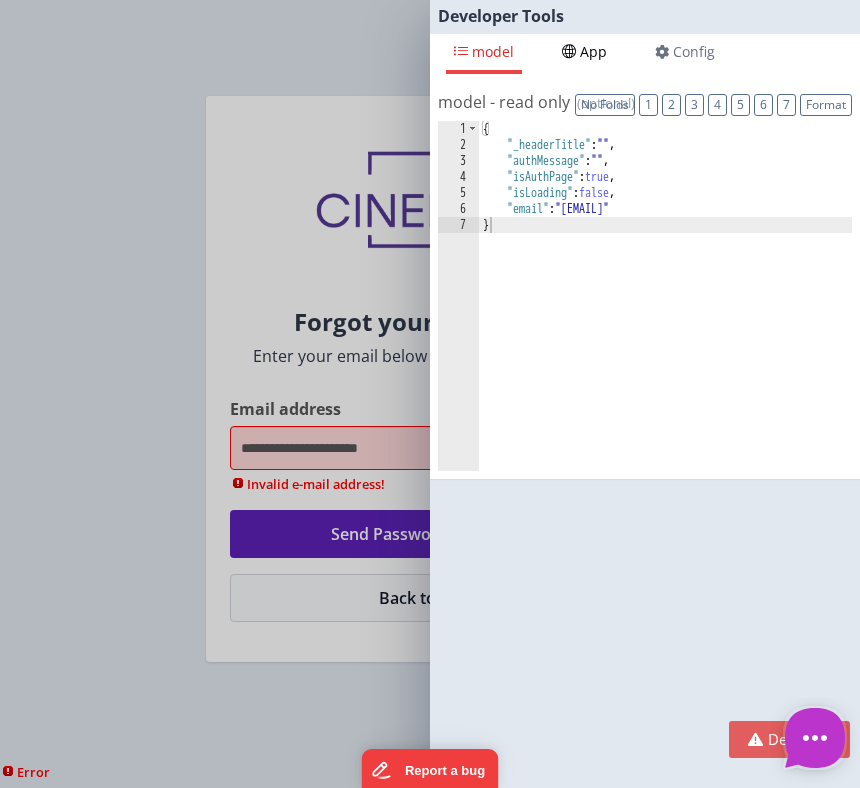 click on "App" at bounding box center (493, 51) 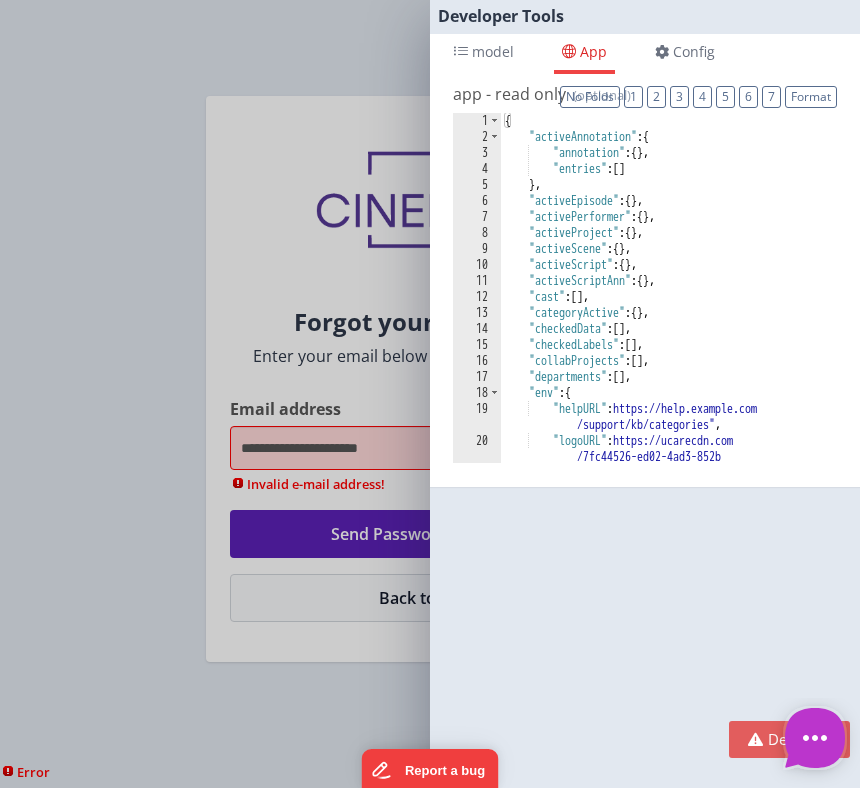 click on "{      "activeAnnotation" :  {           "annotation" :  { } ,           "entries" :  [ ]      } ,      "activeEpisode" :  { } ,      "activePerformer" :  { } ,      "activeProject" :  { } ,      "activeScene" :  { } ,      "activeScript" :  { } ,      "activeScriptAnn" :  { } ,      "cast" :  [ ] ,      "categoryActive" :  { } ,      "checkedData" :  [ ] ,      "checkedLabels" :  [ ] ,      "collabProjects" :  [ ] ,      "departments" :  [ ] ,      "env" :  {           "helpURL" :  "https://help.cinergy.app              /support/kb/categories" ,           "logoURL" :  "https://ucarecdn.com              /7fc44526-ed02-4ad3-852b              -64cf3a3481d9/" ," at bounding box center (669, 320) 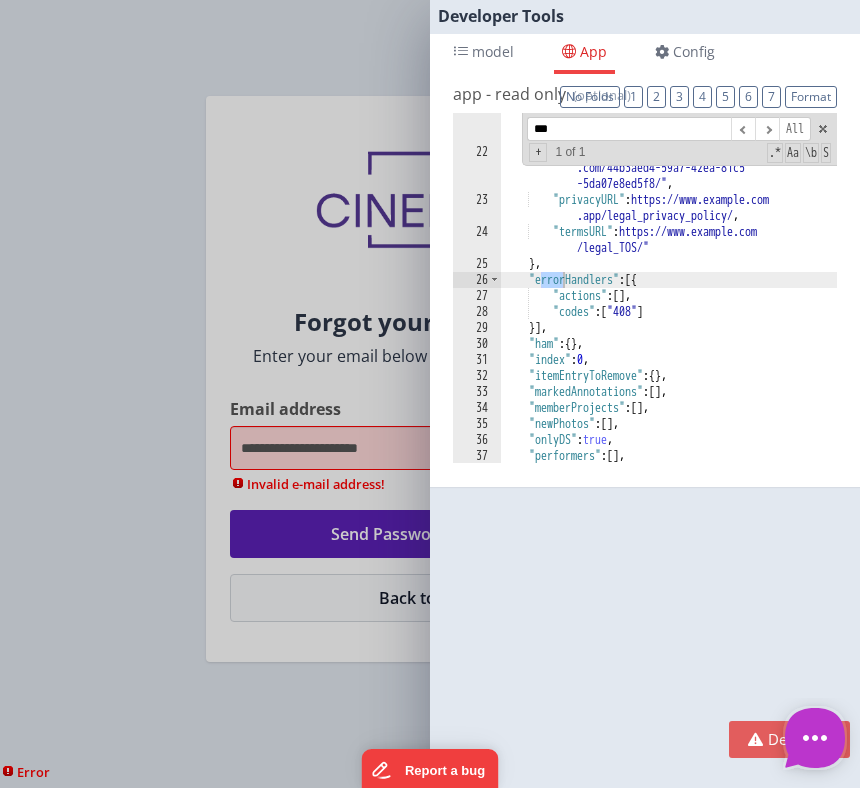 scroll, scrollTop: 385, scrollLeft: 0, axis: vertical 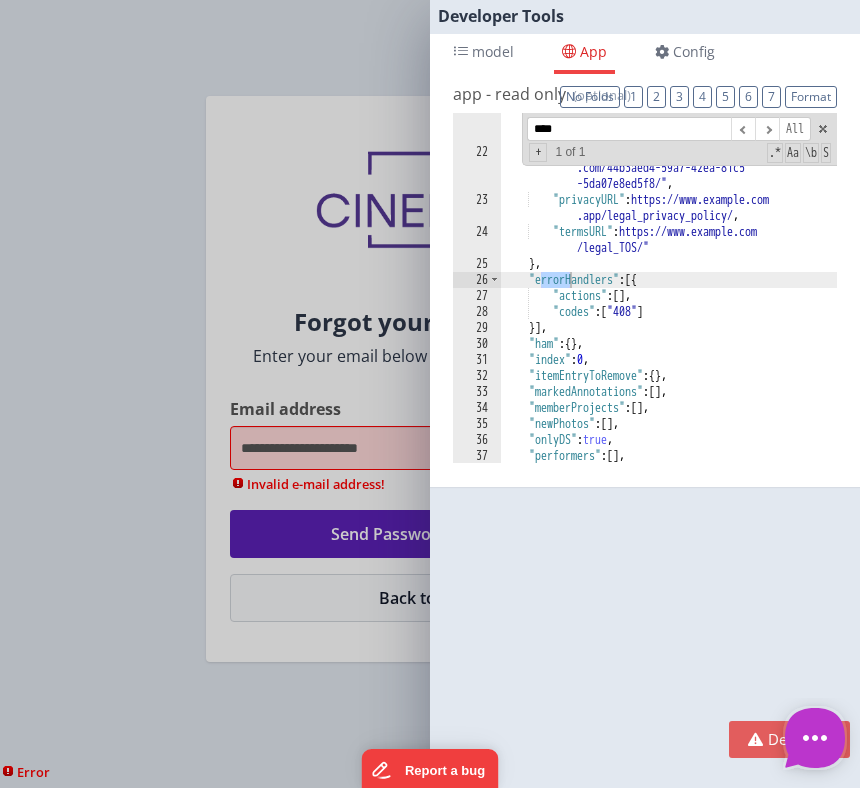 type on "****" 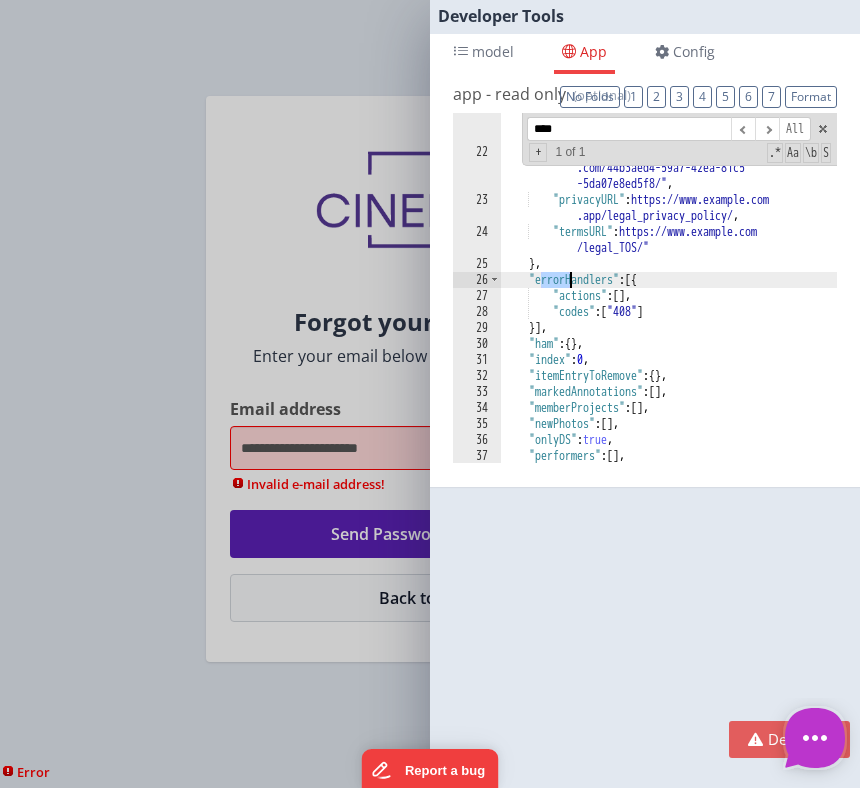 click on ""performerPlaceholderURL" :  "https              ://ucarecdn.com/c46784dd-e8d9              -4e85-bb58-3950a8ac9aec/" ,           "placeholderURL" :  "https://ucarecdn              .com/44b3aed4-59a7-42ea-81c5              -5da07e8ed5f8/" ,           "privacyURL" :  "https://www.cinergy              .app/legal_privacy_policy/" ,           "termsURL" :  "https://www.cinergy.app              /legal_TOS/"      } ,      "errorHandlers" :  [{           "actions" :  [ ] ,           "codes" :  [ "408" ]      }] ,      "ham" :  { } ,      "index" :  0 ,      "itemEntryToRemove" :  { } ,      "markedAnnotations" :  [ ] ,      "memberProjects" :  [ ] ,      "newPhotos" :  [ ] ,      "onlyDS" :  true ,      "performers" :  [ ] ,      "projects" :  [ ] ," at bounding box center (669, 303) 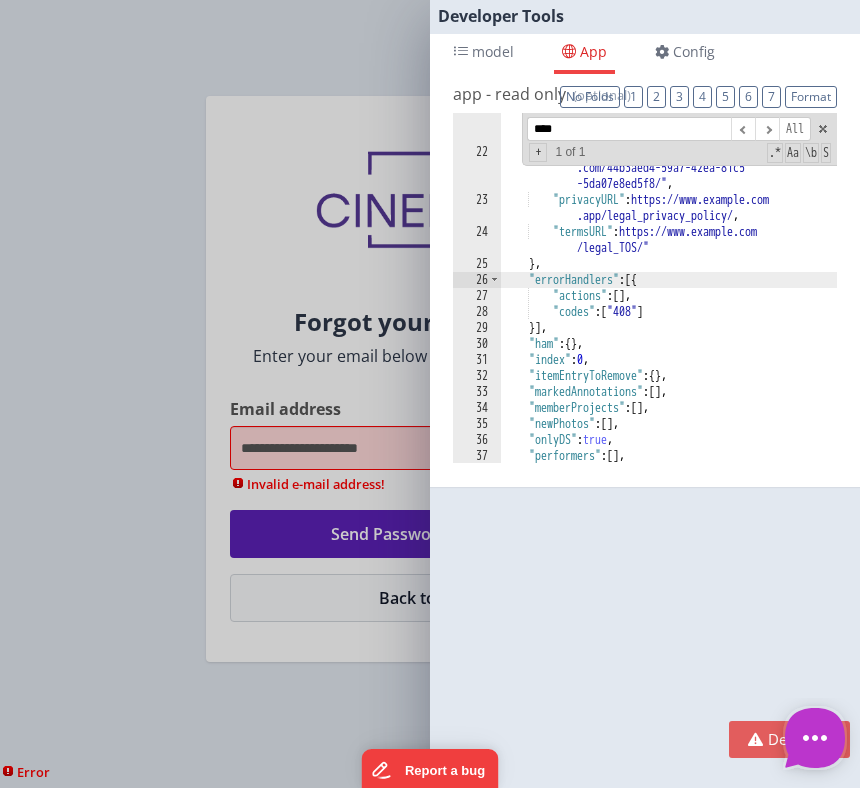 click on "Developer Tools
model
App
Params
Log (1)
Misc
Windows
Config
model - read only     Format
7
6
5
4
3
2
1
No Folds
1 2 3 4 5 6 7 {      "_headerTitle" :  "" ,      "authMessage" :  "" ,      "isAuthPage" :  true ,      "isLoading" :  false ,      "email" :  "linxue@delfsengineering" } XXXXXXXXXXXXXXXXXXXXXXXXXXXXXXXXXXXXXXXXXXXXXXXXXX       app - read only     Format
7
6
21 22 ," at bounding box center [430, 394] 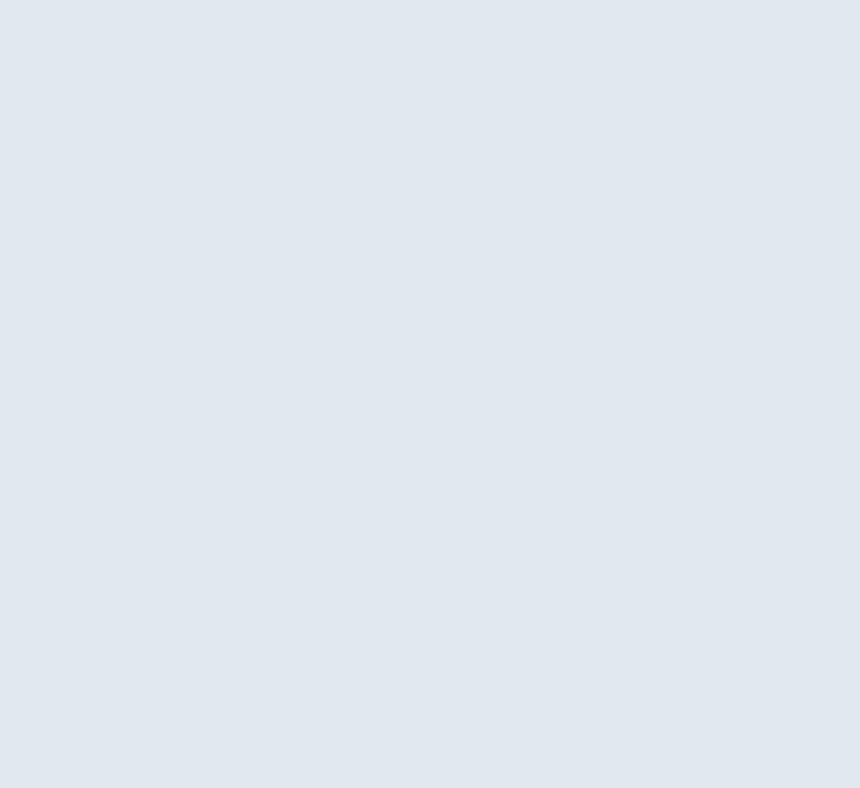 scroll, scrollTop: 0, scrollLeft: 0, axis: both 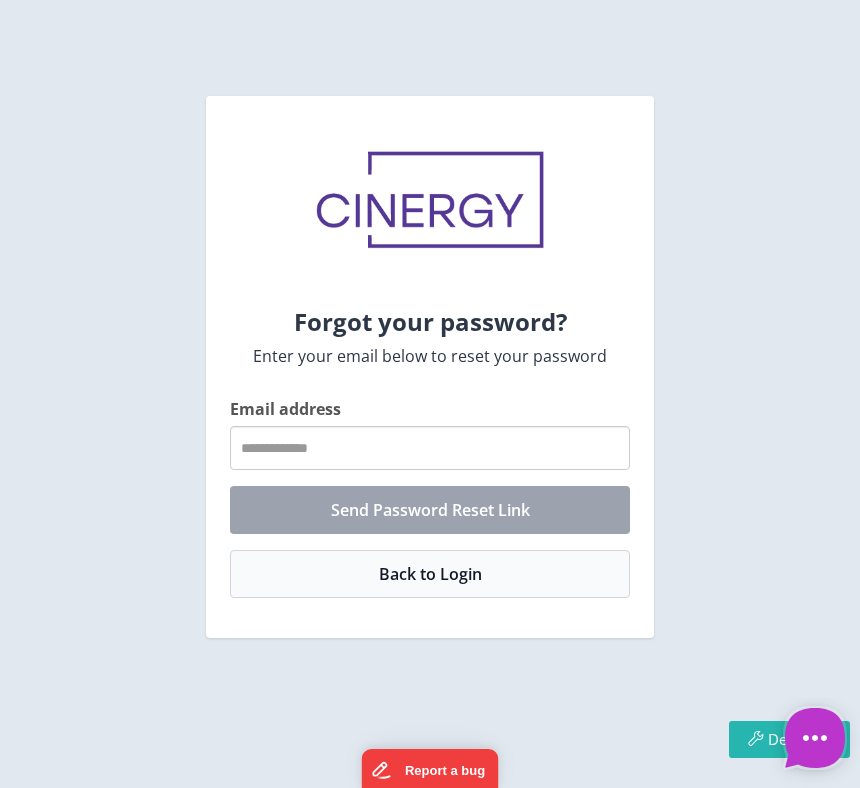 click on "Email address" at bounding box center (430, 448) 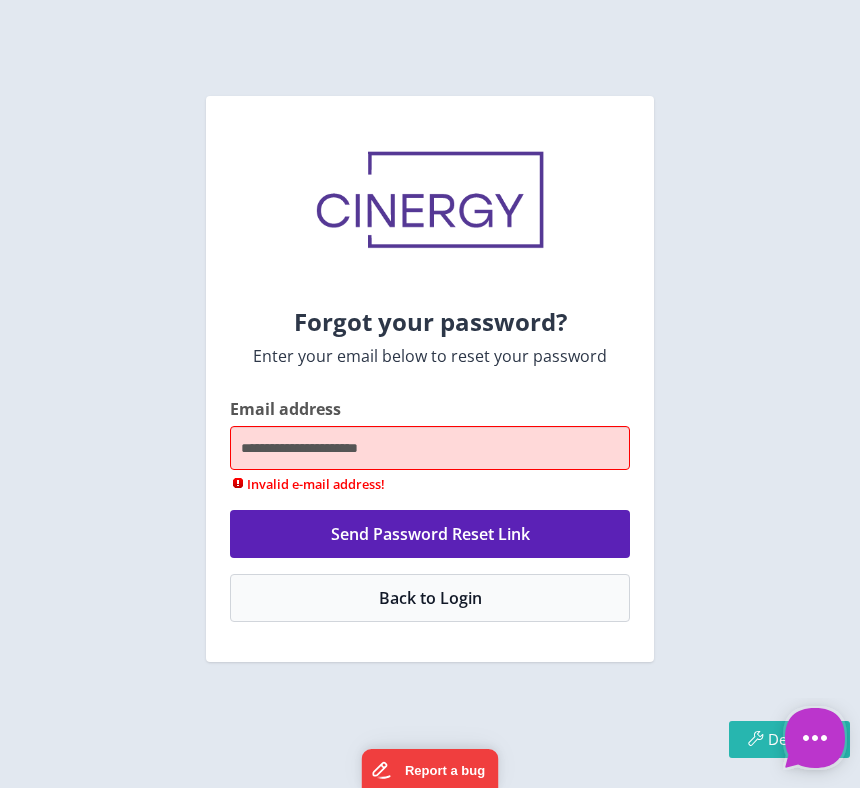 type on "**********" 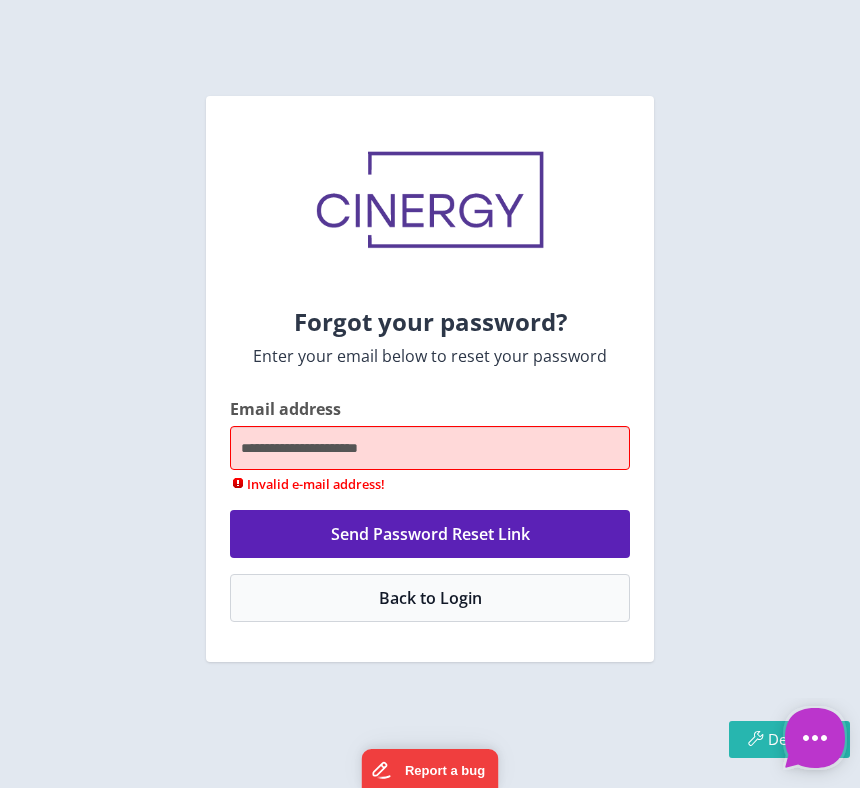 drag, startPoint x: 247, startPoint y: 485, endPoint x: 373, endPoint y: 490, distance: 126.09917 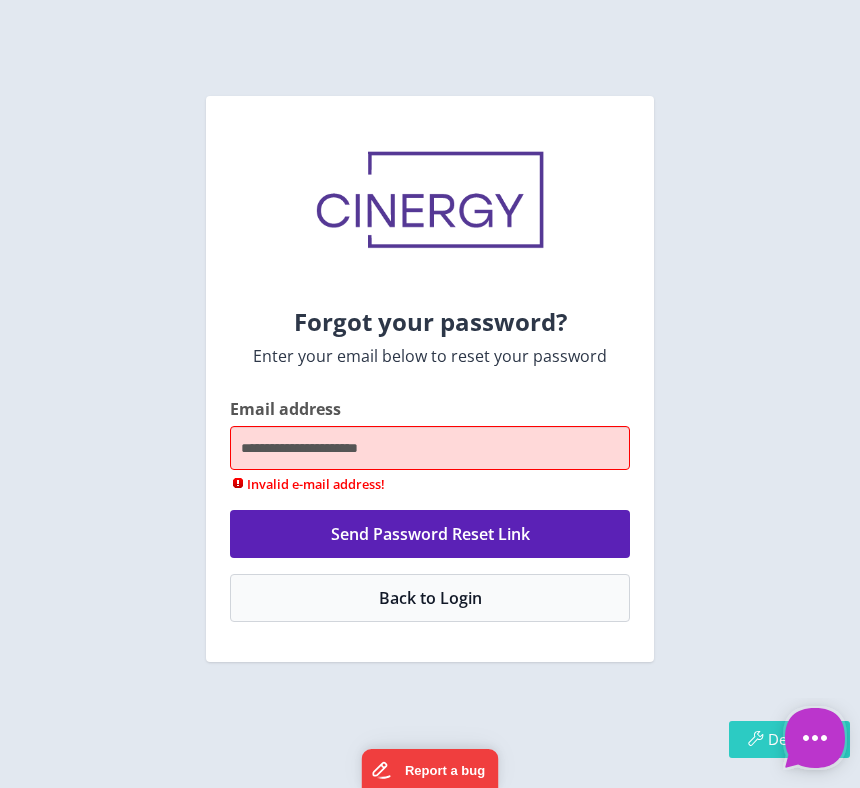 click on "Dev Tools" at bounding box center (789, 739) 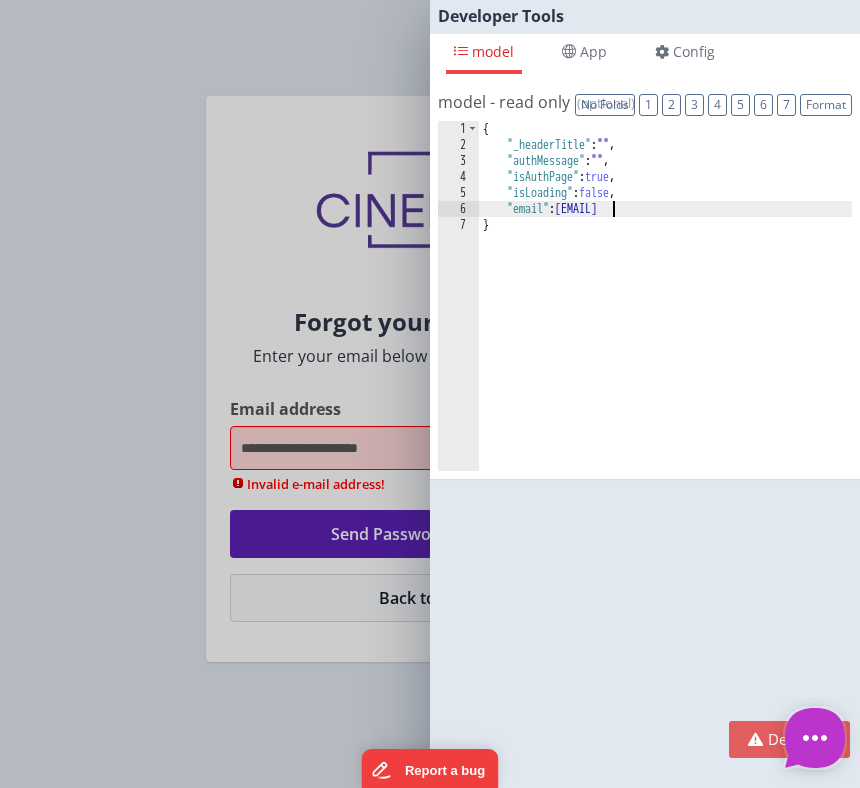 click on "{      "_headerTitle" :  "" ,      "authMessage" :  "" ,      "isAuthPage" :  true ,      "isLoading" :  false ,      "email" :  "linxue@delfsengineering" }" at bounding box center [665, 312] 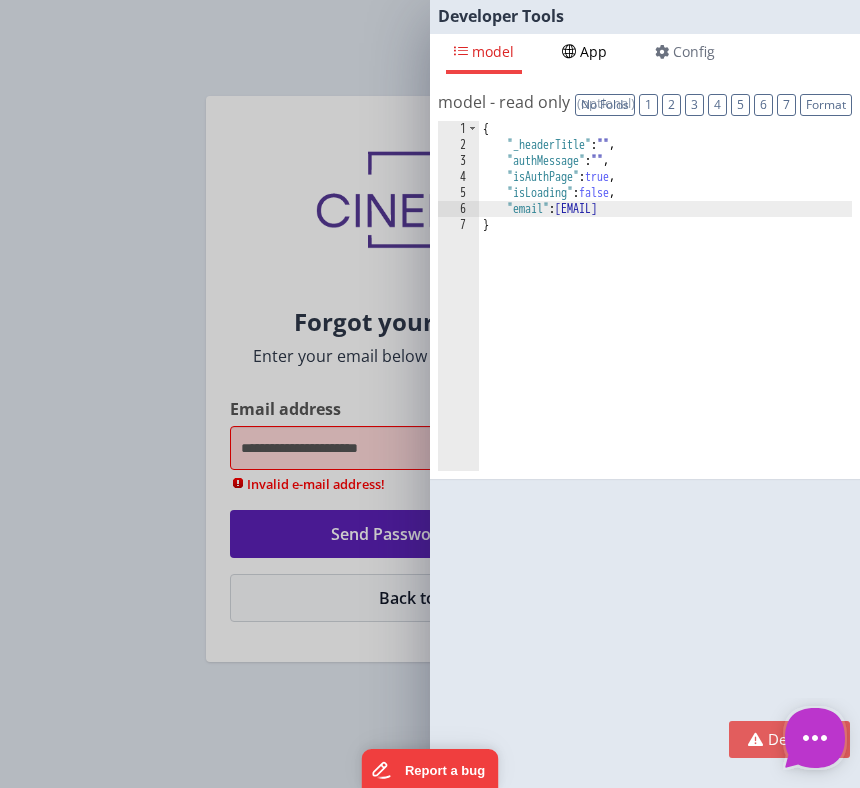 click on "App" at bounding box center [493, 51] 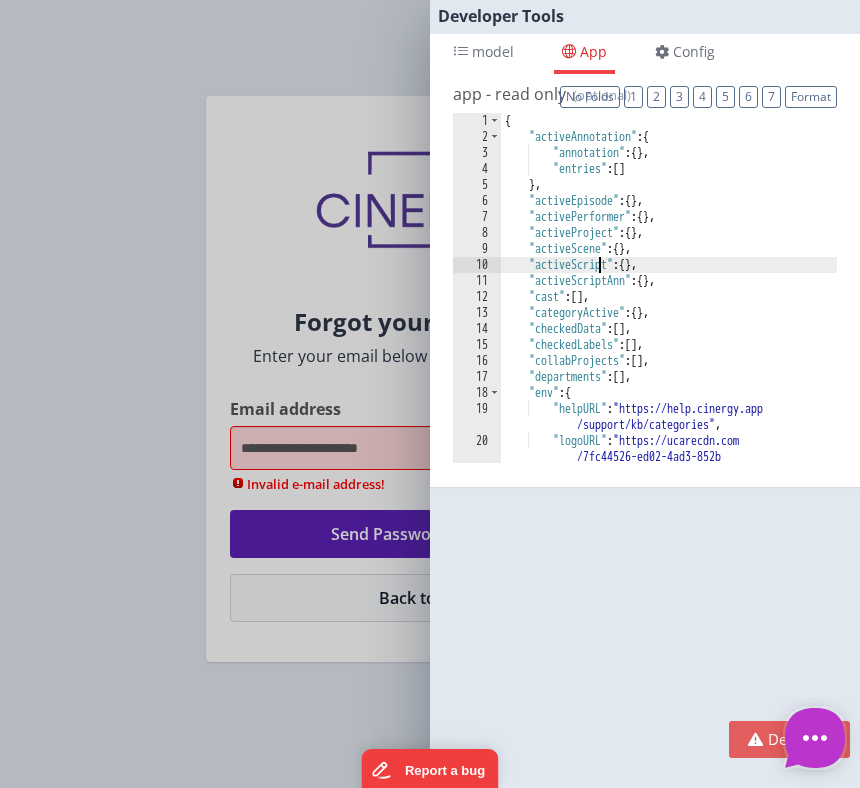 click on "{      "activeAnnotation" :  {           "annotation" :  { } ,           "entries" :  [ ]      } ,      "activeEpisode" :  { } ,      "activePerformer" :  { } ,      "activeProject" :  { } ,      "activeScene" :  { } ,      "activeScript" :  { } ,      "activeScriptAnn" :  { } ,      "cast" :  [ ] ,      "categoryActive" :  { } ,      "checkedData" :  [ ] ,      "checkedLabels" :  [ ] ,      "collabProjects" :  [ ] ,      "departments" :  [ ] ,      "env" :  {           "helpURL" :  "https://help.cinergy.app              /support/kb/categories" ,           "logoURL" :  "https://ucarecdn.com              /7fc44526-ed02-4ad3-852b              -64cf3a3481d9/" ," at bounding box center [669, 347] 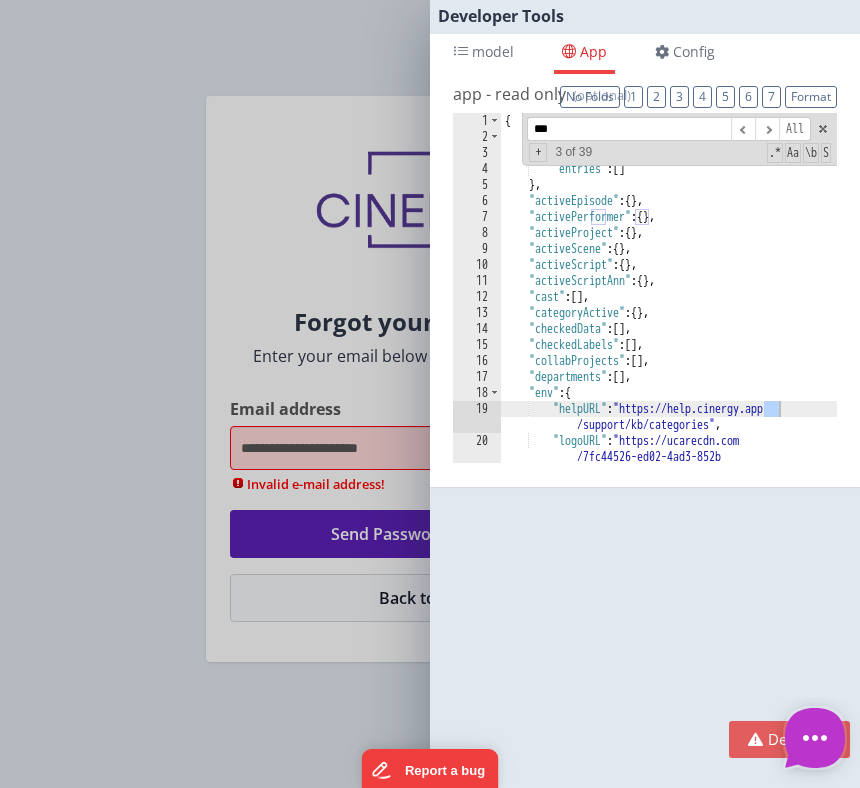 scroll, scrollTop: 385, scrollLeft: 0, axis: vertical 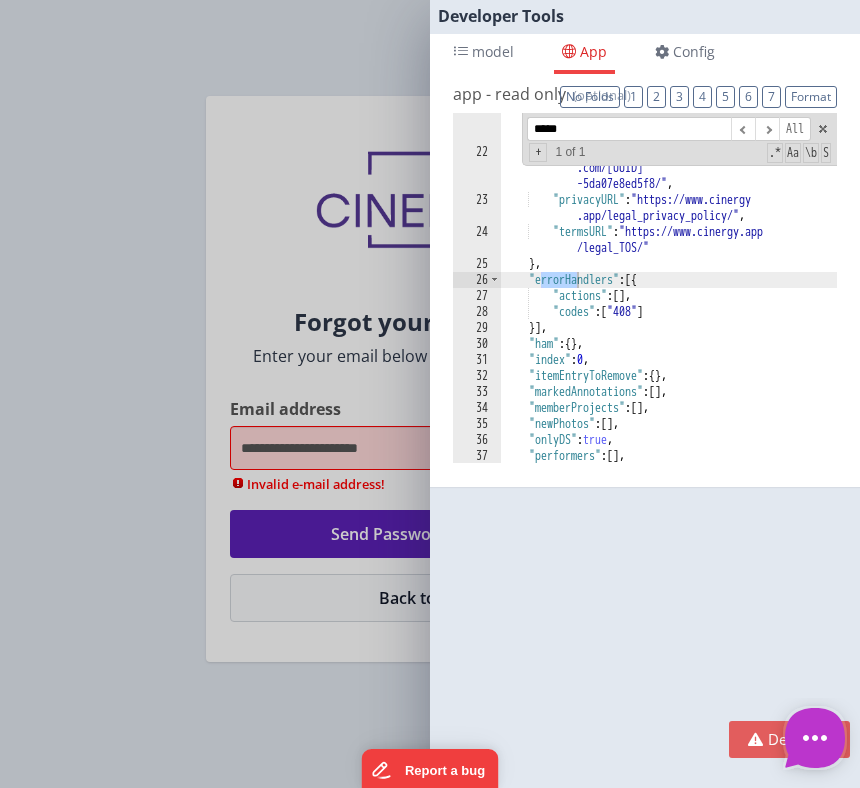 click on "Developer Tools
model
App
Params
Log (1)
Misc
Windows
Config
model - read only     Format
7
6
5
4
3
2
1
No Folds
1 2 3 4 5 6 7 {      "_headerTitle" :  "" ,      "authMessage" :  "" ,      "isAuthPage" :  true ,      "isLoading" :  false ,      "email" :  "linxue@delfsengineering" } XXXXXXXXXXXXXXXXXXXXXXXXXXXXXXXXXXXXXXXXXXXXXXXXXX       app - read only     Format
7
6
21 22 ," at bounding box center [430, 394] 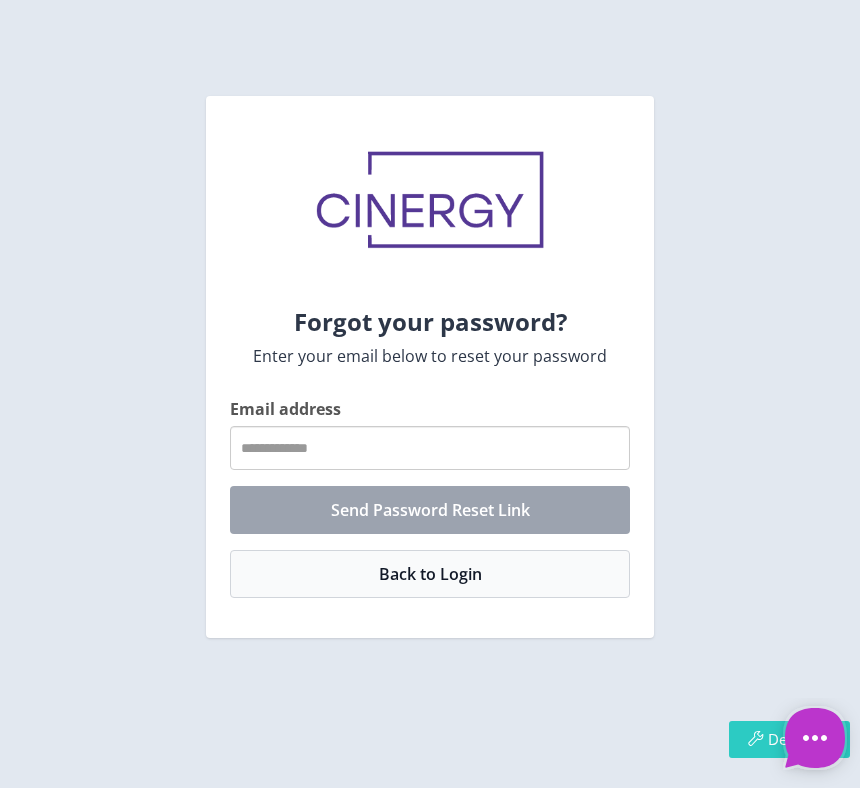 scroll, scrollTop: 0, scrollLeft: 0, axis: both 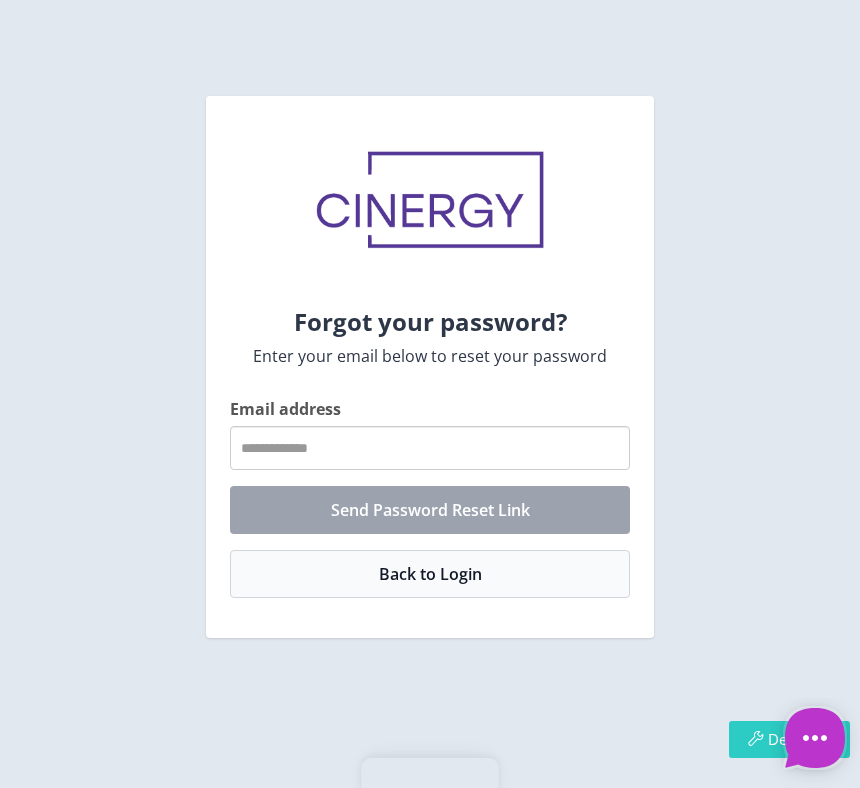 click at bounding box center (755, 738) 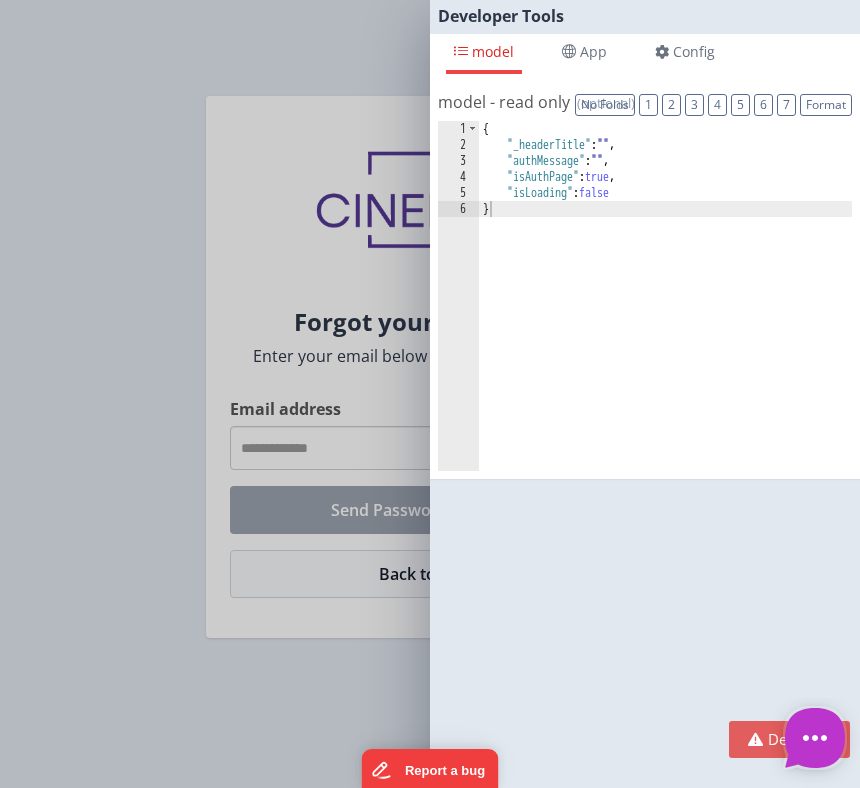scroll, scrollTop: 0, scrollLeft: 0, axis: both 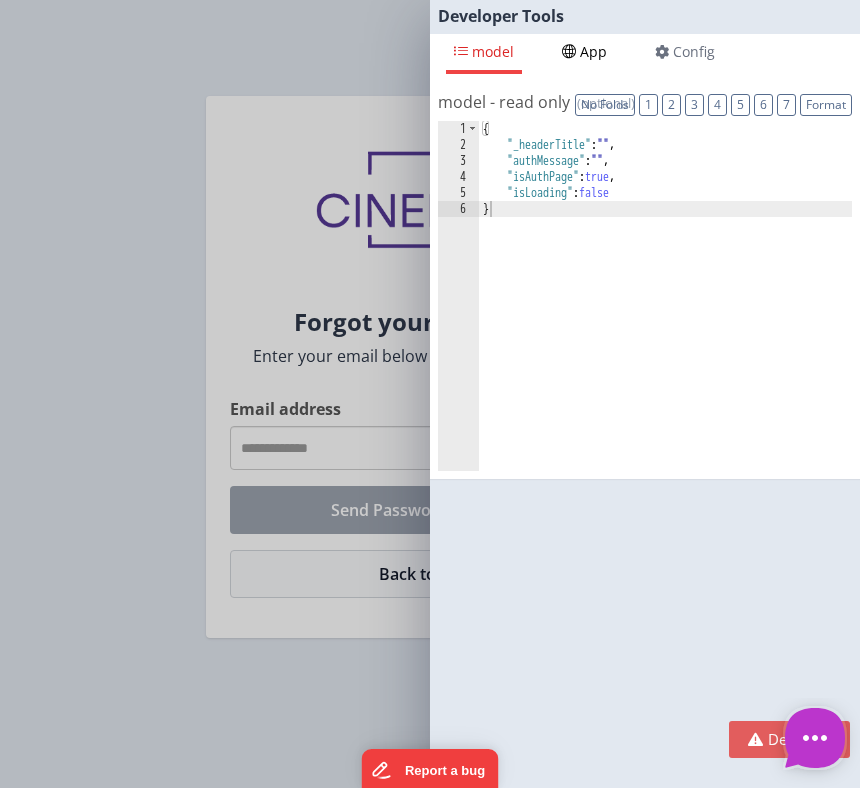 click on "App" at bounding box center (493, 51) 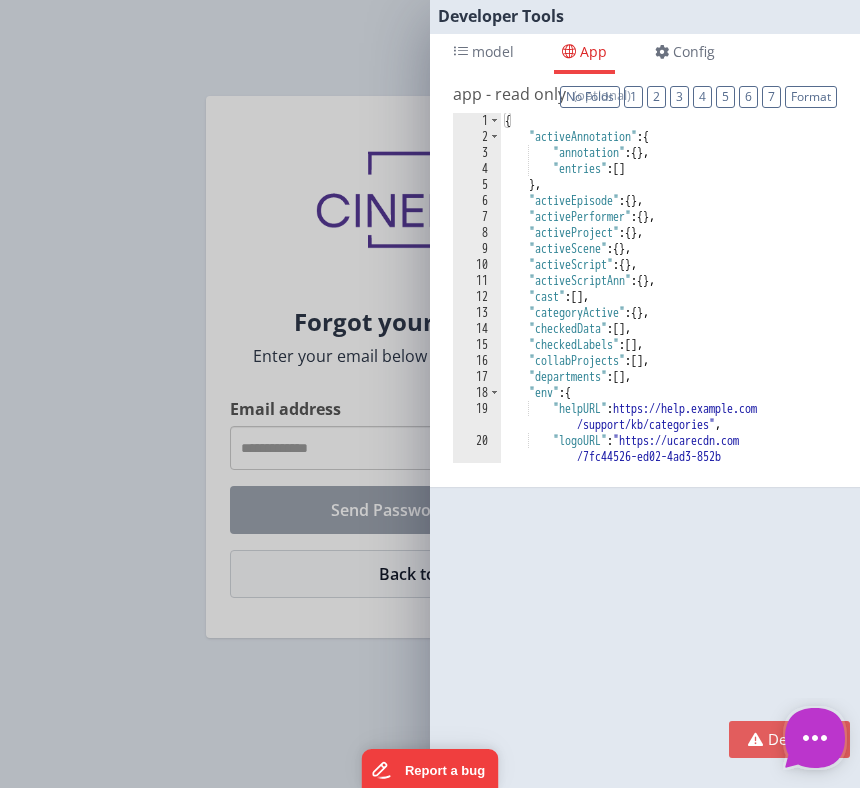 click on "{      "activeAnnotation" :  {           "annotation" :  { } ,           "entries" :  [ ]      } ,      "activeEpisode" :  { } ,      "activePerformer" :  { } ,      "activeProject" :  { } ,      "activeScene" :  { } ,      "activeScript" :  { } ,      "activeScriptAnn" :  { } ,      "cast" :  [ ] ,      "categoryActive" :  { } ,      "checkedData" :  [ ] ,      "checkedLabels" :  [ ] ,      "collabProjects" :  [ ] ,      "departments" :  [ ] ,      "env" :  {           "helpURL" :  "https://help.cinergy.app              /support/kb/categories" ,           "logoURL" :  "https://ucarecdn.com              /7fc44526-ed02-4ad3-852b              -64cf3a3481d9/" ," at bounding box center (669, 320) 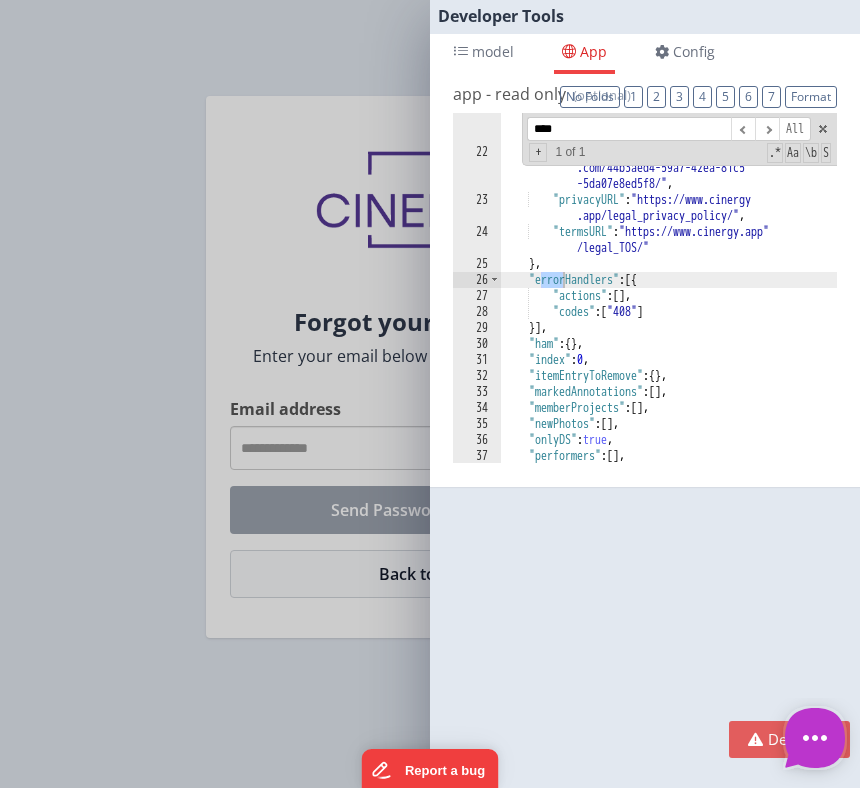 scroll, scrollTop: 385, scrollLeft: 0, axis: vertical 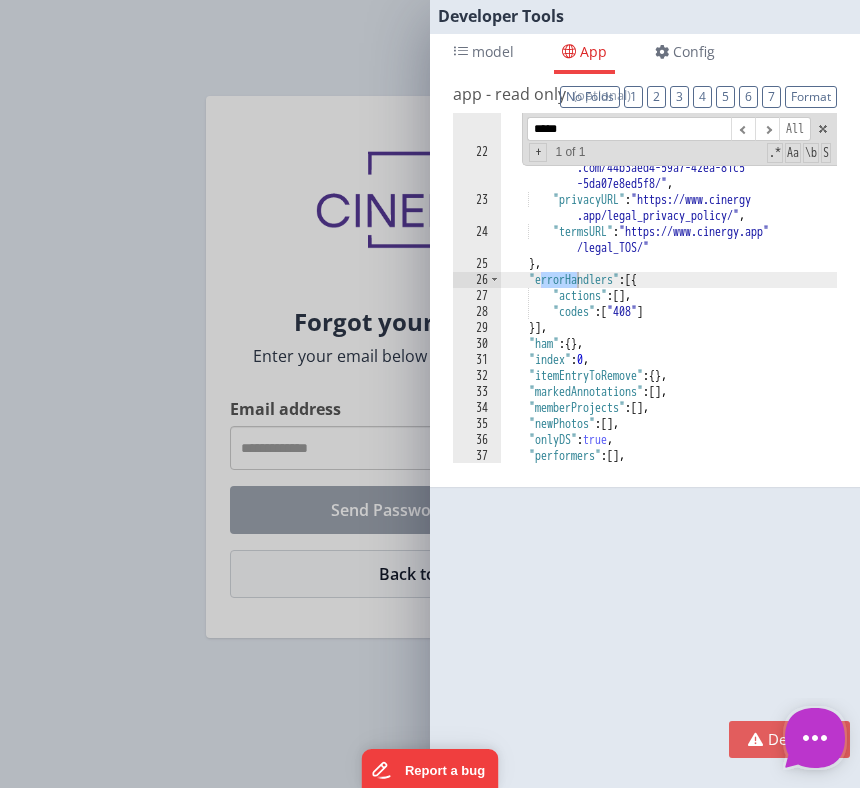 click on "Developer Tools
model
App
Params
Log (1)
Misc
Windows
Config
model - read only     Format
7
6
5
4
3
2
1
No Folds
1 2 3 4 5 6 {      "_headerTitle" :  "" ,      "authMessage" :  "" ,      "isAuthPage" :  true ,      "isLoading" :  false } XXXXXXXXXXXXXXXXXXXXXXXXXXXXXXXXXXXXXXXXXXXXXXXXXX       app - read only     Format
7
6
5
4" at bounding box center (430, 394) 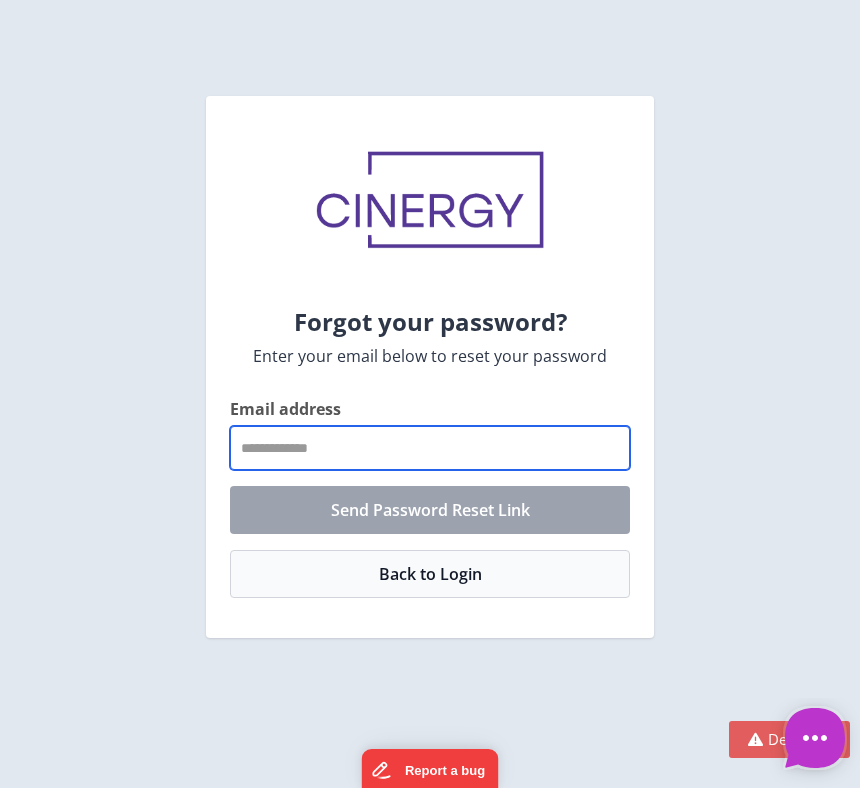 click on "Email address" at bounding box center [430, 448] 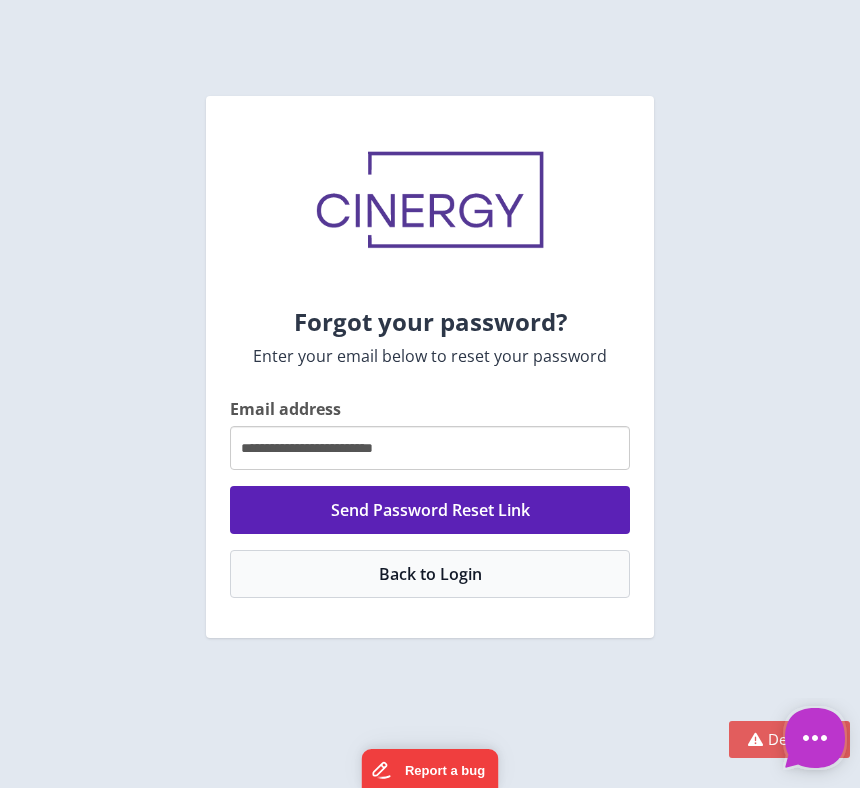 click on "**********" at bounding box center [430, 367] 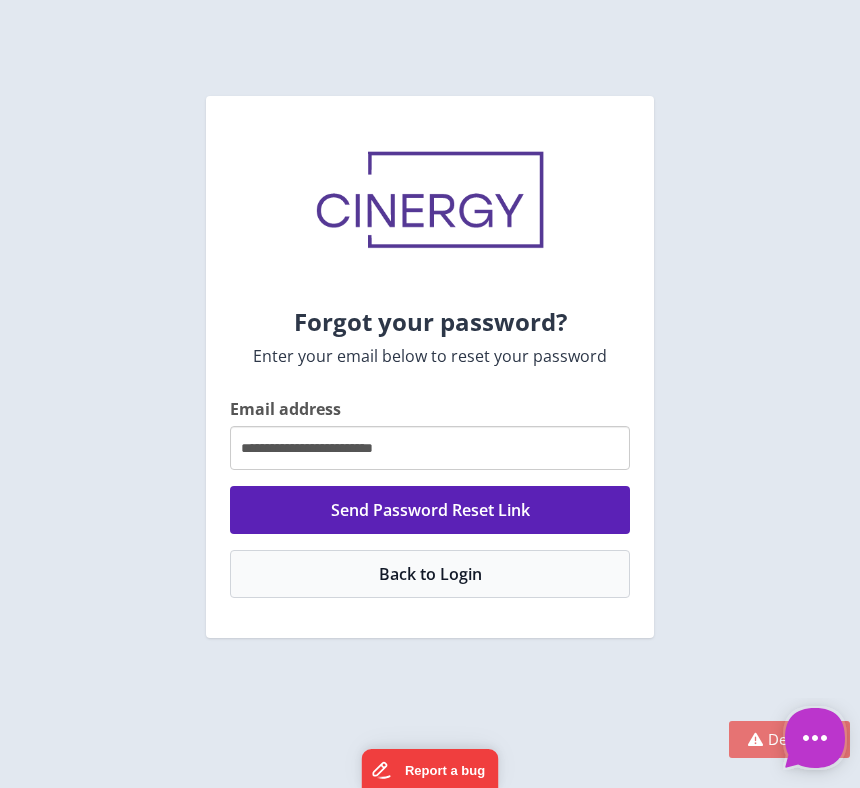 click at bounding box center (755, 739) 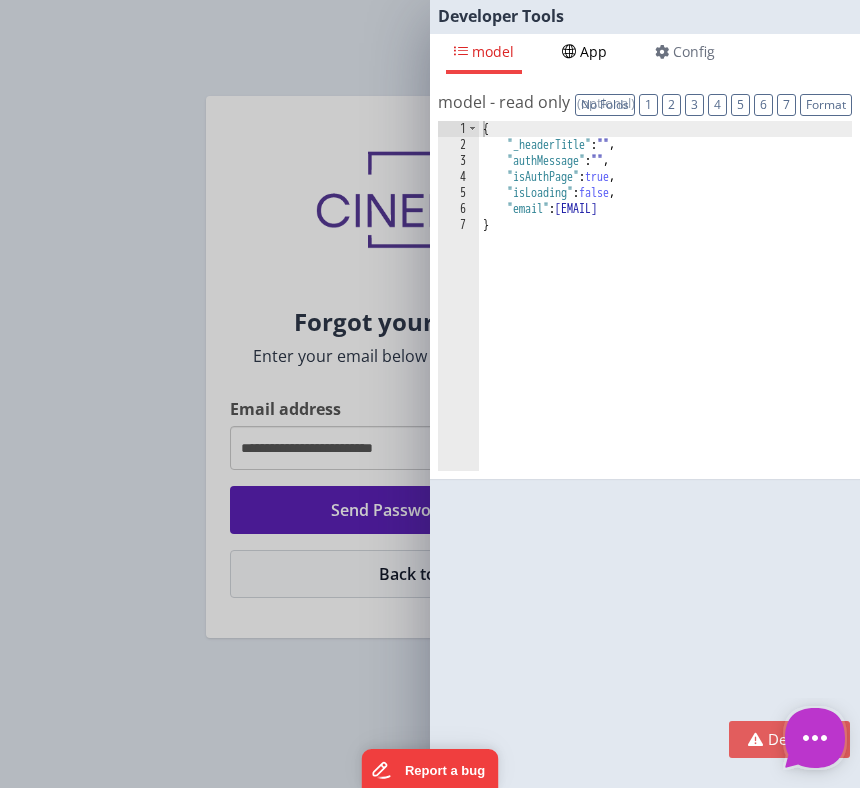 click on "App" at bounding box center [493, 51] 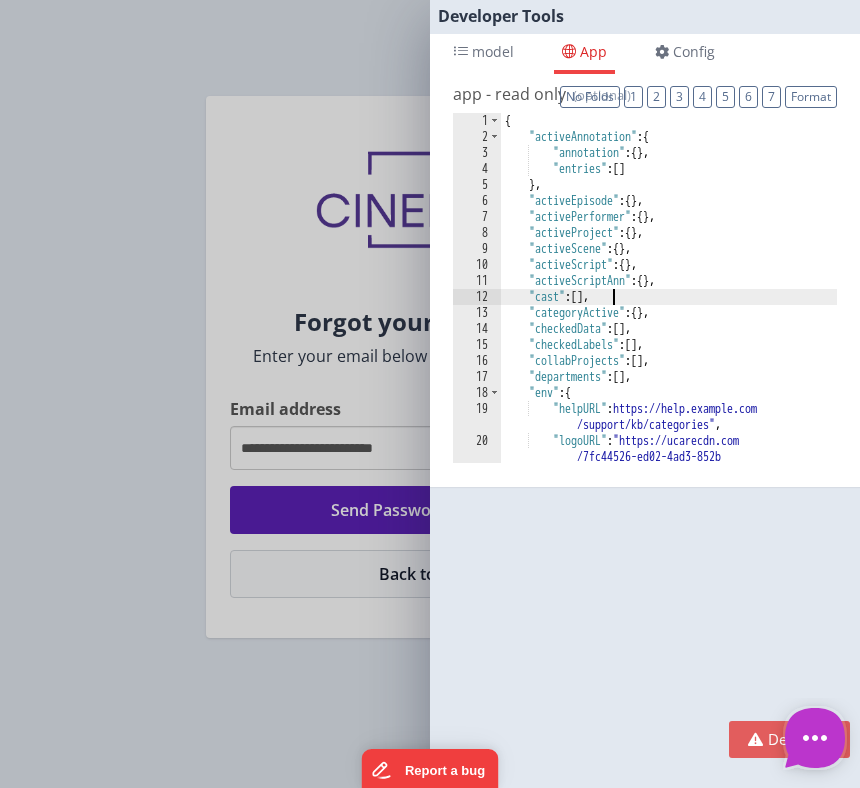 click on "{      "activeAnnotation" :  {           "annotation" :  { } ,           "entries" :  [ ]      } ,      "activeEpisode" :  { } ,      "activePerformer" :  { } ,      "activeProject" :  { } ,      "activeScene" :  { } ,      "activeScript" :  { } ,      "activeScriptAnn" :  { } ,      "cast" :  [ ] ,      "categoryActive" :  { } ,      "checkedData" :  [ ] ,      "checkedLabels" :  [ ] ,      "collabProjects" :  [ ] ,      "departments" :  [ ] ,      "env" :  {           "helpURL" :  "https://help.cinergy.app              /support/kb/categories" ,           "logoURL" :  "https://ucarecdn.com              /7fc44526-ed02-4ad3-852b              -64cf3a3481d9/" ," at bounding box center (669, 320) 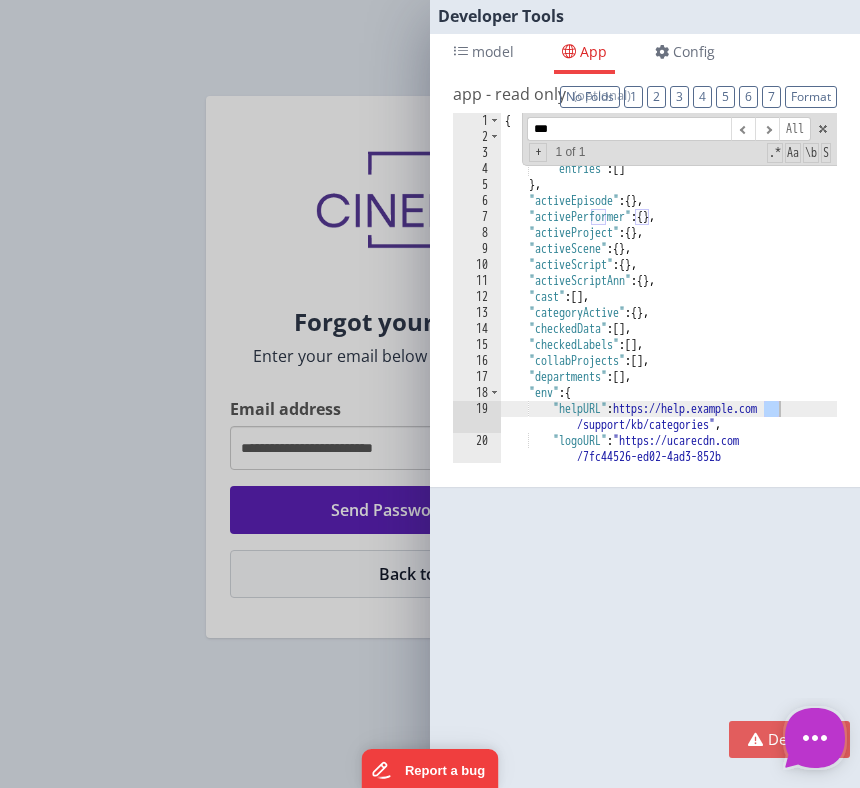 scroll, scrollTop: 385, scrollLeft: 0, axis: vertical 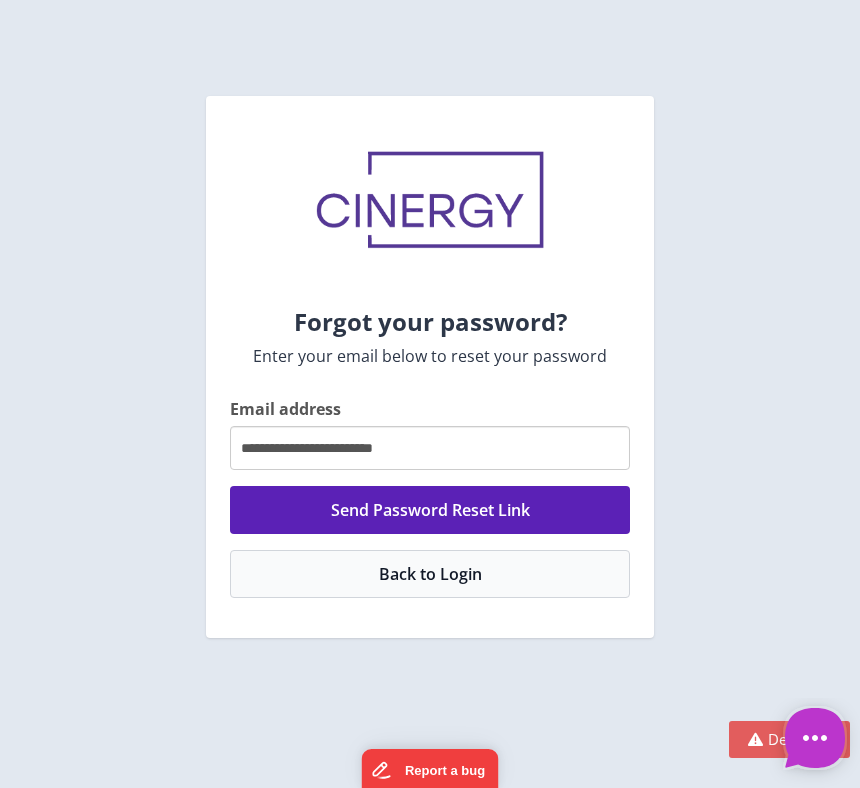 click on "Developer Tools
model
App
Params
Log (2)
Misc
Windows
Config
model - read only     Format
7
6
5
4
3
2
1
No Folds
app - read only     Format
7
6
5
4
3
2
1
No Folds
params     {}                       state.wndw" at bounding box center [430, 394] 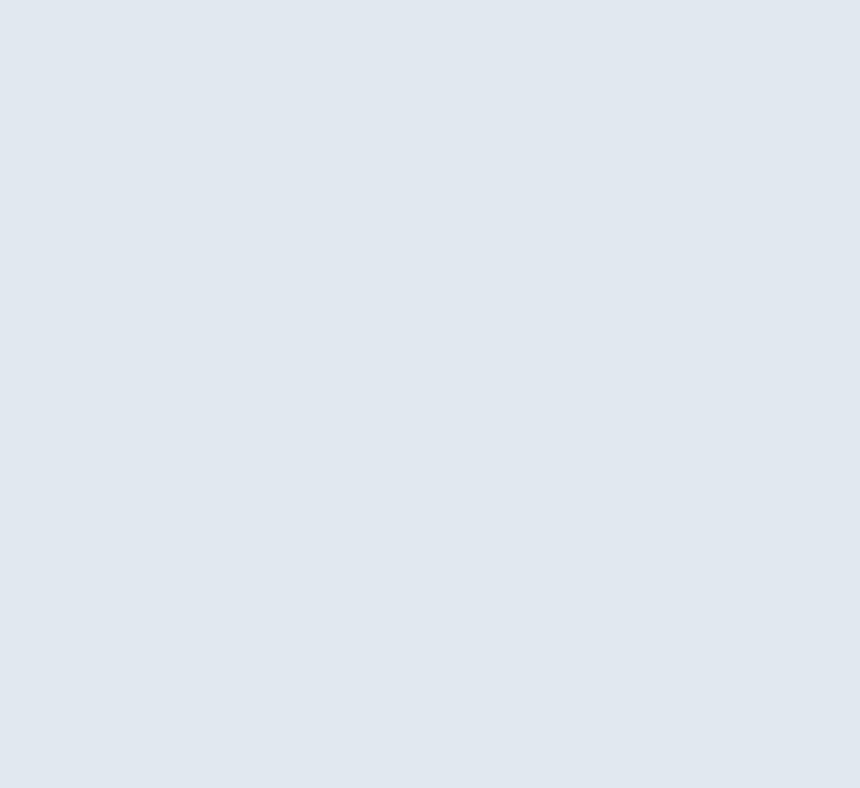 scroll, scrollTop: 0, scrollLeft: 0, axis: both 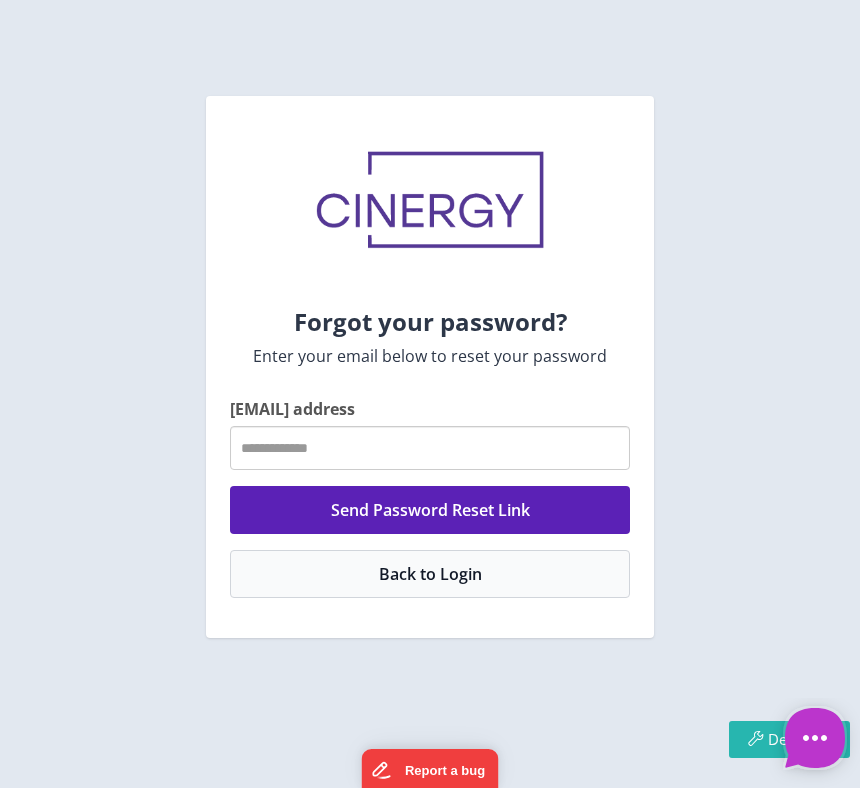 click on "[EMAIL]" at bounding box center (430, 448) 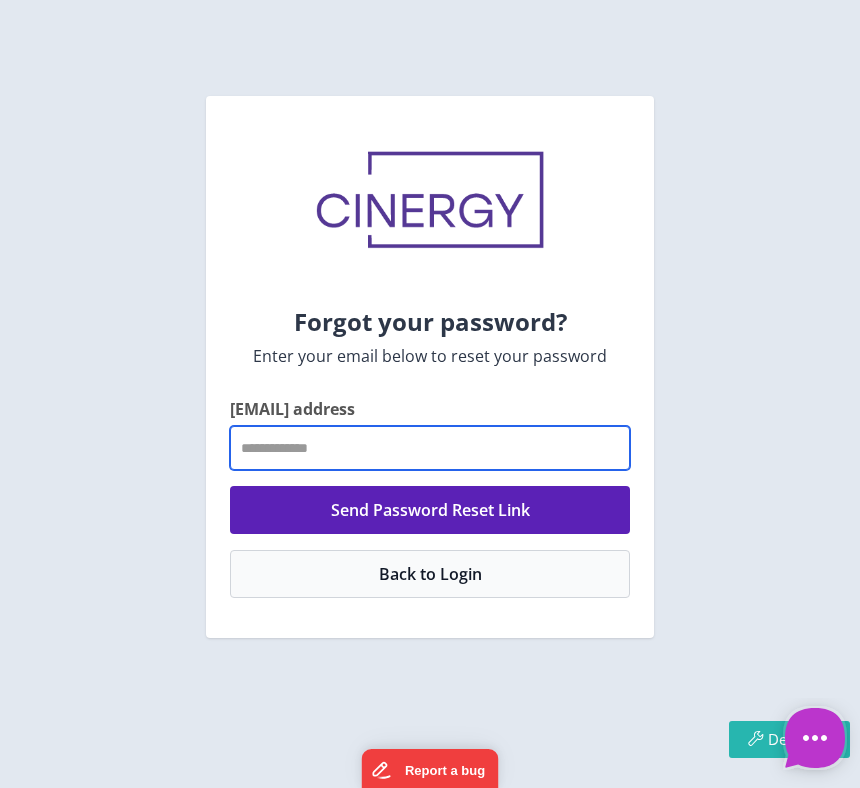 click on "[EMAIL] address" at bounding box center (430, 448) 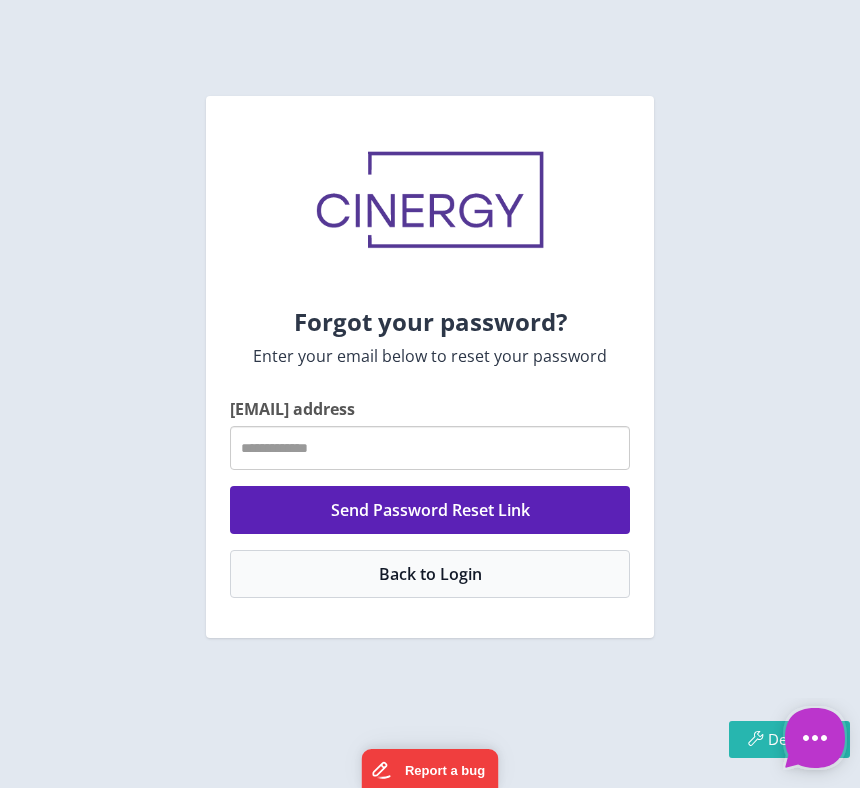 click on "Forgot your password?   Enter your email below to reset your password       Email address
Send Password Reset Link
Back to Login" at bounding box center [430, 371] 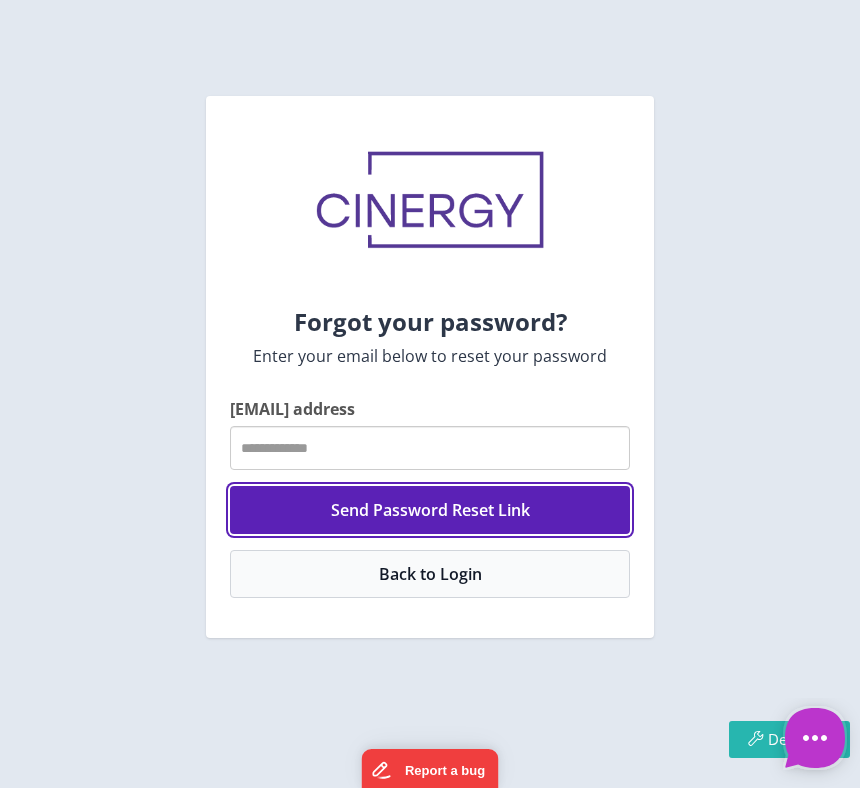 click on "Send Password Reset Link" at bounding box center [430, 510] 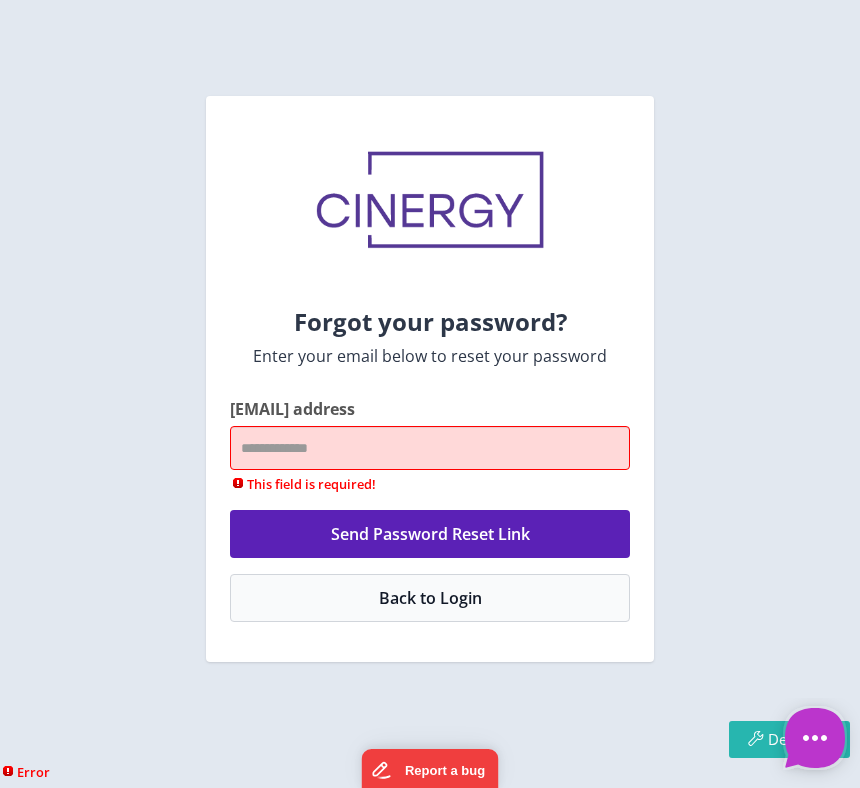 click on "Forgot your password?   Enter your email below to reset your password       Email address           This field is required!
Send Password Reset Link
Back to Login" at bounding box center [430, 379] 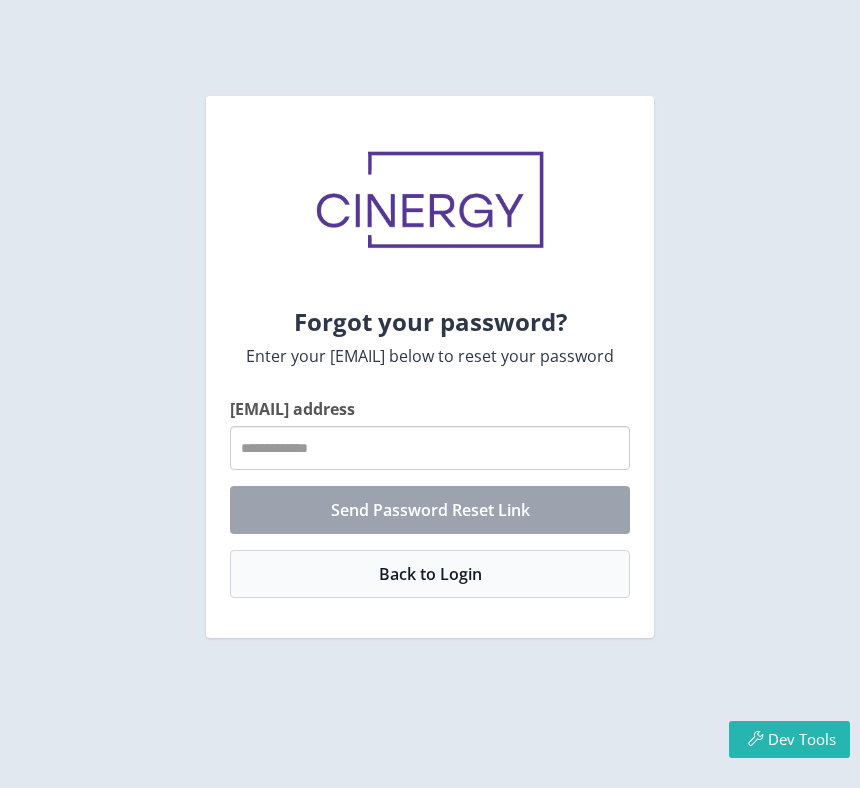 scroll, scrollTop: 0, scrollLeft: 0, axis: both 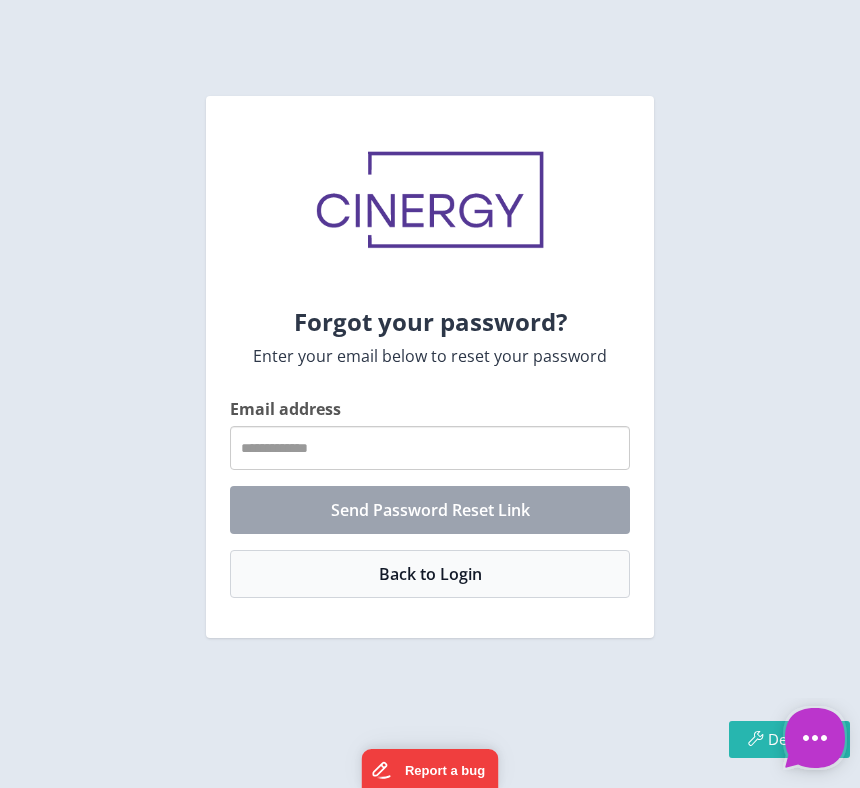 click on "[EMAIL] address" at bounding box center (430, 448) 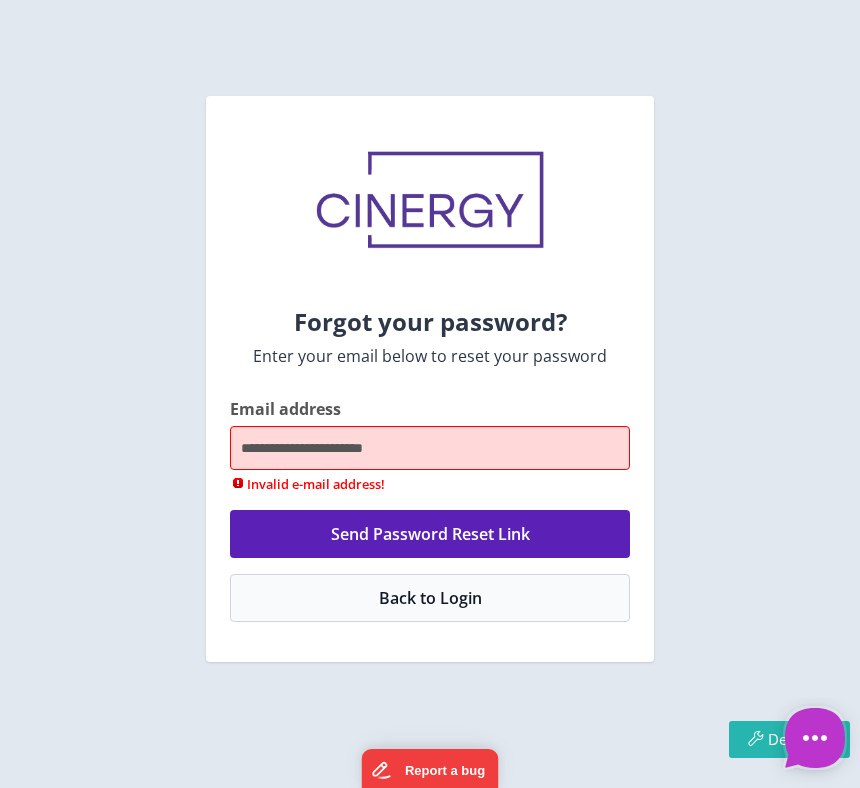 type on "**********" 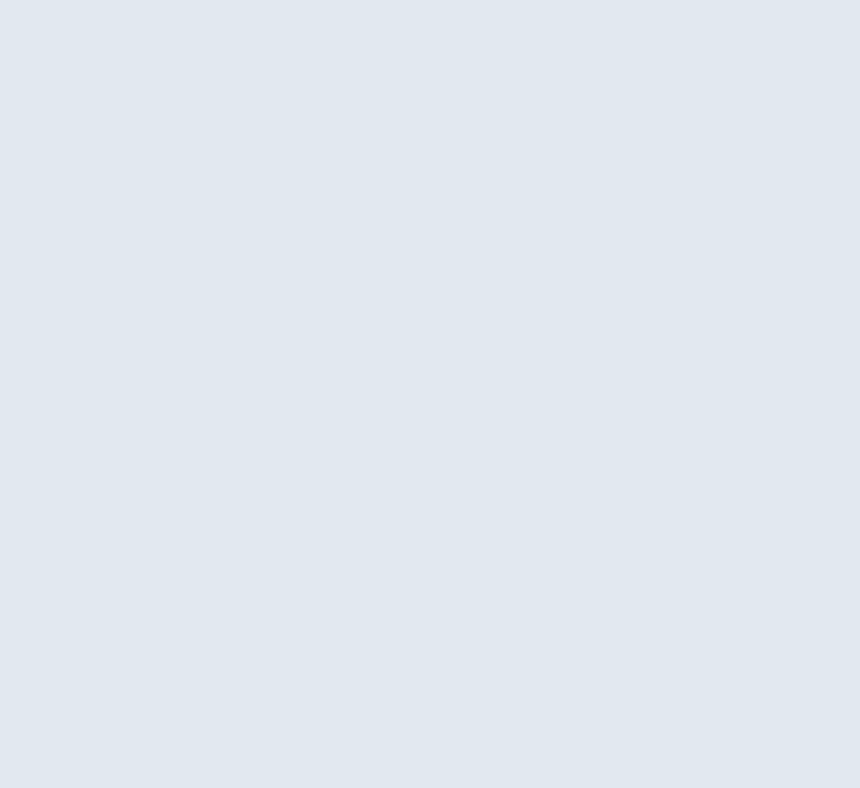 scroll, scrollTop: 0, scrollLeft: 0, axis: both 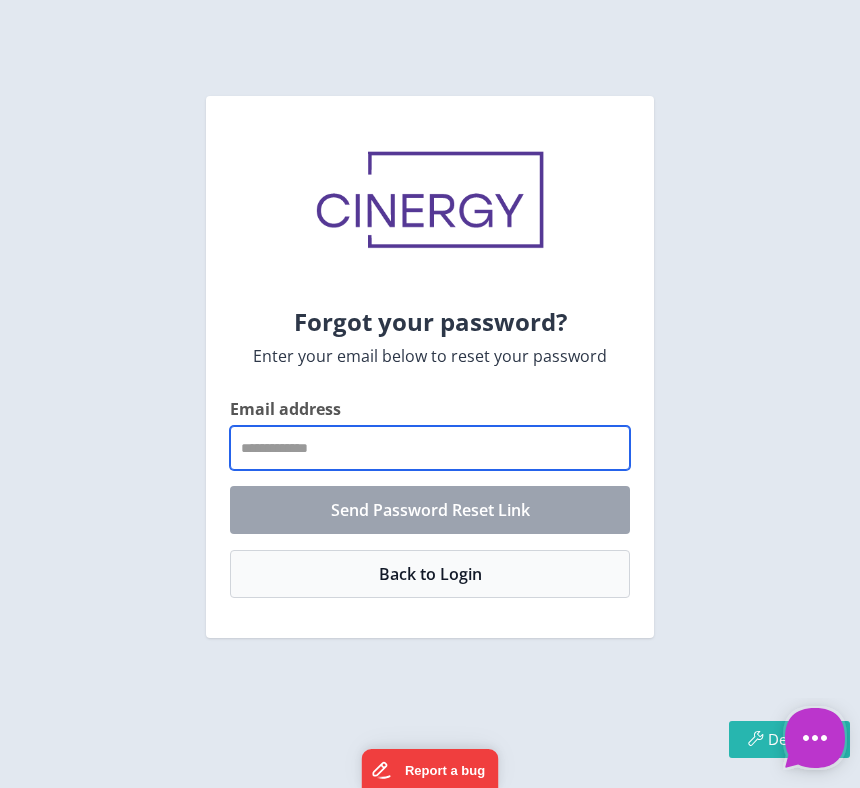 click on "Email address" at bounding box center (430, 448) 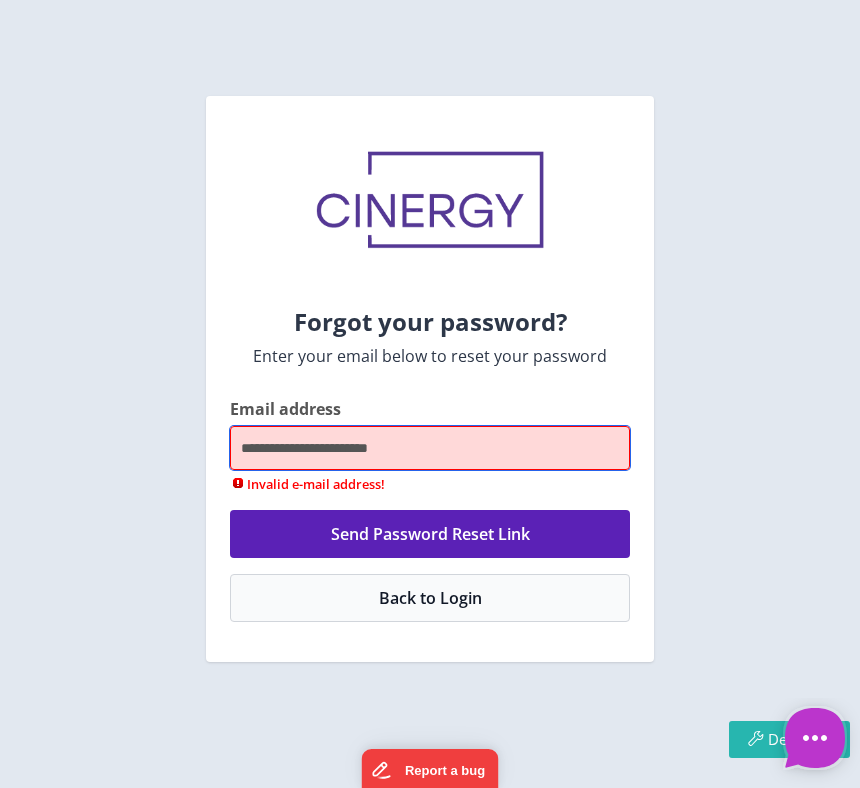 type on "**********" 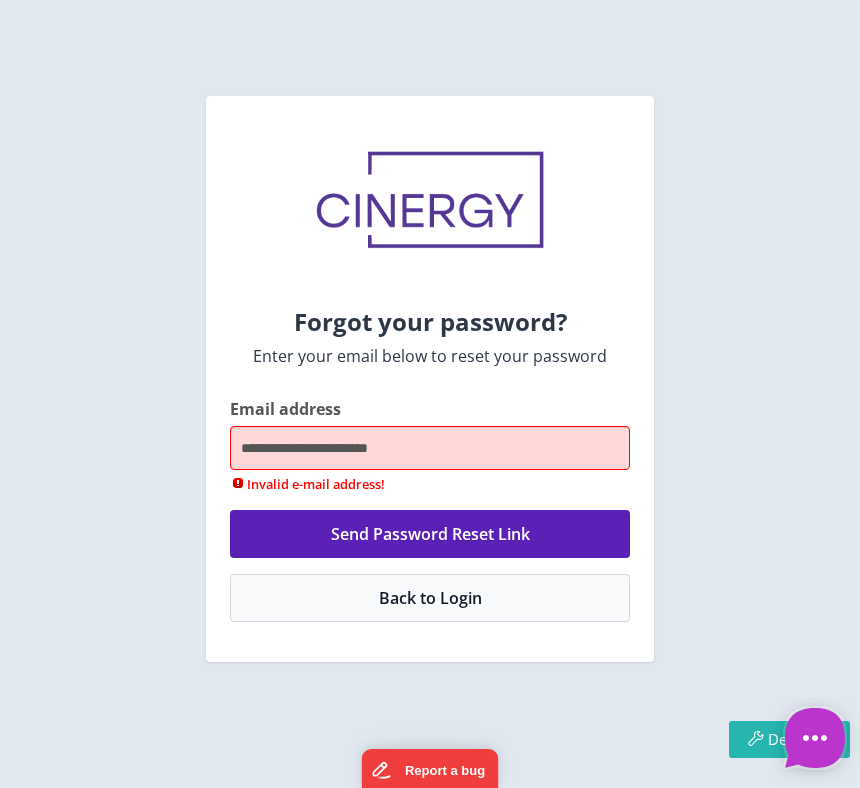 click on "**********" at bounding box center [430, 379] 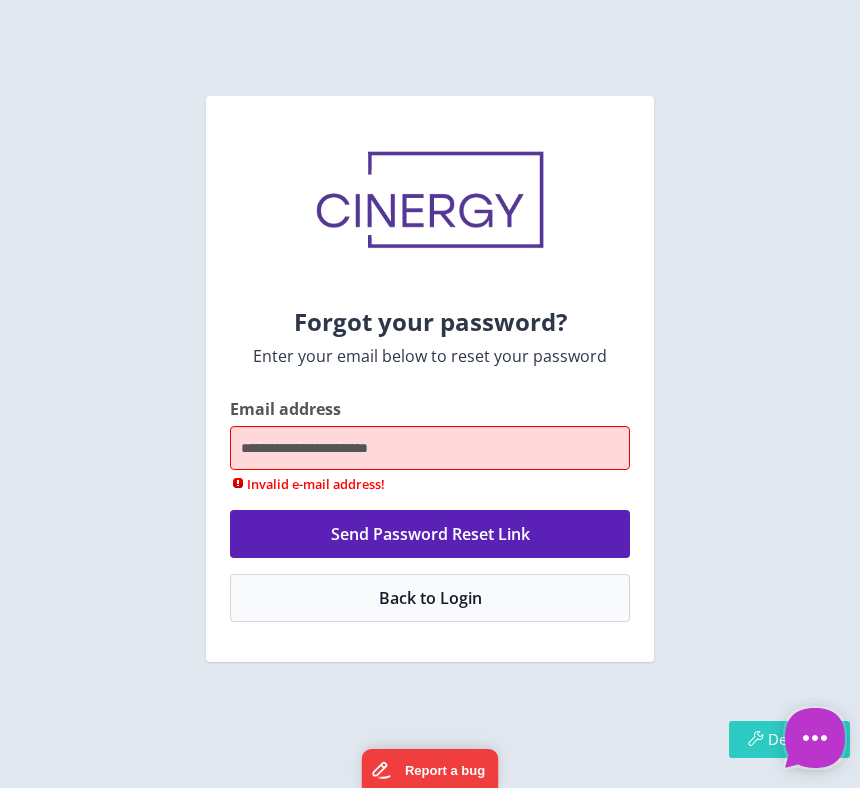 click at bounding box center (755, 738) 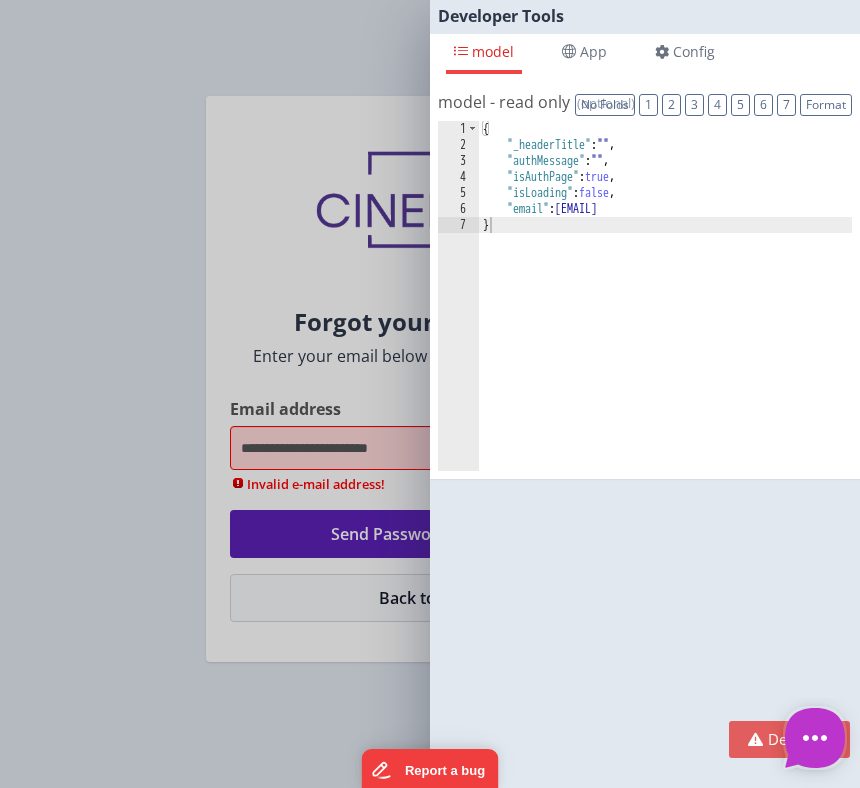 click on "Developer Tools
model
App
Params
Log (1)
Misc
Windows
Config
model - read only     Format
7
6
5
4
3
2
1
No Folds
1 2 3 4 5 6 7 {      "_headerTitle" :  "" ,      "authMessage" :  "" ,      "isAuthPage" :  true ,      "isLoading" :  false ,      "email" :  "linxue@delfsengineering.c" } XXXXXXXXXXXXXXXXXXXXXXXXXXXXXXXXXXXXXXXXXXXXXXXXXX       app - read only     Format
7
6" at bounding box center (430, 394) 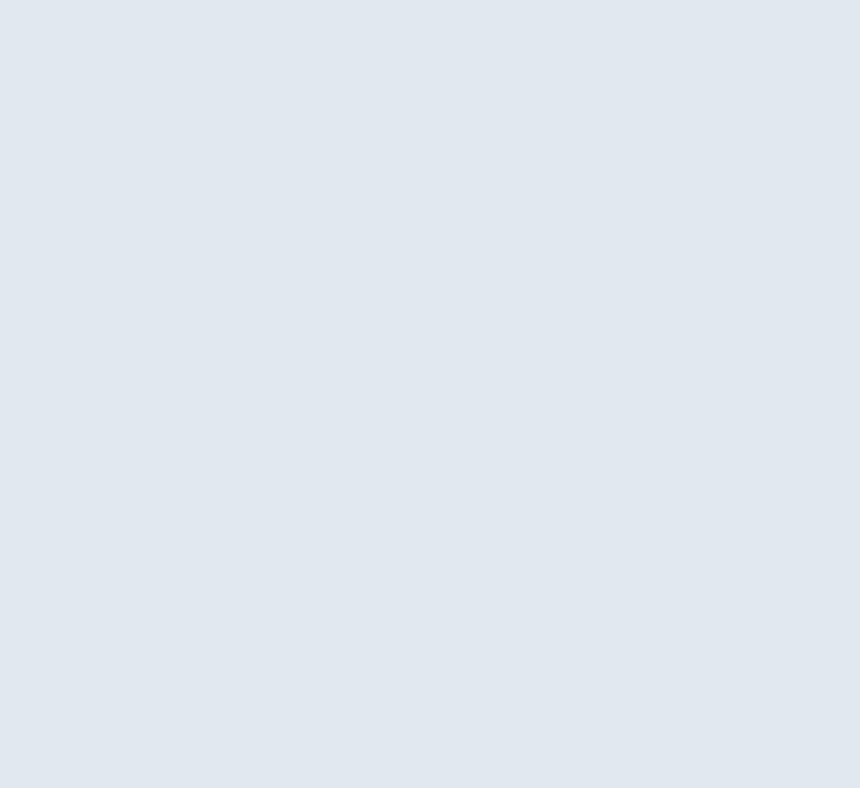 scroll, scrollTop: 0, scrollLeft: 0, axis: both 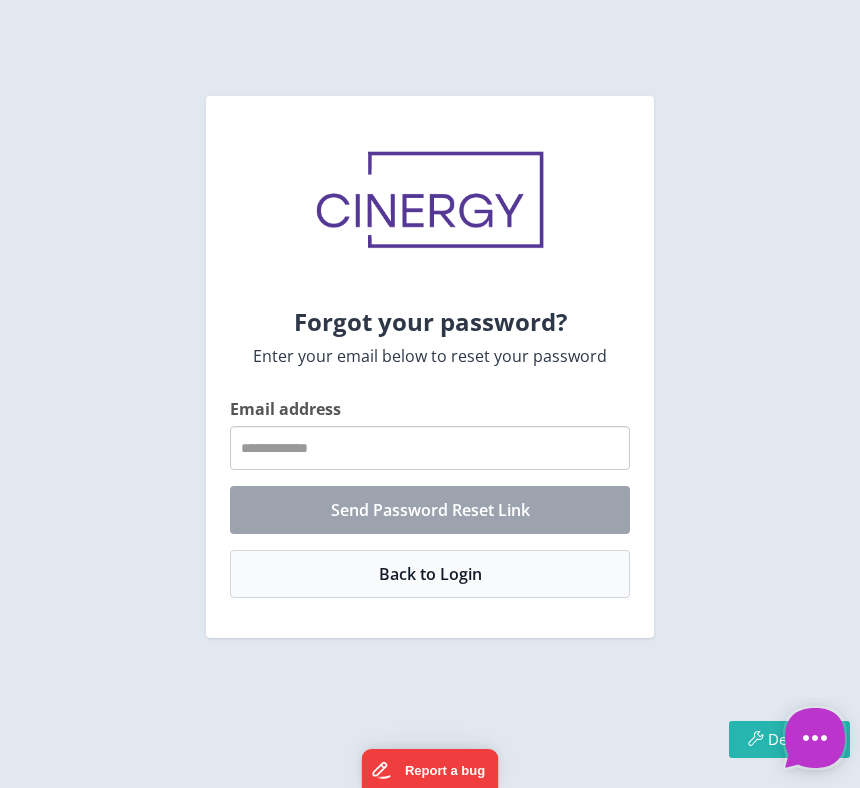 click on "Email address" at bounding box center [430, 448] 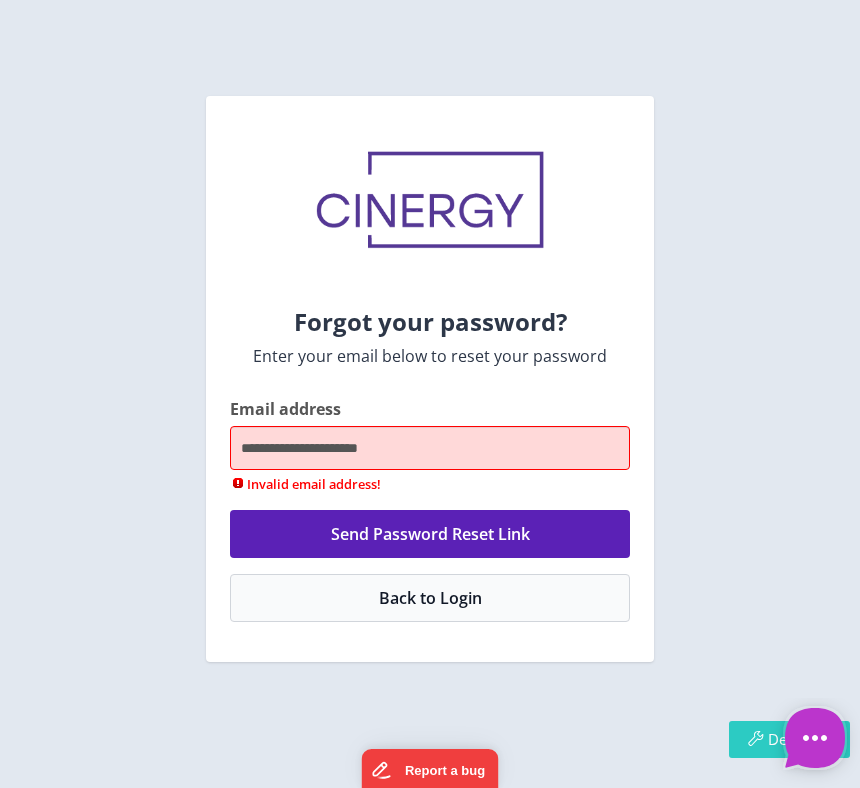 type on "**********" 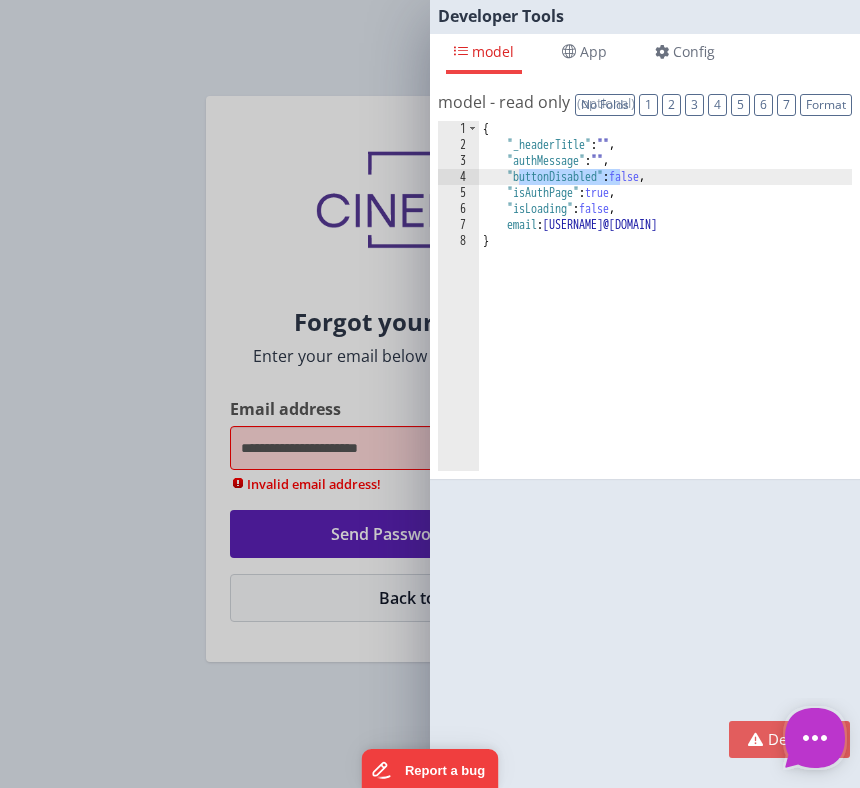 drag, startPoint x: 520, startPoint y: 181, endPoint x: 622, endPoint y: 179, distance: 102.01961 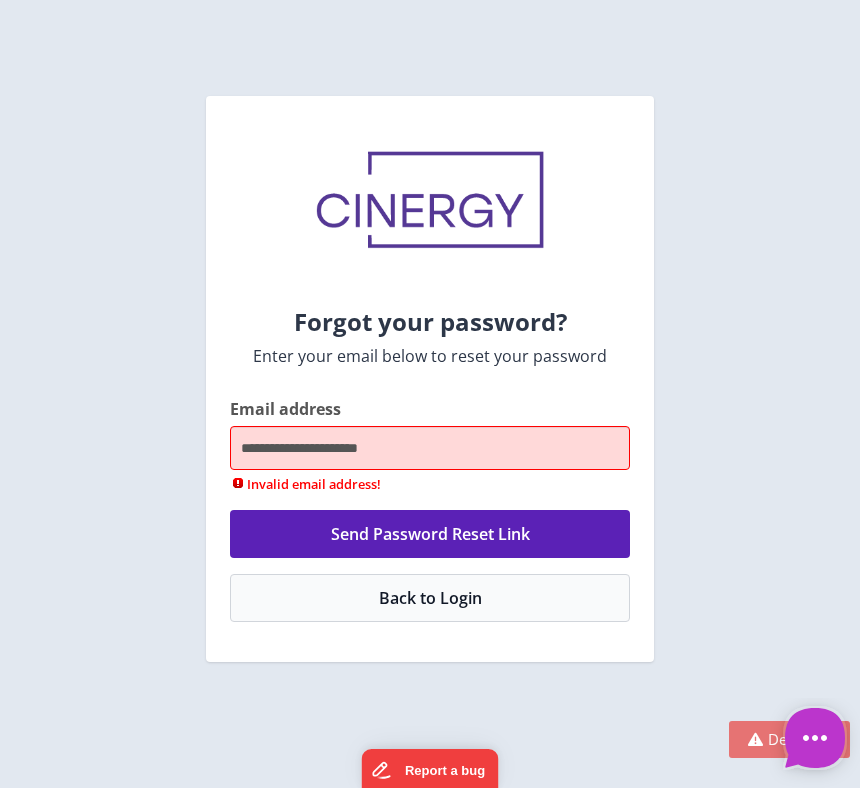 click on "Dev Tools" at bounding box center [789, 739] 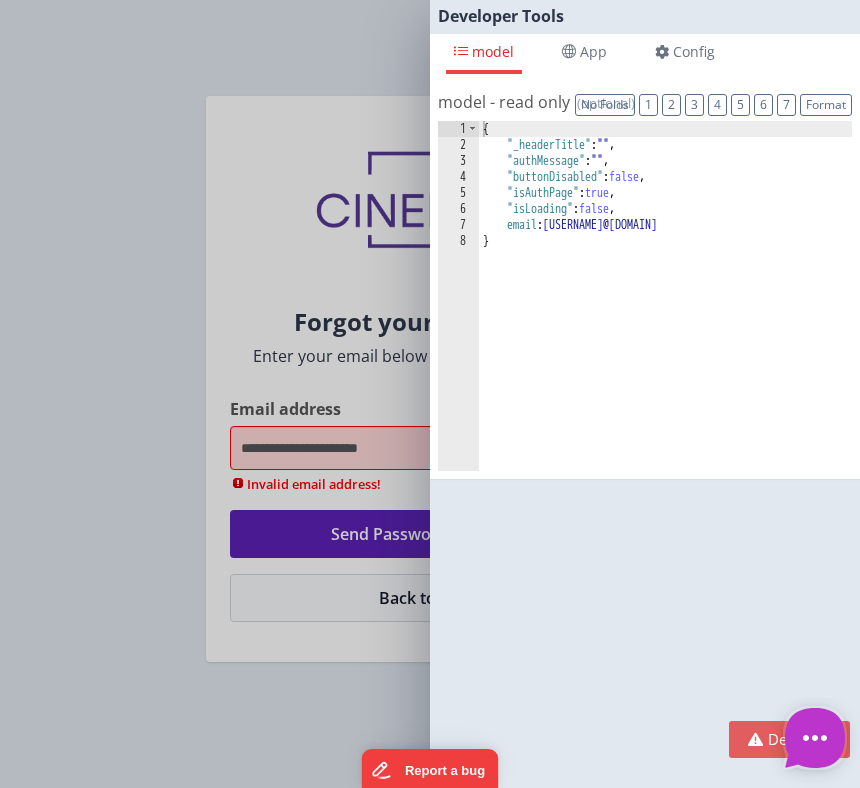 click on "Developer Tools
model
App
Params
Log (2)
Misc
Windows
Config
model - read only     Format
7
6
5
4
3
2
1
No Folds
1 2 3 4 5 6 7 8 {      "_headerTitle" :  "" ,      "authMessage" :  "" ,      "buttonDisabled" :  false ,      "isAuthPage" :  true ,      "isLoading" :  false ,      "email" :  "linxue@delfsengineering" } XXXXXXXXXXXXXXXXXXXXXXXXXXXXXXXXXXXXXXXXXXXXXXXXXX       app - read only     Format
7" at bounding box center [430, 394] 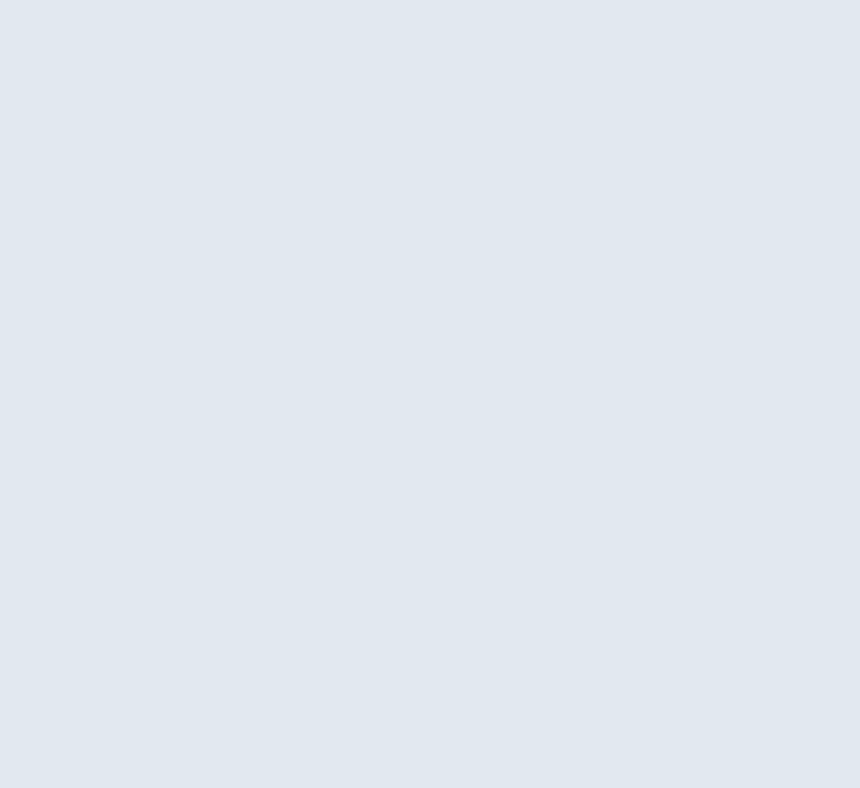 scroll, scrollTop: 0, scrollLeft: 0, axis: both 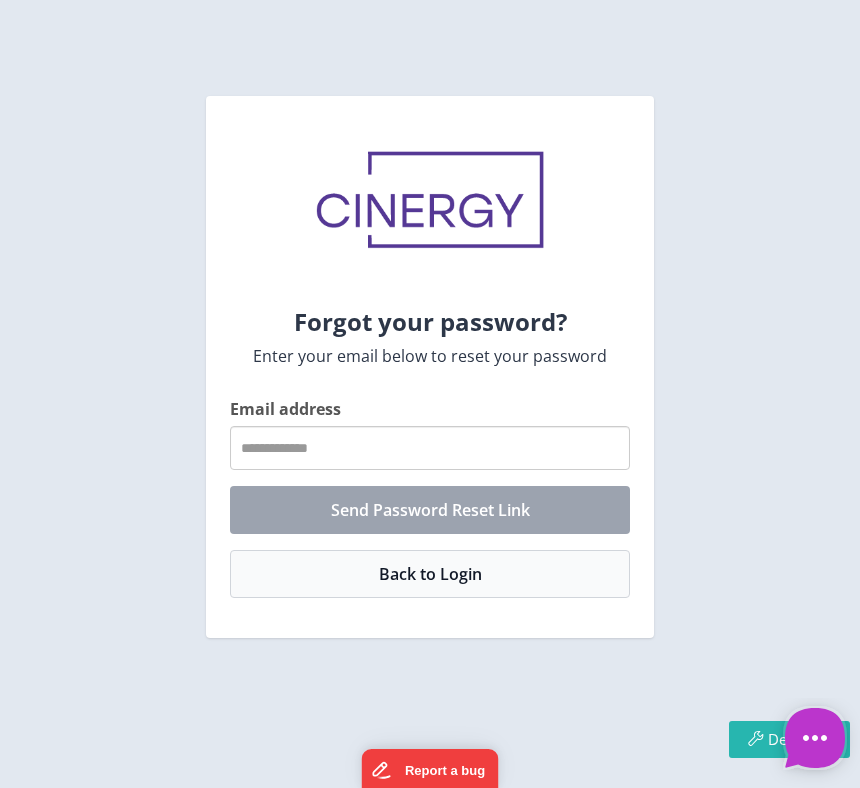 click on "Email address" at bounding box center [430, 448] 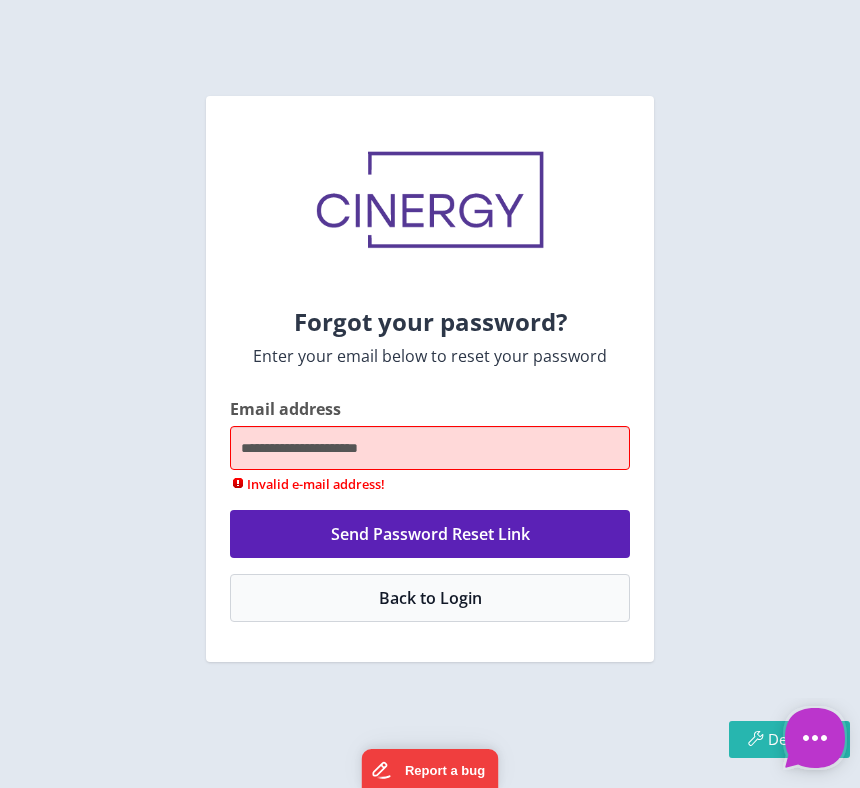 type on "**********" 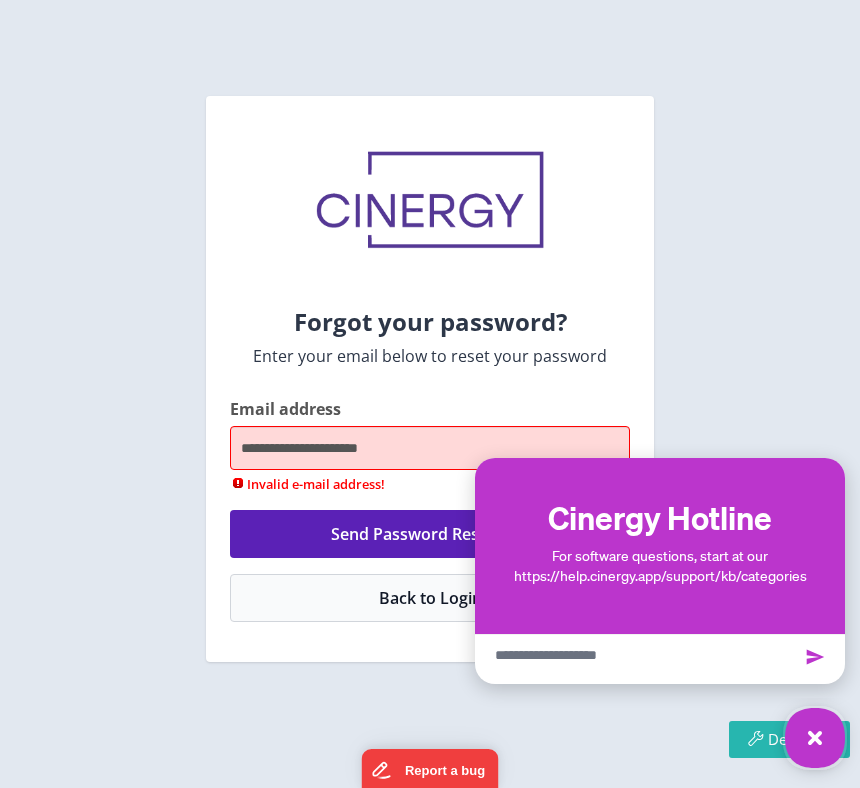 click at bounding box center (815, 738) 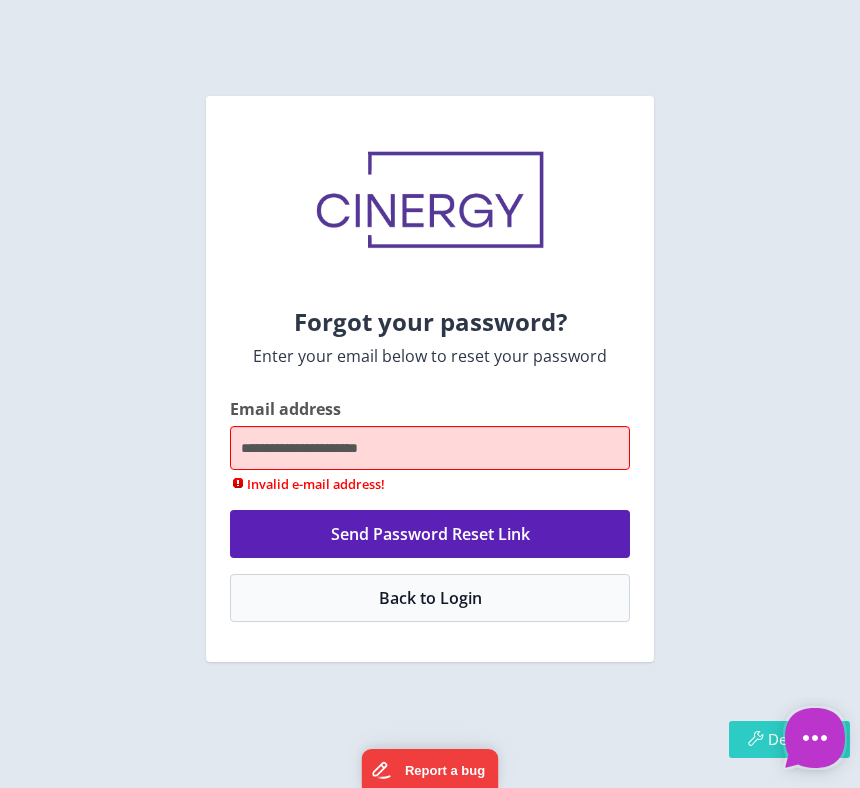 click at bounding box center (755, 738) 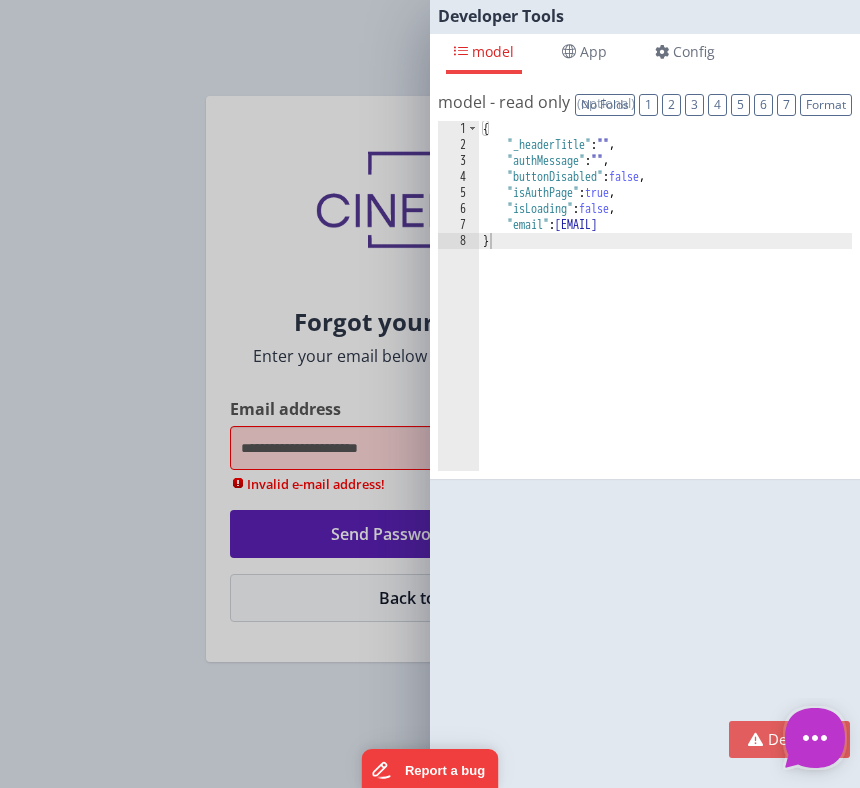 click on "Developer Tools
model
App
Params
Log (1)
Misc
Windows
Config
model - read only     Format
7
6
5
4
3
2
1
No Folds
1 2 3 4 5 6 7 8 {      "_headerTitle" :  "" ,      "authMessage" :  "" ,      "buttonDisabled" :  false ,      "isAuthPage" :  true ,      "isLoading" :  false ,      "email" :  "linxue@delfsengineering" } XXXXXXXXXXXXXXXXXXXXXXXXXXXXXXXXXXXXXXXXXXXXXXXXXX       app - read only     Format
7" at bounding box center [430, 394] 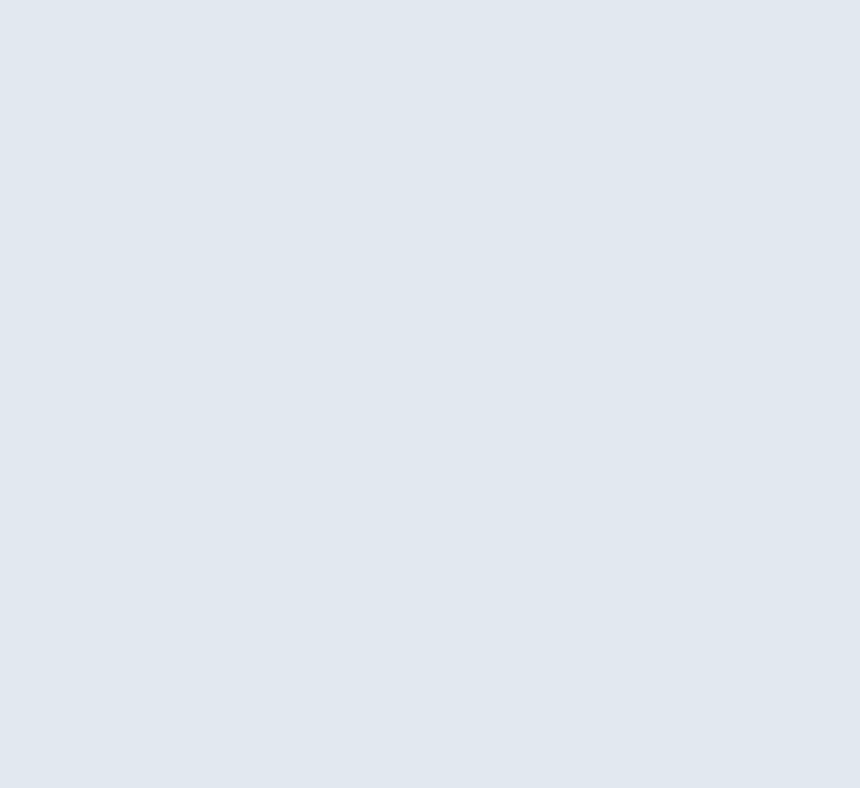 scroll, scrollTop: 0, scrollLeft: 0, axis: both 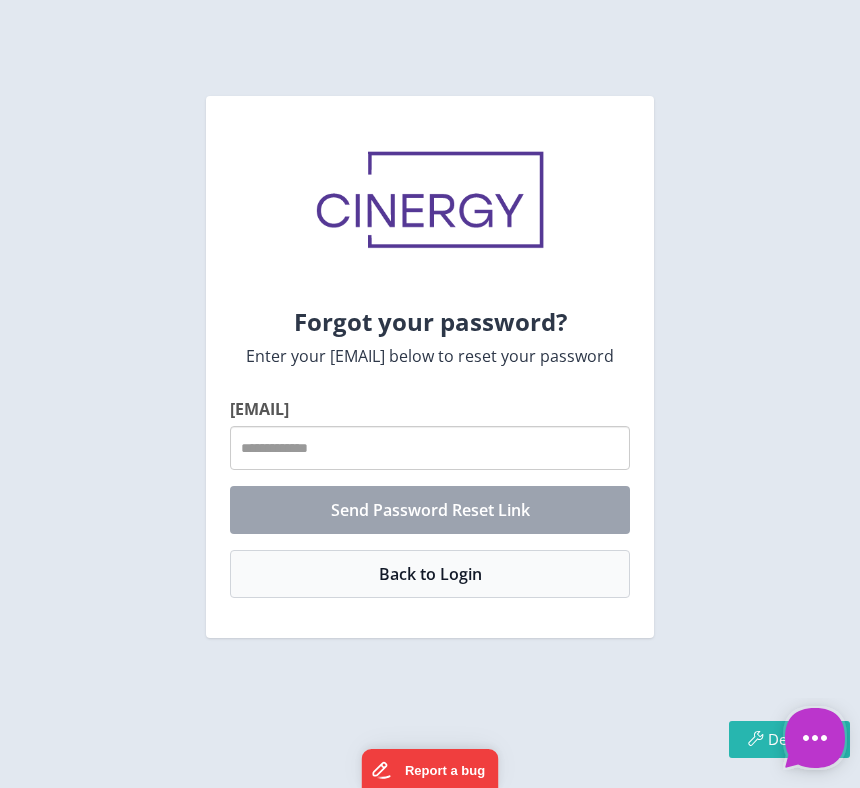 click on "[EMAIL] address" at bounding box center (430, 448) 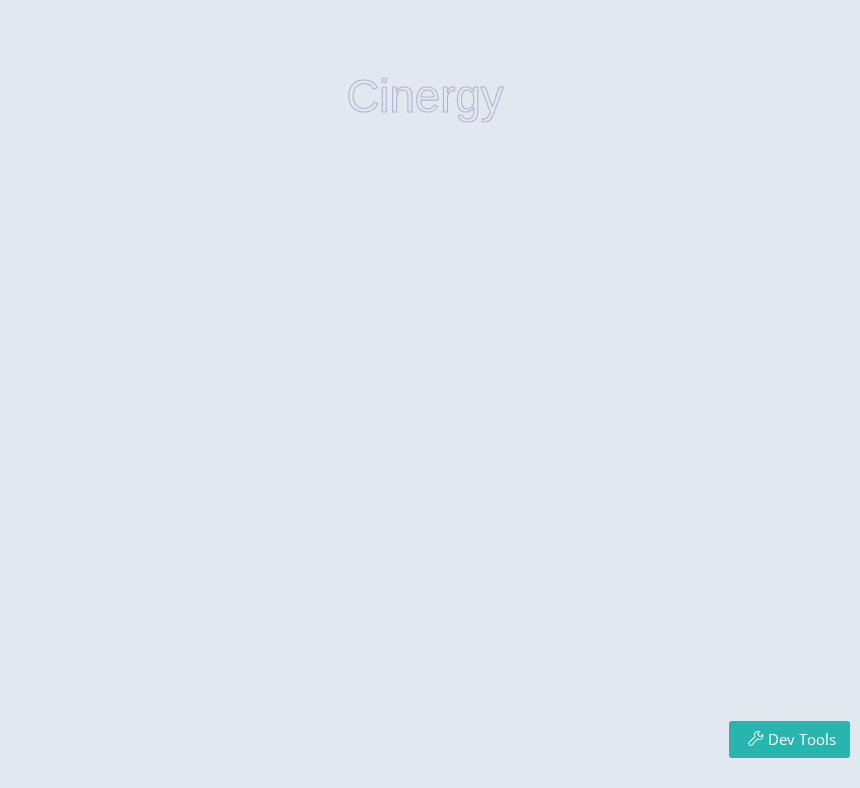 scroll, scrollTop: 0, scrollLeft: 0, axis: both 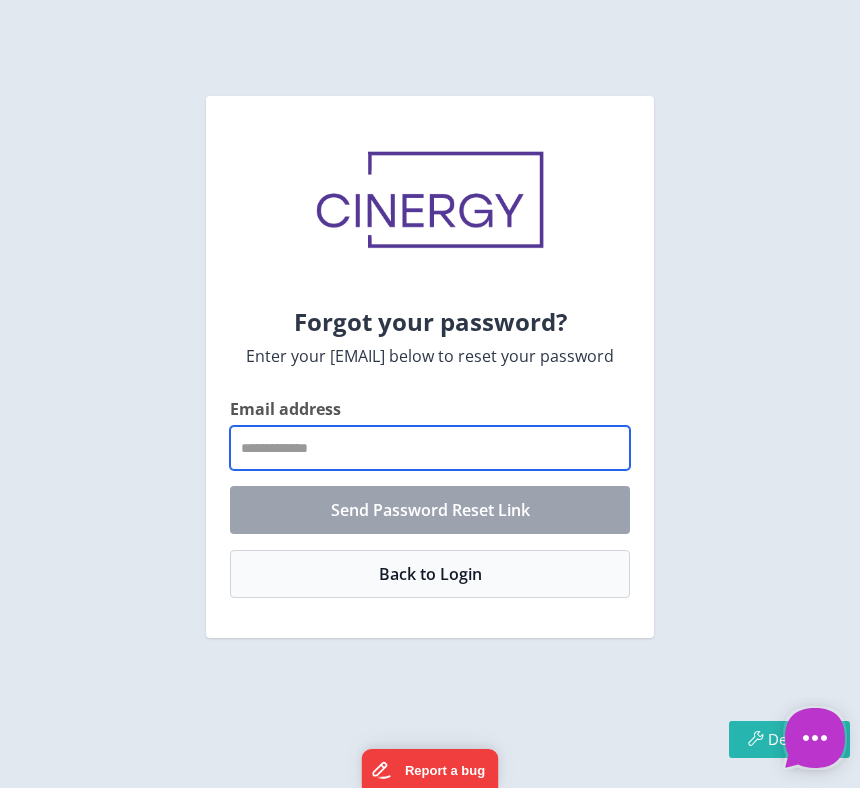 click on "Email address" at bounding box center [430, 448] 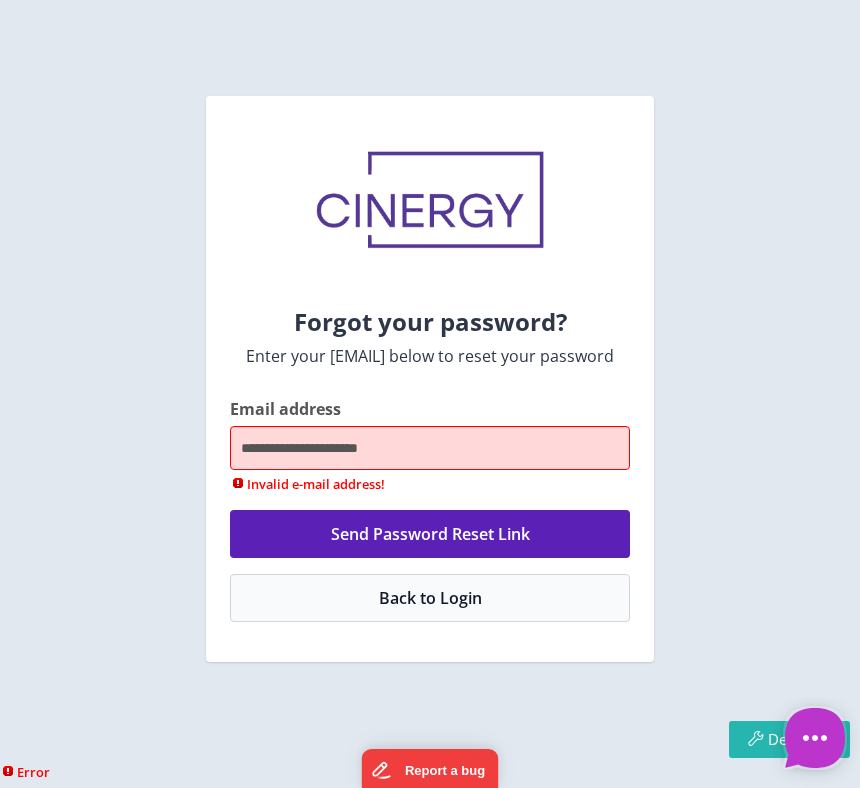 click on "**********" at bounding box center (430, 379) 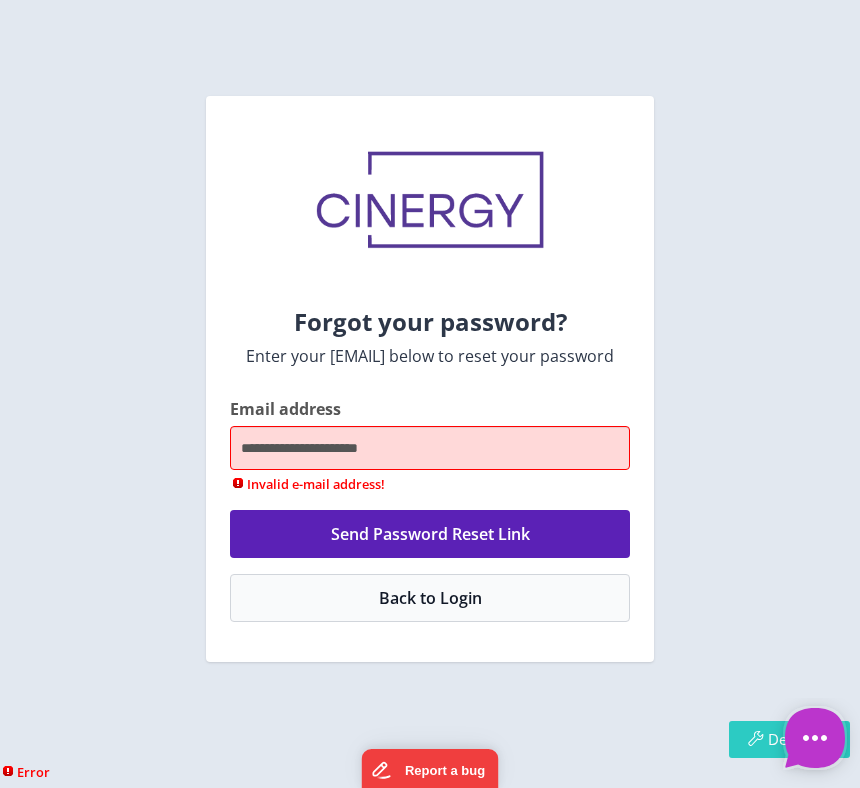 click at bounding box center [755, 738] 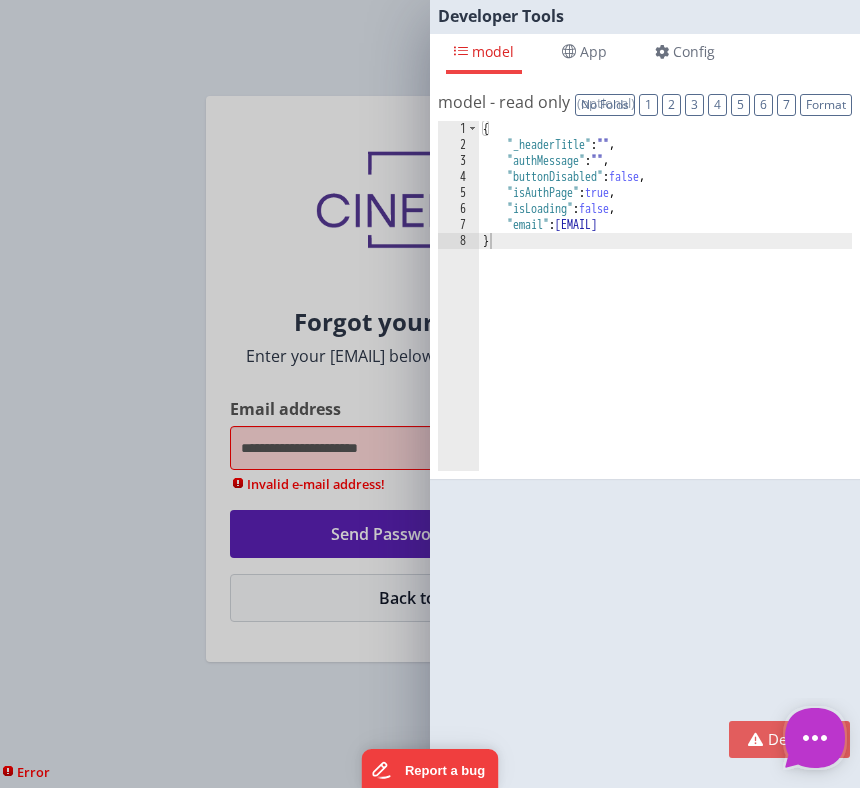 click on "Developer Tools
model
App
Params
Log (1)
Misc
Windows
Config
model - read only     Format
7
6
5
4
3
2
1
No Folds
1 2 3 4 5 6 7 8 {      "_headerTitle" :  "" ,      "authMessage" :  "" ,      "buttonDisabled" :  false ,      "isAuthPage" :  true ,      "isLoading" :  false ,      "email" :  "[EMAIL]" } XXXXXXXXXXXXXXXXXXXXXXXXXXXXXXXXXXXXXXXXXXXXXXXXXX       app - read only     Format
7" at bounding box center [430, 394] 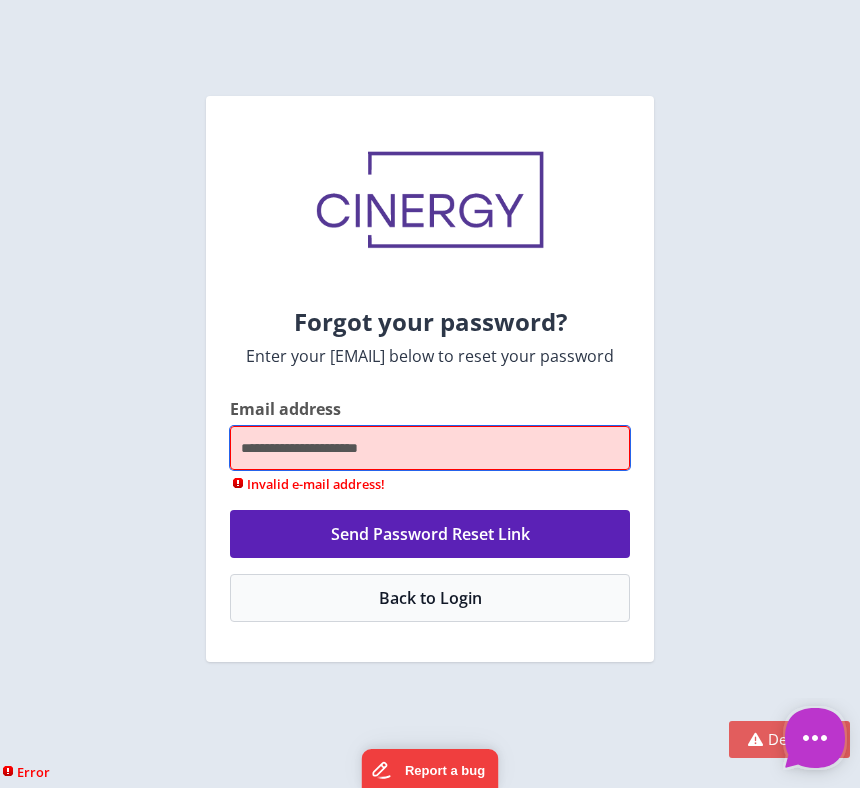 click on "**********" at bounding box center (430, 448) 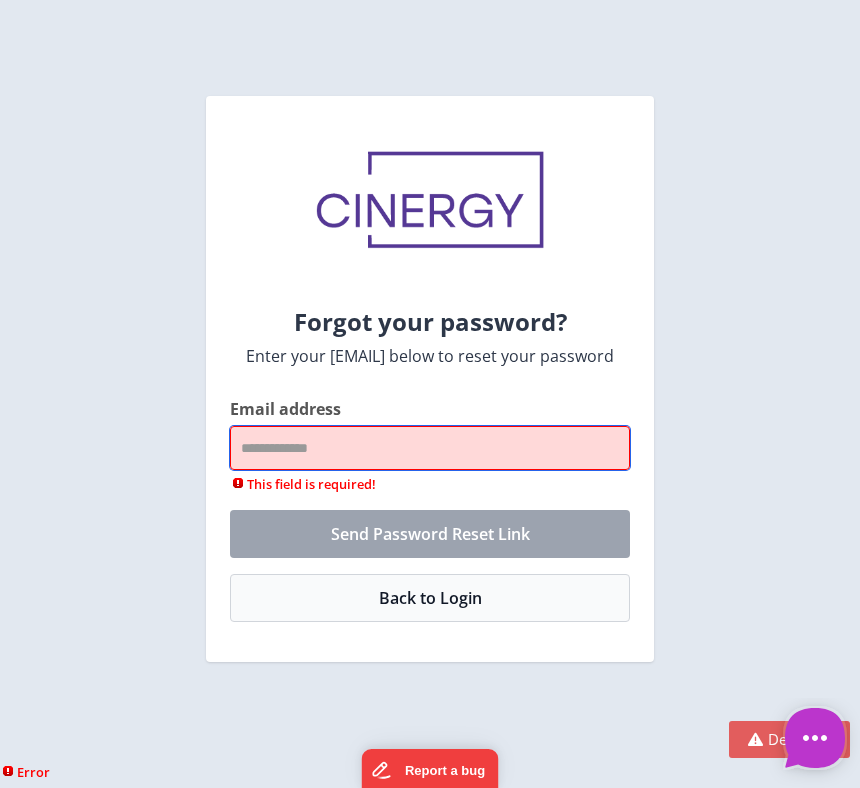 click on "Email address" at bounding box center (430, 448) 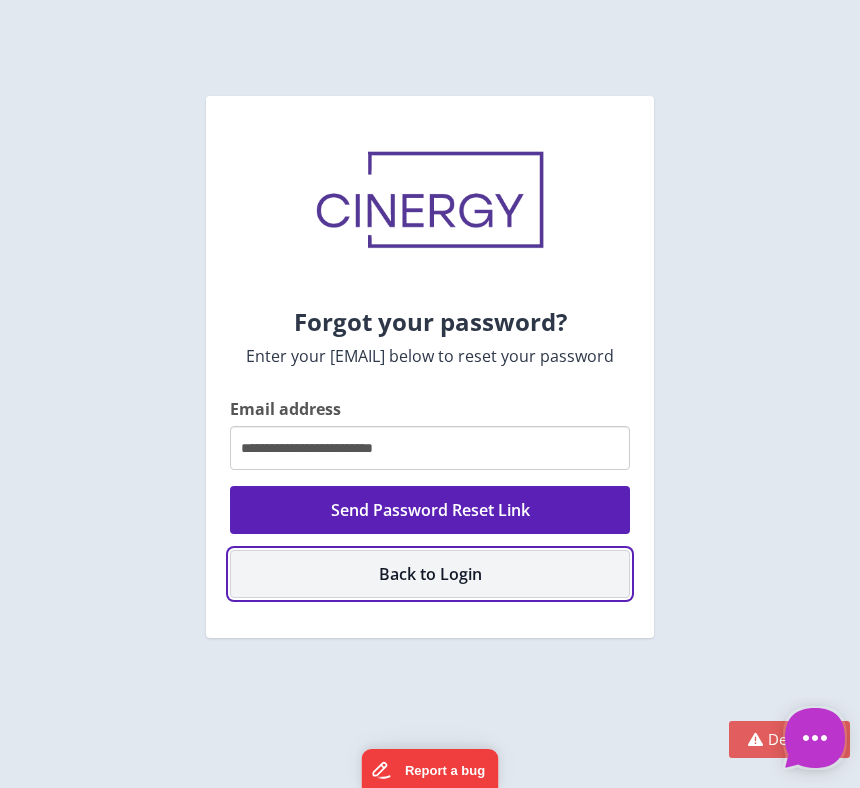 click on "Back to Login" at bounding box center [430, 574] 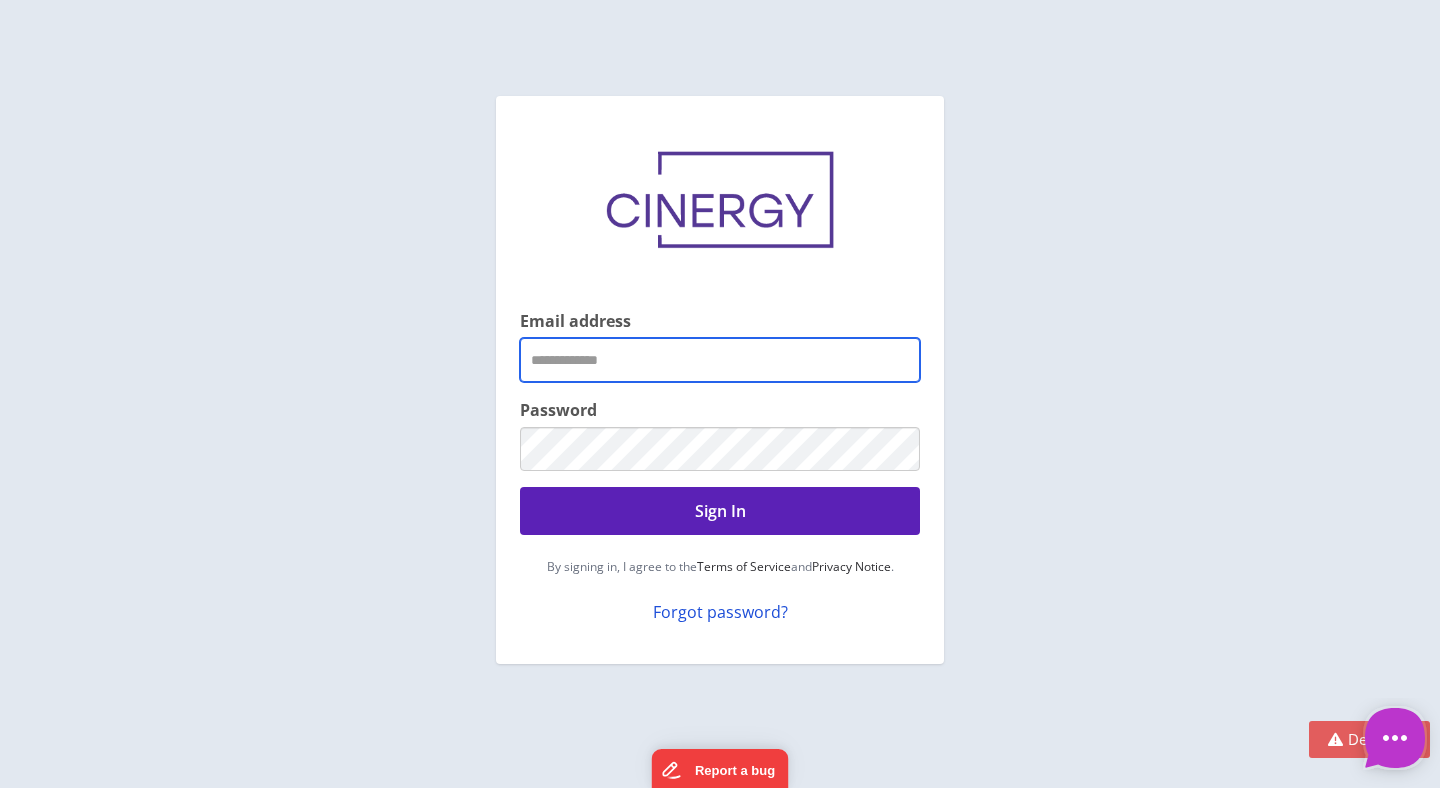 click on "Email address" at bounding box center (720, 360) 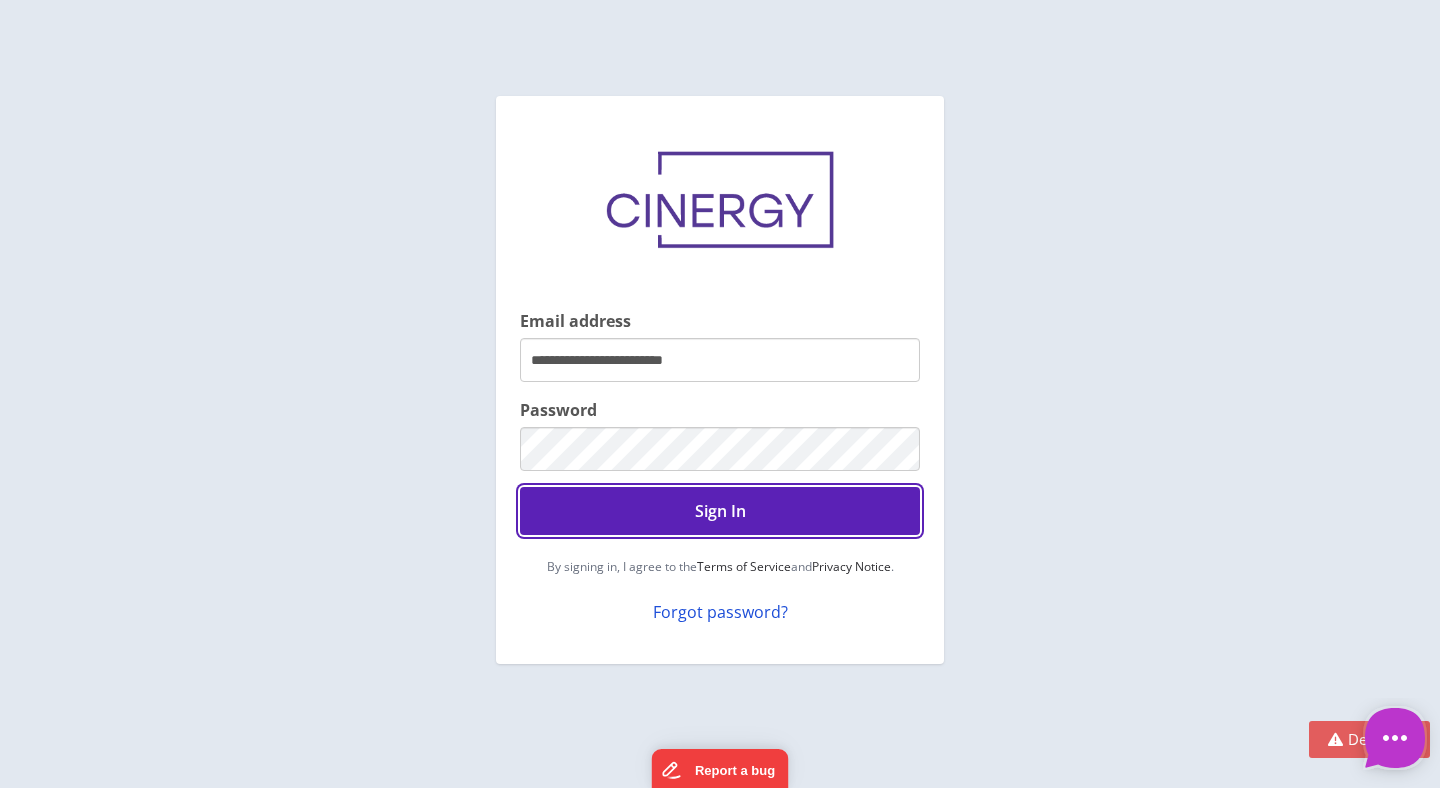 click on "Sign In" at bounding box center (720, 511) 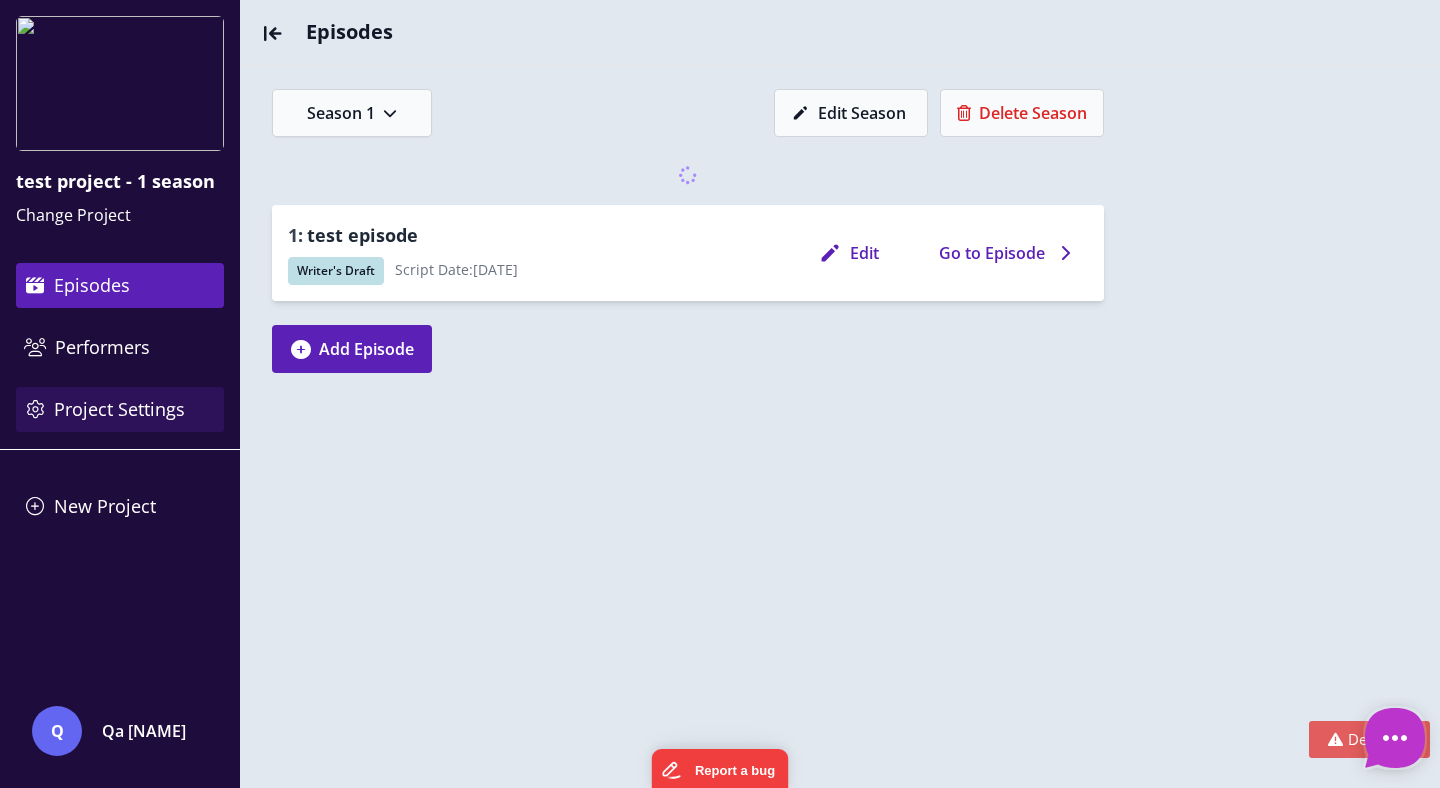 click on "Project Settings" at bounding box center (120, 409) 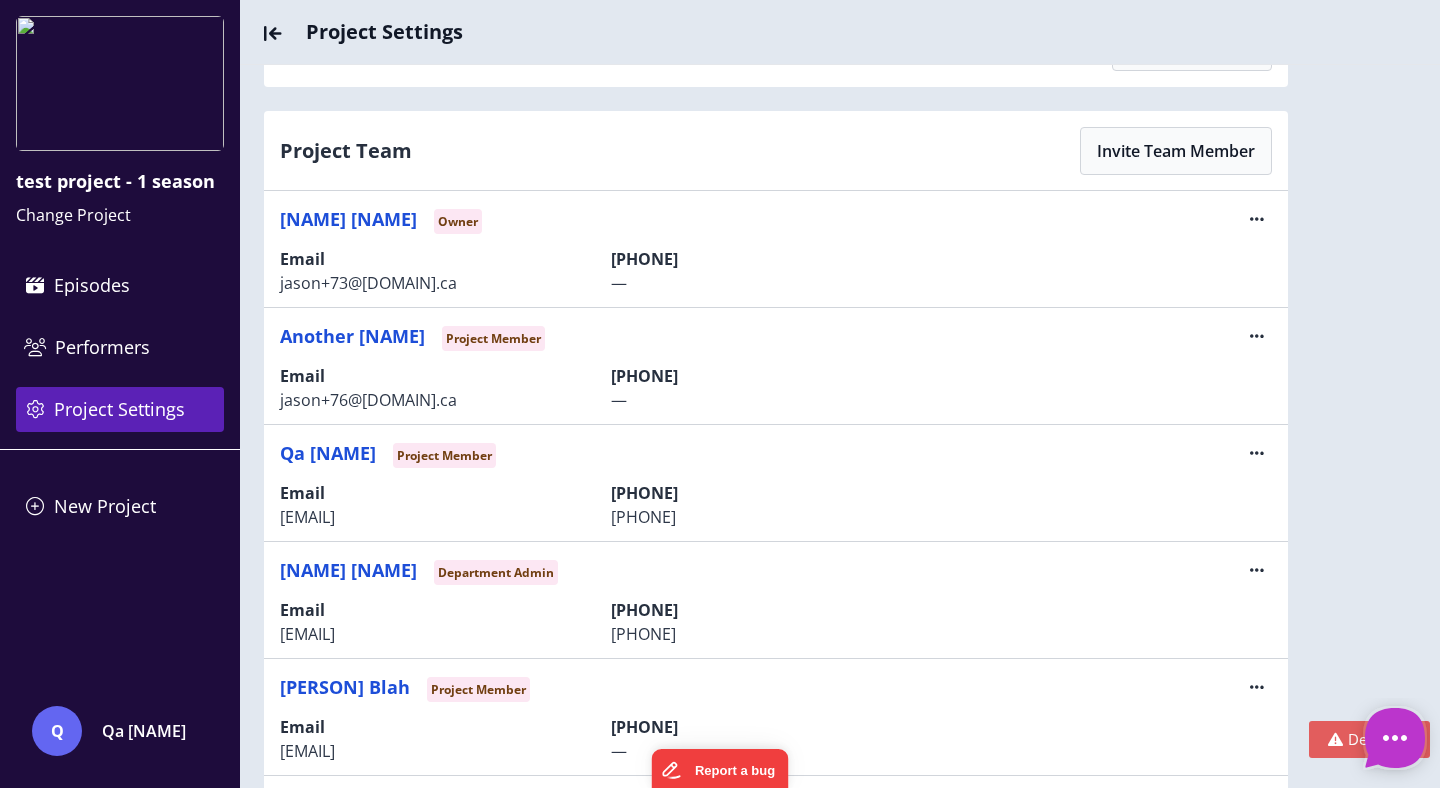 scroll, scrollTop: 479, scrollLeft: 0, axis: vertical 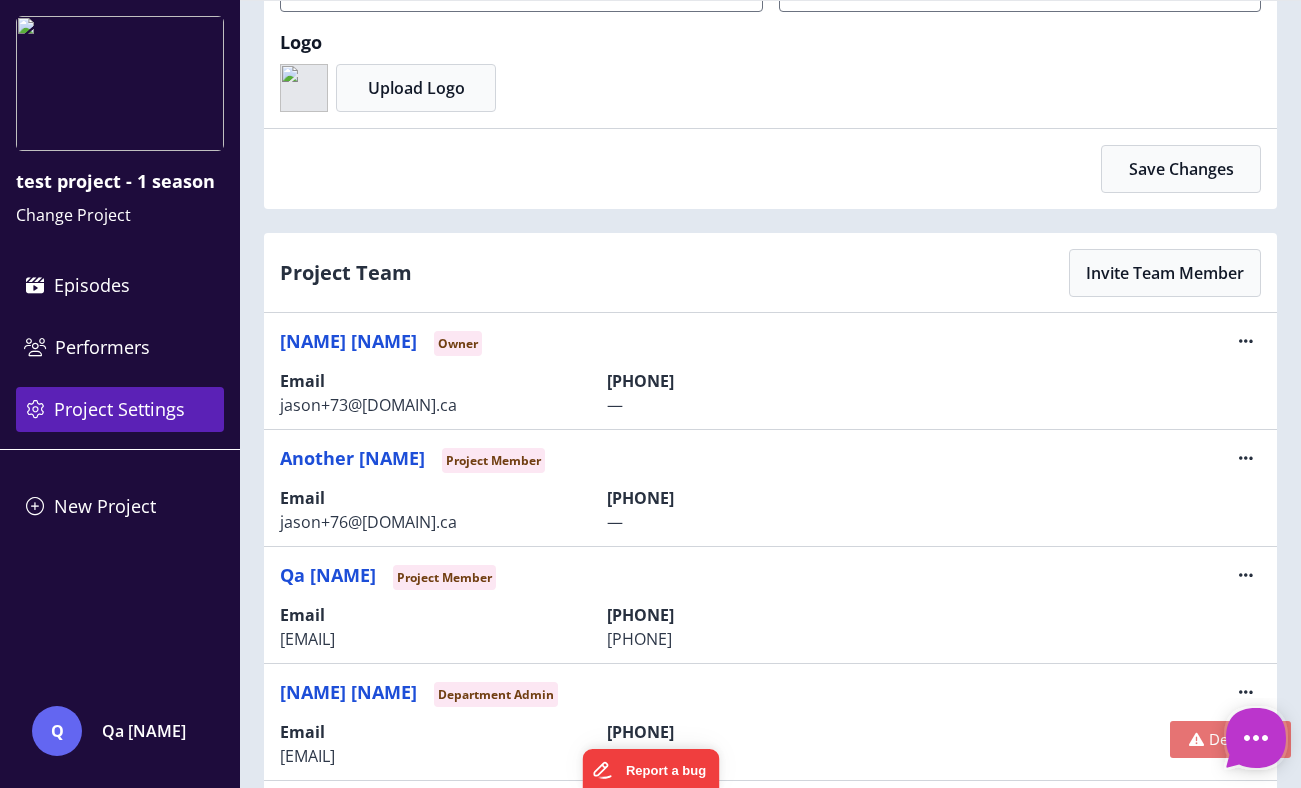 click at bounding box center [1196, 739] 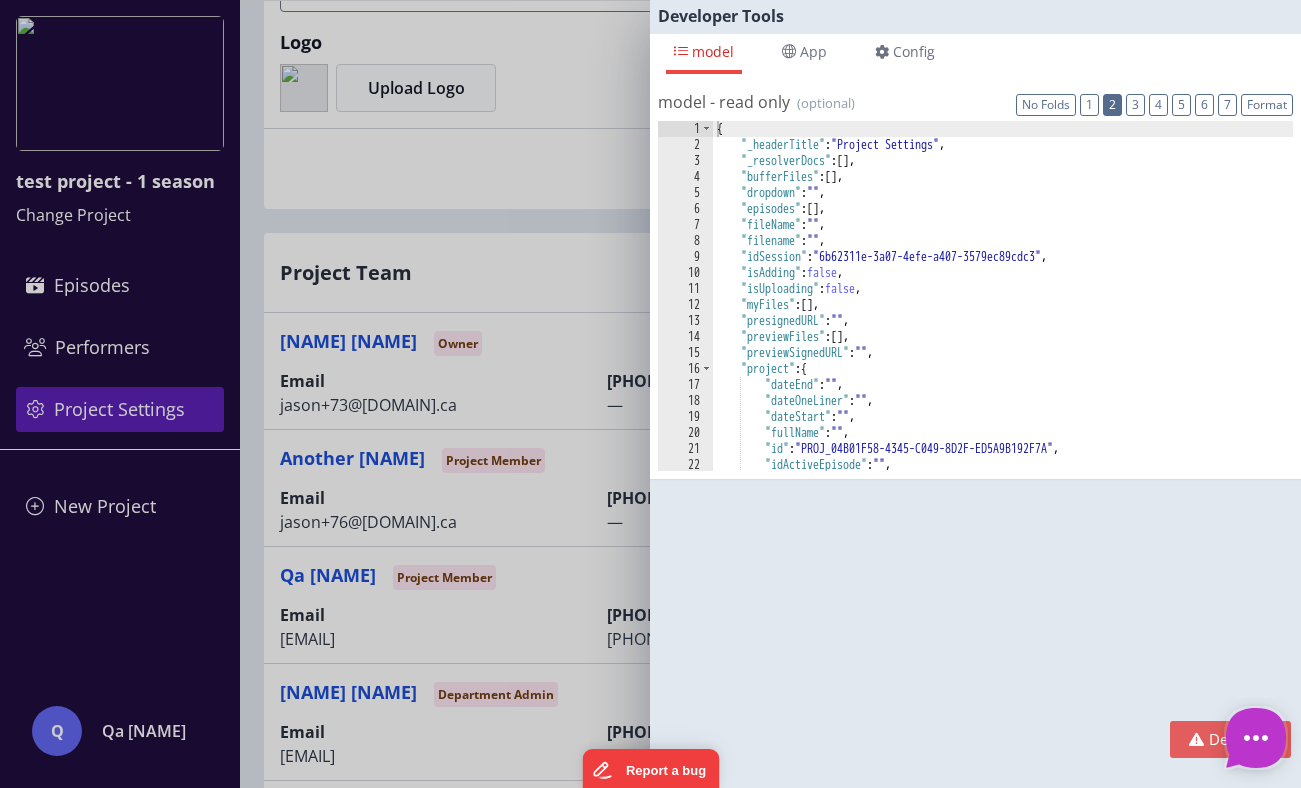 click on "2" at bounding box center [1112, 105] 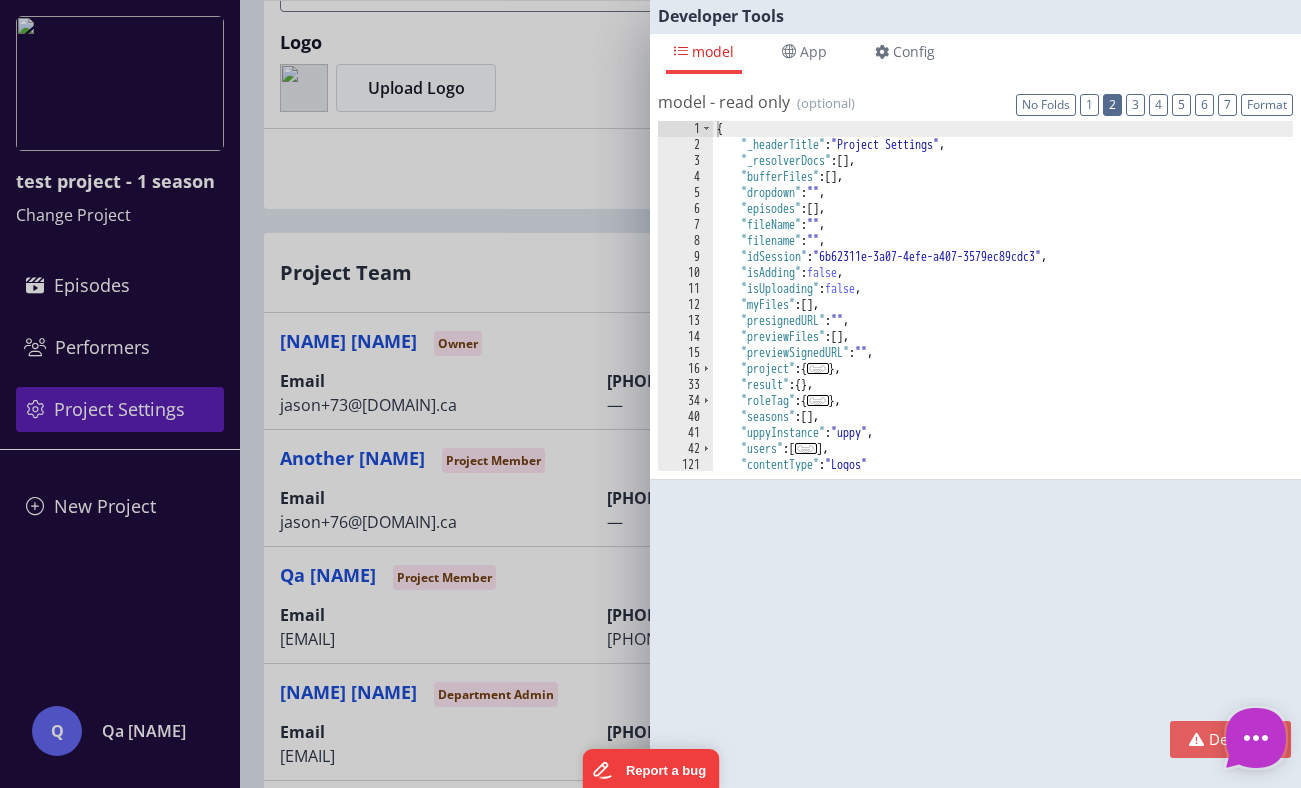 scroll, scrollTop: 18, scrollLeft: 0, axis: vertical 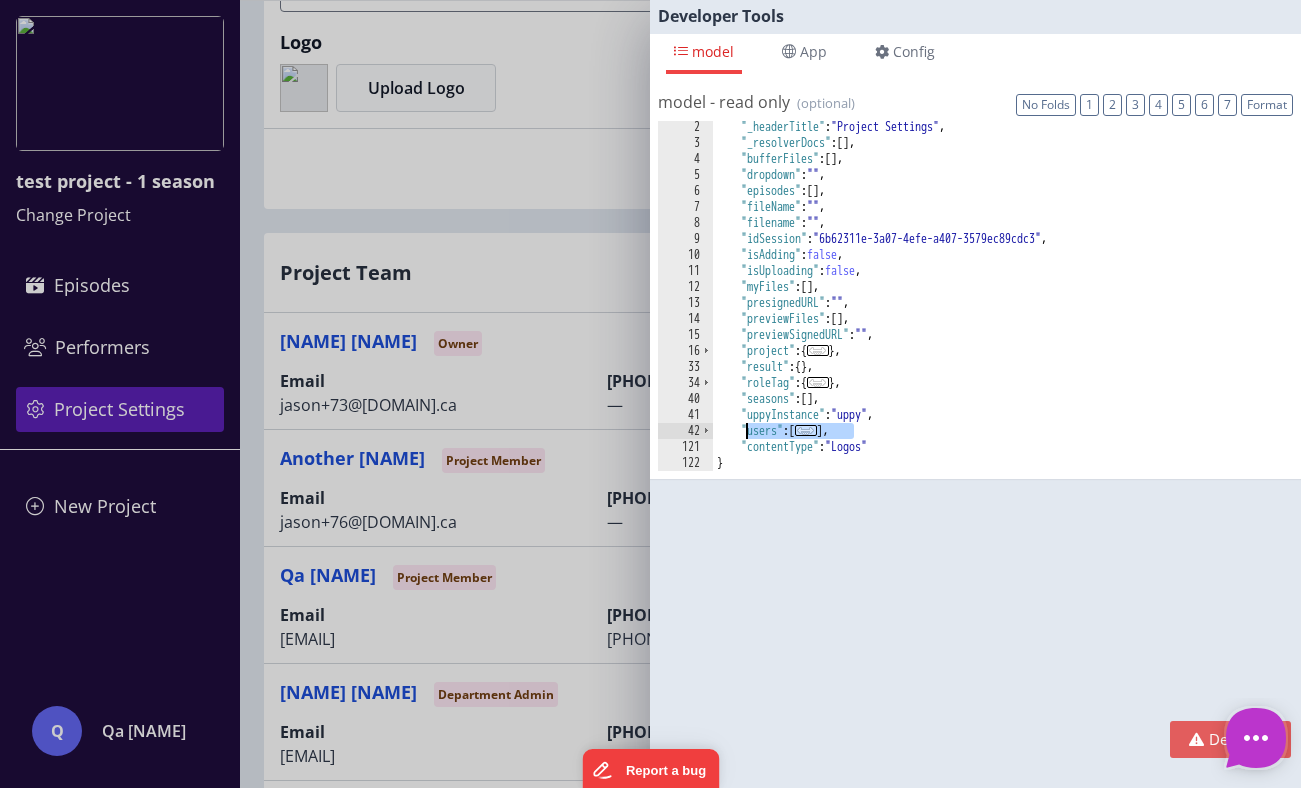 drag, startPoint x: 859, startPoint y: 434, endPoint x: 746, endPoint y: 427, distance: 113.216606 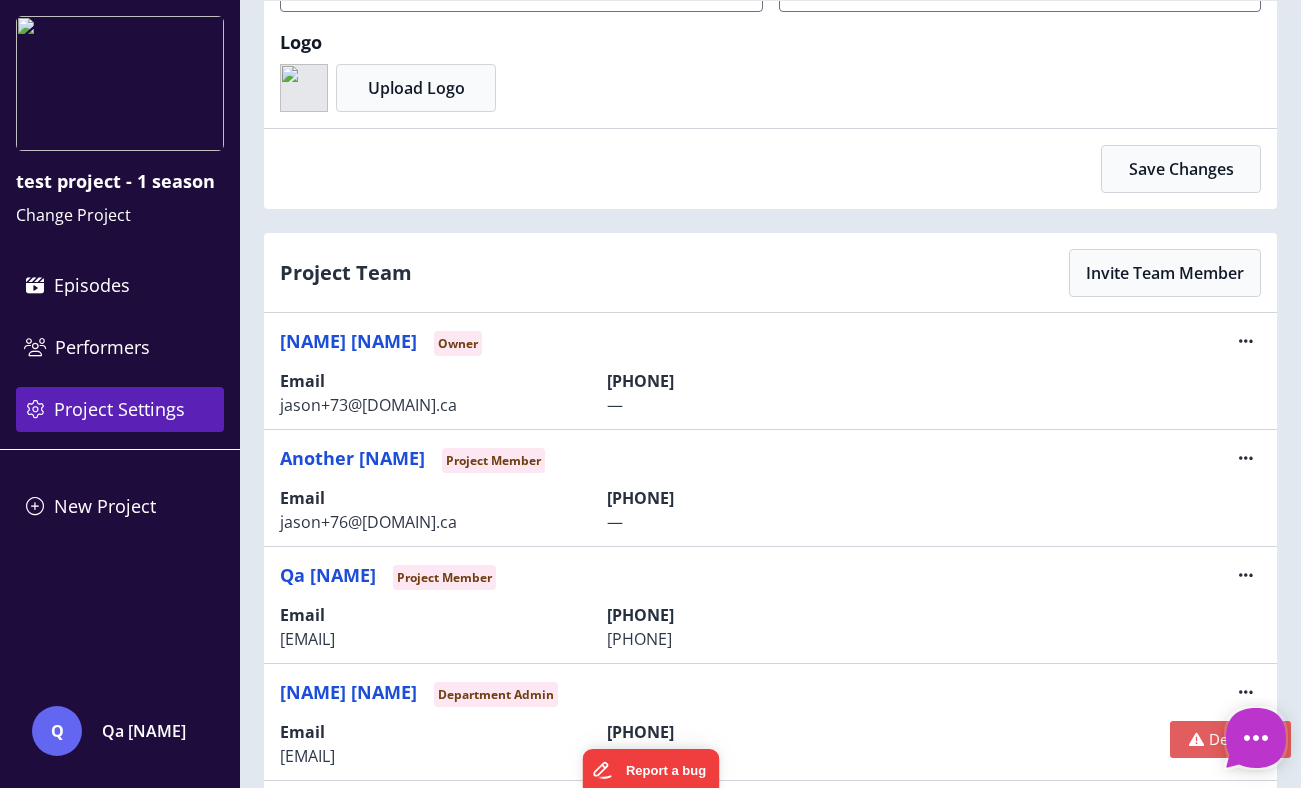 click on "Developer Tools
model
App
Params
Log (2)
Misc
Windows
Config
model - read only     Format
[NUMBER]
[NUMBER]
[NUMBER]
[NUMBER]
[NUMBER]
[NUMBER]
[NUMBER]
No Folds
app - read only     Format
[NUMBER]
[NUMBER]
[NUMBER]
[NUMBER]
[NUMBER]
[NUMBER]
[NUMBER]
No Folds
params     {}                       state.wndw" at bounding box center [650, 394] 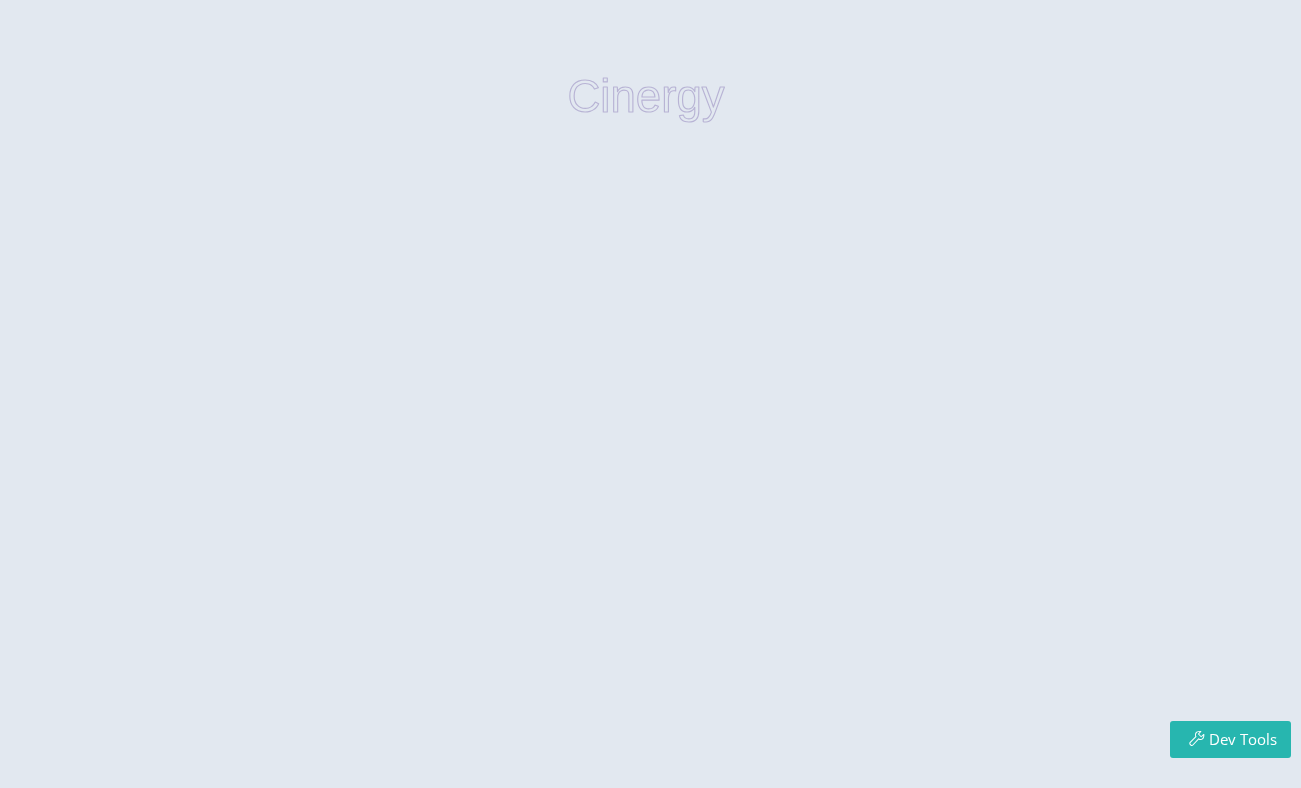 scroll, scrollTop: 0, scrollLeft: 0, axis: both 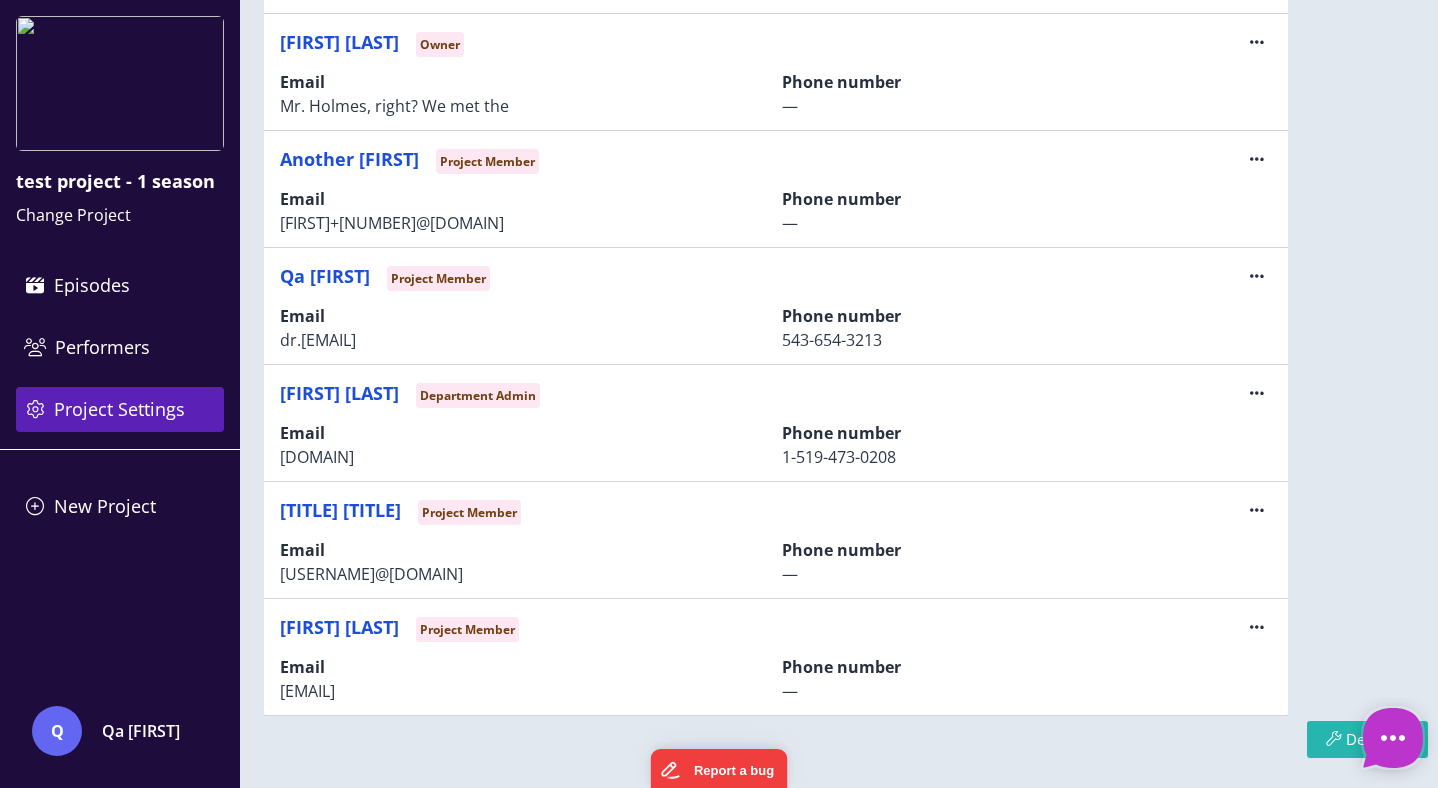 click at bounding box center [1257, 42] 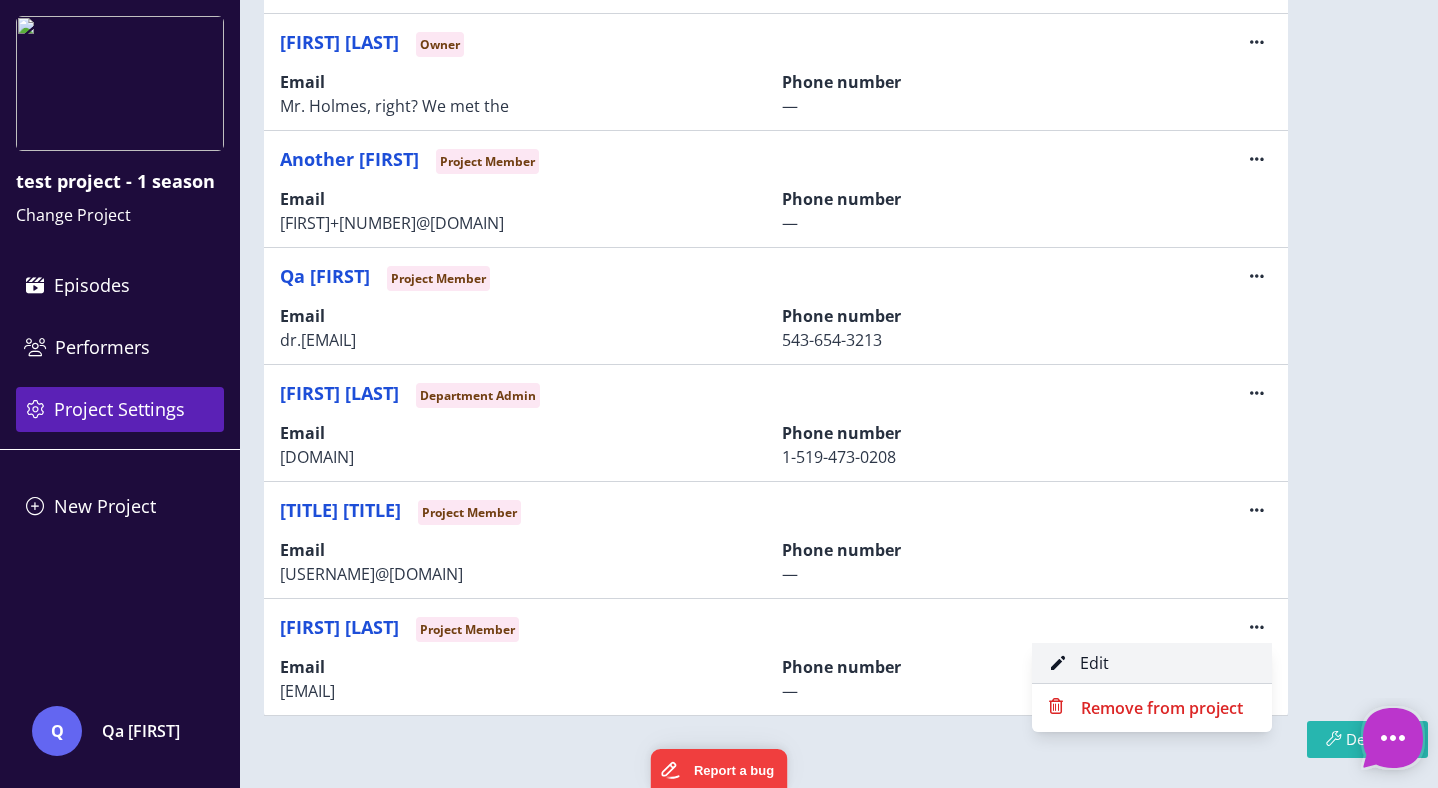 click on "Edit" at bounding box center [1152, 663] 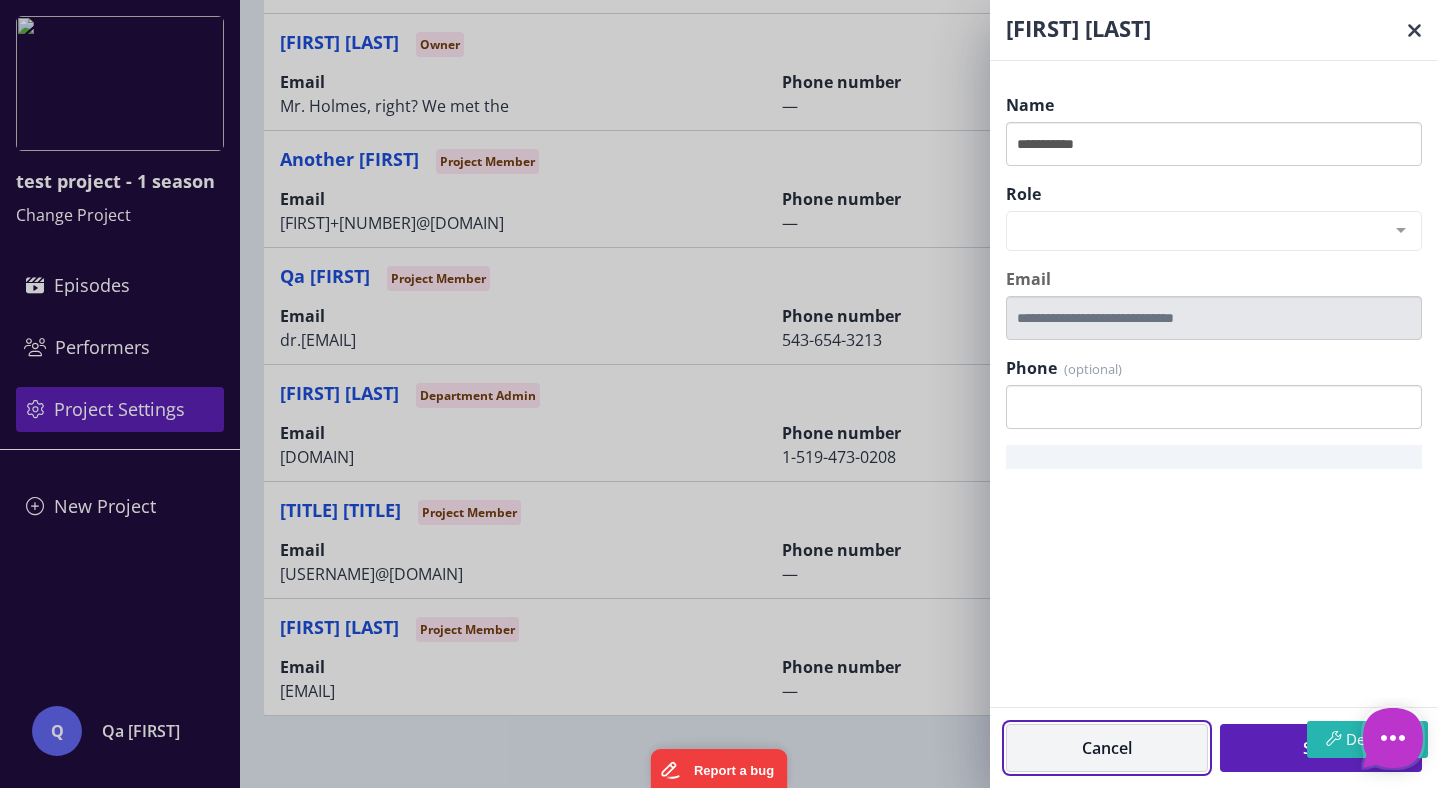 click on "Cancel" at bounding box center [1107, 748] 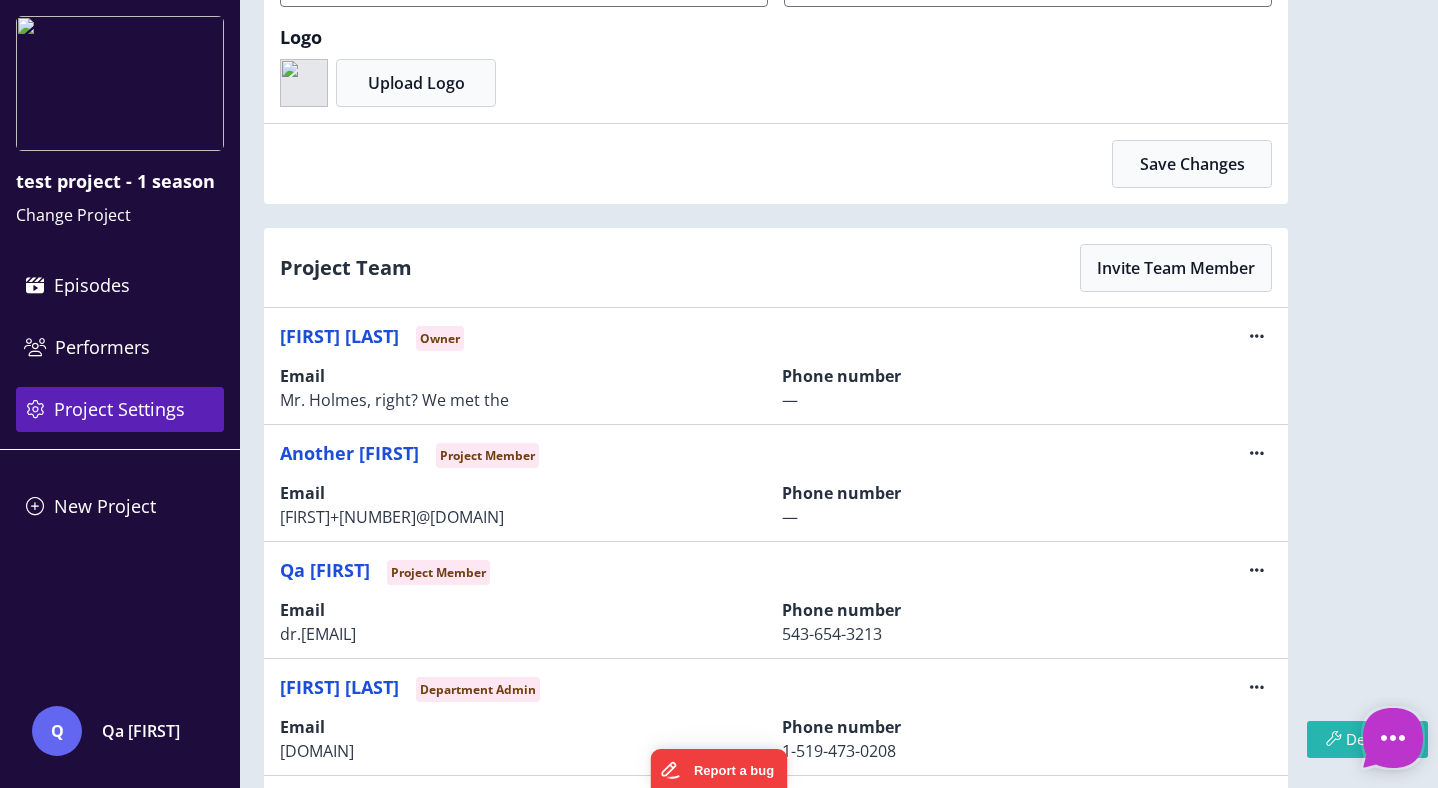 scroll, scrollTop: 0, scrollLeft: 0, axis: both 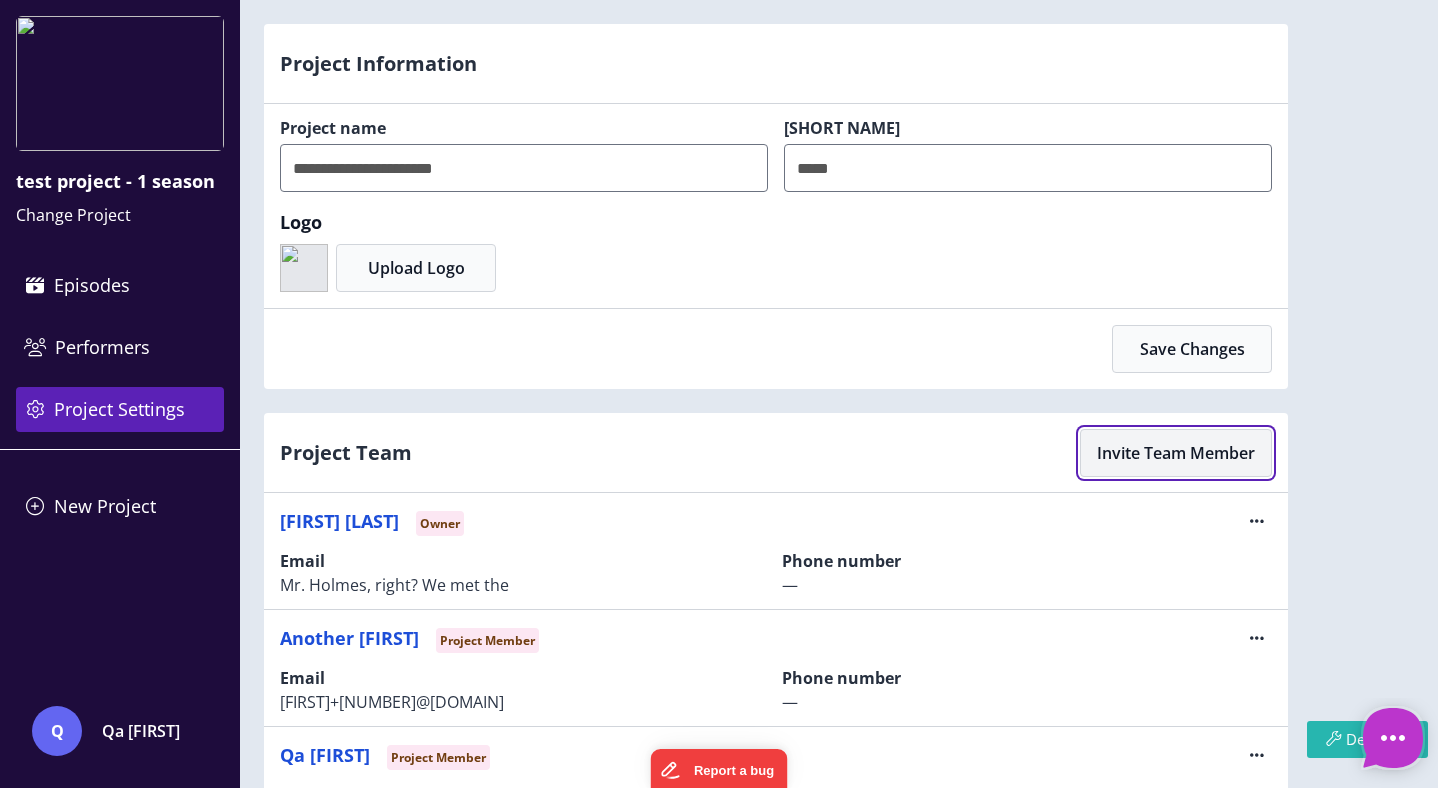 click on "Invite Team Member" at bounding box center [1176, 453] 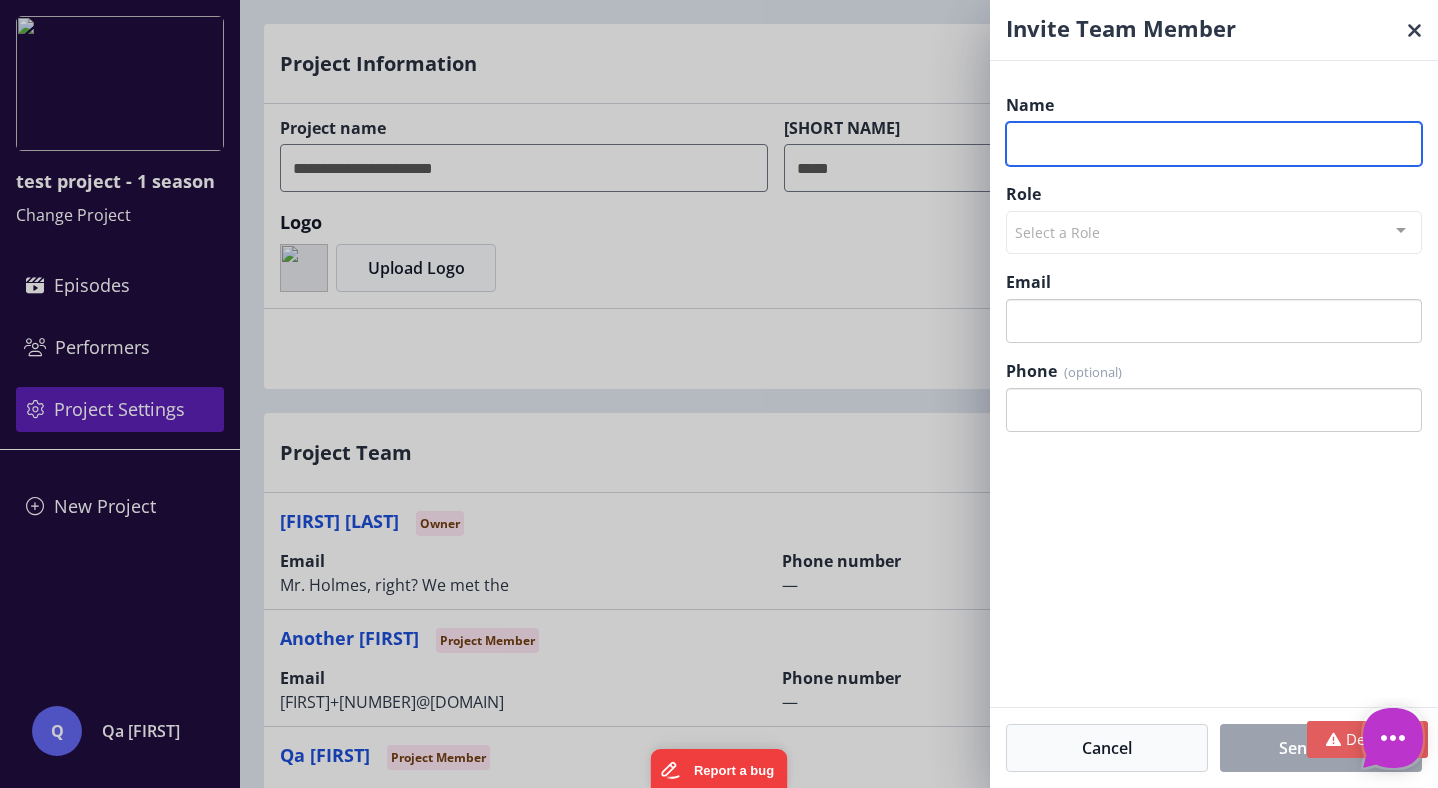 click on "Name" at bounding box center (1214, 144) 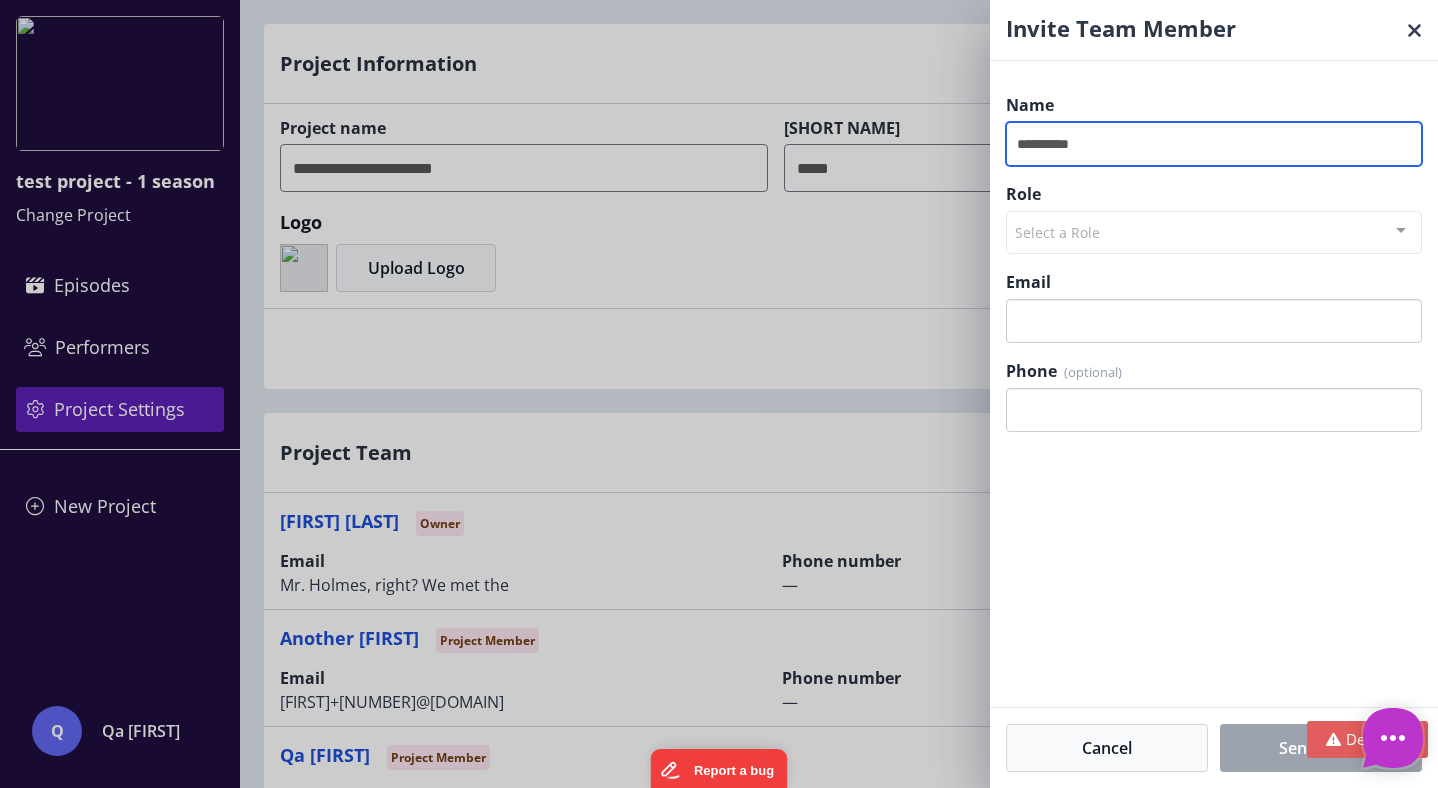 type on "**********" 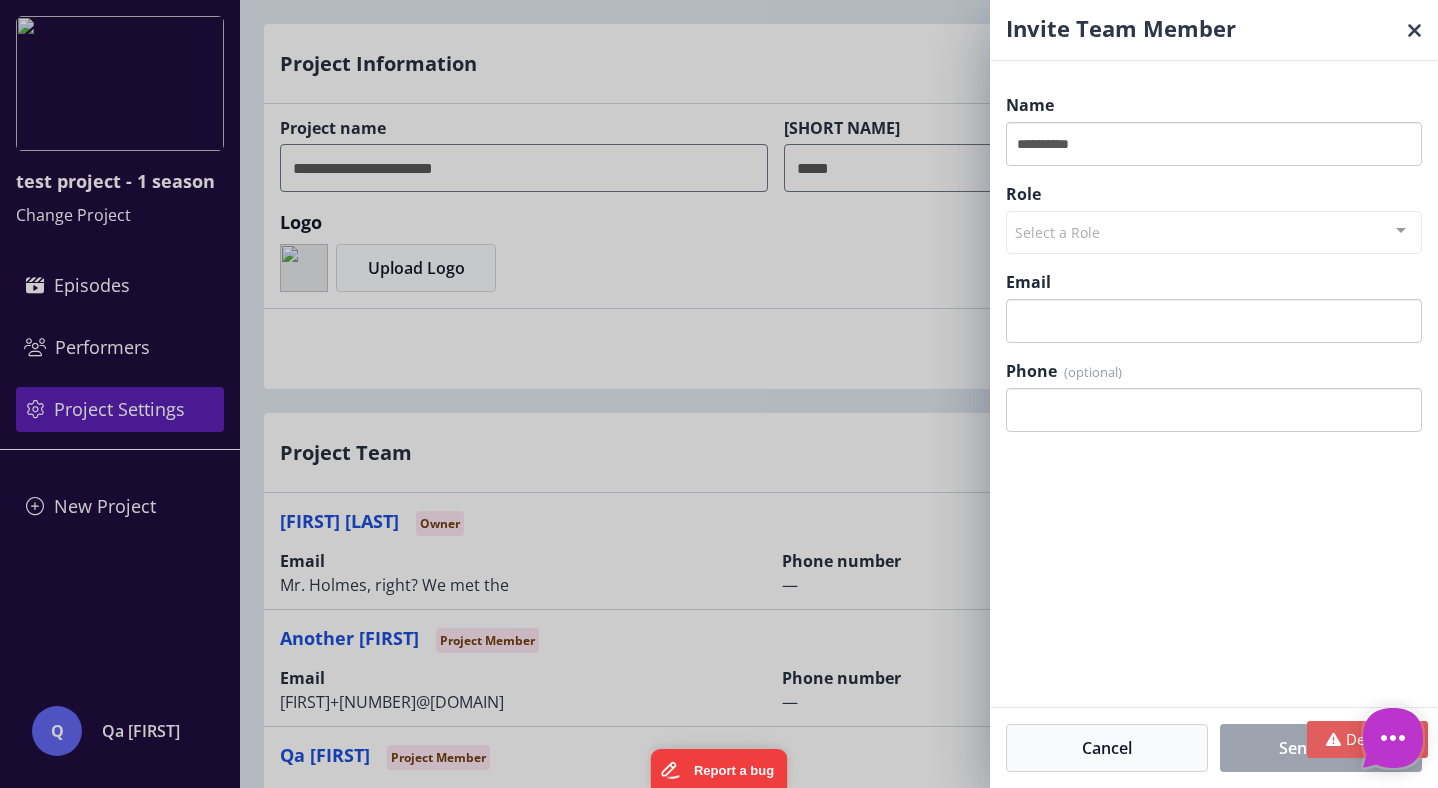 click on "**********" at bounding box center (1214, 392) 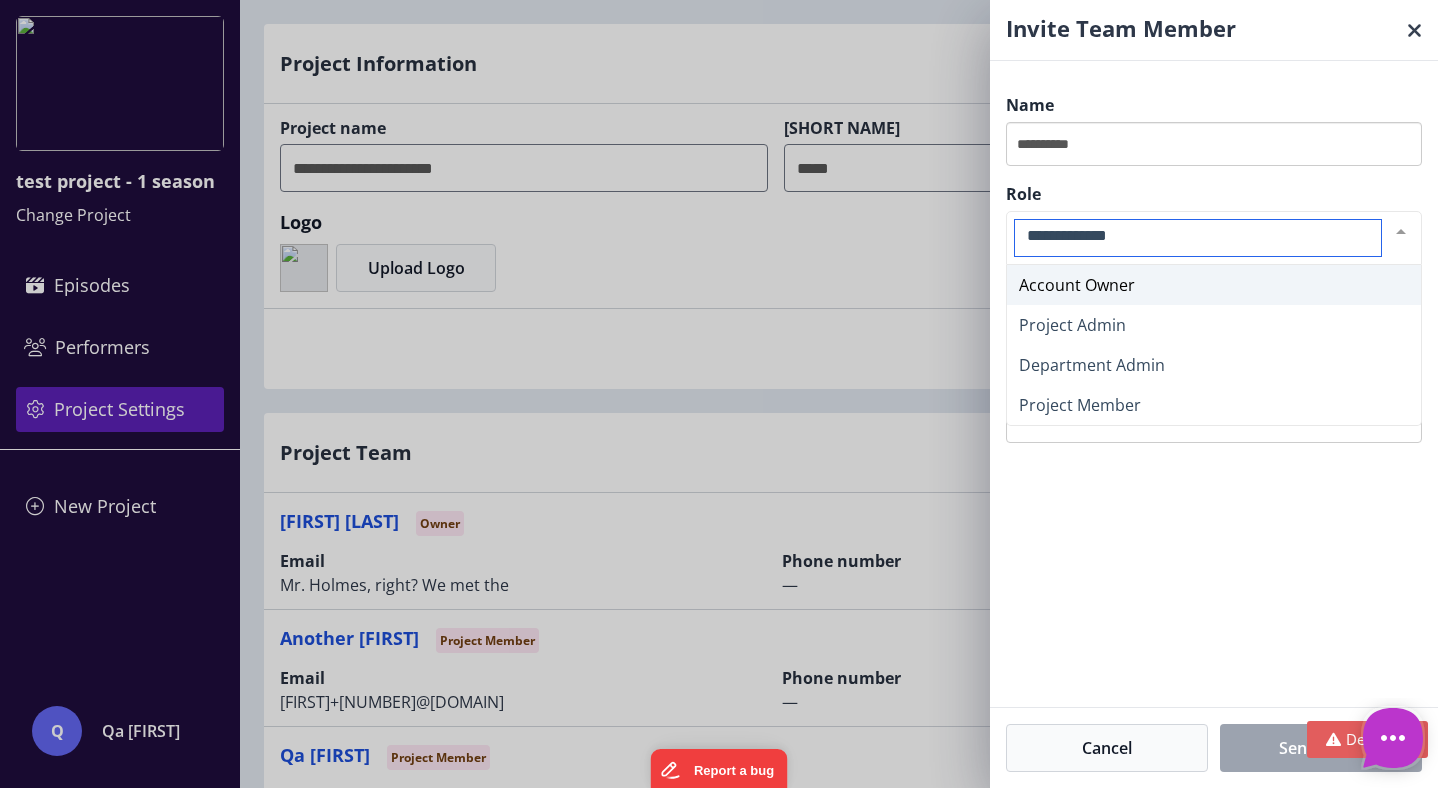click at bounding box center (1214, 238) 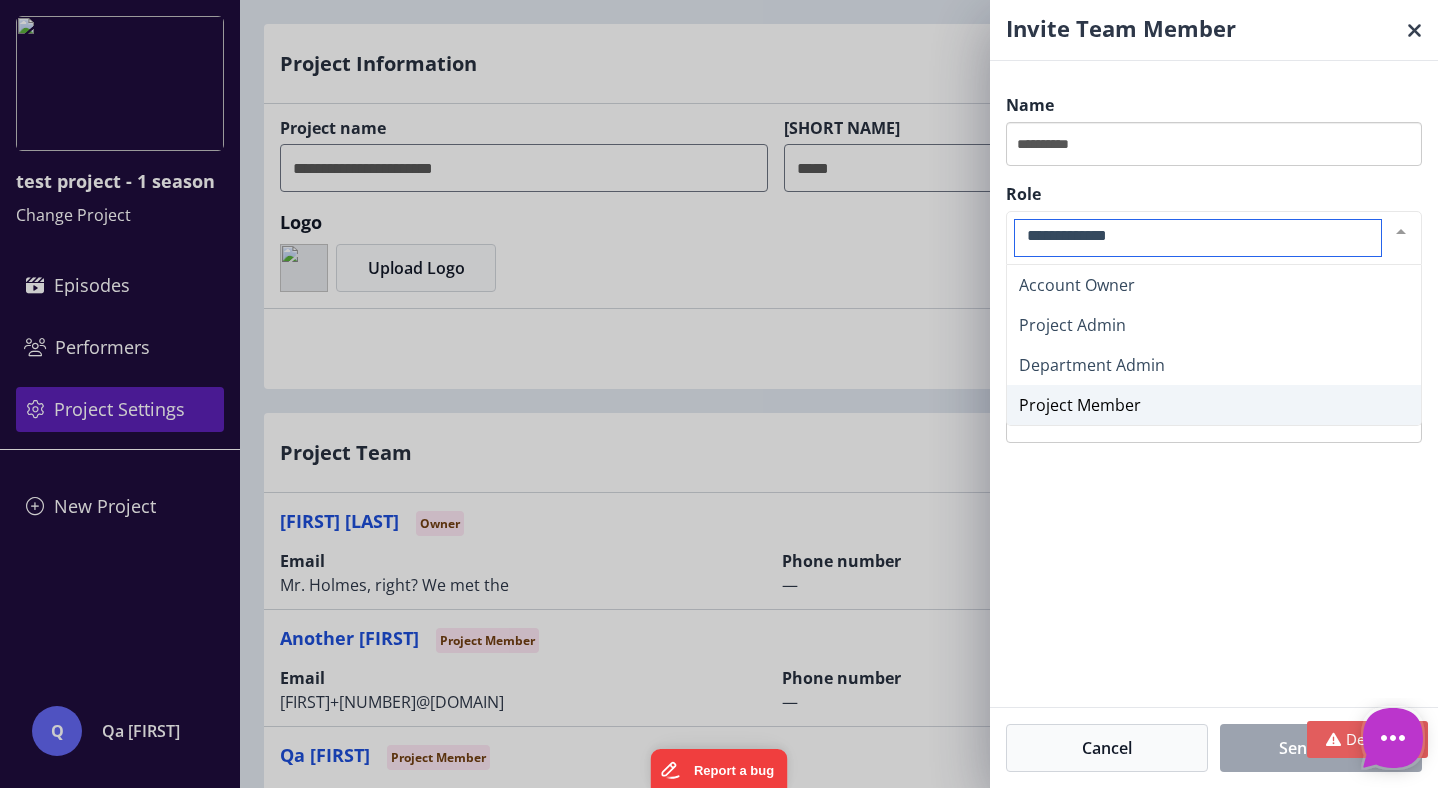 click on "Project Member" at bounding box center [1080, 405] 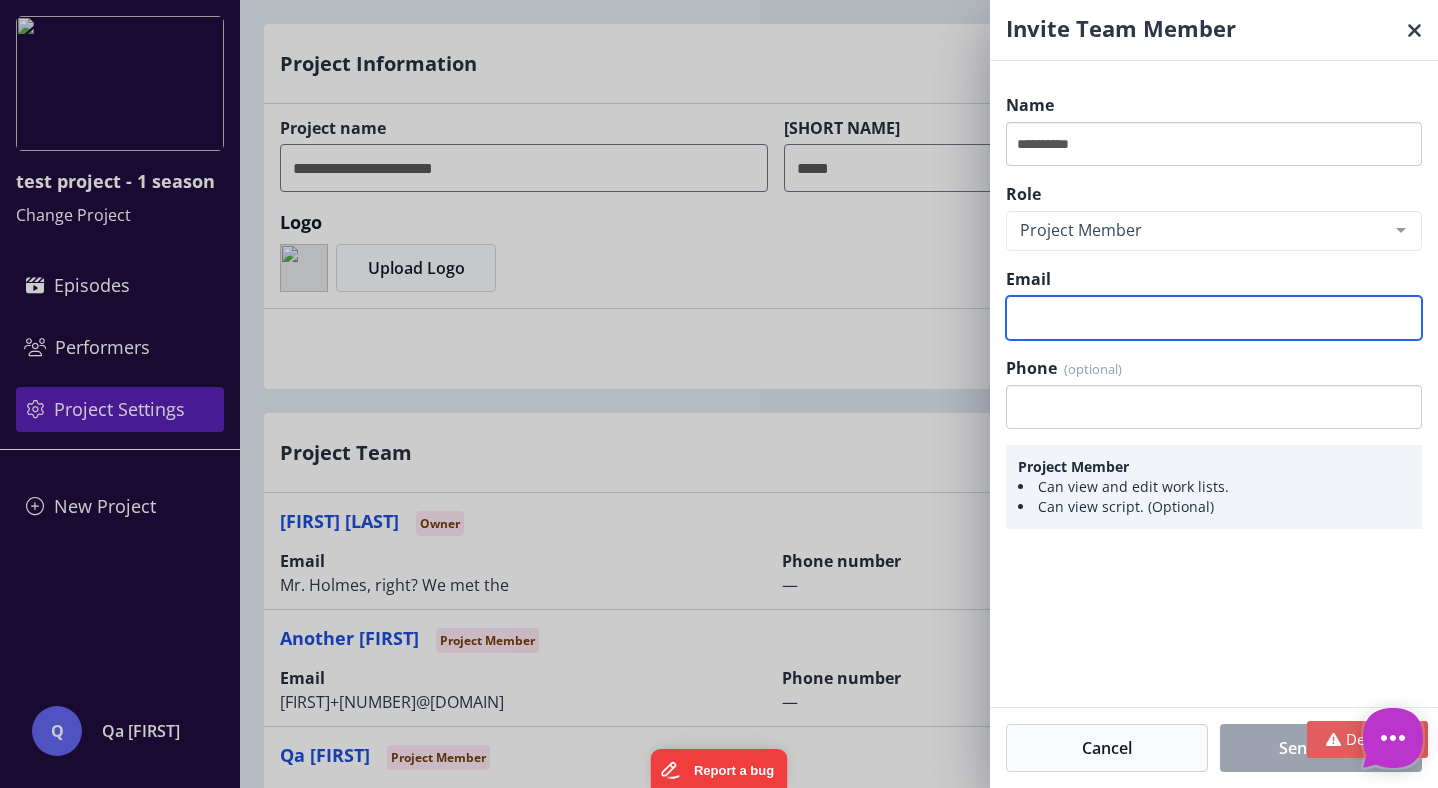 click on "Email" at bounding box center (1214, 318) 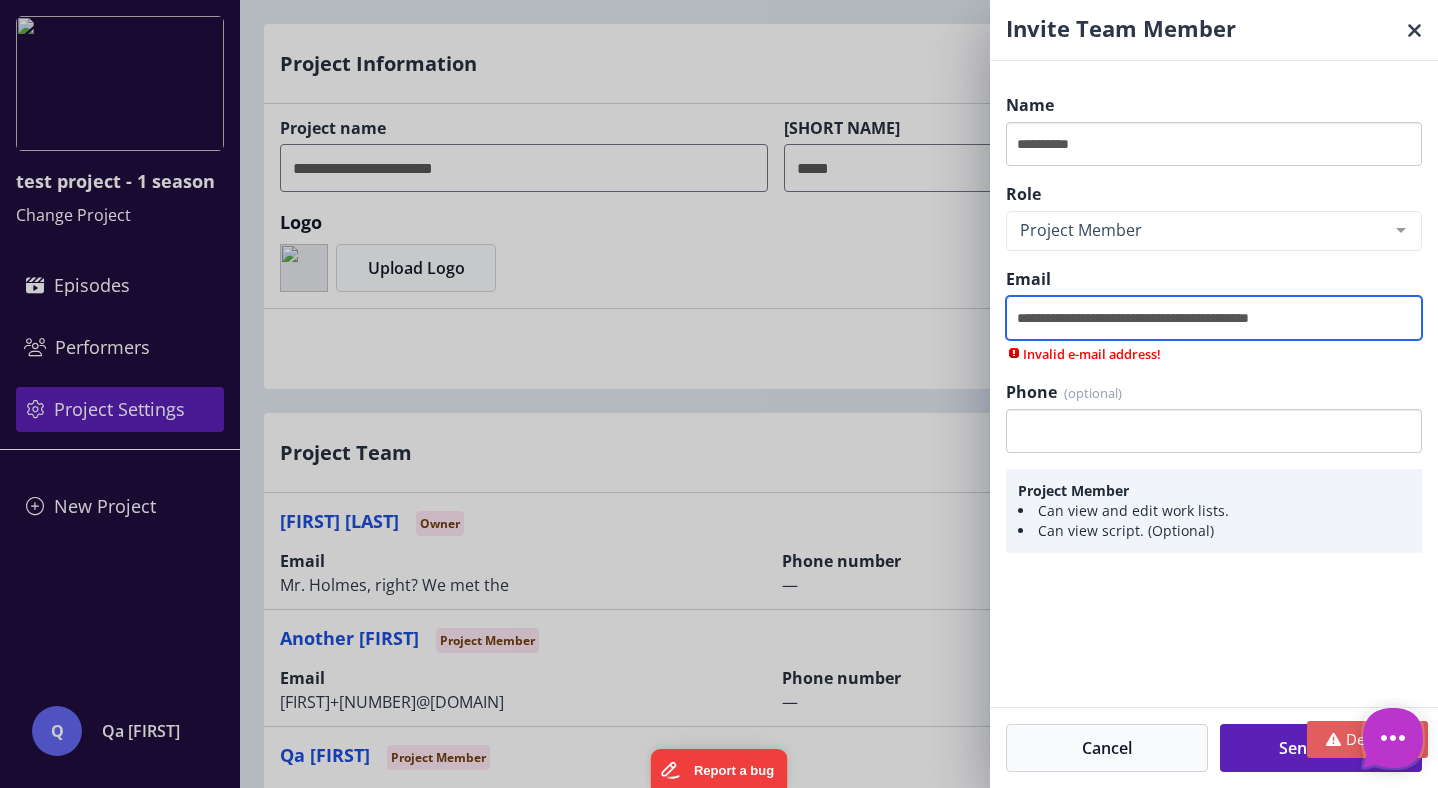 click on "**********" at bounding box center (1214, 318) 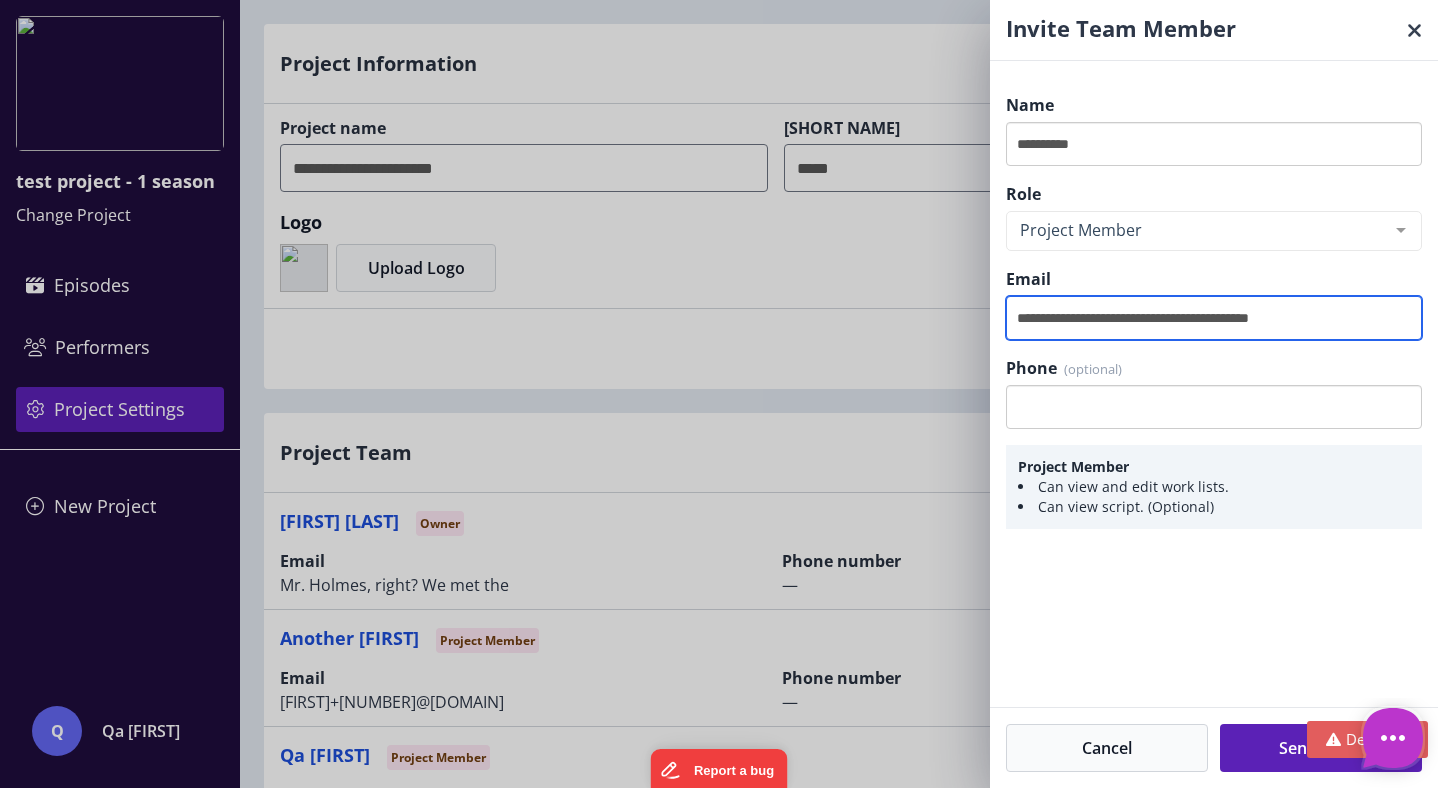 click on "**********" at bounding box center [1214, 318] 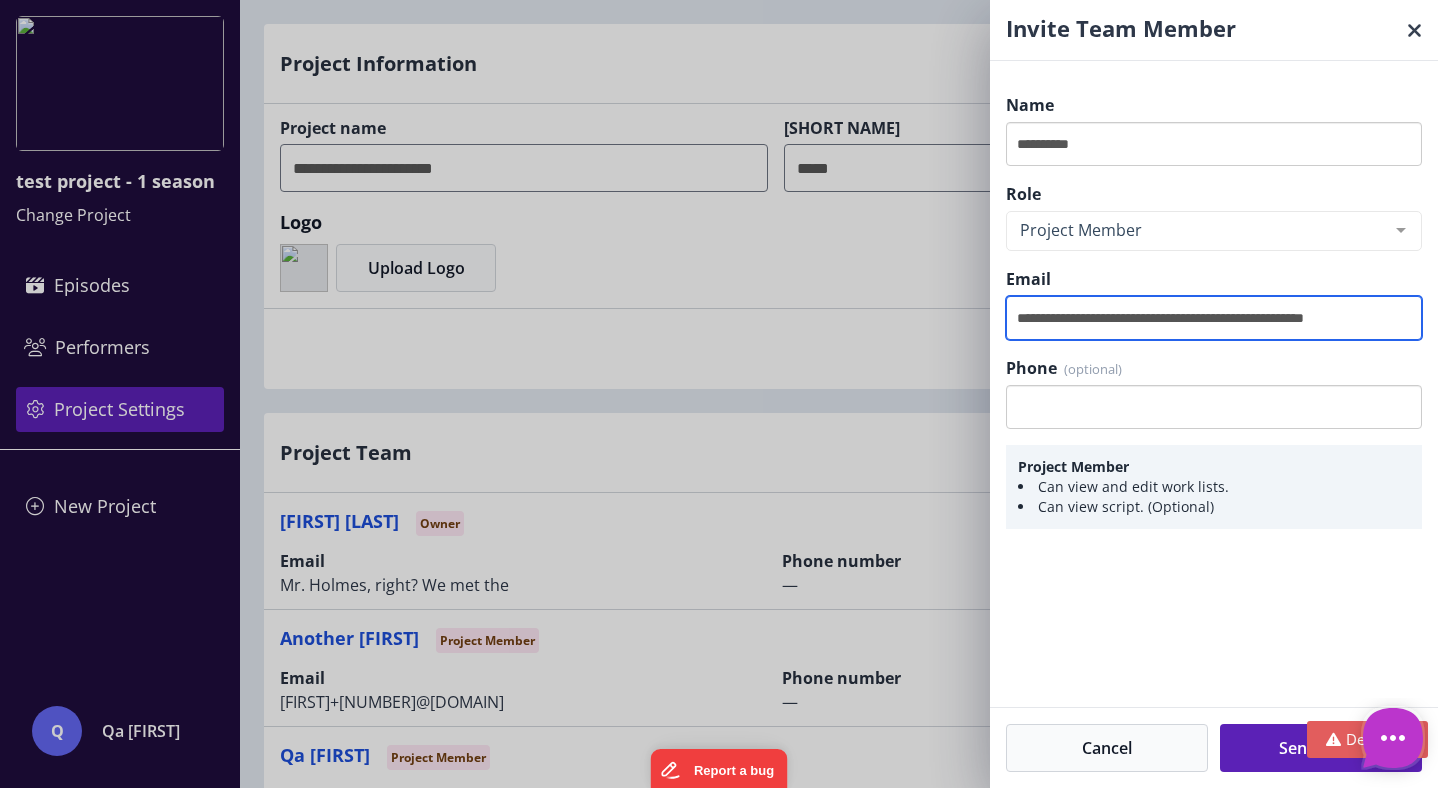 type on "**********" 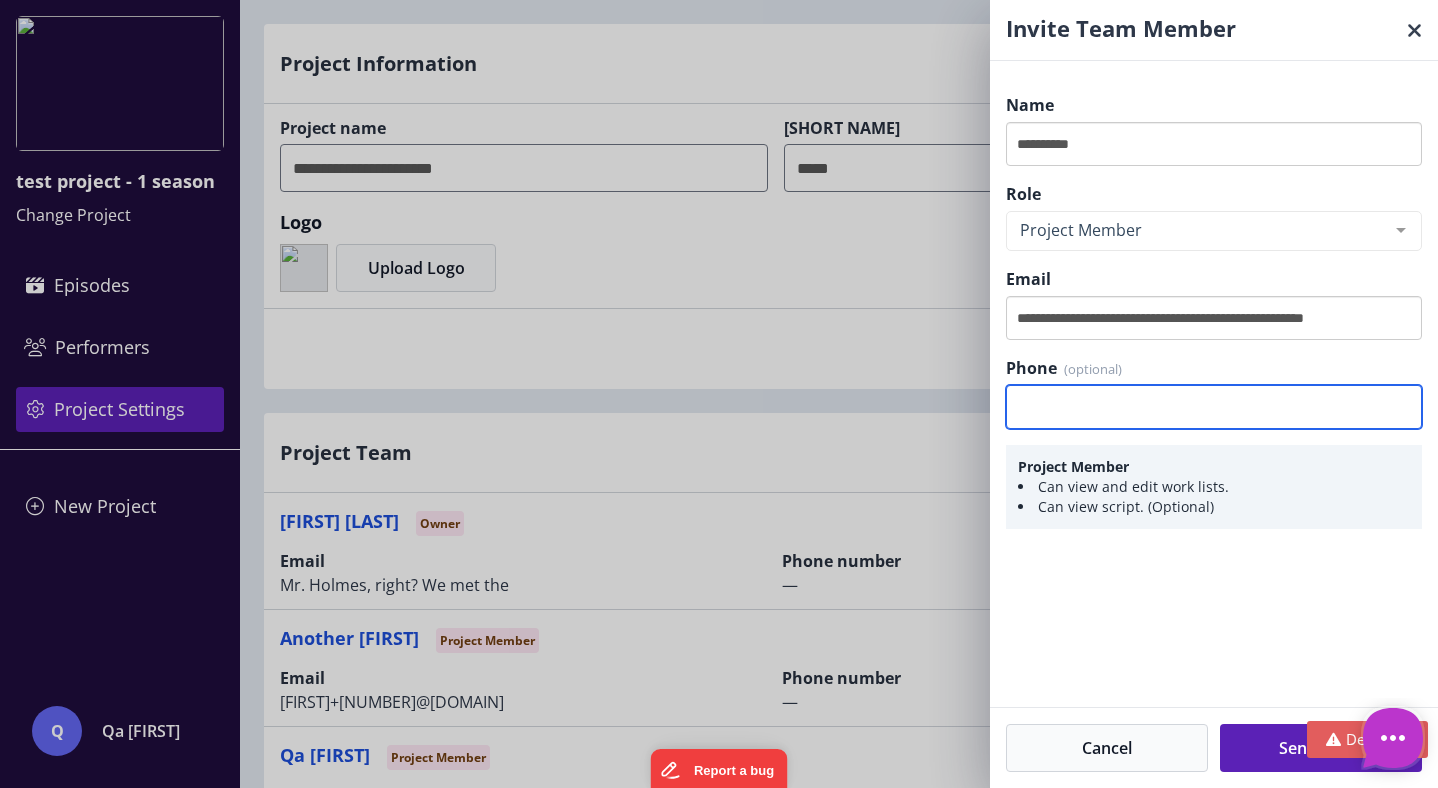 click on "Phone" at bounding box center [1214, 407] 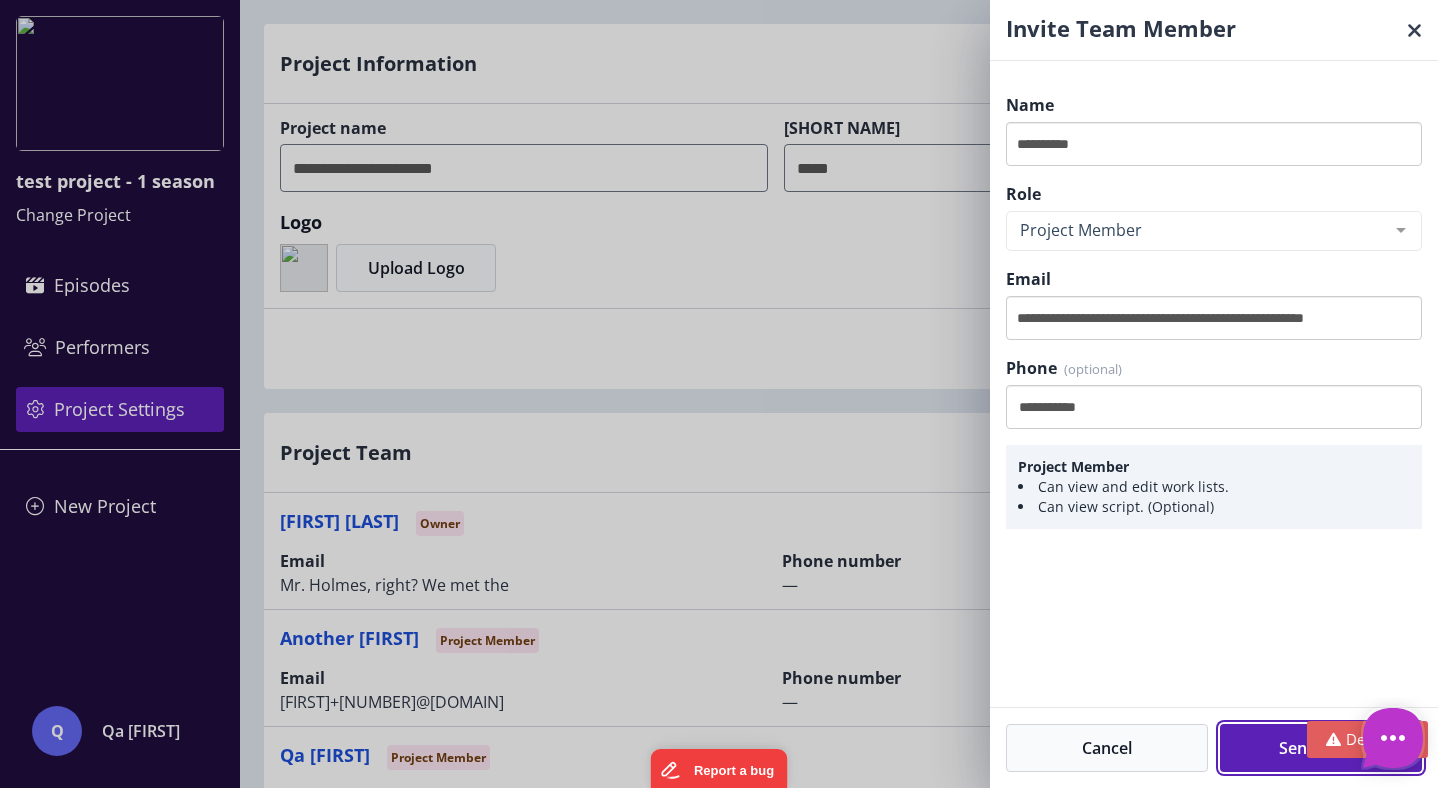 click on "Send Invite" at bounding box center (1321, 748) 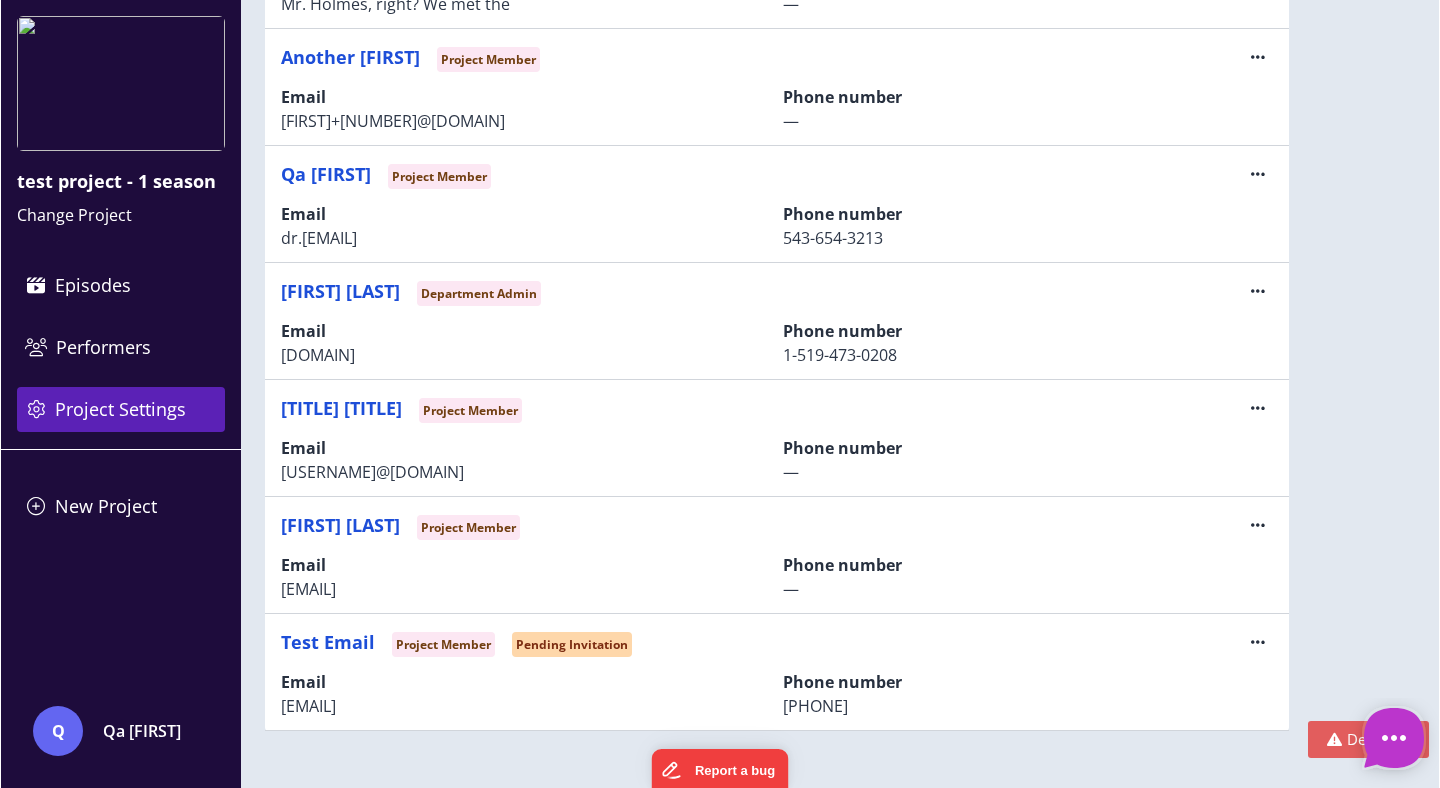 scroll, scrollTop: 596, scrollLeft: 0, axis: vertical 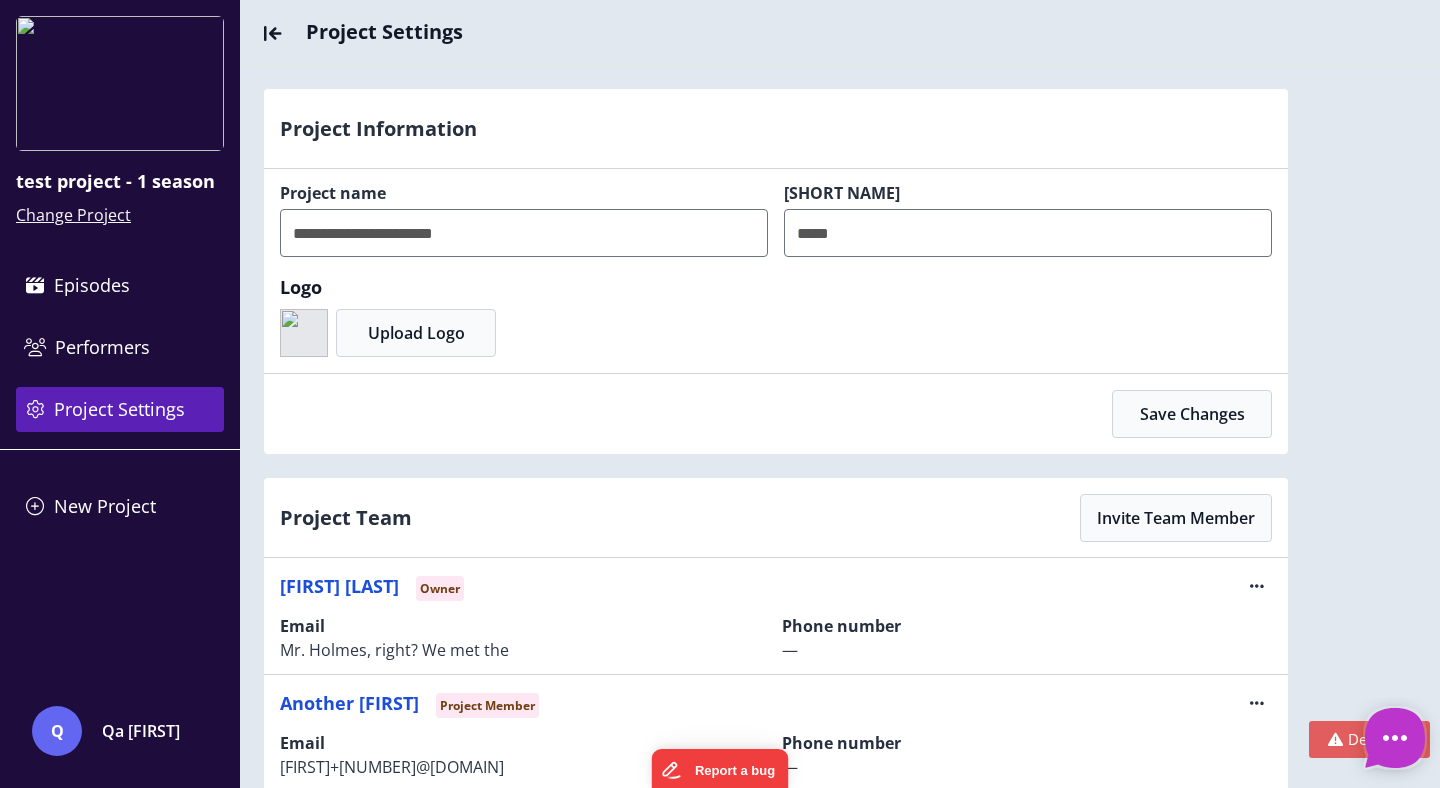 click on "Change Project" at bounding box center [73, 215] 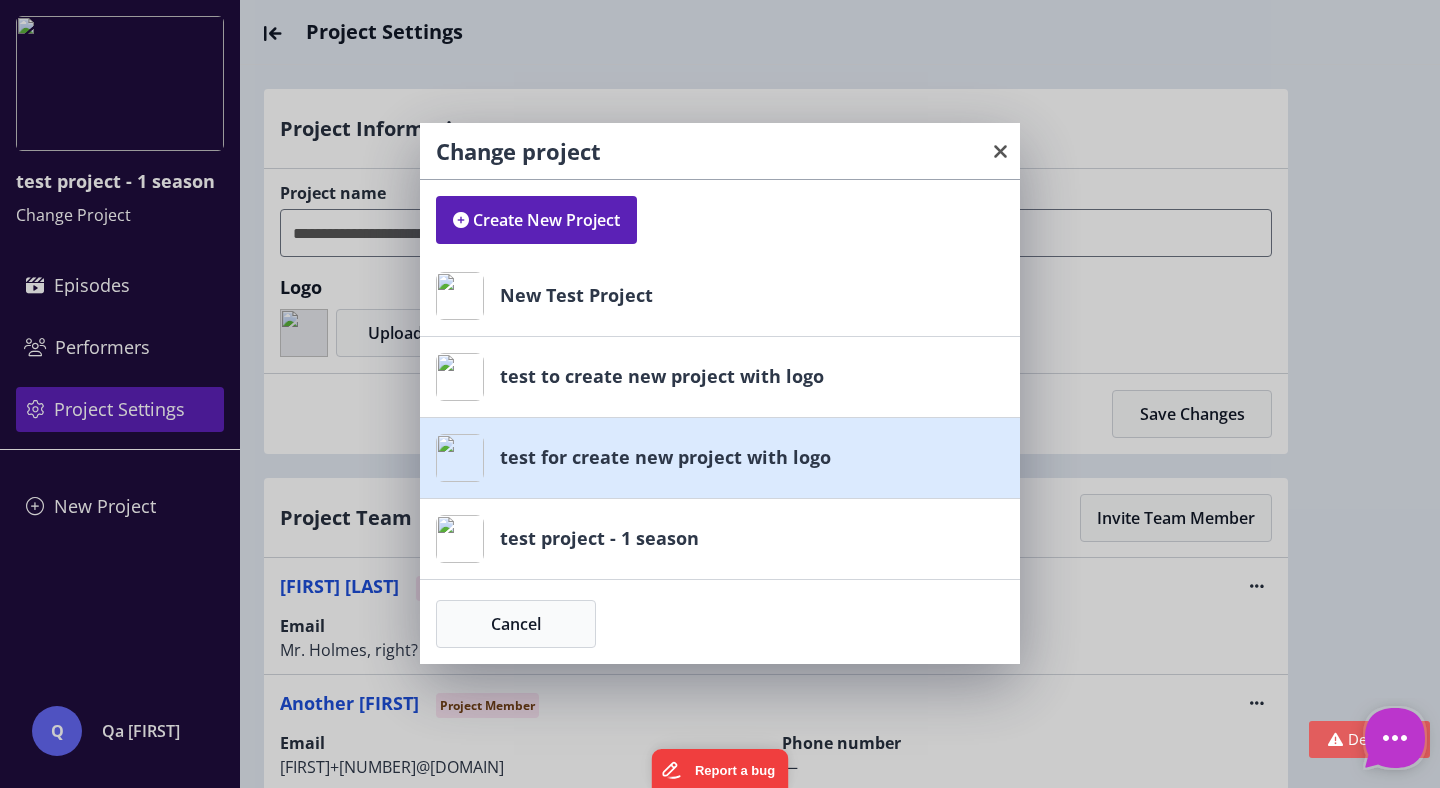 click on "test for create new project with logo" at bounding box center (576, 296) 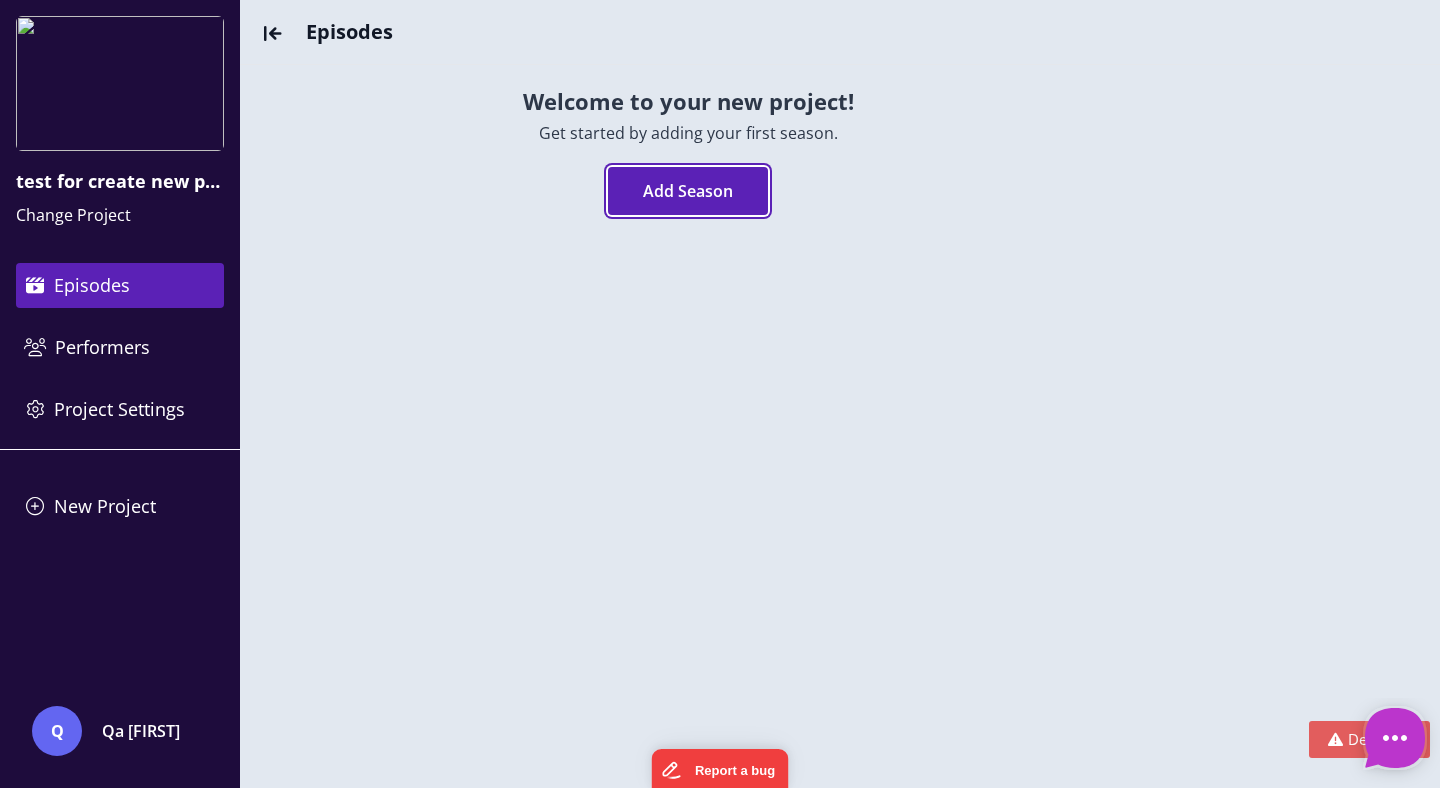 click on "Add Season" at bounding box center (688, 191) 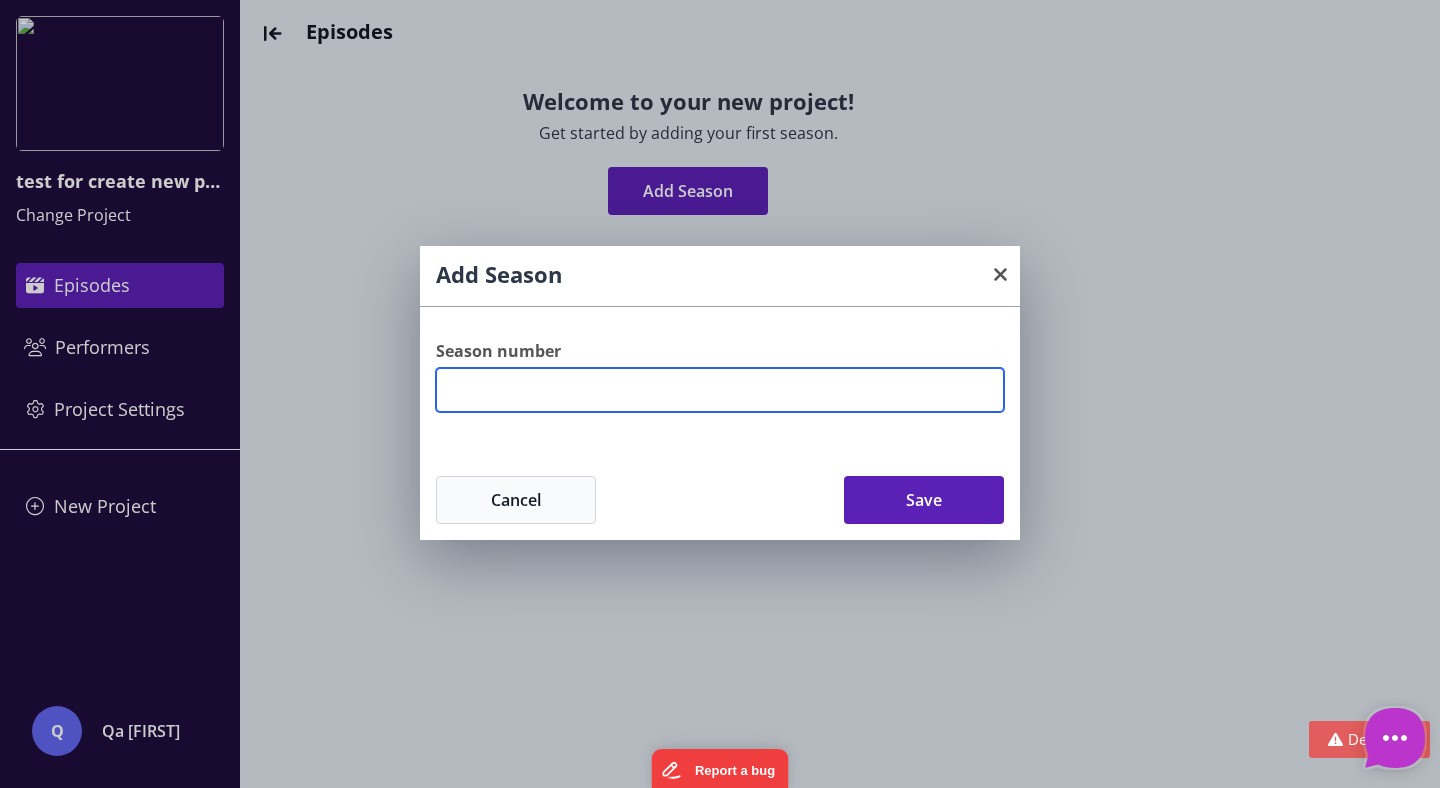 click on "Season number" at bounding box center (720, 390) 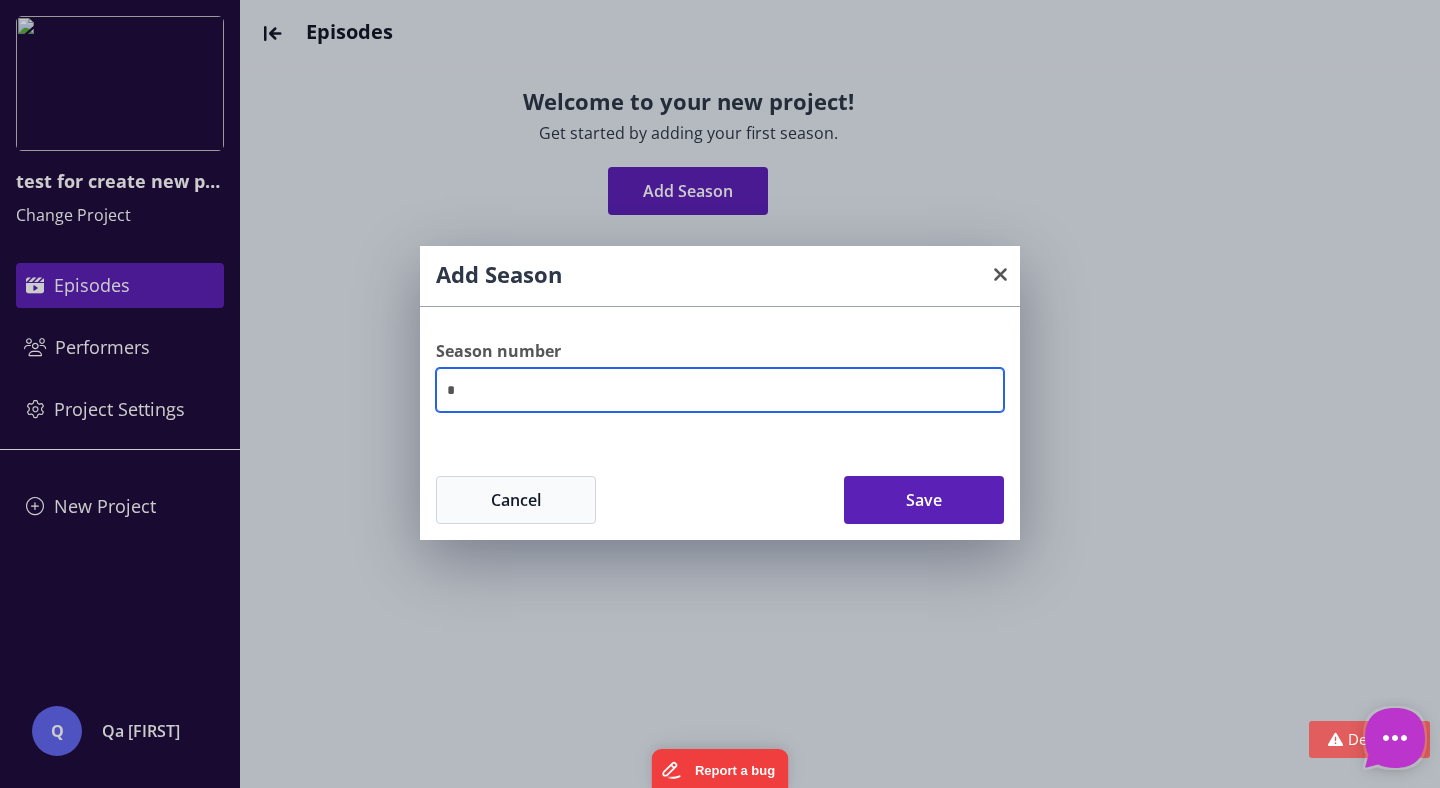 type on "*" 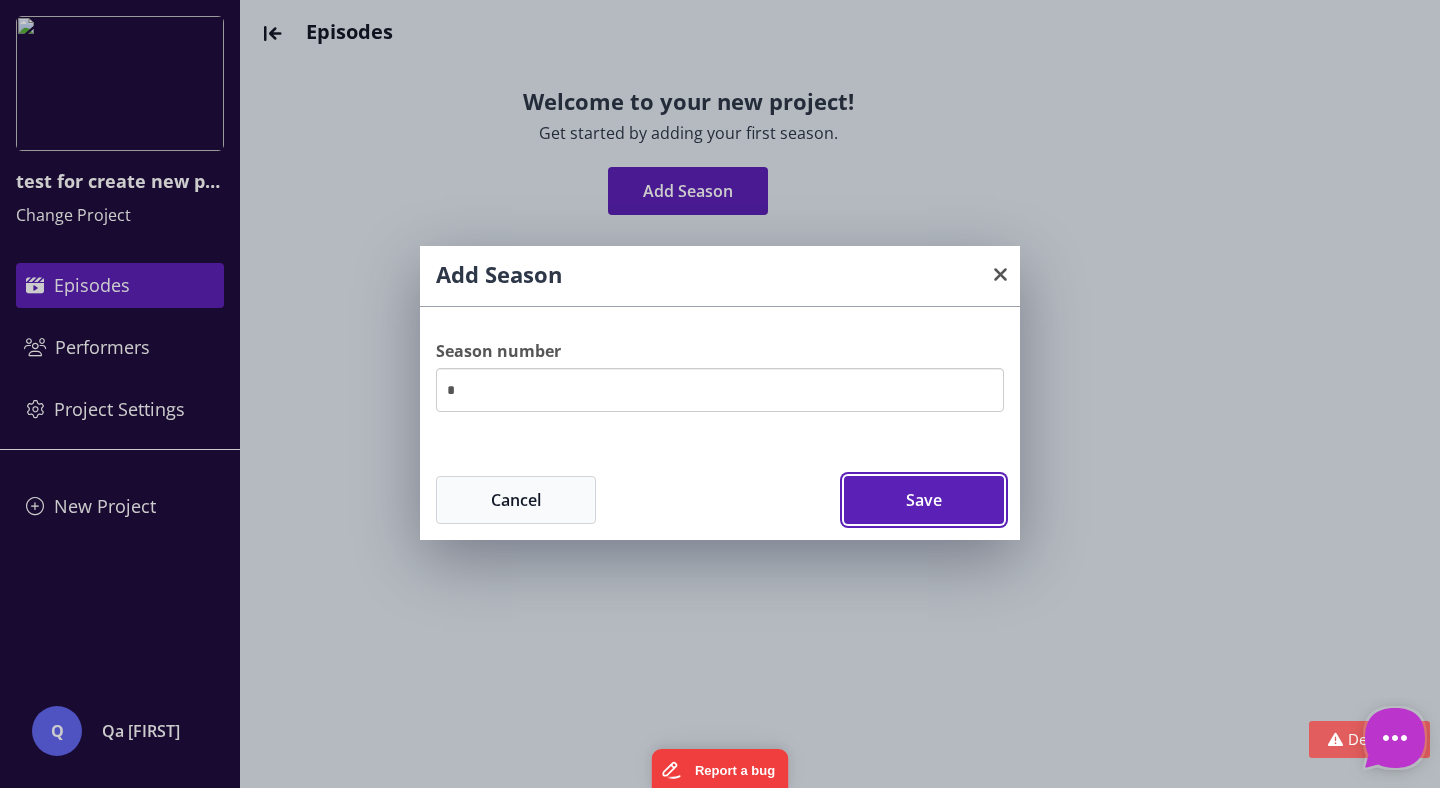 click on "Save" at bounding box center (924, 500) 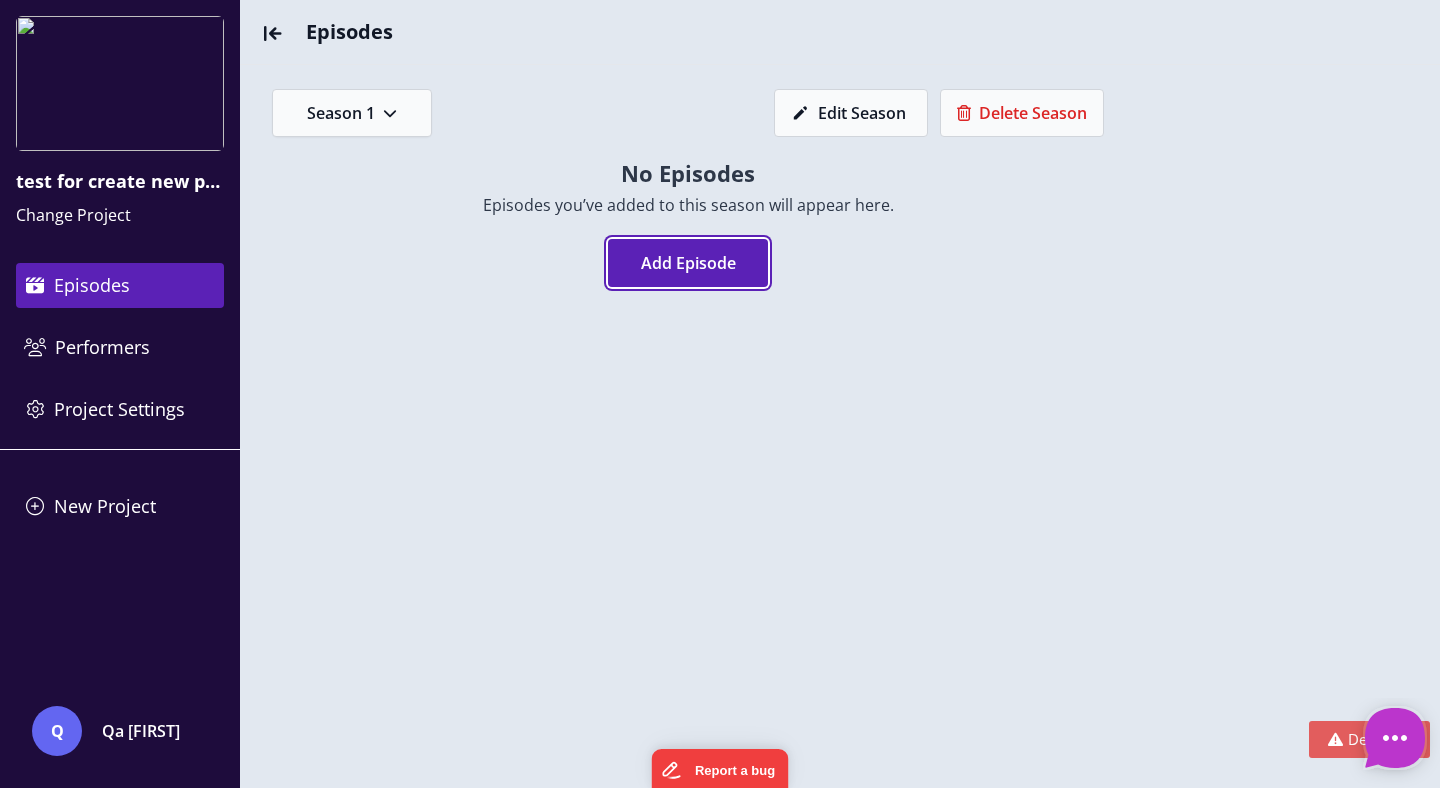 click on "Add Episode" at bounding box center (688, 263) 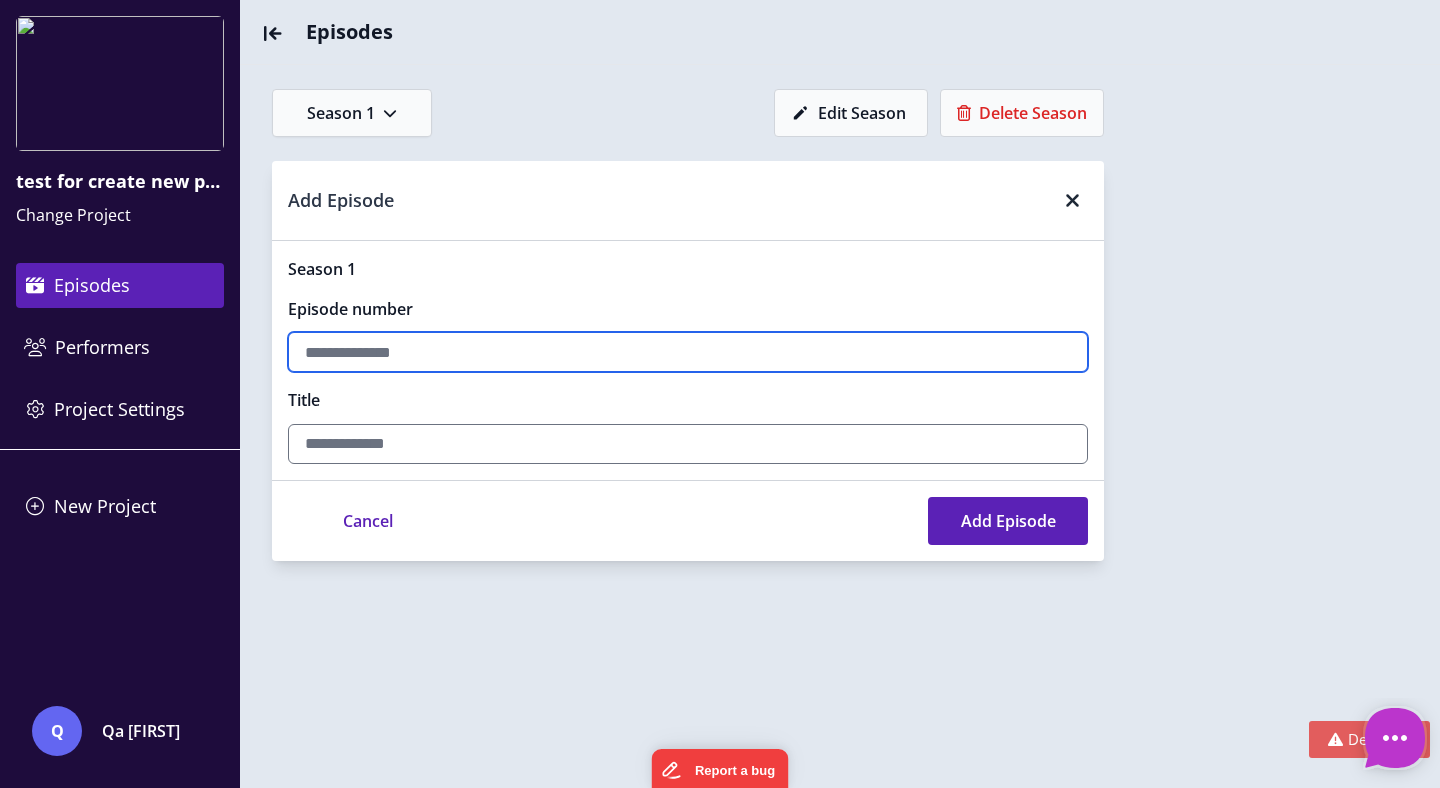 click at bounding box center (688, 352) 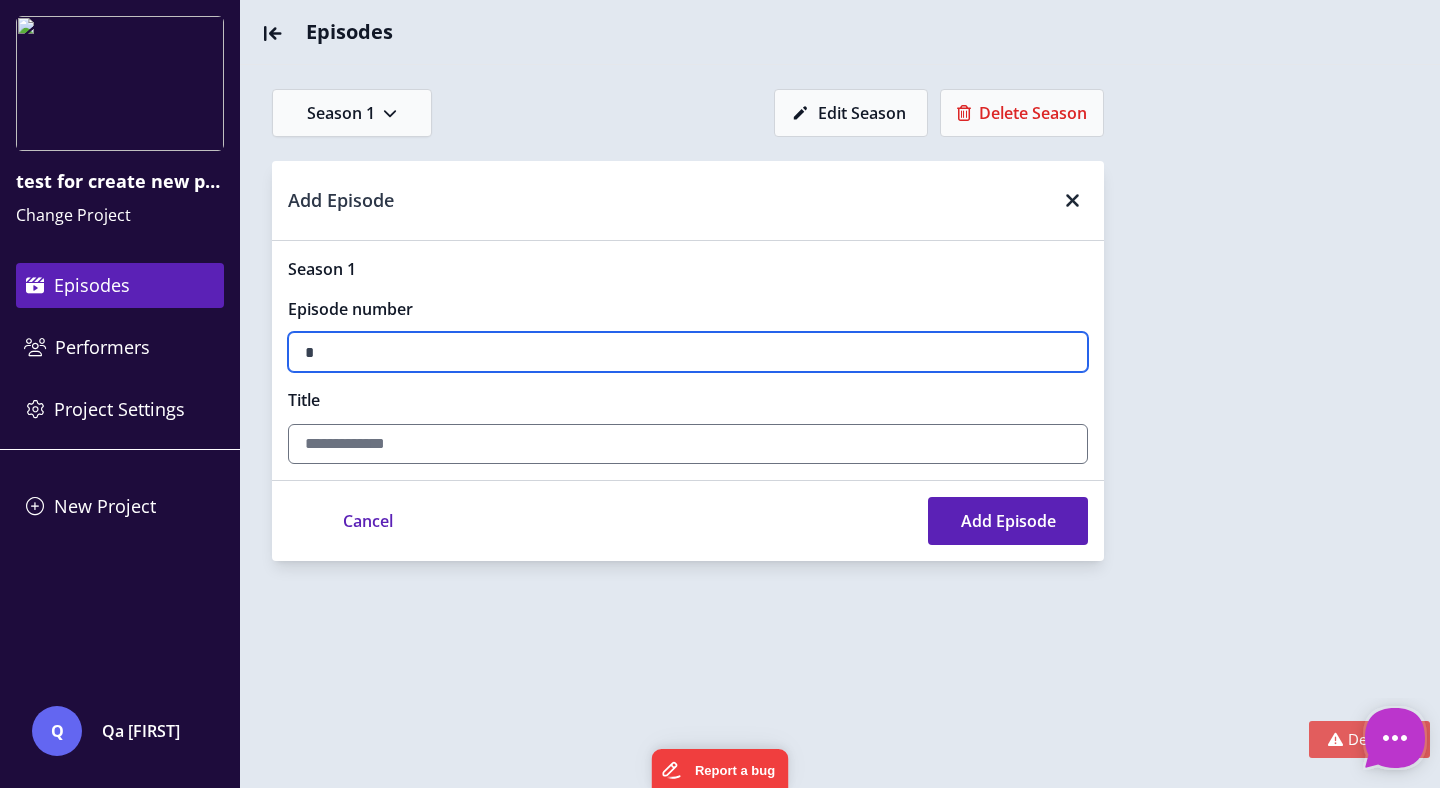 type on "*" 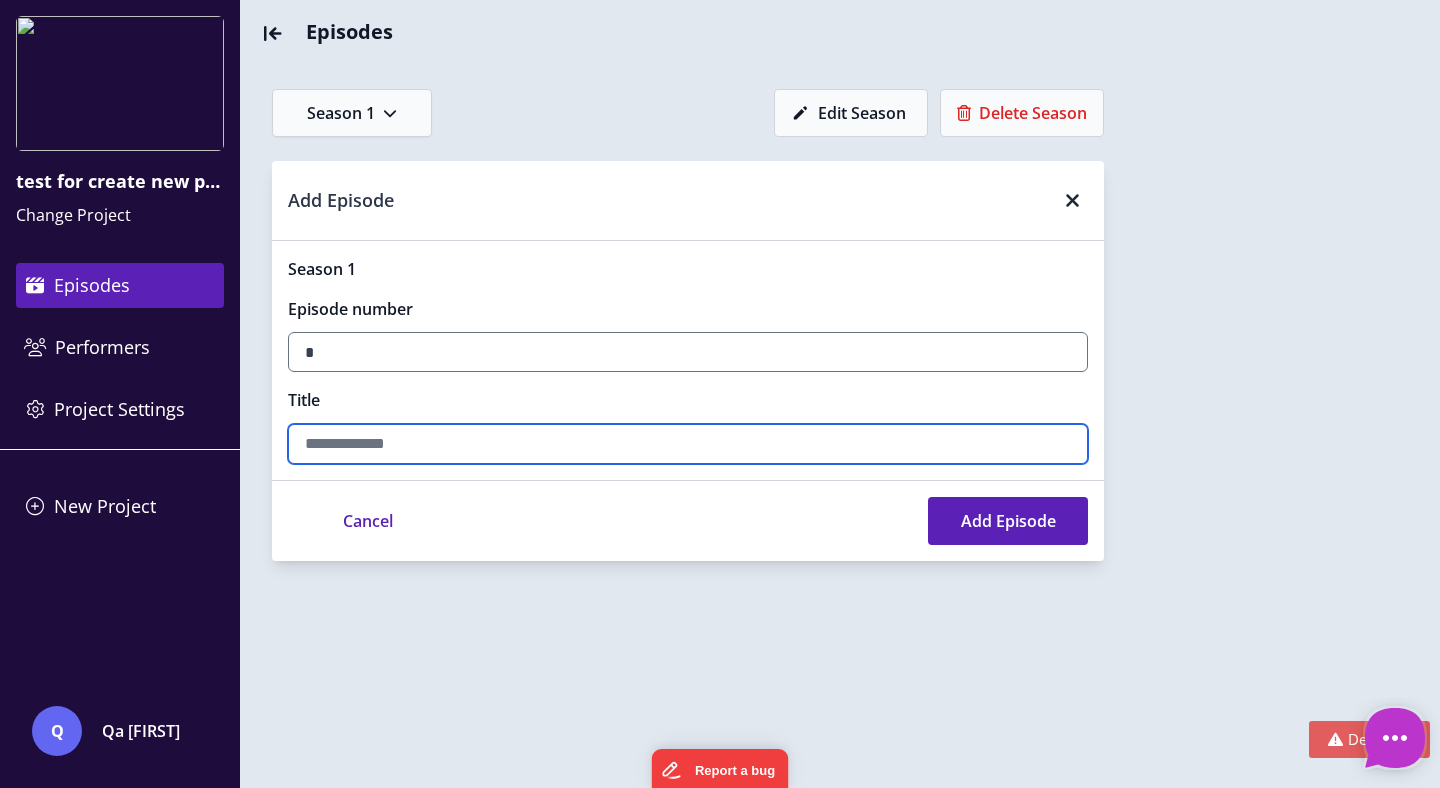 click at bounding box center [688, 352] 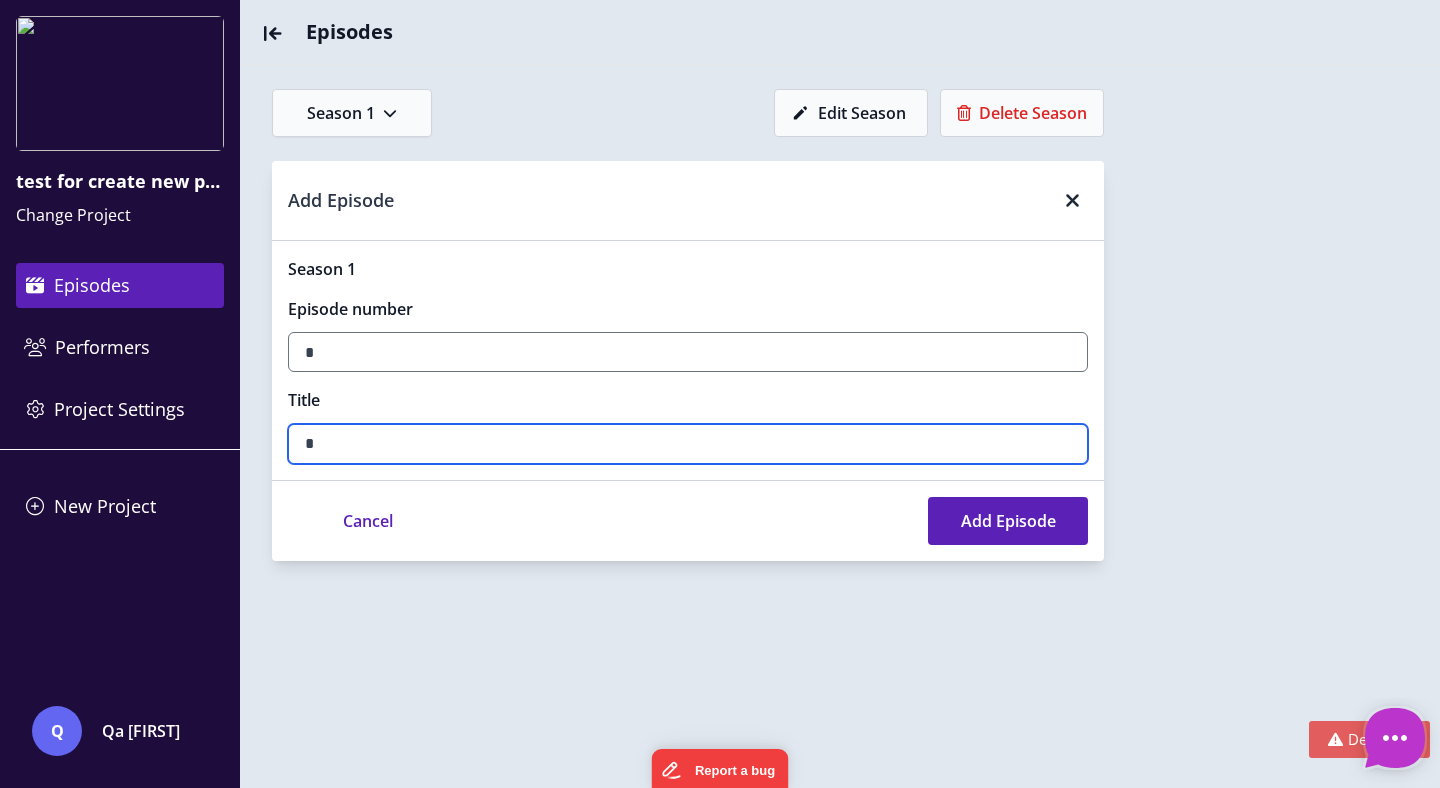 type on "*" 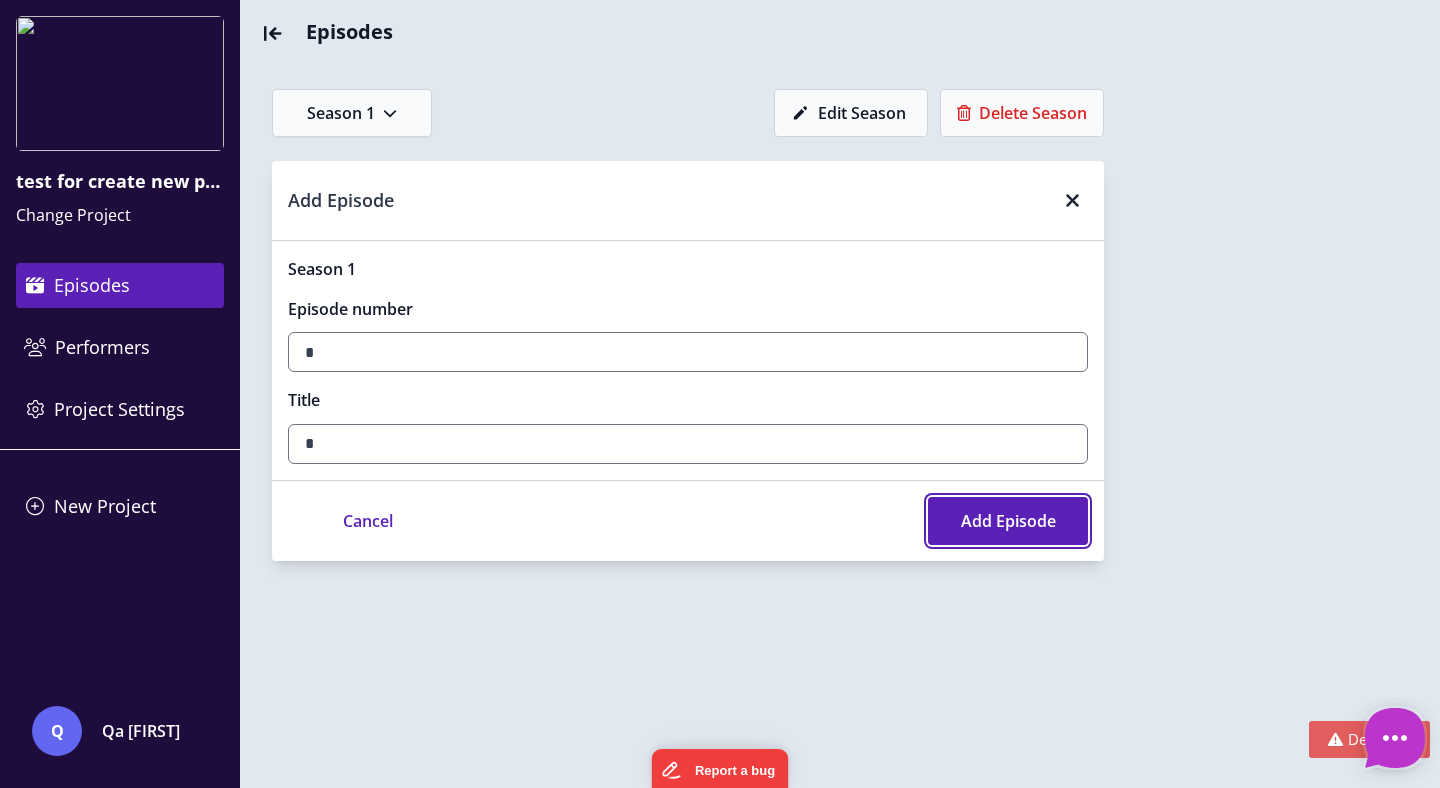 click on "Add Episode" at bounding box center [1008, 521] 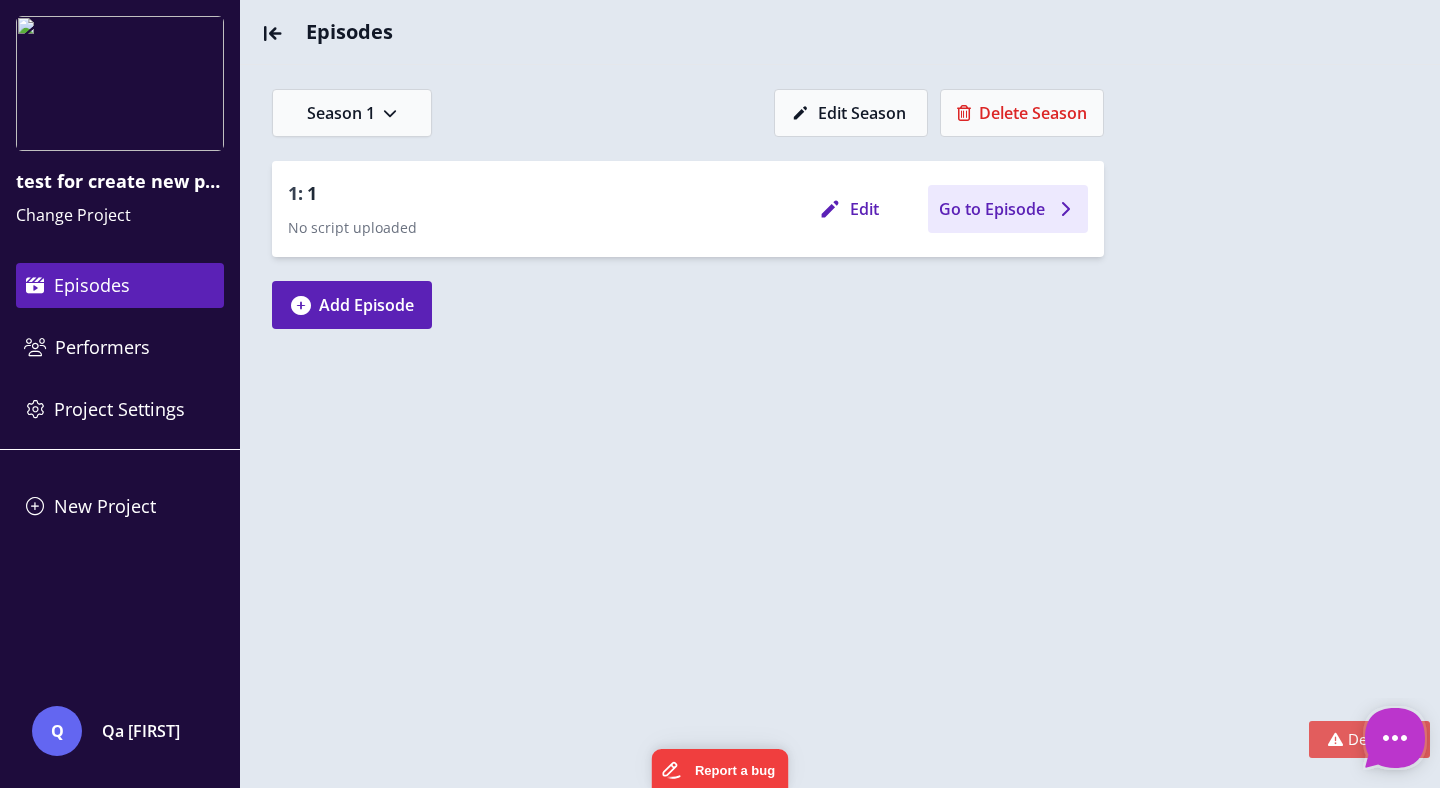 click on "Go to Episode" at bounding box center [992, 209] 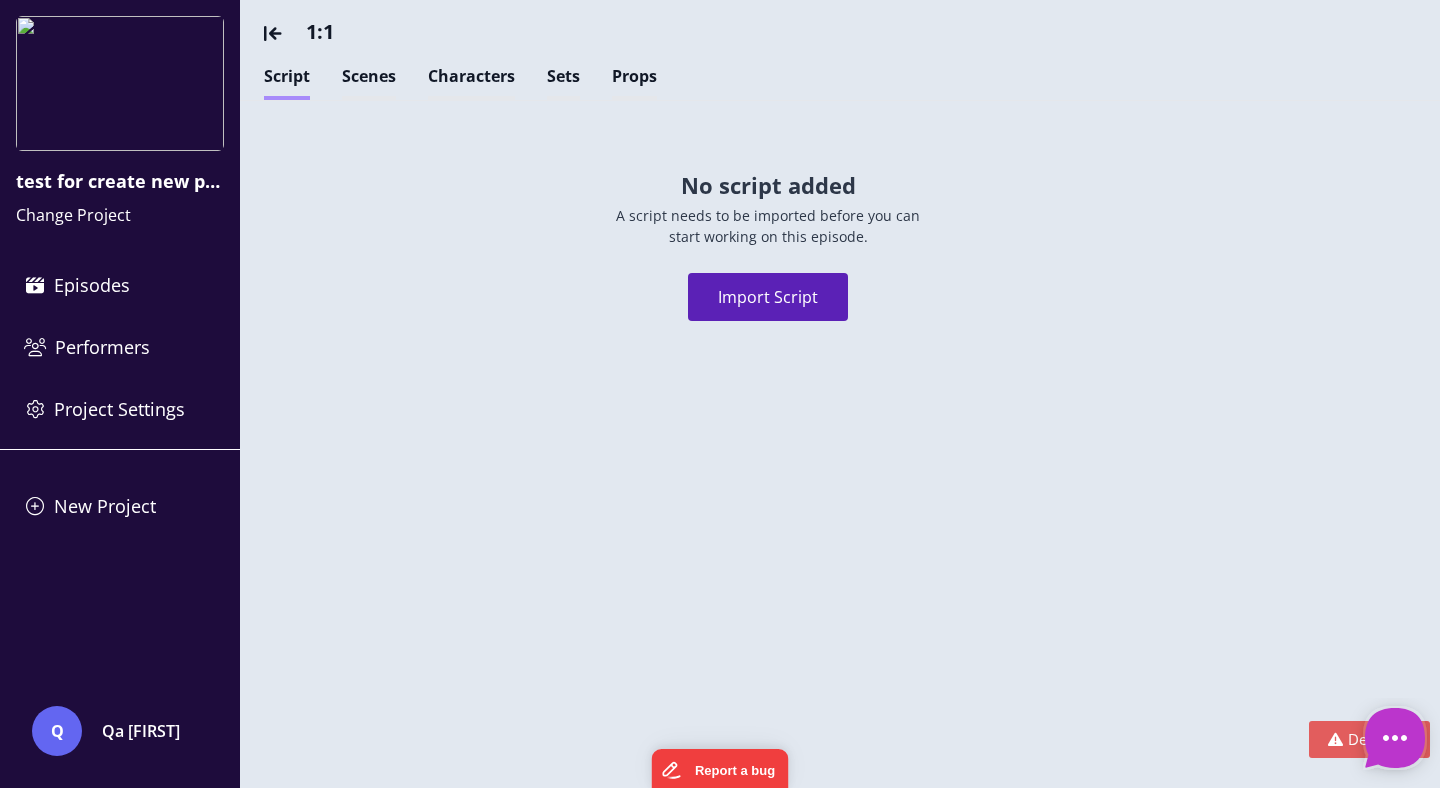 click on "Import Script" at bounding box center (768, 297) 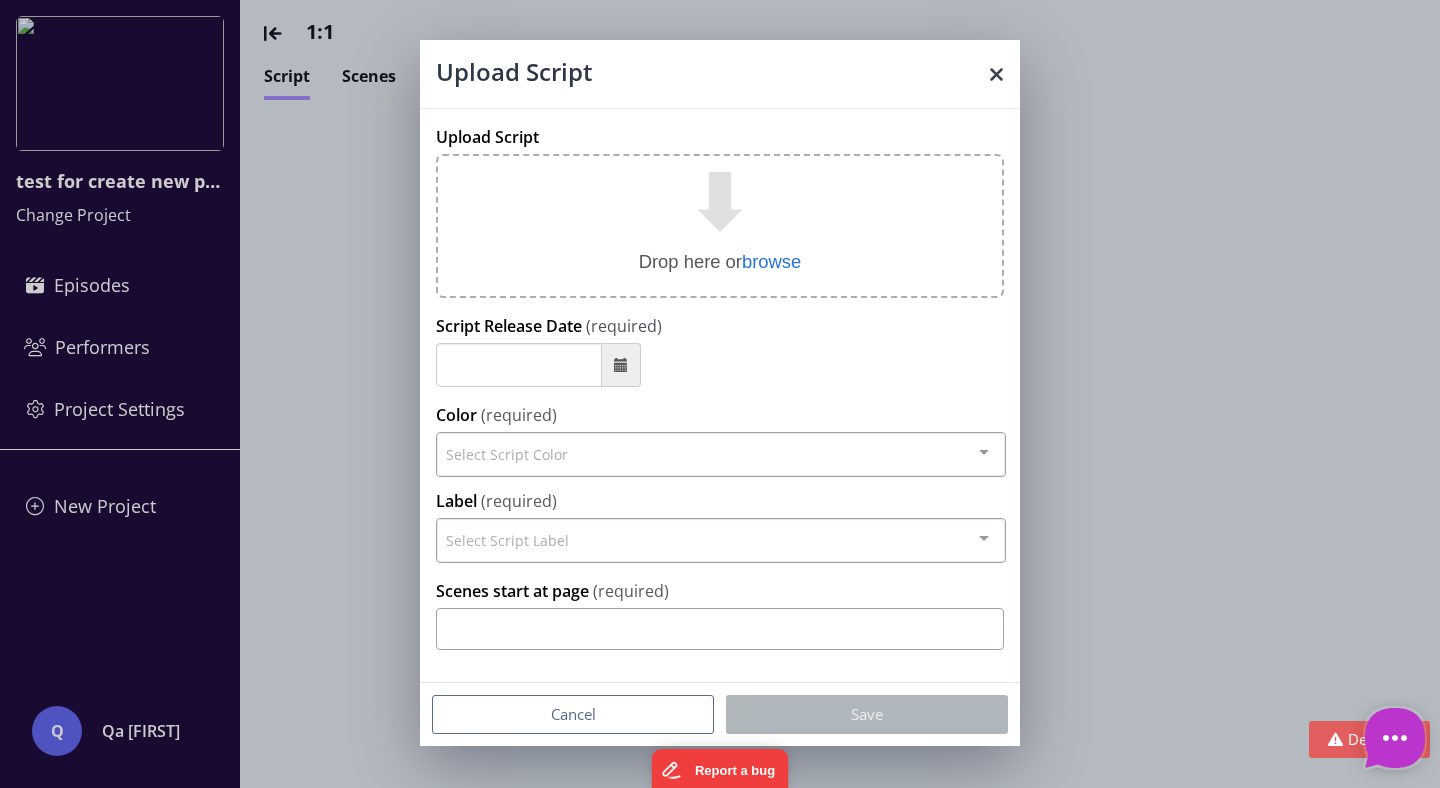 click on "Upload Script             Upload Script
OLD Select
Clear Upload   Drop here or  browse           Script Release Date             Color  (required)
Select Script Color
White   Blue   Pink   Yellow   Green   Goldenrod   Buff   Salmon   Cherry     No elements found. Consider changing the search query.   List is empty.     Label  (required)
Select Script Label
Unnumbered   Concept   Revised Concept   Writer's Draft   Revised Writer's Draft   Pre-Production   Revised Pre-Production   Network Draft   Studio Draft   Production     No elements found. Consider changing the search query.   List is empty.     Scenes start at page  (required)   *
Cancel
Save
Close" at bounding box center [720, 394] 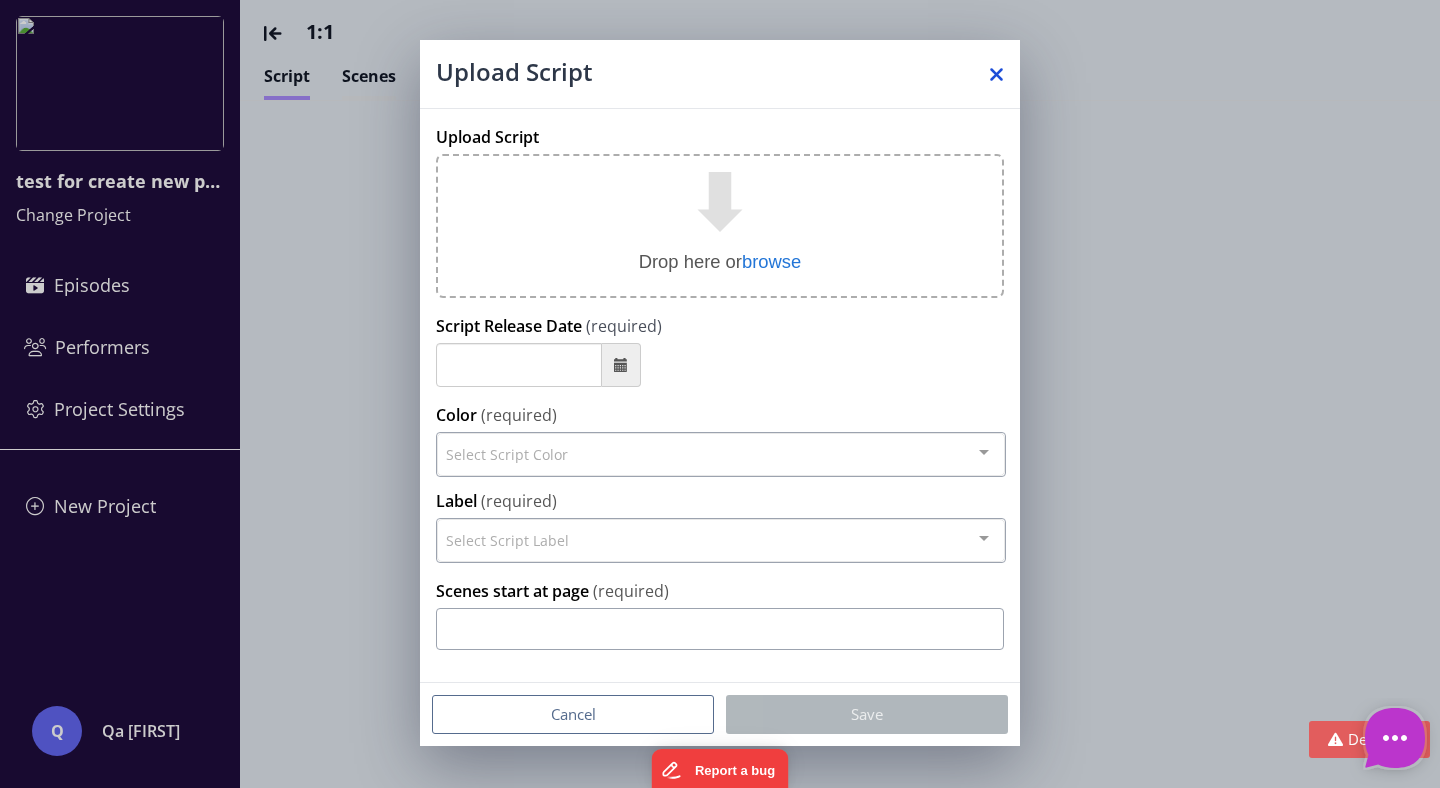click at bounding box center [996, 74] 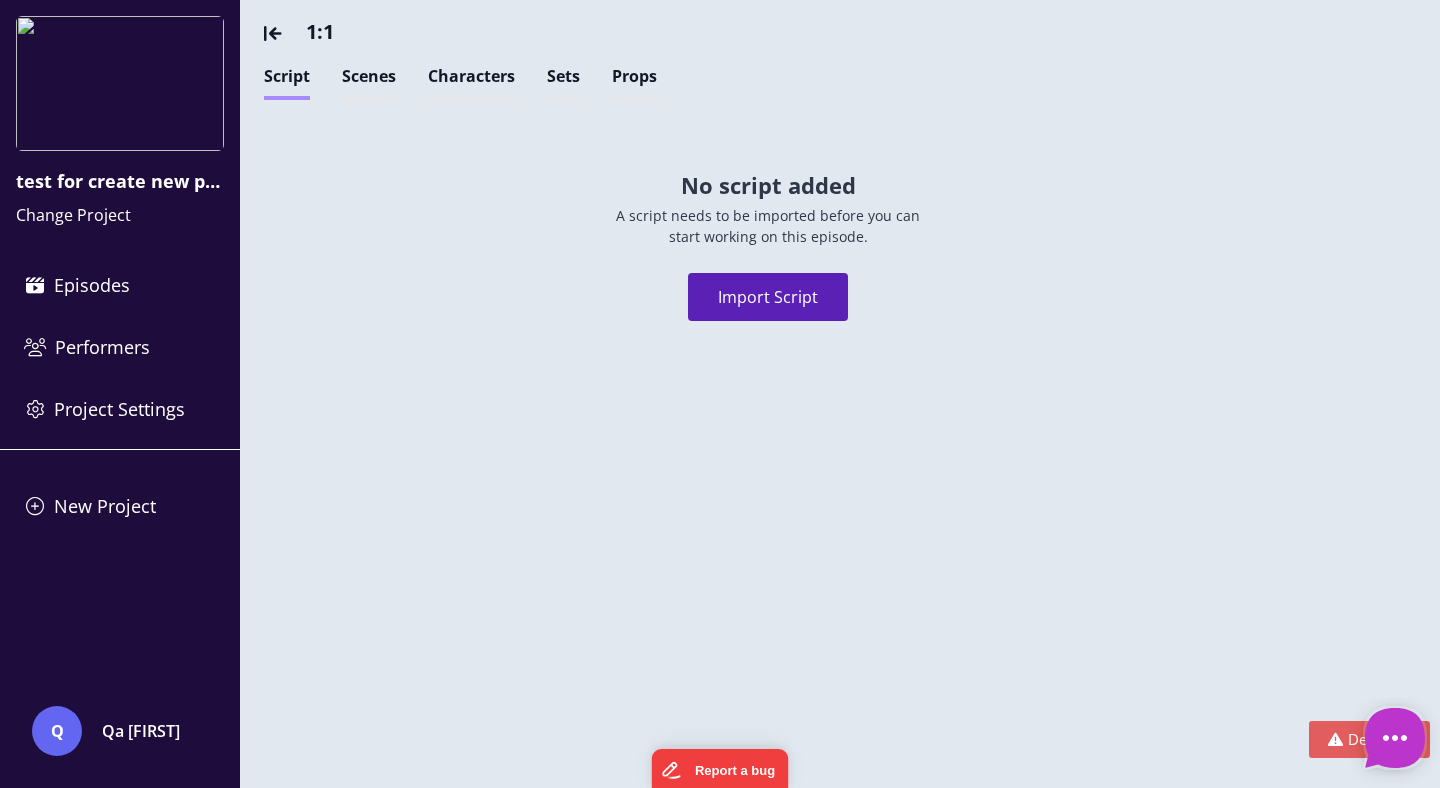 click on "Import Script" at bounding box center [768, 297] 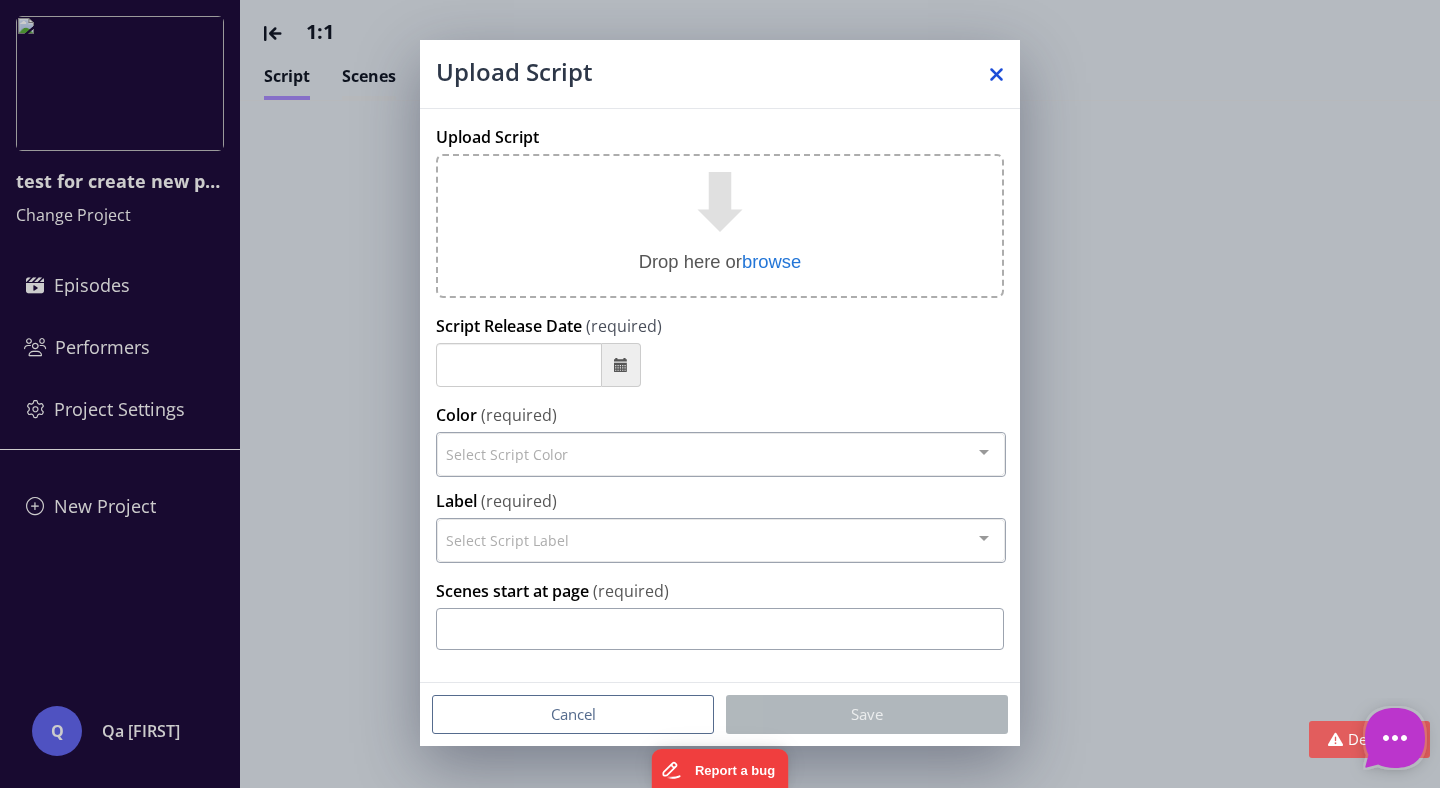 click at bounding box center (996, 74) 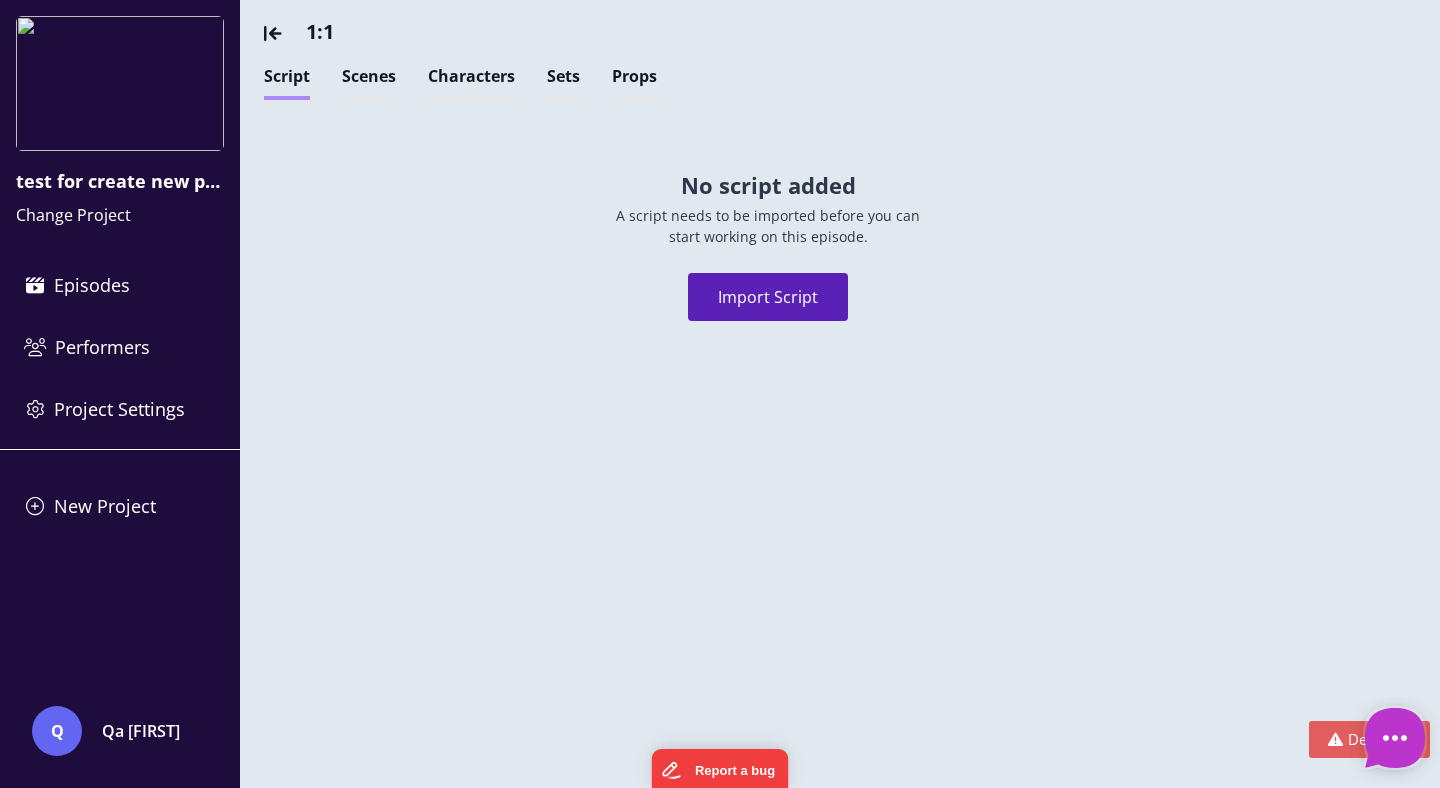 click on "Import Script" at bounding box center [768, 297] 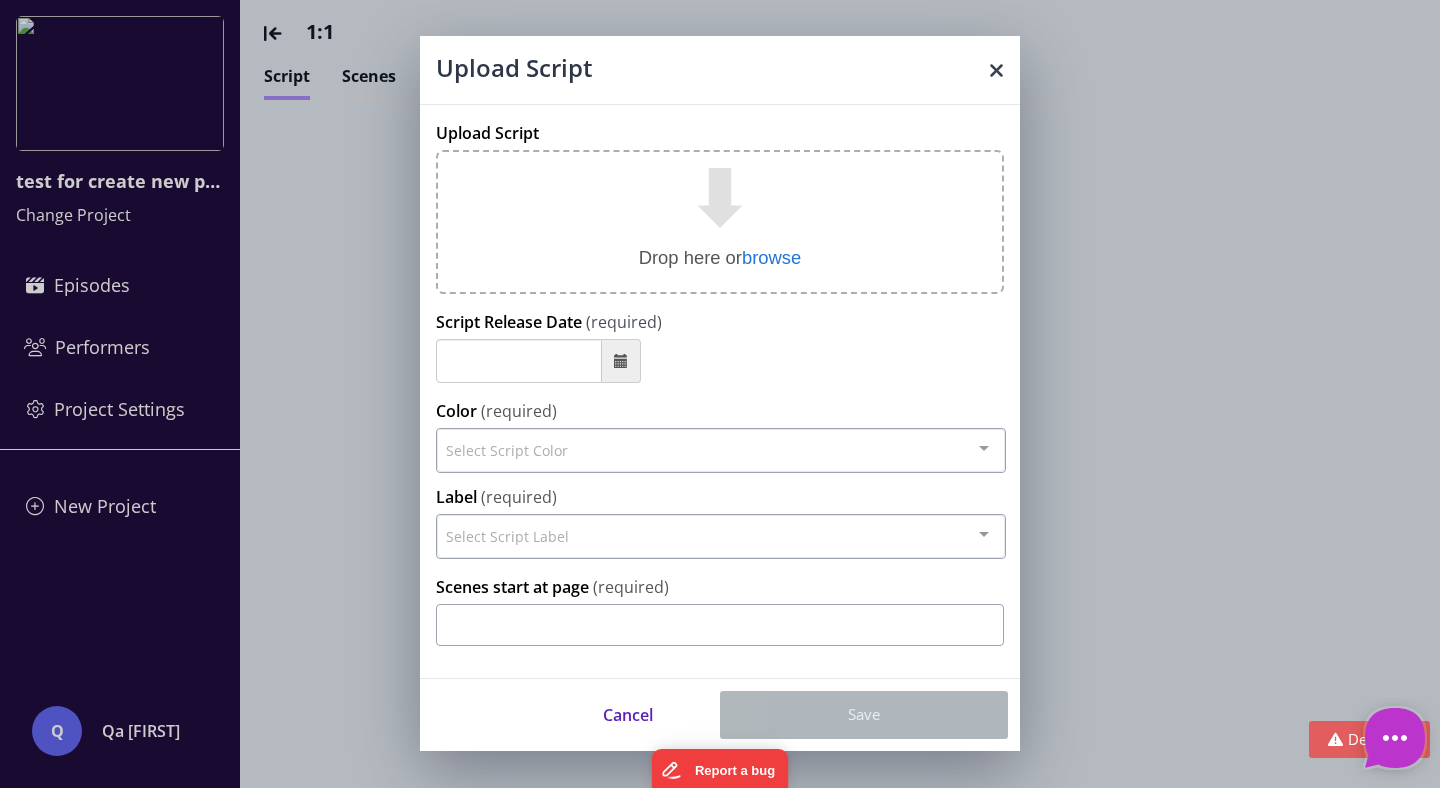 click on "Upload Script             Upload Script
OLD Select
Clear Upload   Drop here or  browse           Script Release Date             Color  (required)
Select Script Color
White   Blue   Pink   Yellow   Green   Goldenrod   Buff   Salmon   Cherry     No elements found. Consider changing the search query.   List is empty.     Label  (required)
Select Script Label
Unnumbered   Concept   Revised Concept   Writer's Draft   Revised Writer's Draft   Pre-Production   Revised Pre-Production   Network Draft   Studio Draft   Production     No elements found. Consider changing the search query.   List is empty.     Scenes start at page  (required)   *
Cancel
Save
Close" at bounding box center (720, 394) 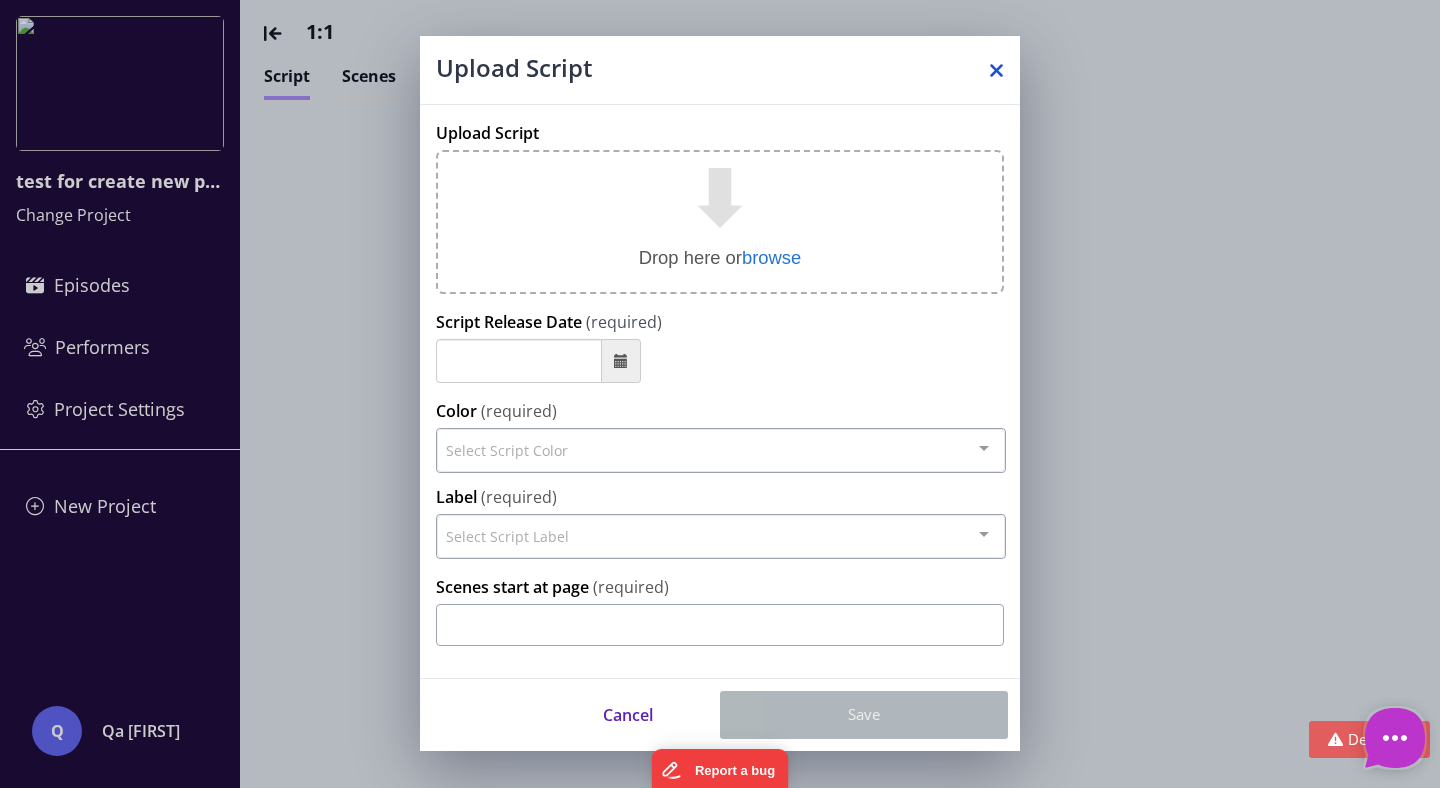 click at bounding box center [996, 70] 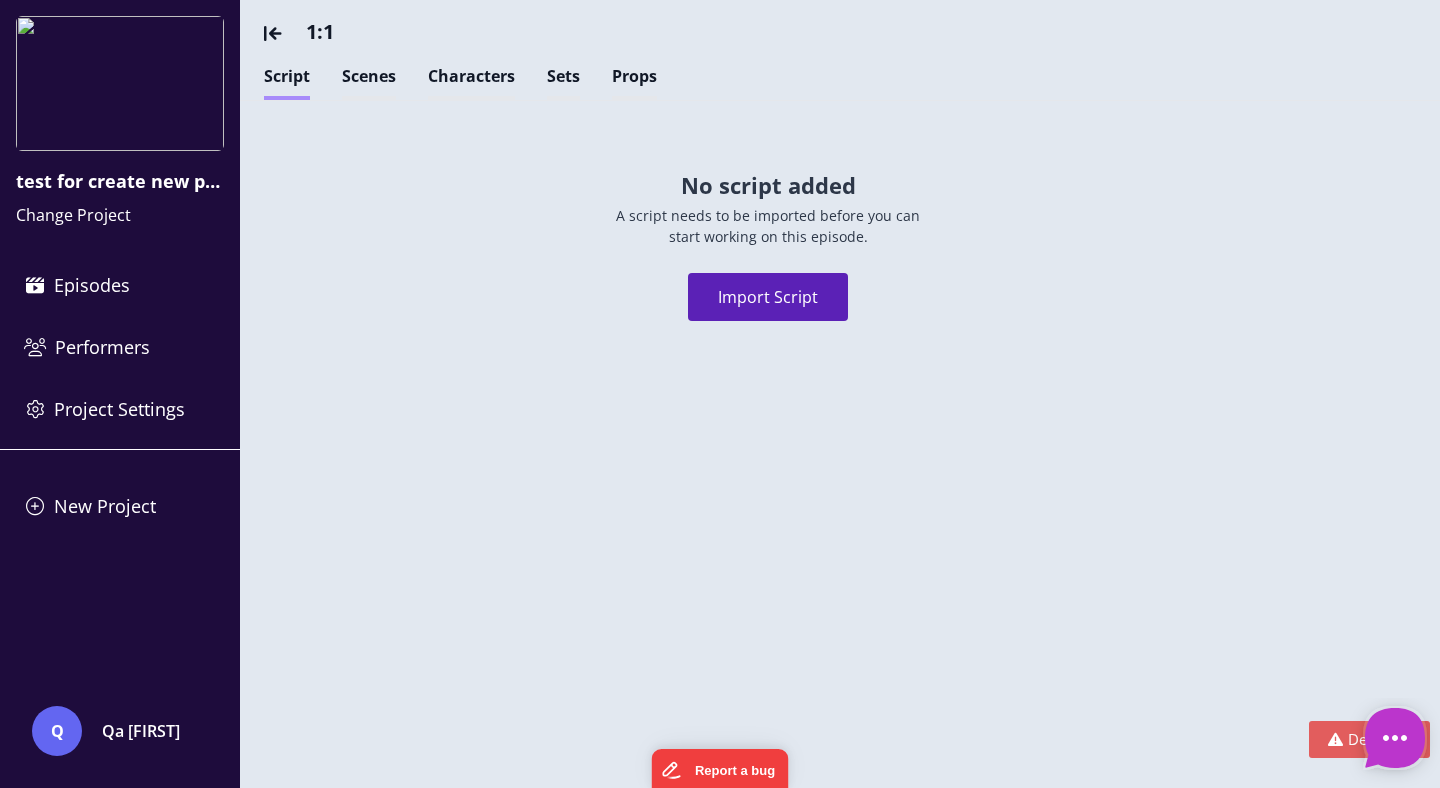 click on "Import Script" at bounding box center (768, 297) 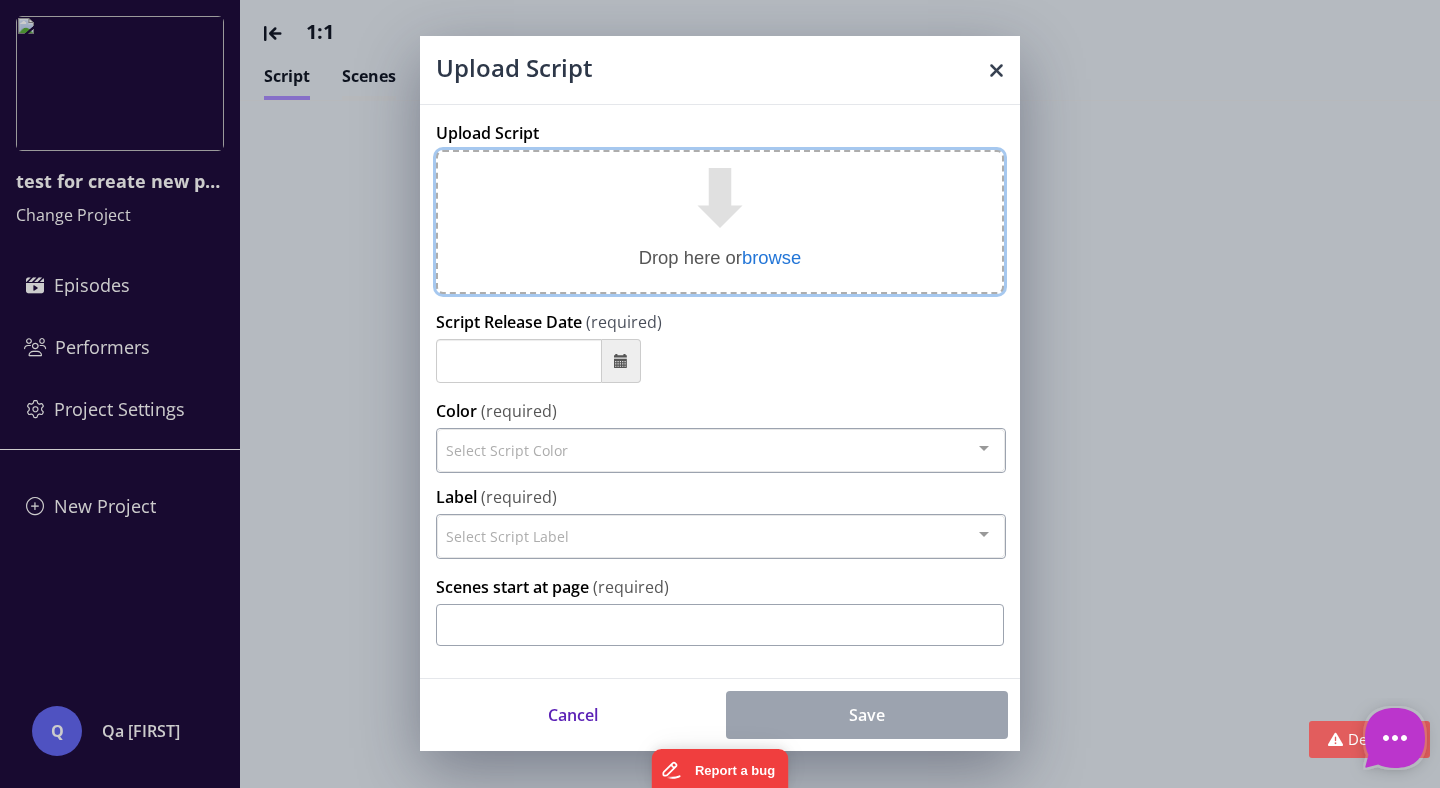 click on "browse" at bounding box center (771, 257) 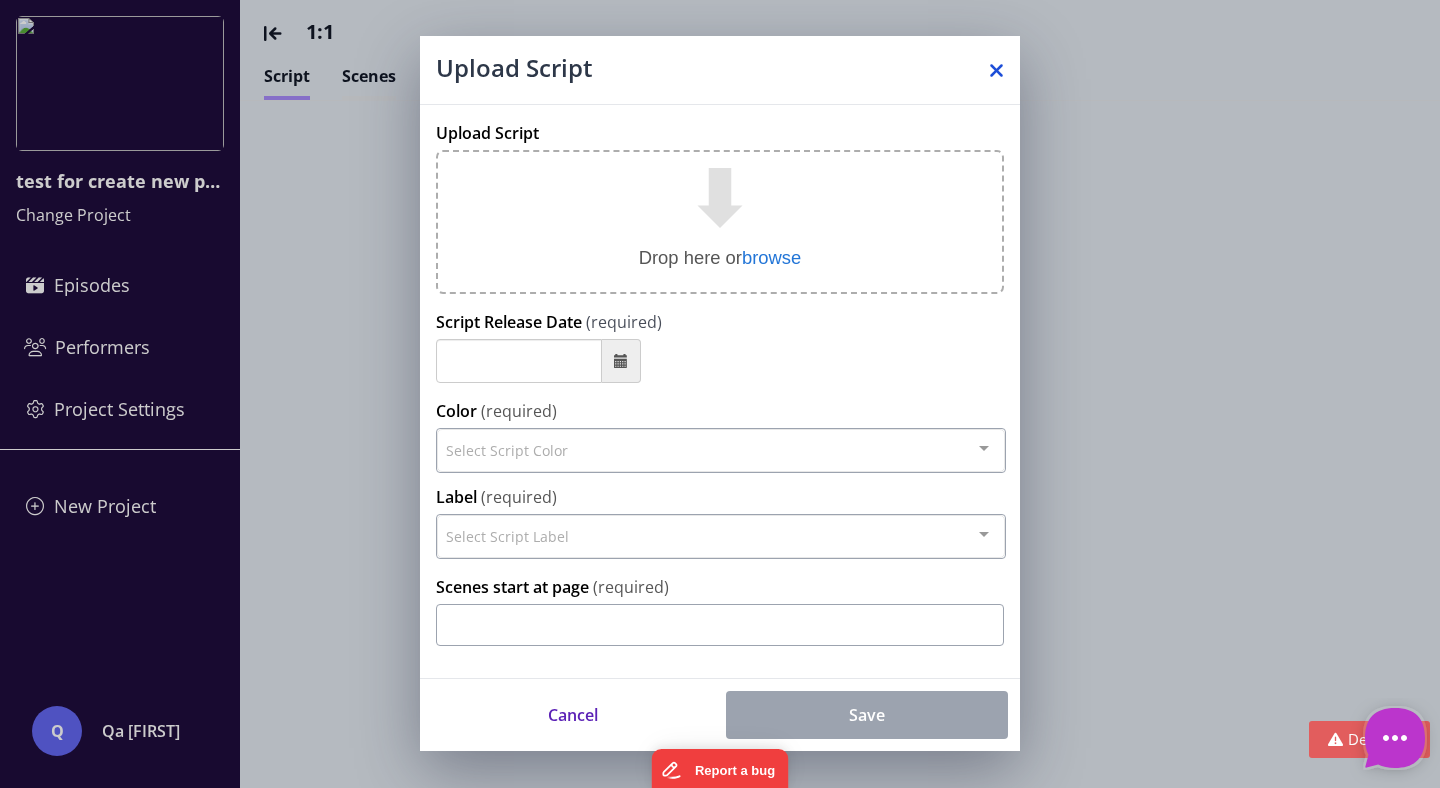 click at bounding box center [996, 70] 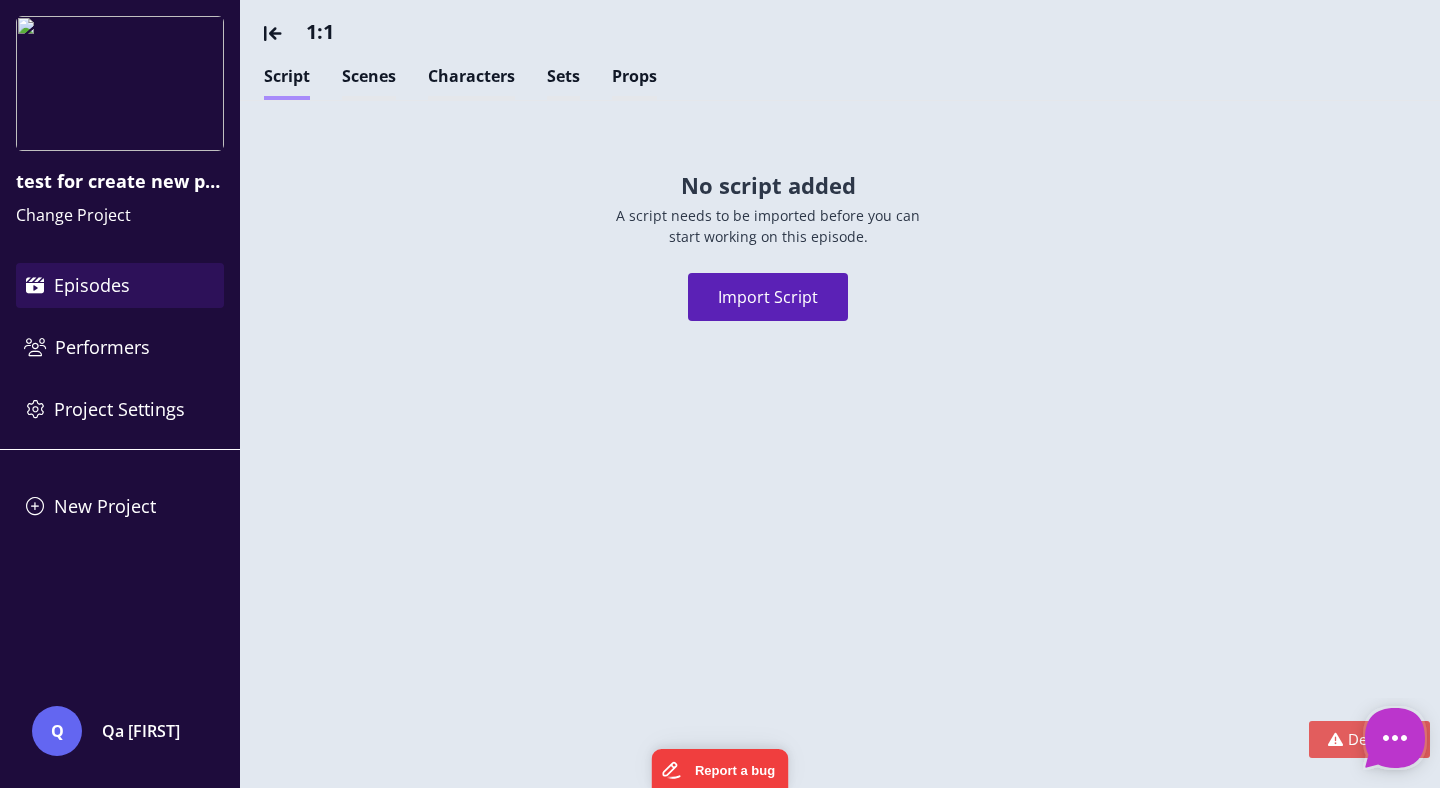click on "Episodes" at bounding box center (120, 285) 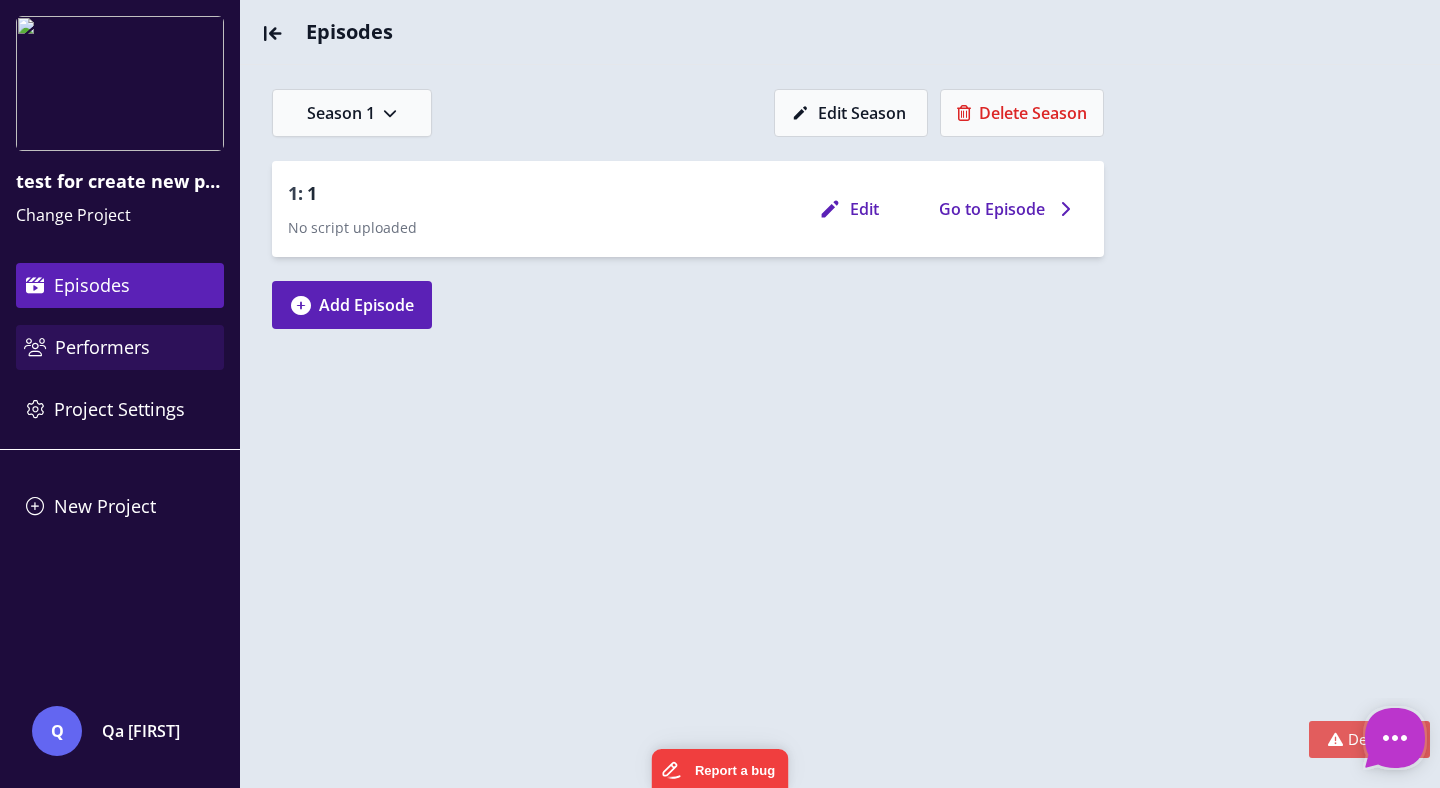 click on "Performers" at bounding box center (120, 347) 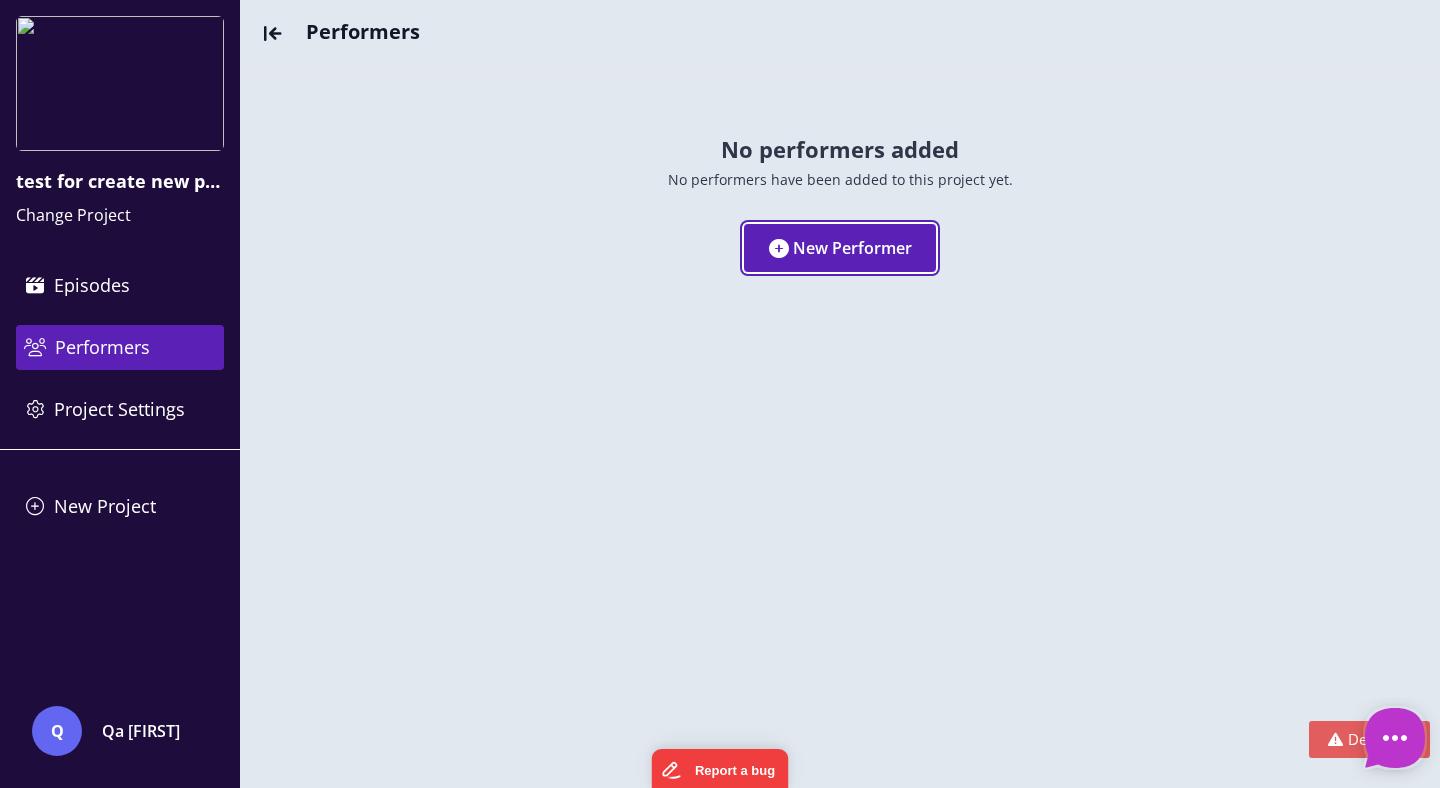 click on "New Performer" at bounding box center [840, 248] 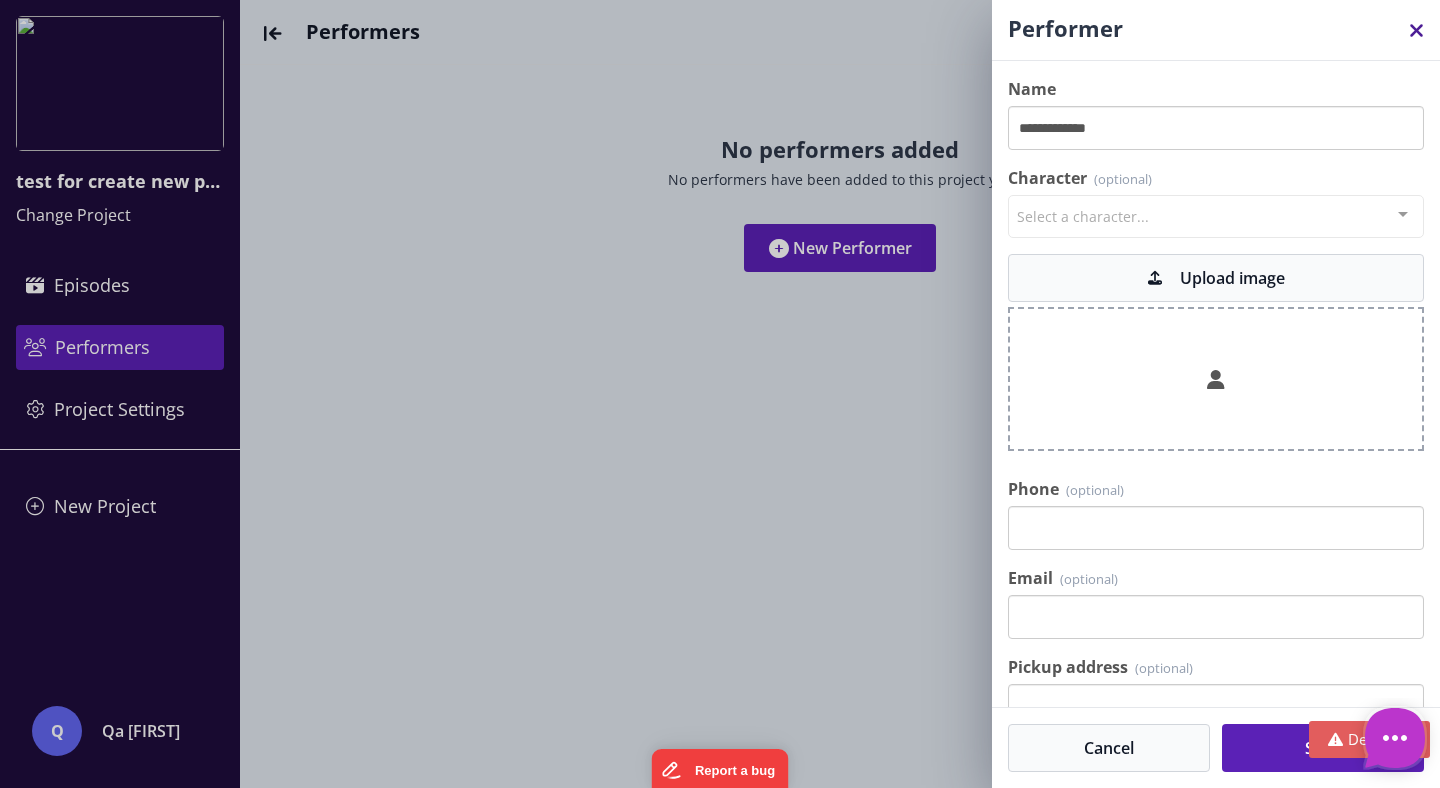 click at bounding box center [1416, 30] 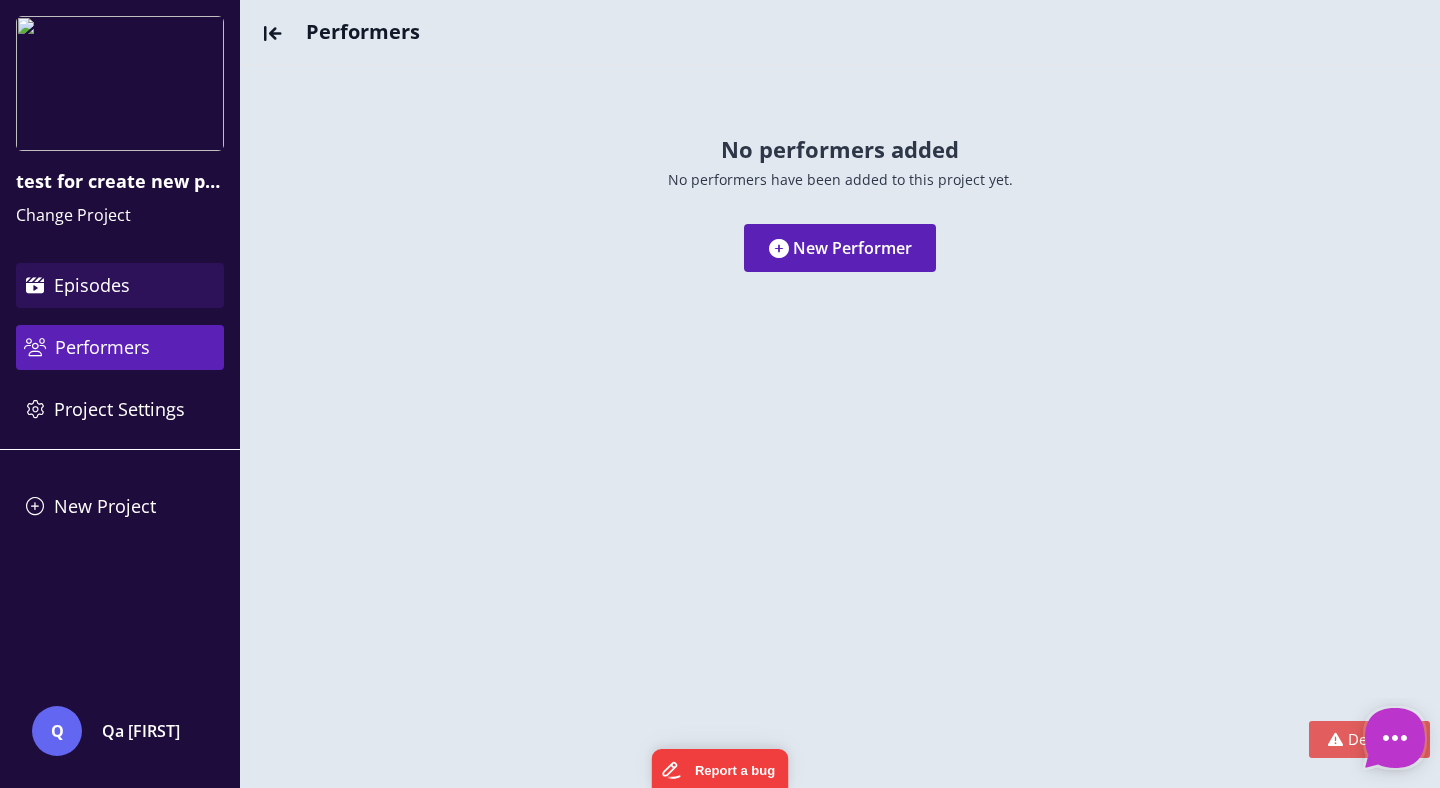 click on "Episodes" at bounding box center [120, 285] 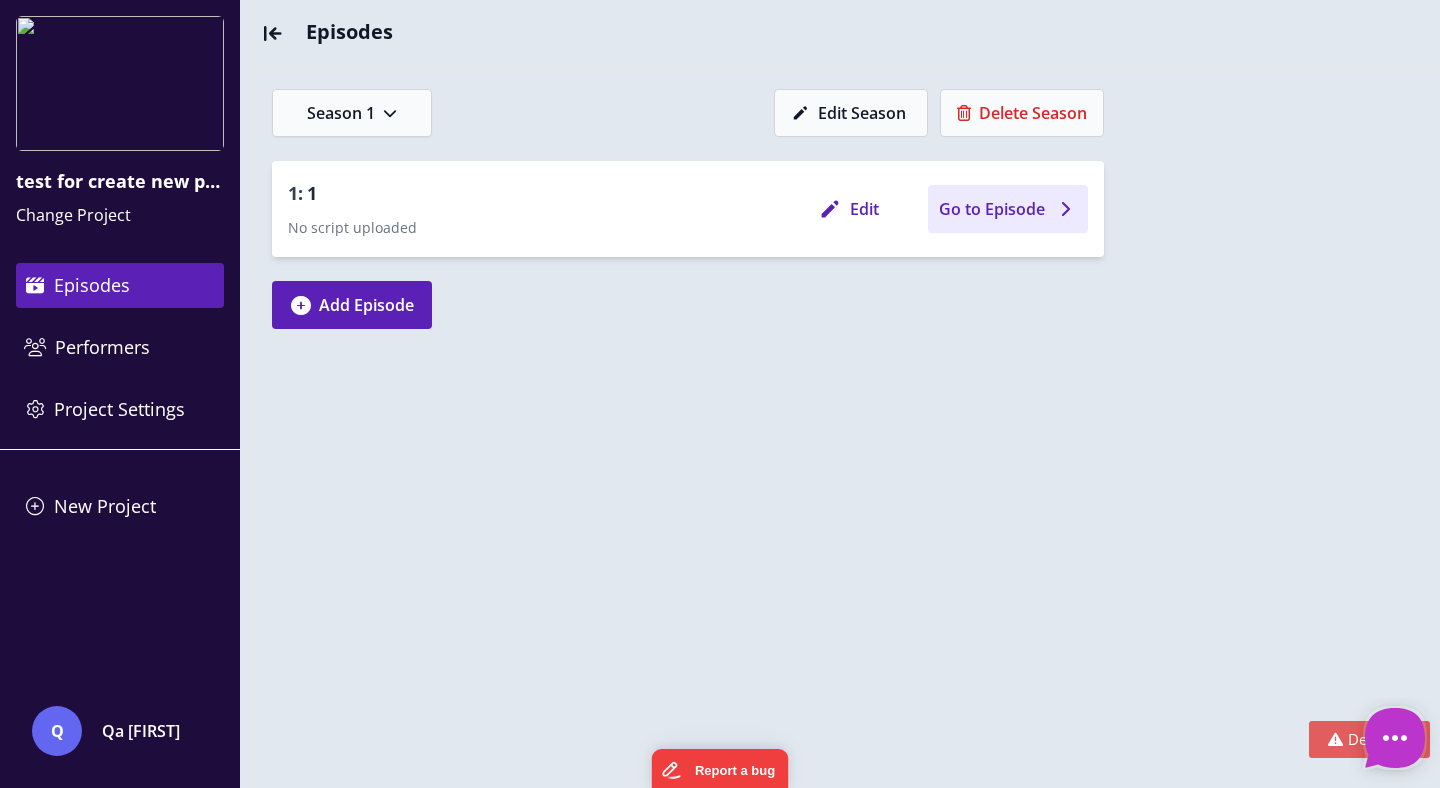 click on "Go to Episode" at bounding box center [992, 209] 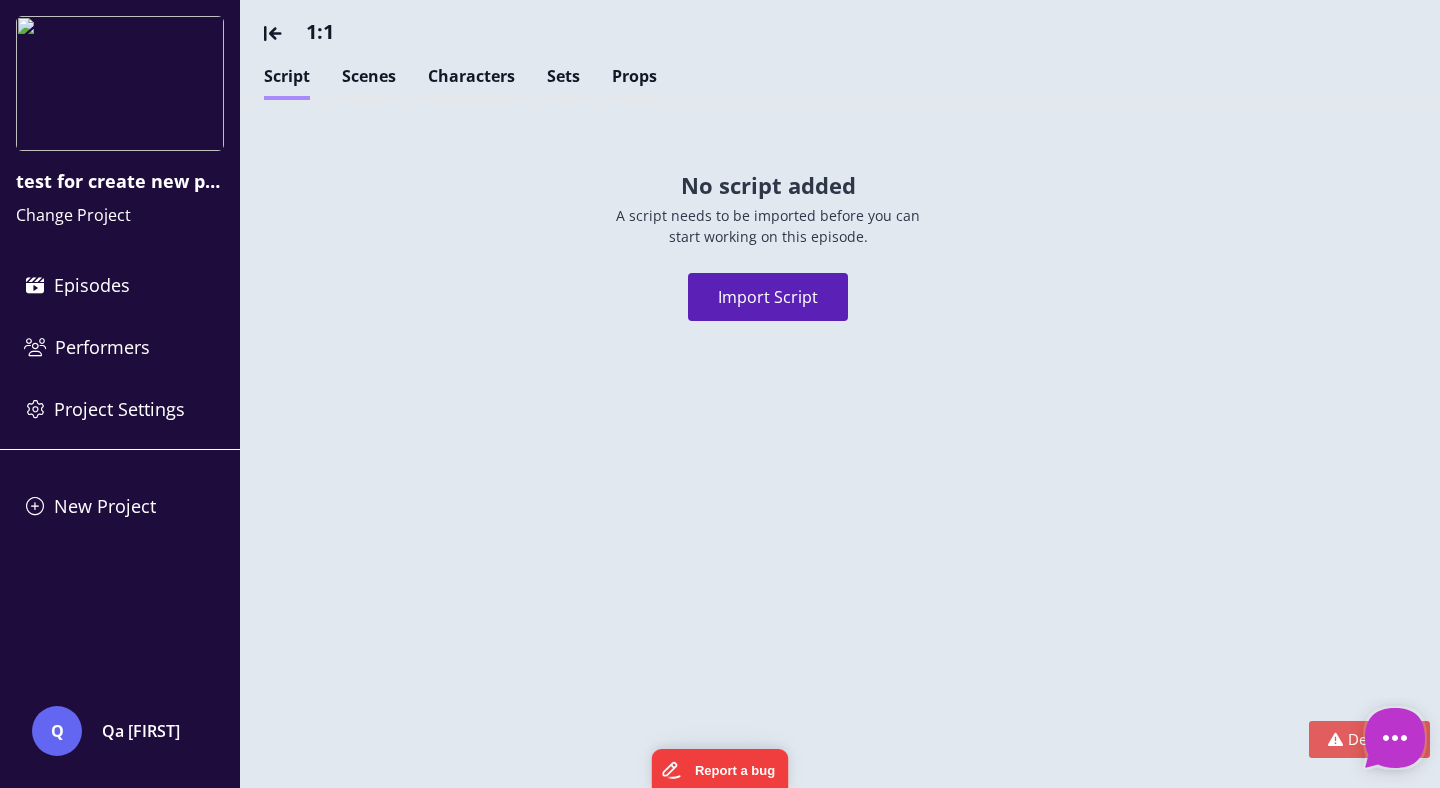 click on "Import Script" at bounding box center (768, 297) 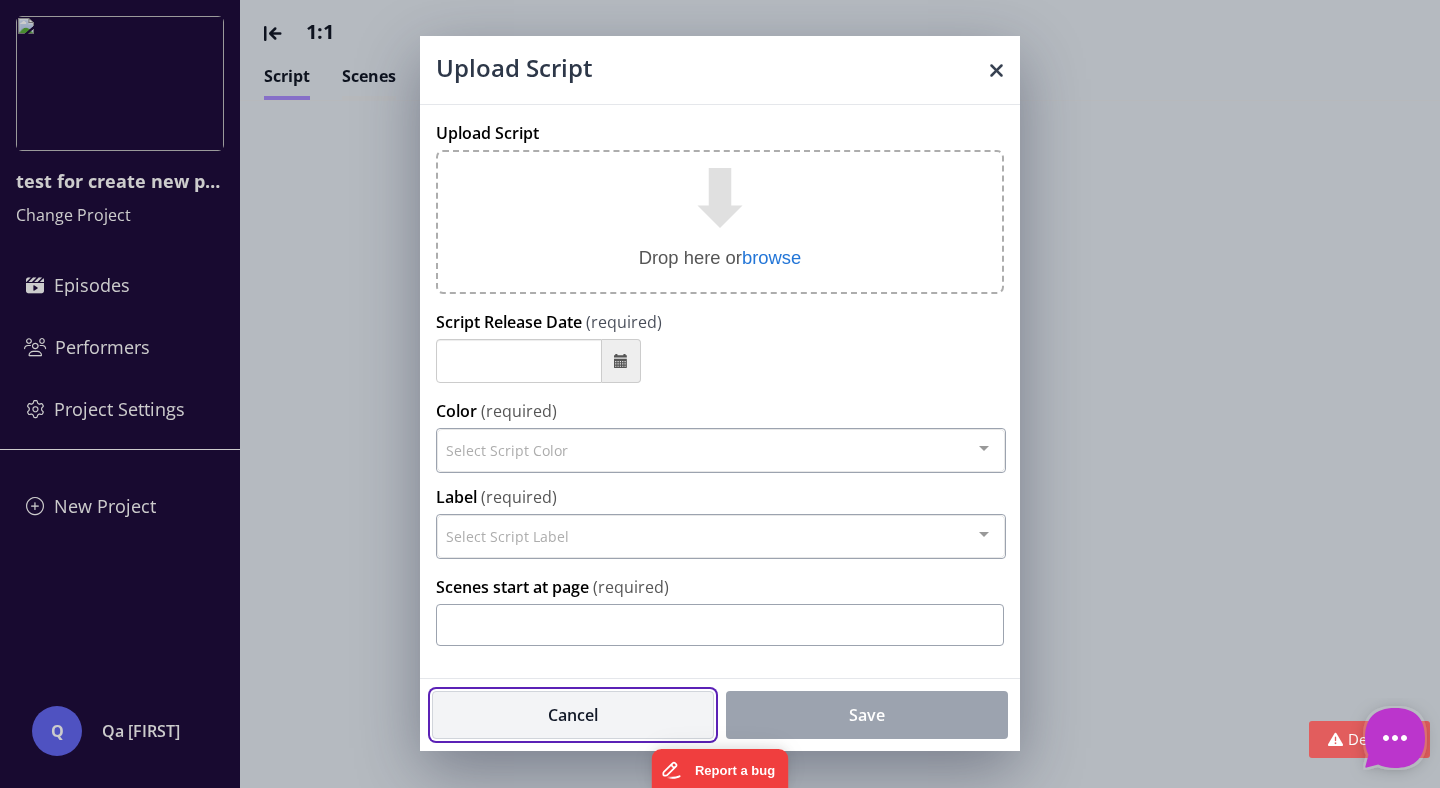 click on "Cancel" at bounding box center [573, 715] 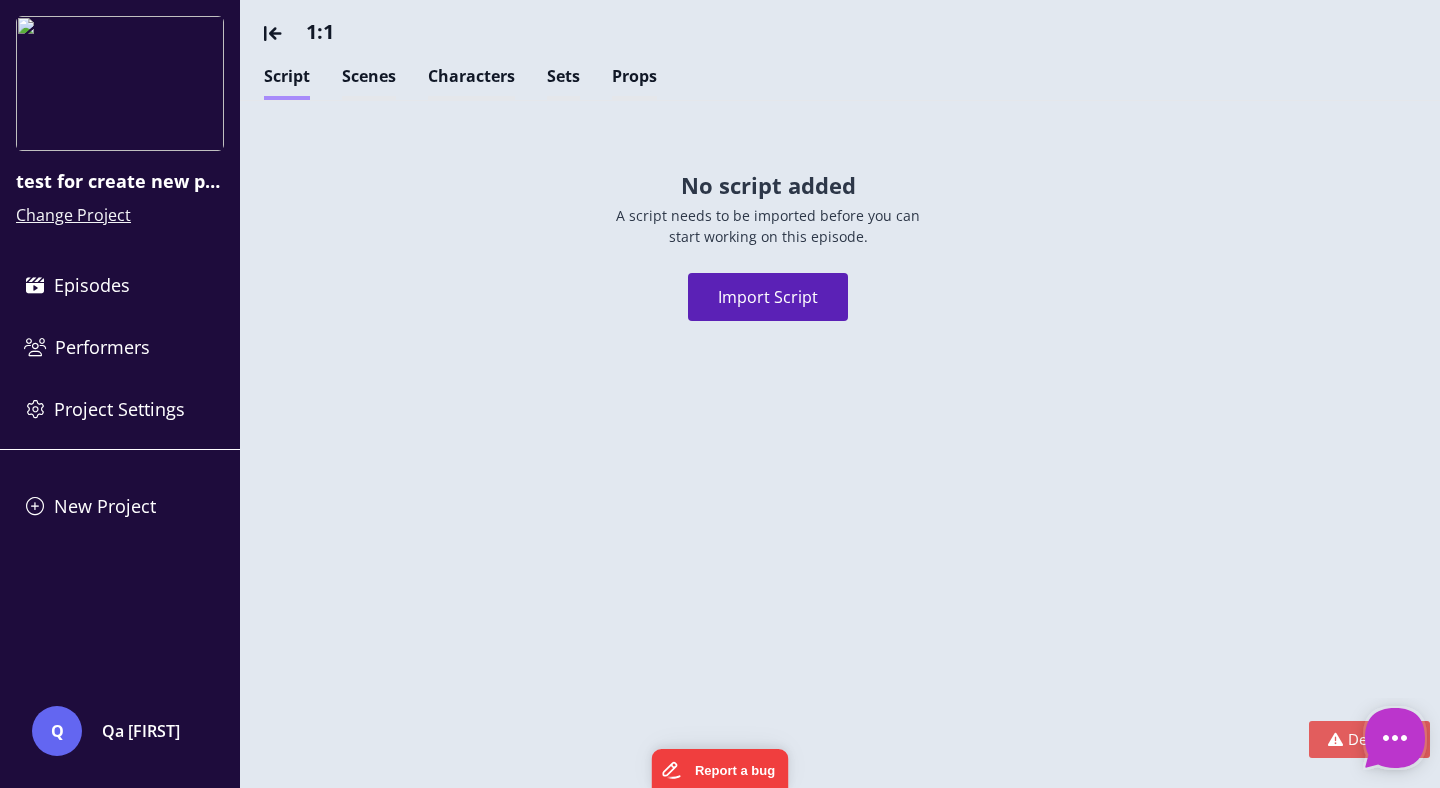 click on "Change Project" at bounding box center (73, 215) 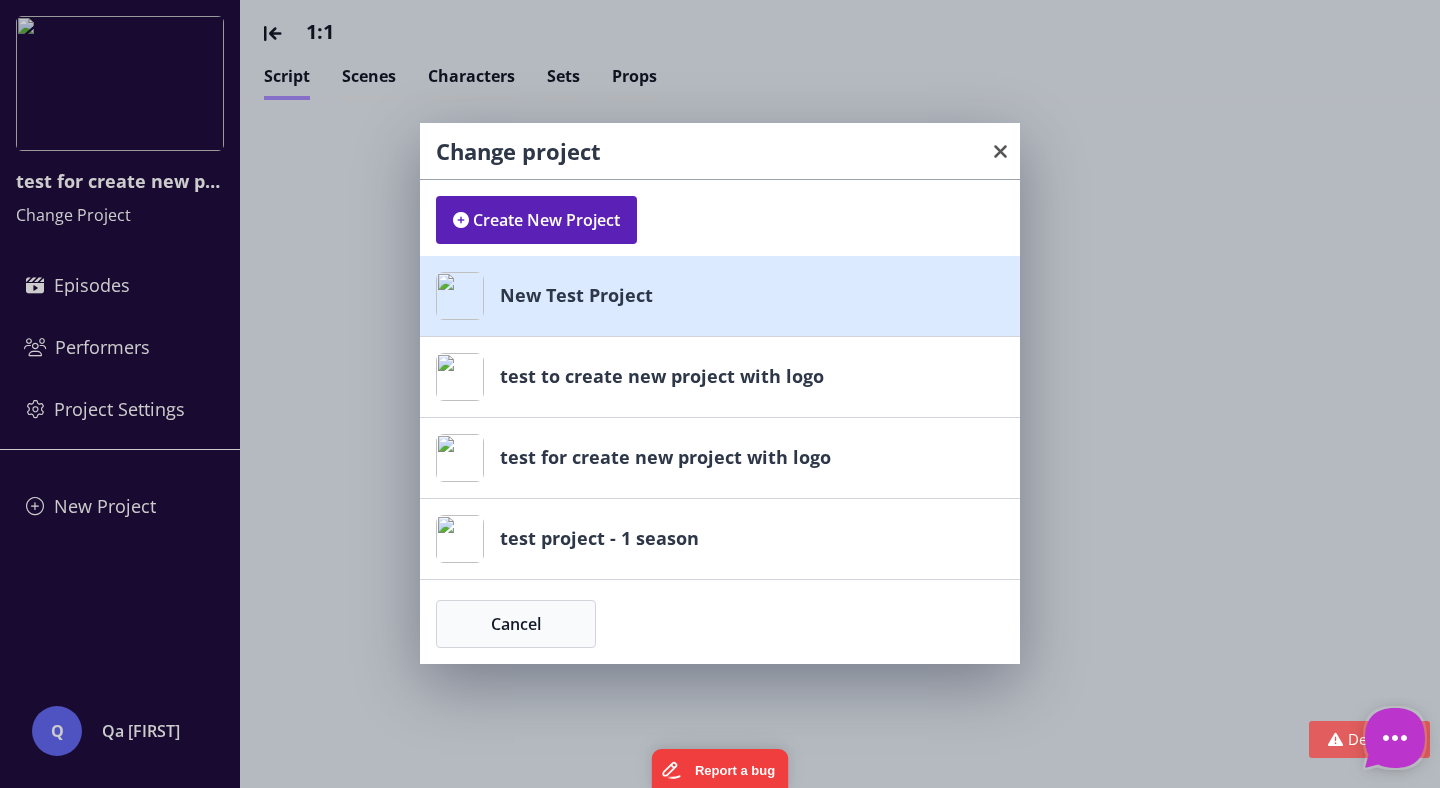 click on "New Test Project" at bounding box center [720, 296] 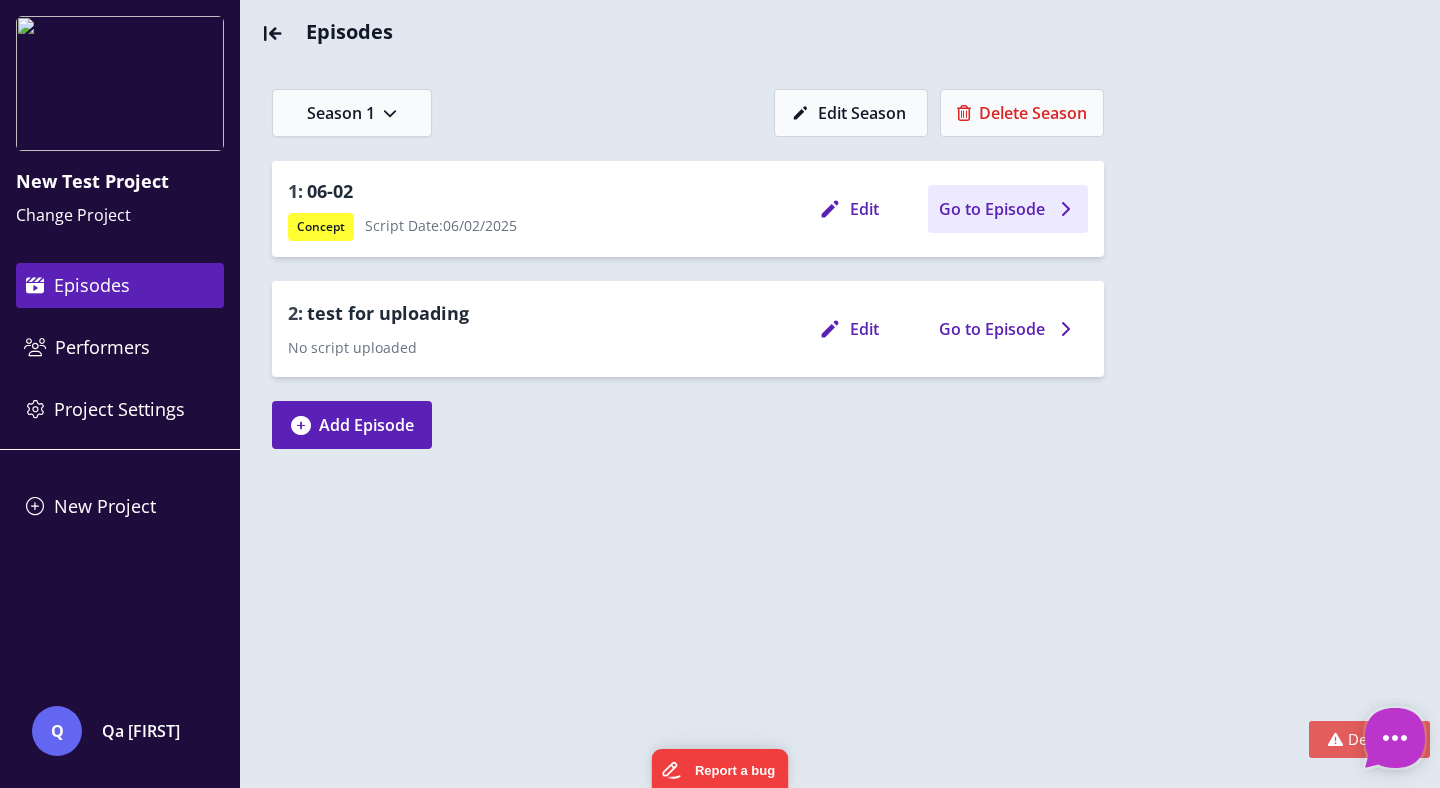 click on "Go to Episode" at bounding box center [992, 209] 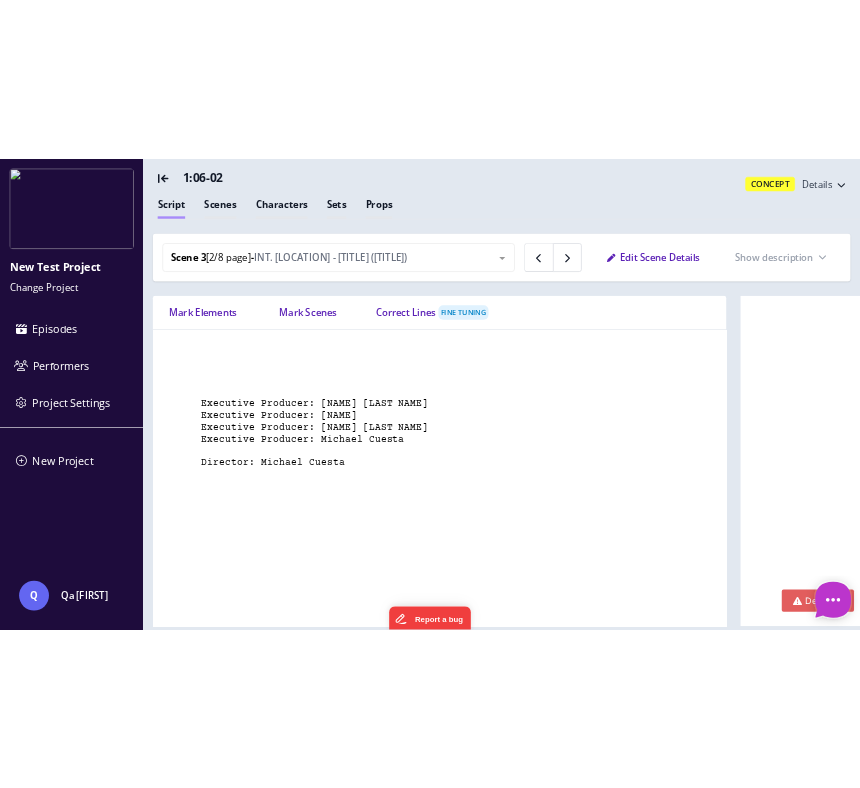 scroll, scrollTop: 5551, scrollLeft: 0, axis: vertical 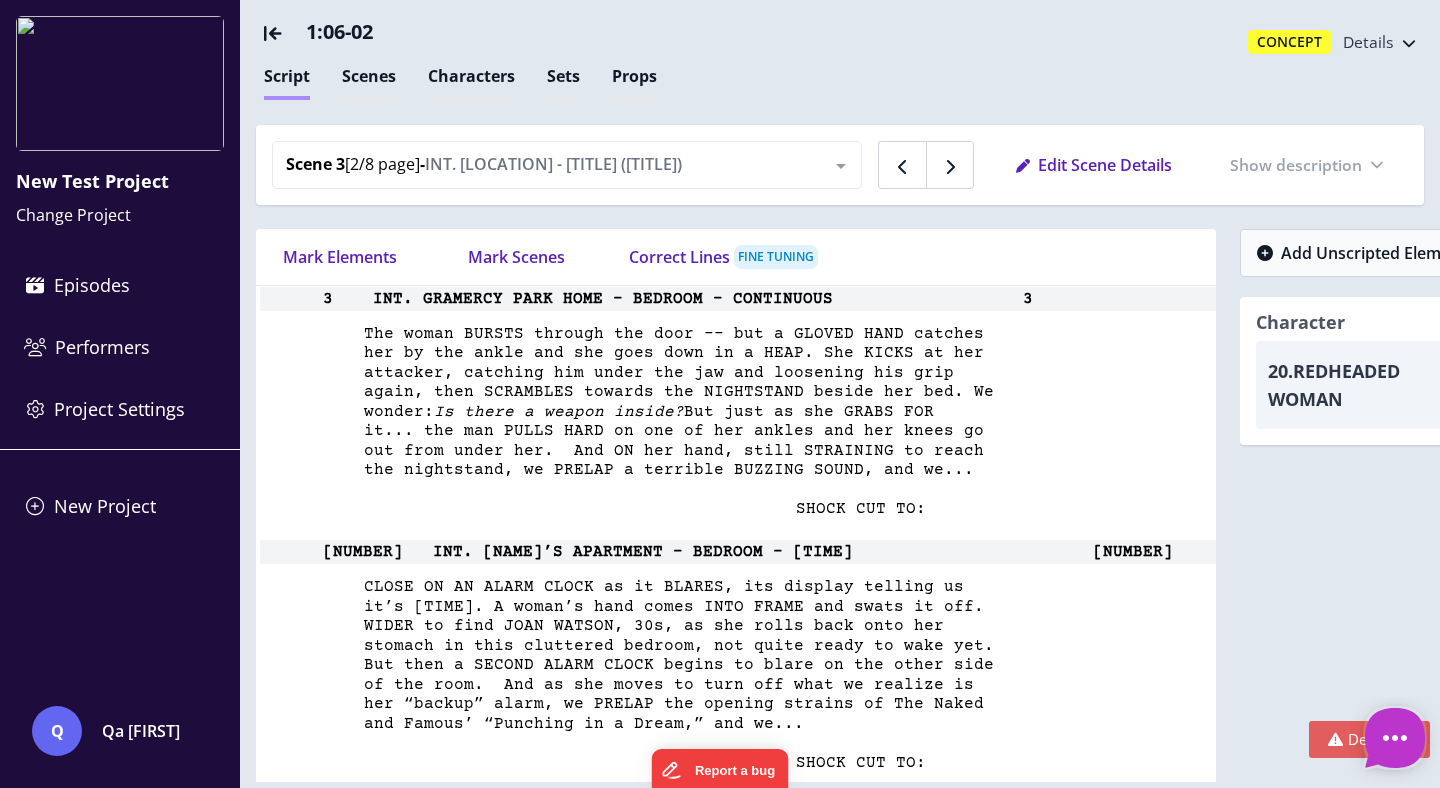 click at bounding box center [285, 32] 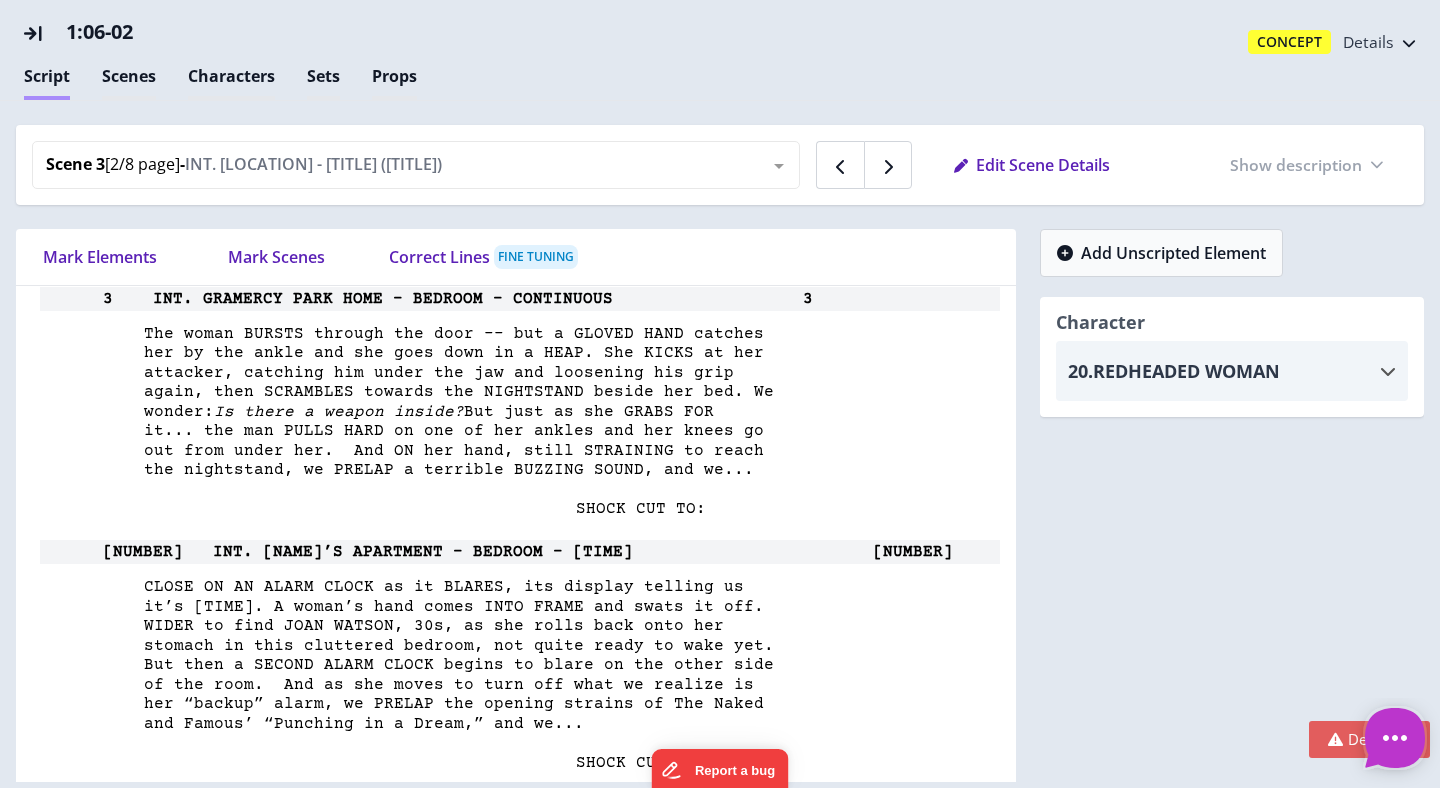click on "CLOSE ON AN ALARM CLOCK as it BLARES, its display telling us" at bounding box center (390, 587) 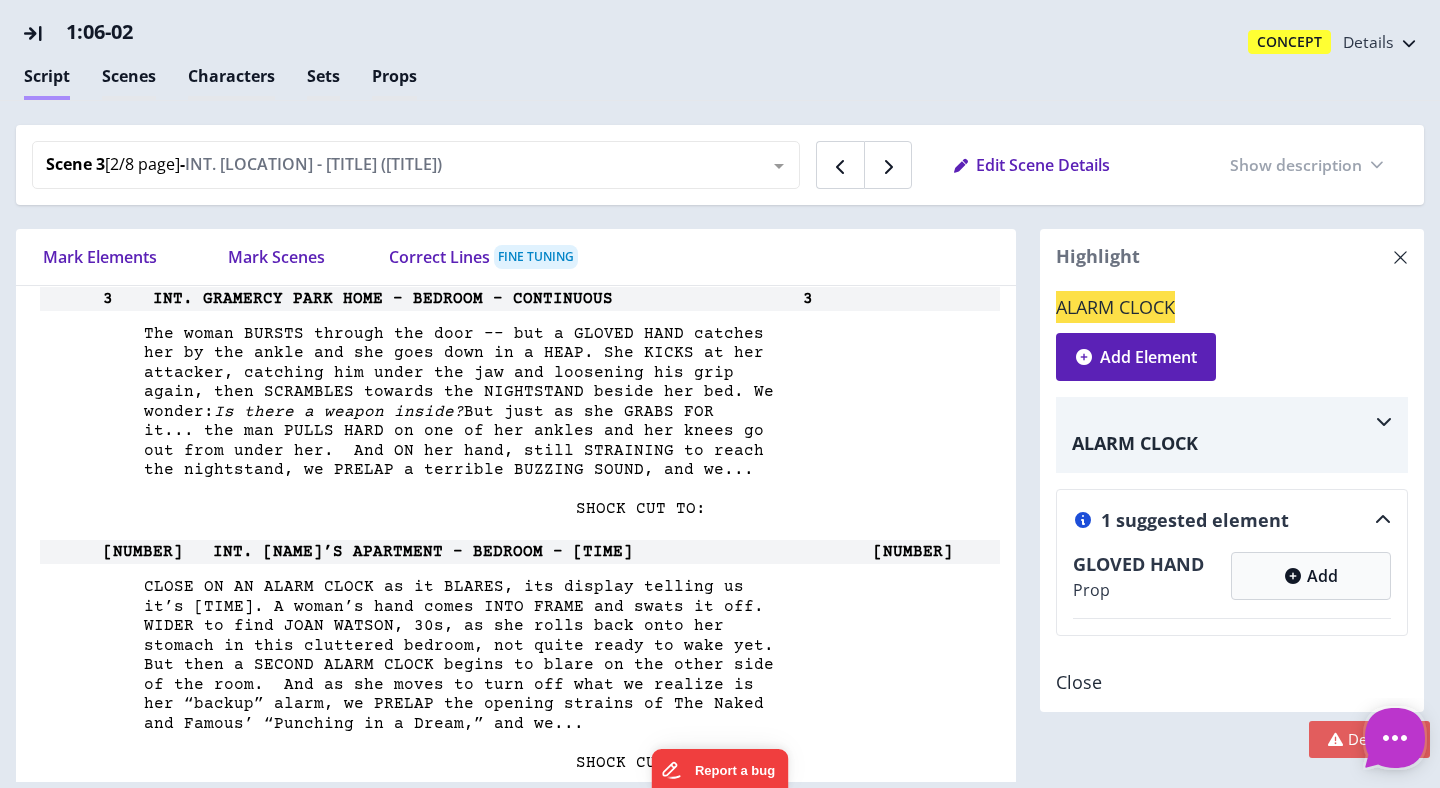 click at bounding box center (1384, 421) 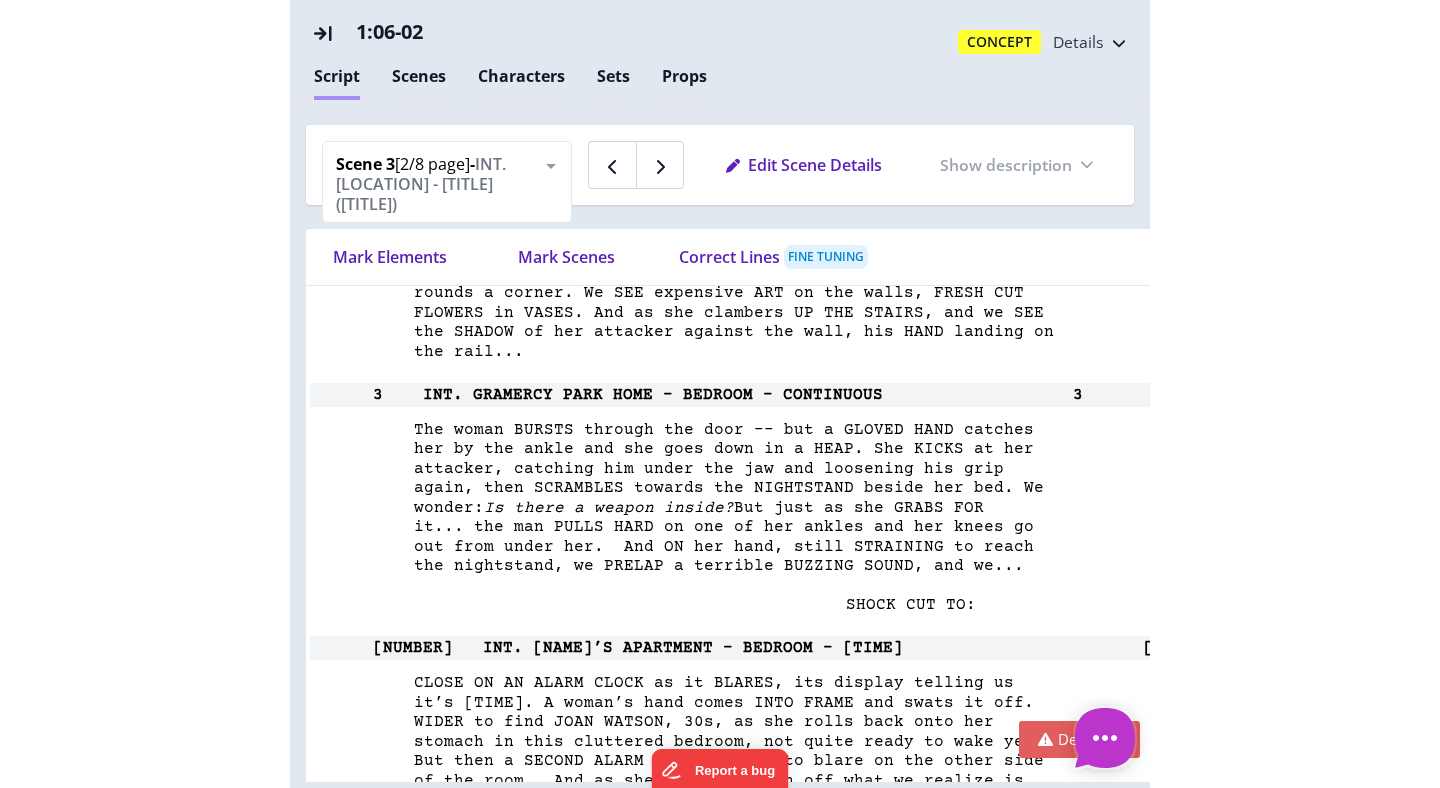 scroll, scrollTop: 5257, scrollLeft: 0, axis: vertical 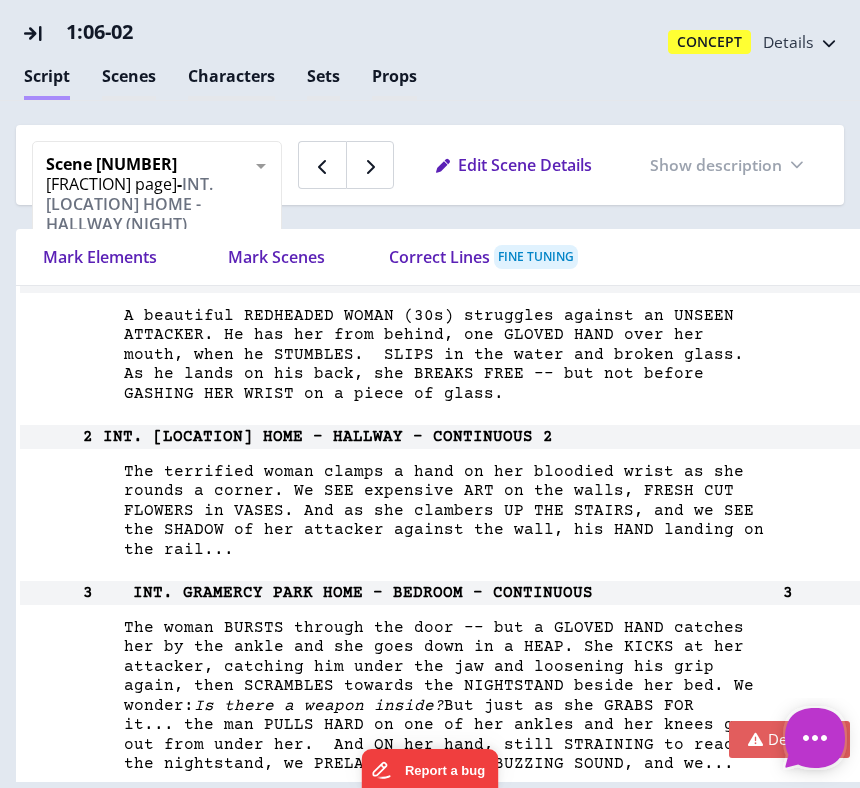 click on "A beautiful REDHEADED WOMAN (30s) struggles against an UNSEEN" at bounding box center [375, 316] 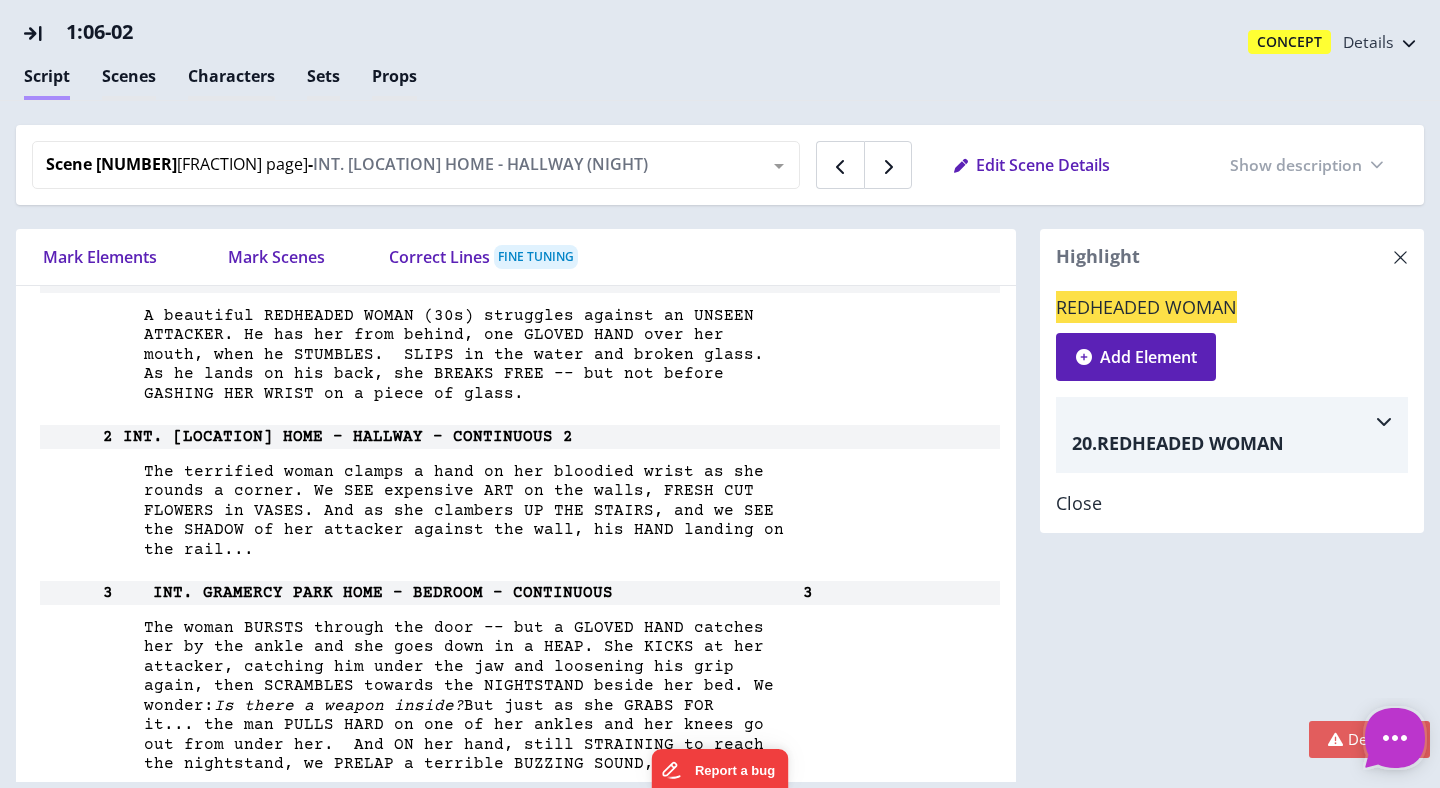 click at bounding box center [1232, 421] 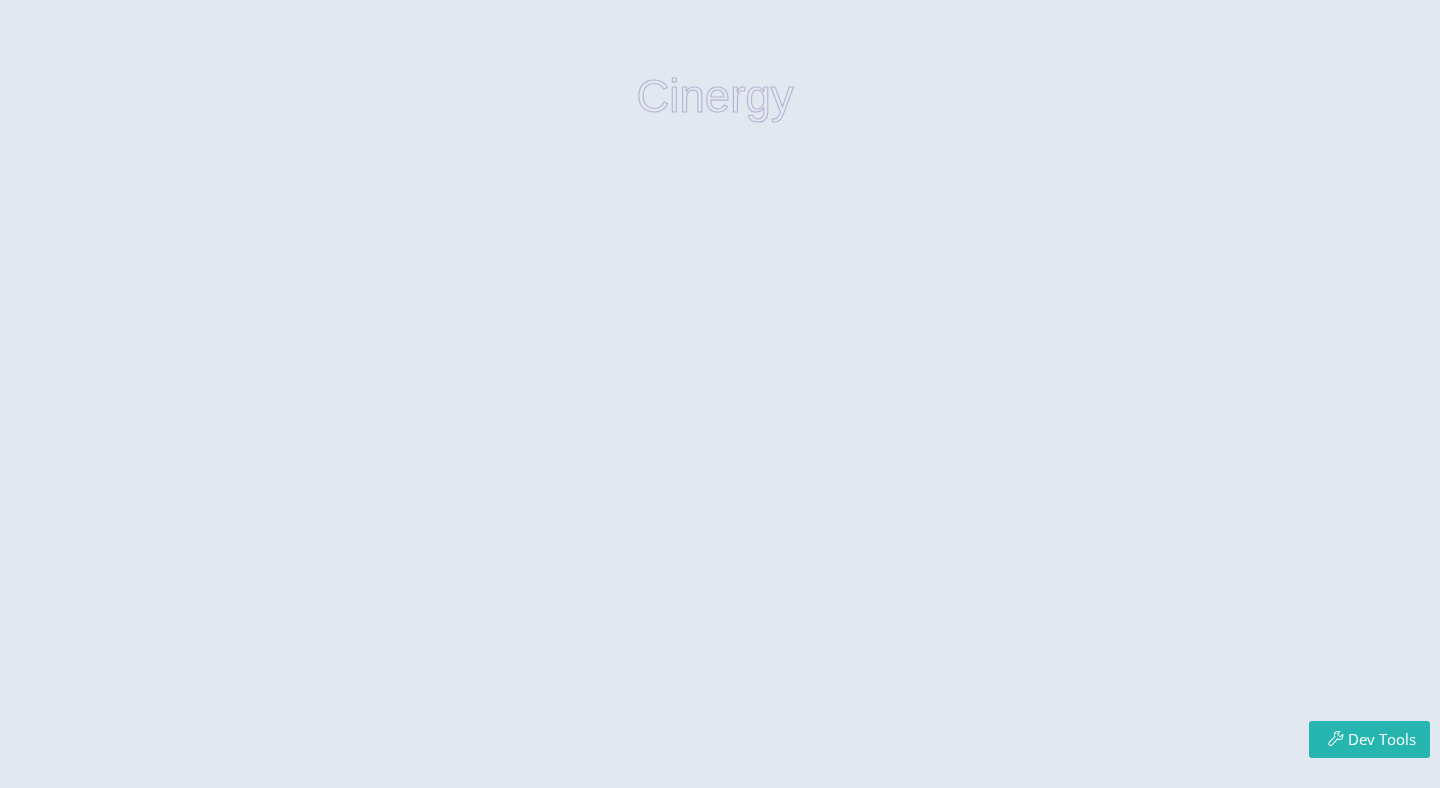 scroll, scrollTop: 0, scrollLeft: 0, axis: both 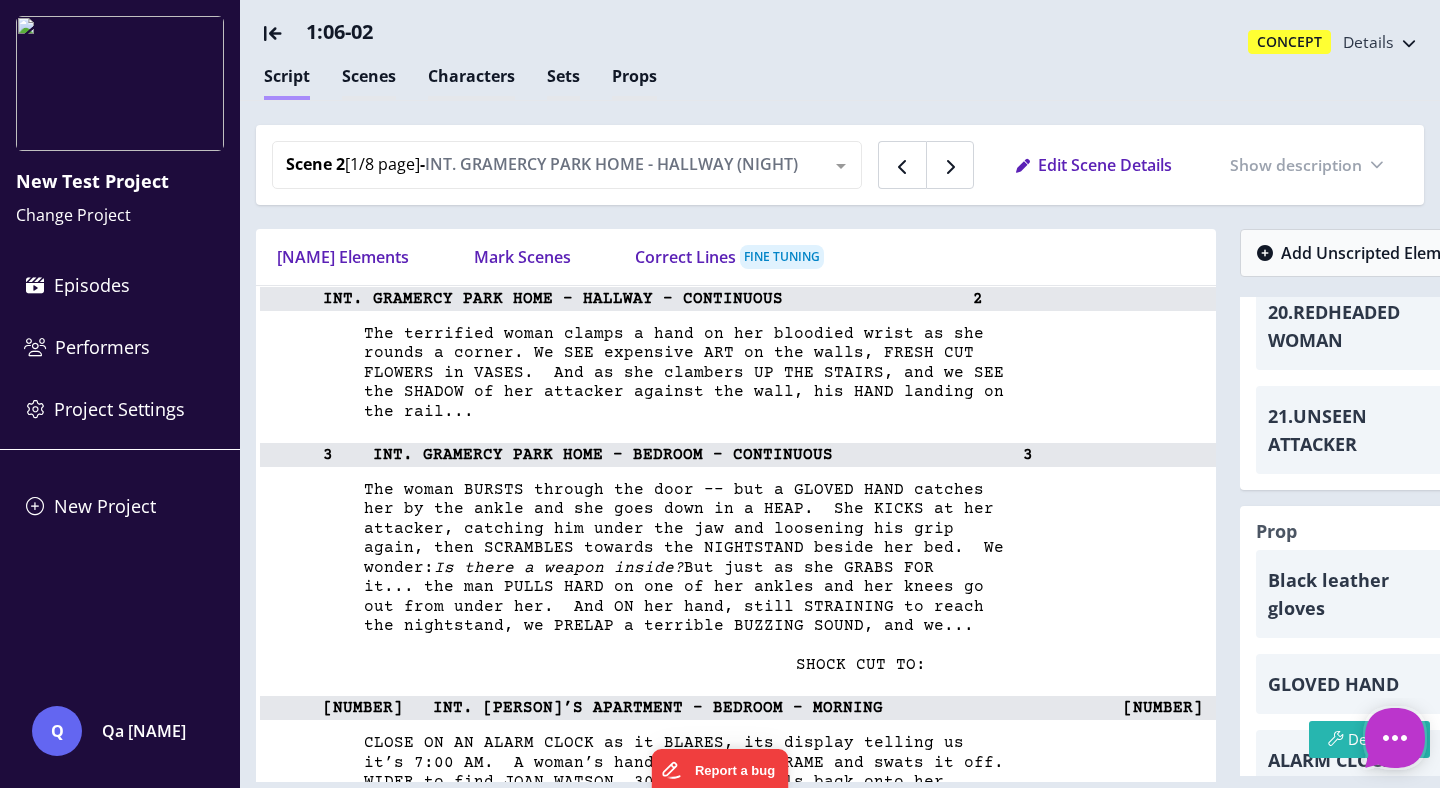 click on "rounds a corner.  We SEE expensive ART on the walls, FRESH CUT" at bounding box center [615, 353] 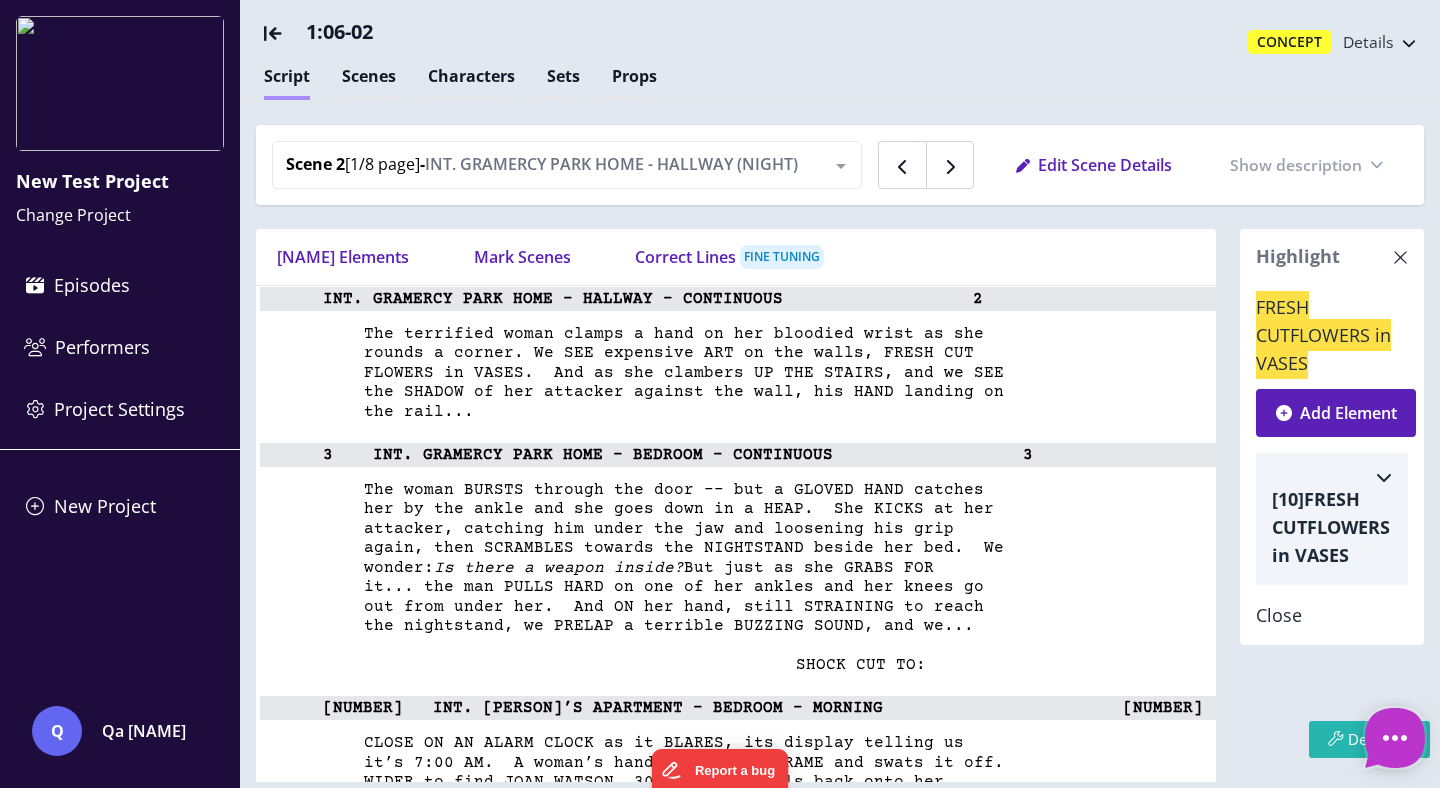 click at bounding box center [1384, 477] 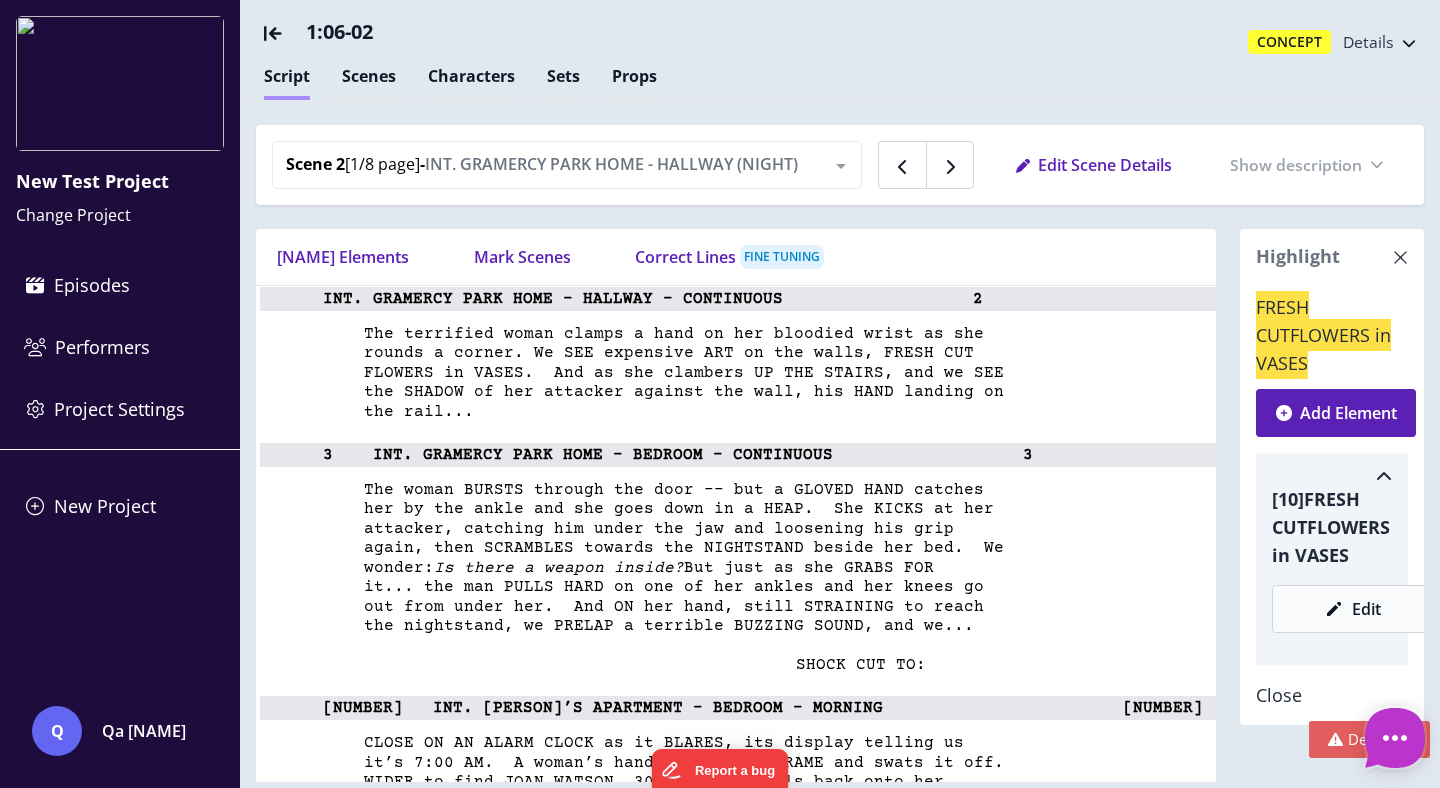 click at bounding box center [285, 32] 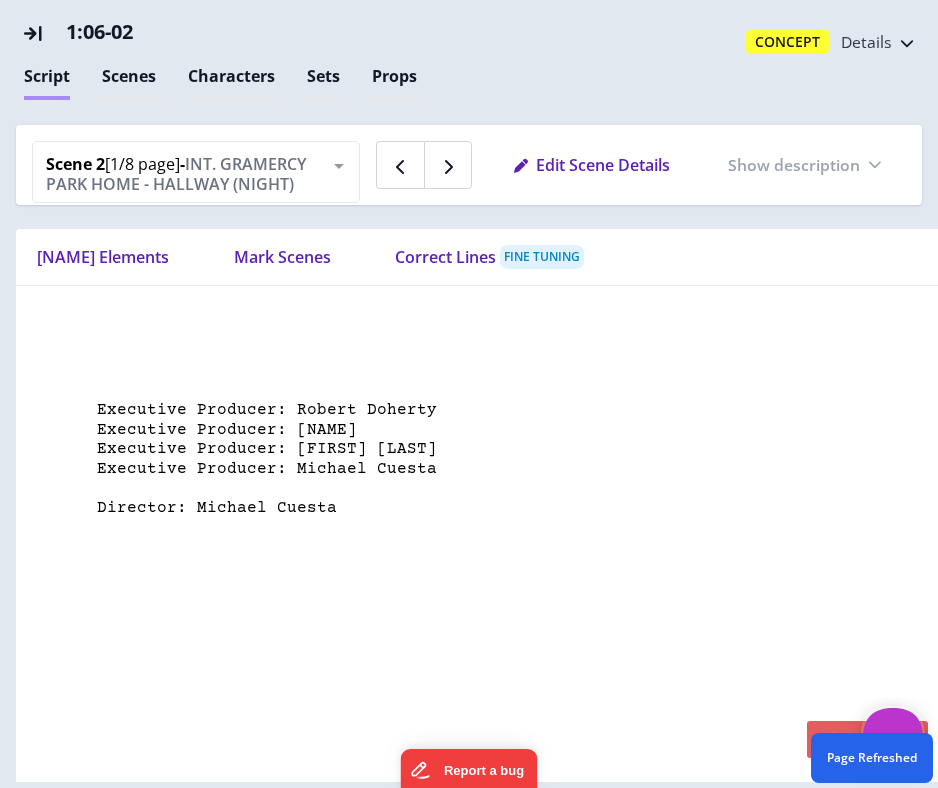 scroll, scrollTop: 5395, scrollLeft: 0, axis: vertical 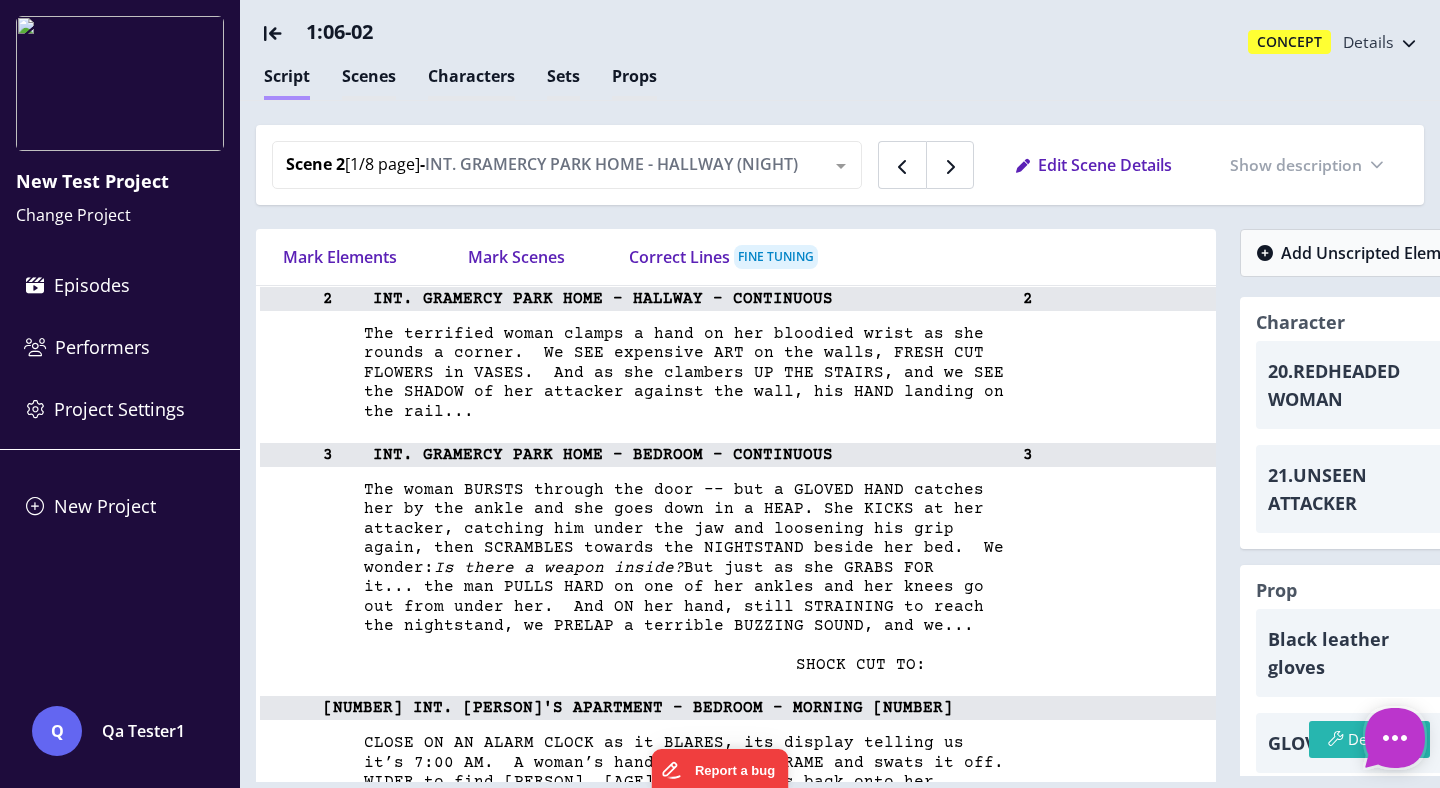 click at bounding box center (285, 32) 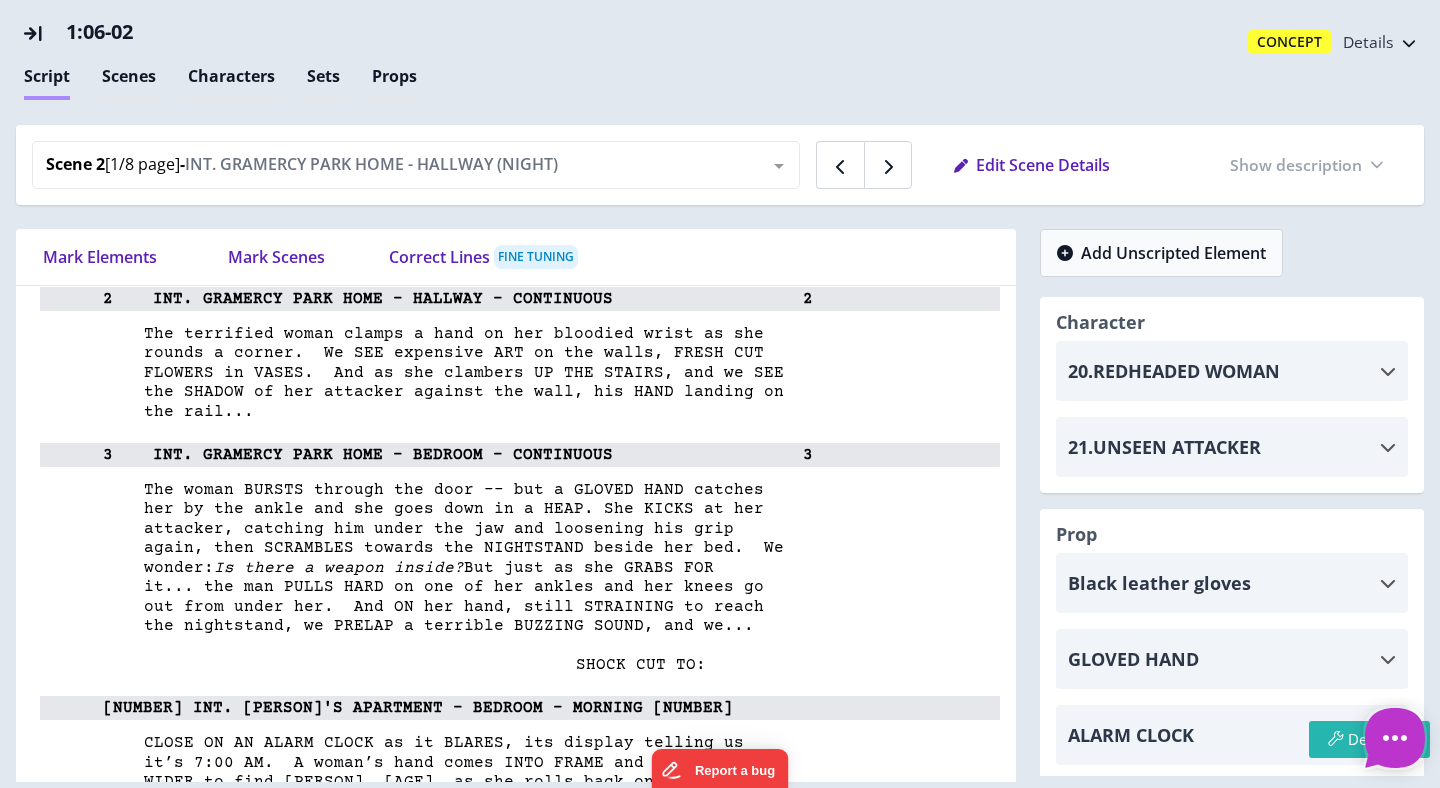 click on "20.  REDHEADED WOMAN" at bounding box center [1224, 371] 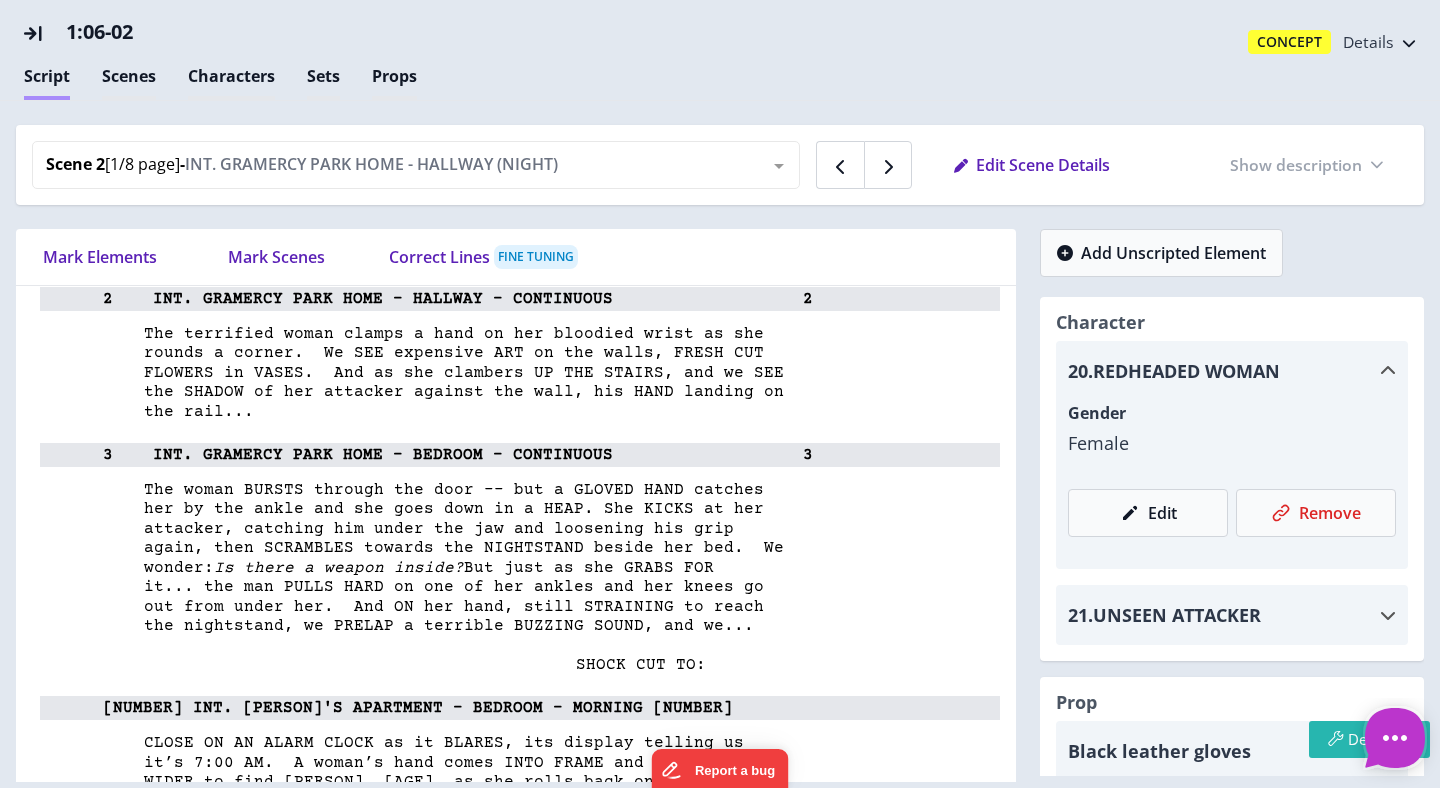 click at bounding box center [45, 32] 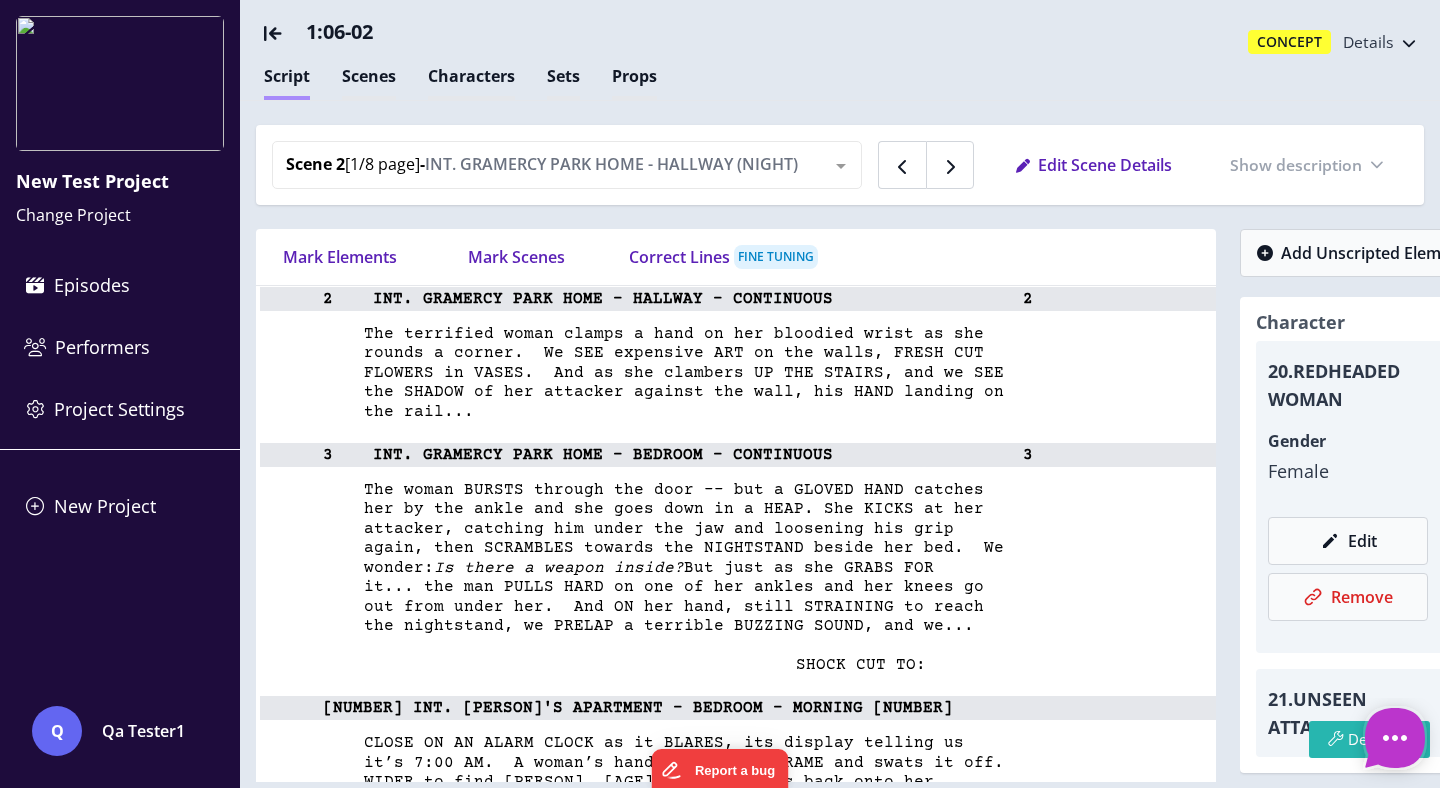click at bounding box center [285, 32] 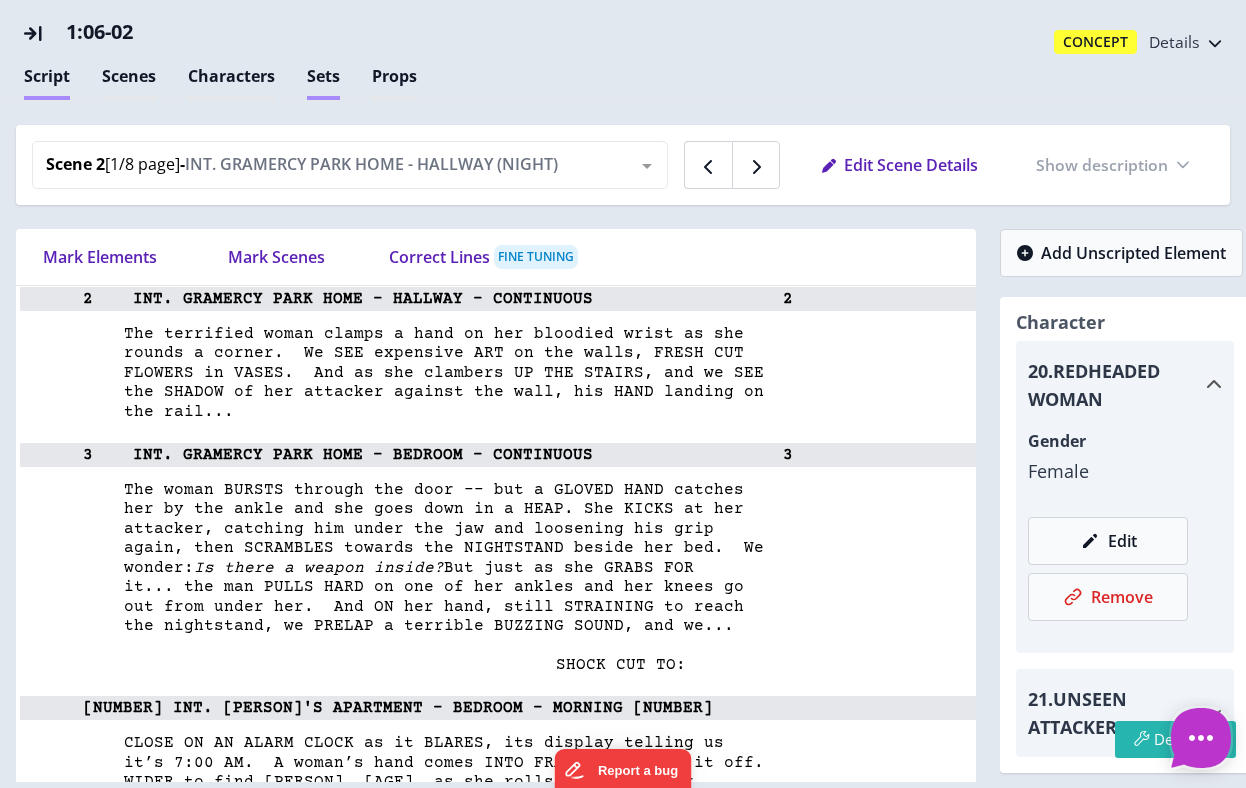 click on "Sets" at bounding box center [323, 82] 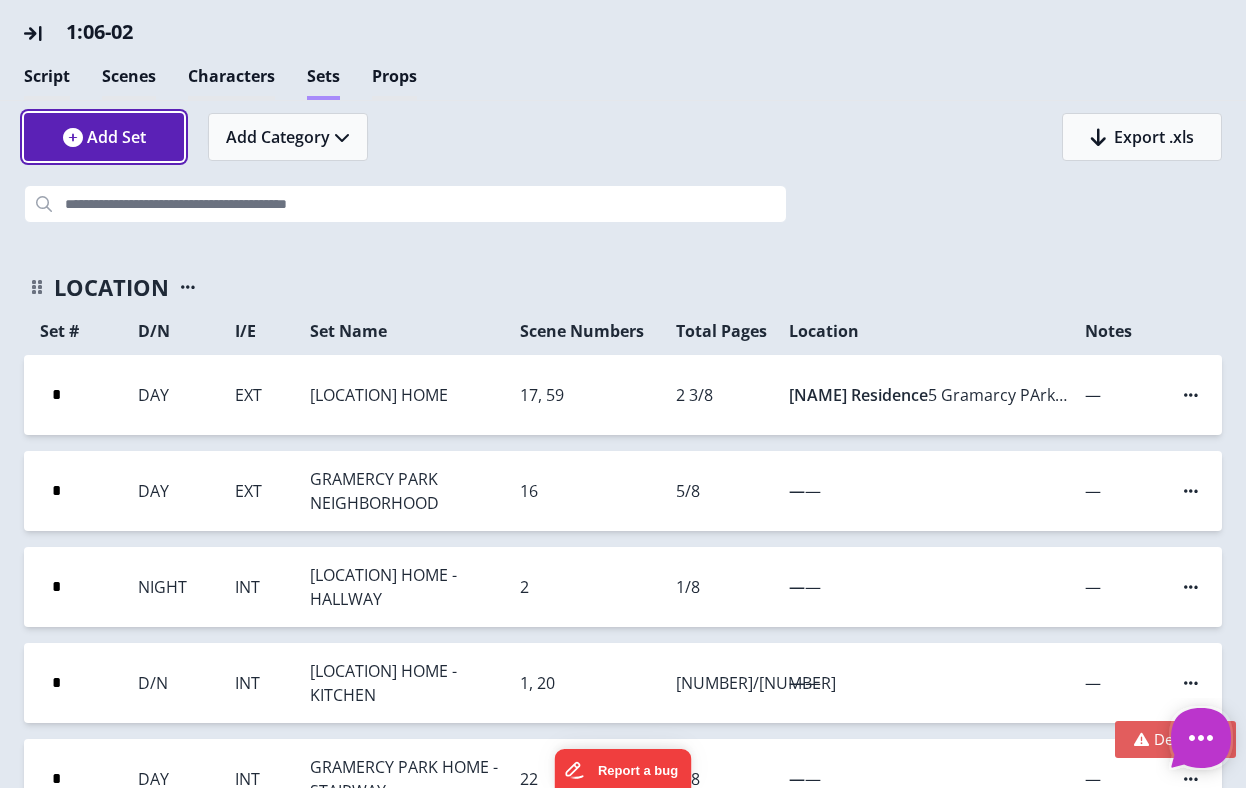 click on "Add Set" at bounding box center [104, 137] 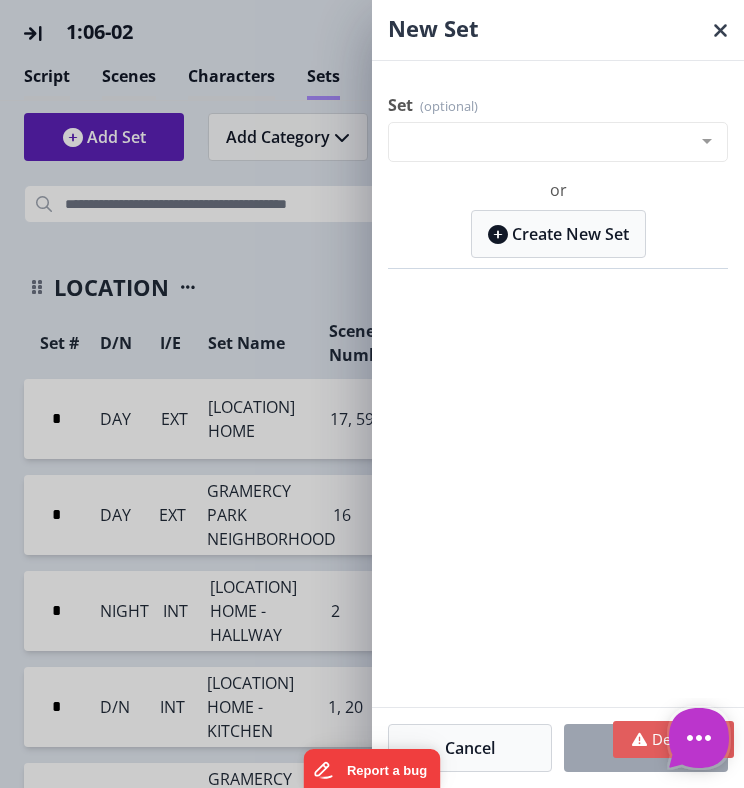 click on "New Set           Set                        -GRAMERCY PARK HOME - KITCHEN-LOCATION   -GRAMERCY PARK HOME - HALLWAY-LOCATION   -GRAMERCY PARK HOME - BEDROOM-STAGE 2   -JOAN’S APARTMENT - BEDROOM-STAGE 2   -N.Y.C.-LOCATION   -CEMETERY-LOCATION   -JOAN’S BUILDING-LOCATION   -CITY STREET / BROOKLYN HEIGHTS BROWNSTONE-LOCATION   -BROWNSTONE - 1ST FLOOR - FOYER / STUDY-STAGE 1   -BROWNSTONE - 2ND FLOOR - MEDIA ROOM-STAGE 1   -BROWNSTONE - LIBRARY-STAGE 1   -BROWNSTONE - STUDY / FOYER-STAGE 1   -NYC SUBWAY TUNNEL-LOCATION   -SUBWAY CAR - MOVING-LOCATION   -SUBWAY PLATFORM-LOCATION   -GRAMERCY PARK NEIGHBORHOOD-LOCATION   -GRAMERCY PARK HOME-LOCATION   -GRAMERCY PARK HOME - ENTRANCE HALL / FOYER-STAGE 1   -GRAMERCY PARK HOME - LIVING ROOM-LOCATION   -GRAMERCY PARK HOME - STAIRWAY-LOCATION   -GRAMERCY PARK HOME - MASTER BEDROOM-STAGE 2   -POLICE STATION - OBSERVATION ROOM-STAGE 2   -POLICE STATION - CORRIDOR-STAGE 2   -POLICE STATION - INTERROGATION ROOM-STAGE 2   -POLICE STATION-LOCATION" at bounding box center [372, 394] 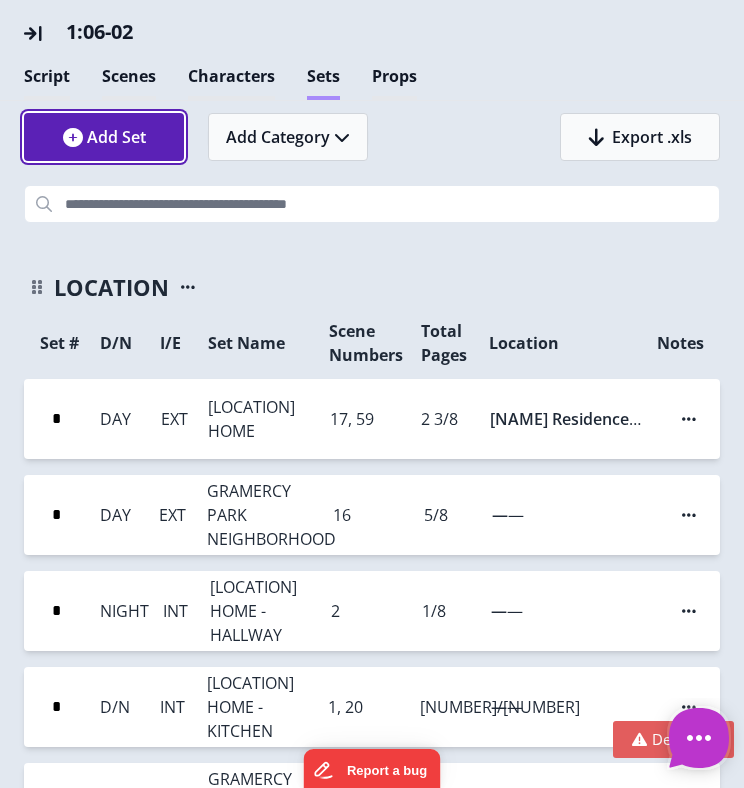 click on "Add Set" at bounding box center (104, 137) 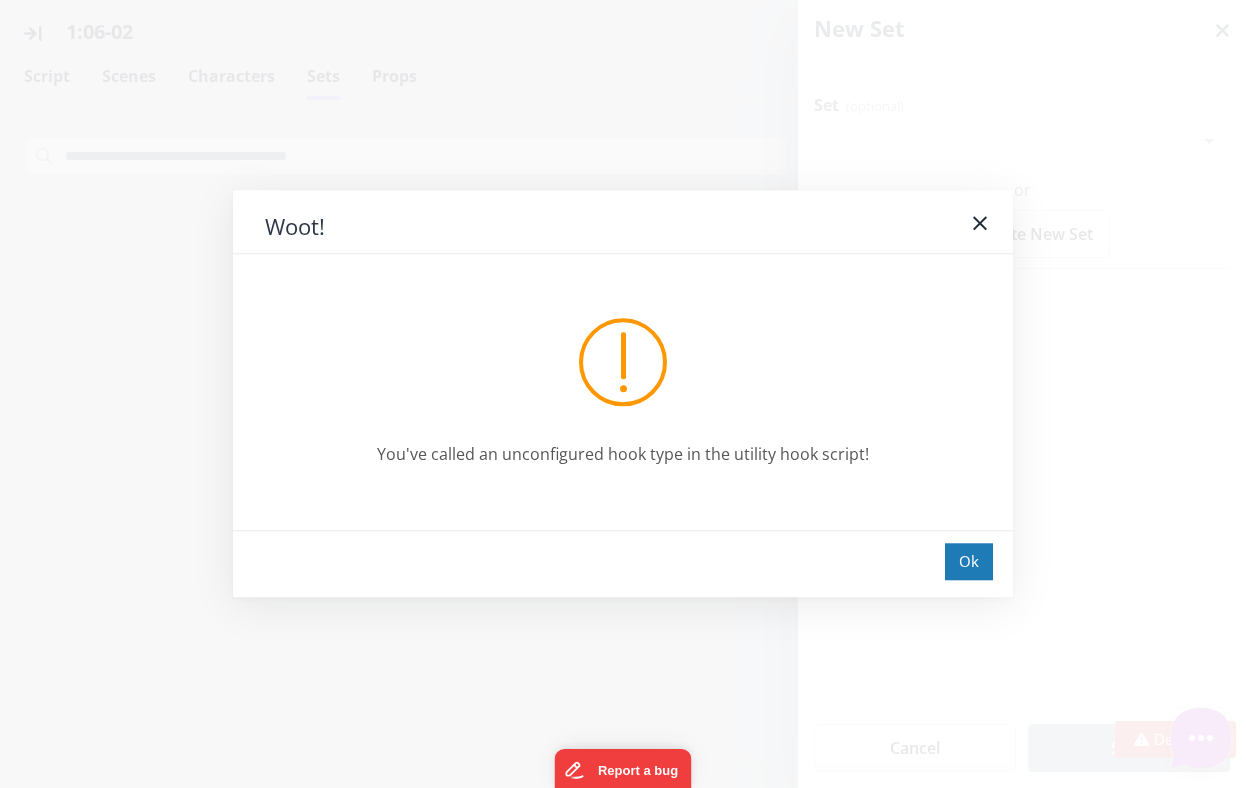click on "Woot!                 You've called an unconfigured hook type in the utility hook script!      Ok" at bounding box center (623, 394) 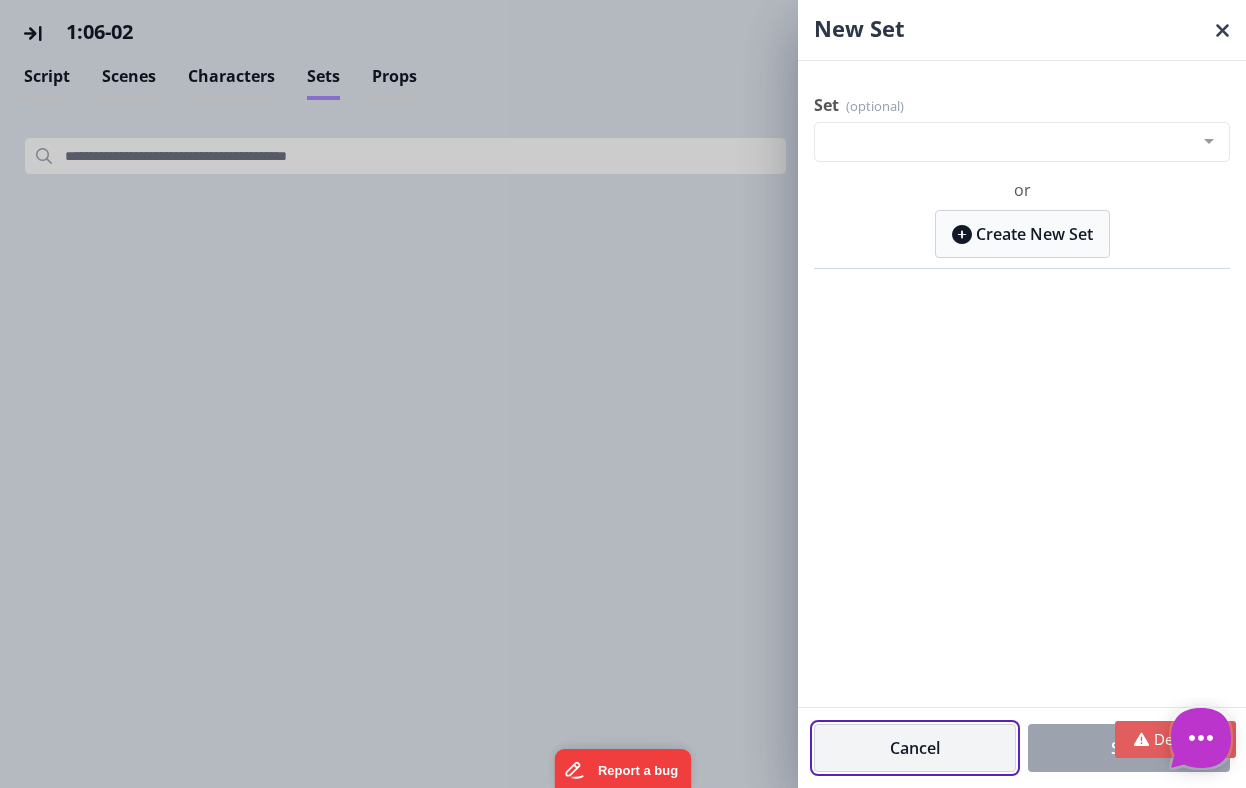 click on "Cancel" at bounding box center [915, 748] 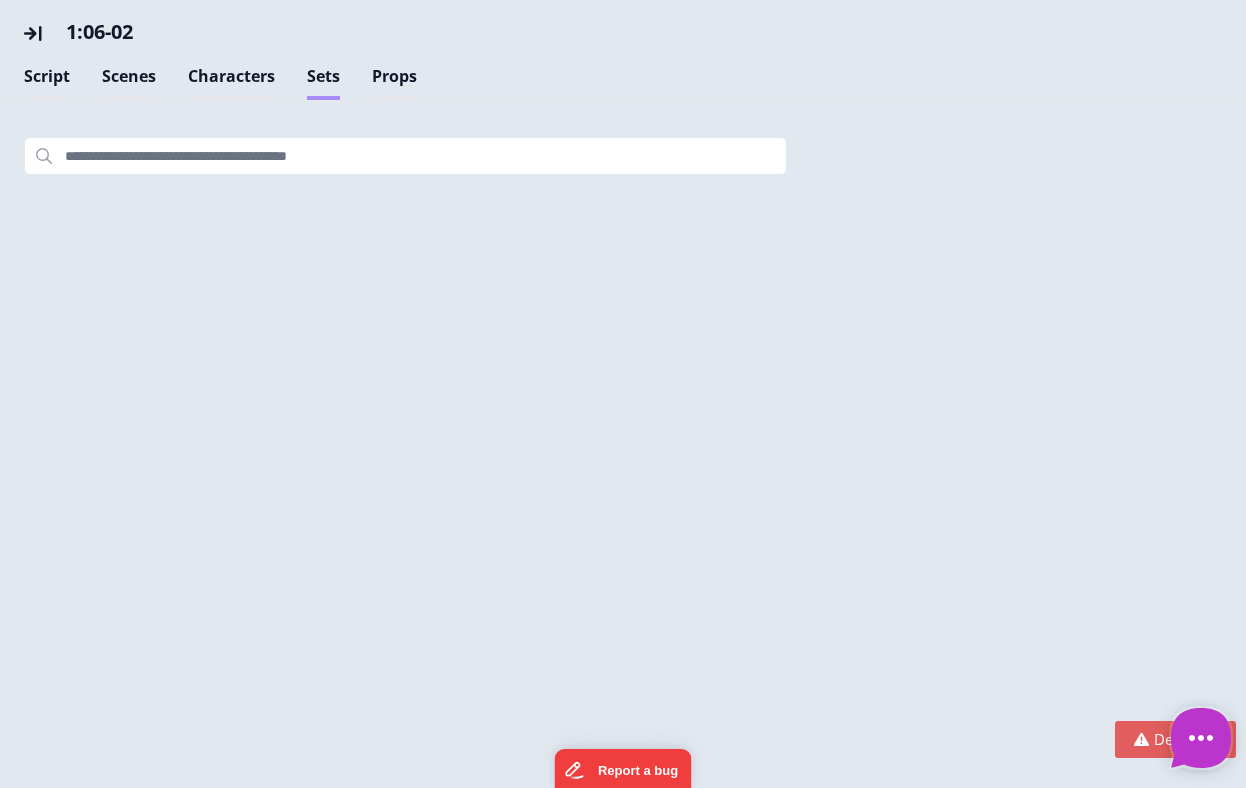 click on "Sets" at bounding box center [323, 82] 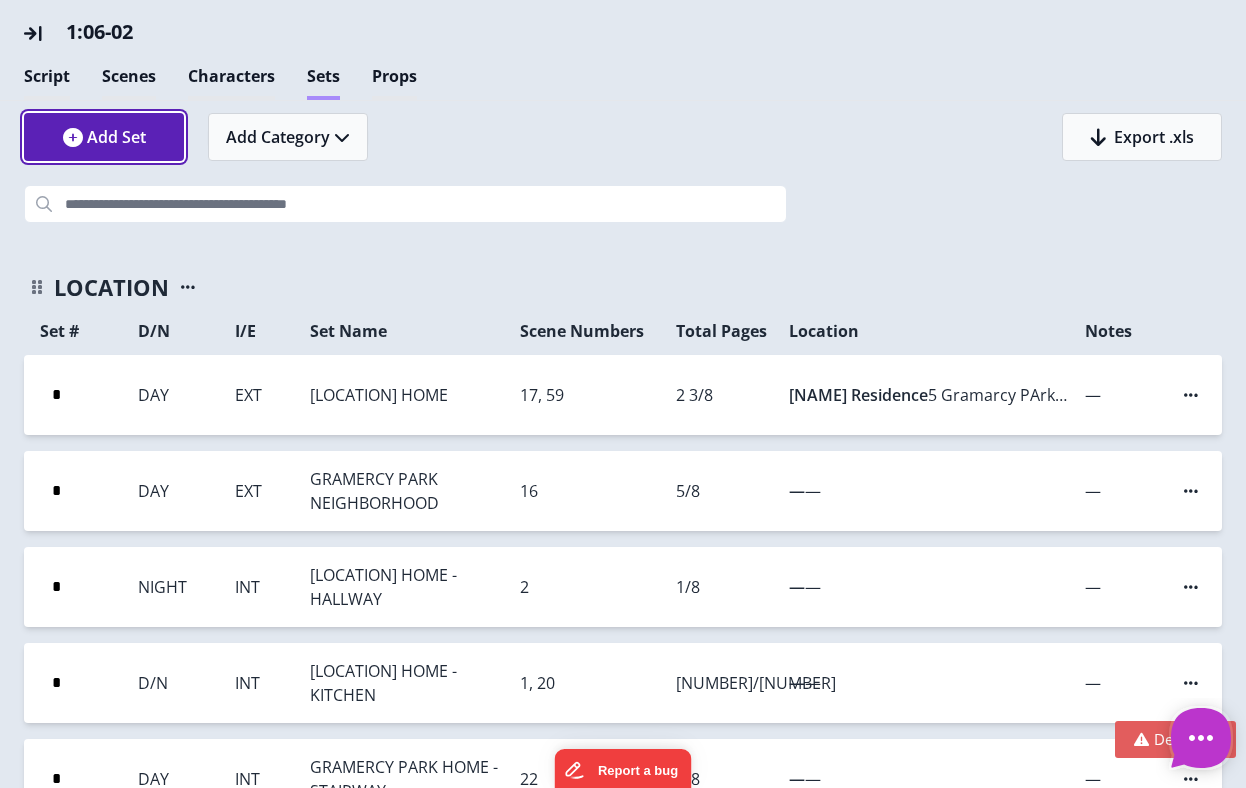 click on "Add Set" at bounding box center [104, 137] 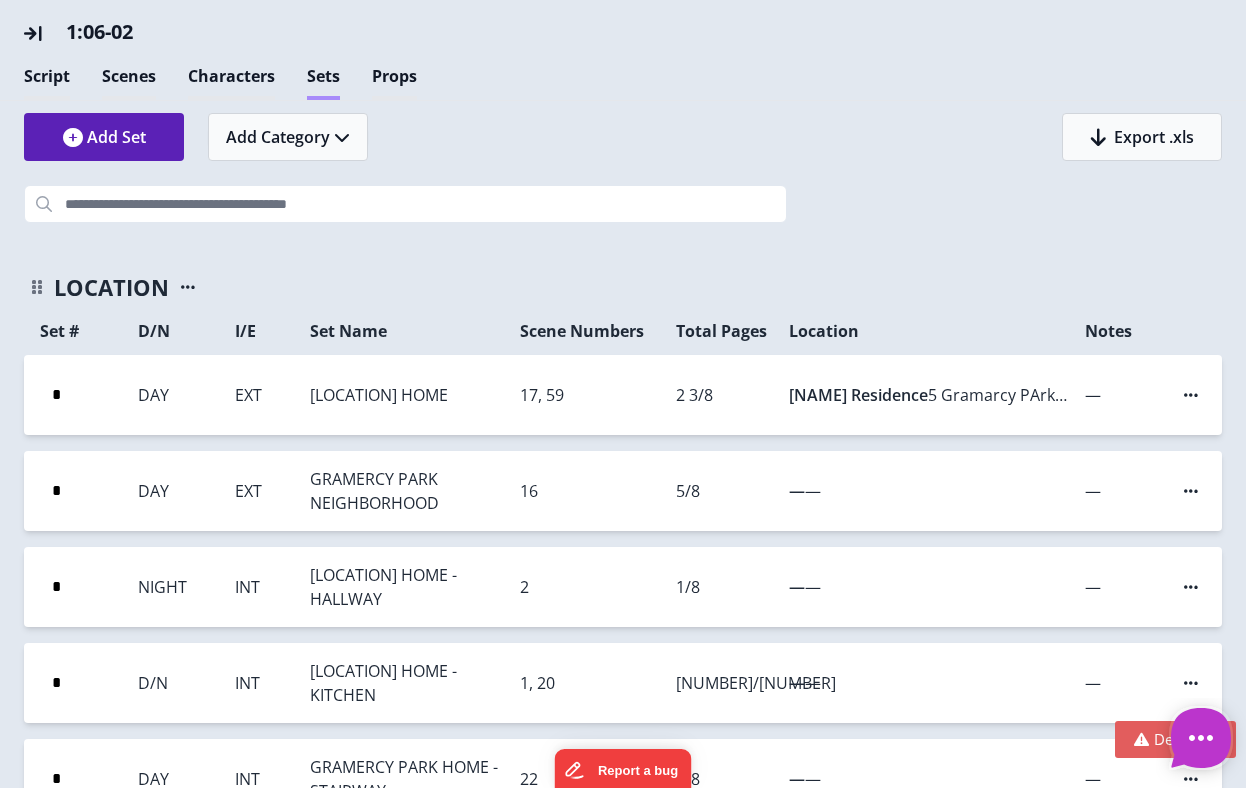 click at bounding box center (623, 394) 